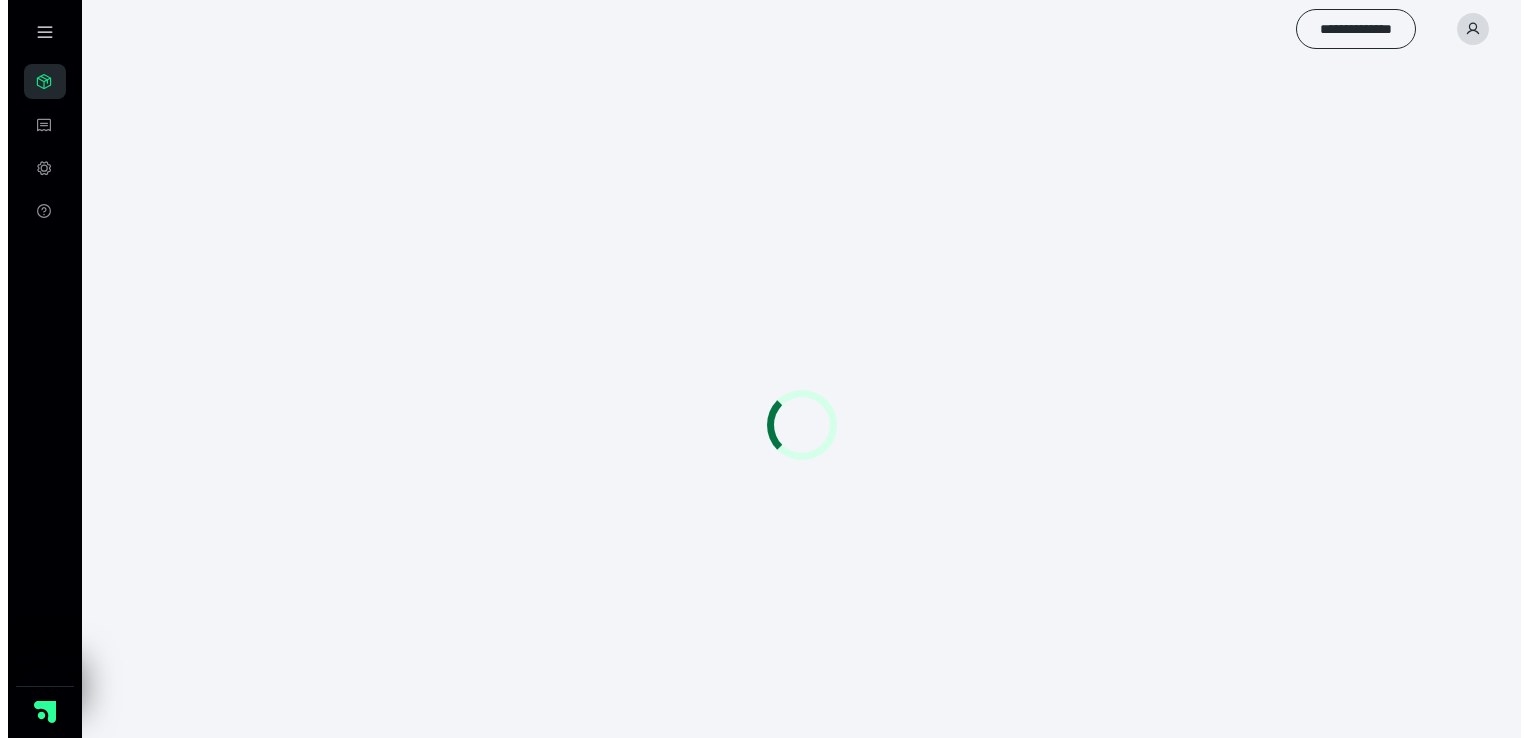 scroll, scrollTop: 0, scrollLeft: 0, axis: both 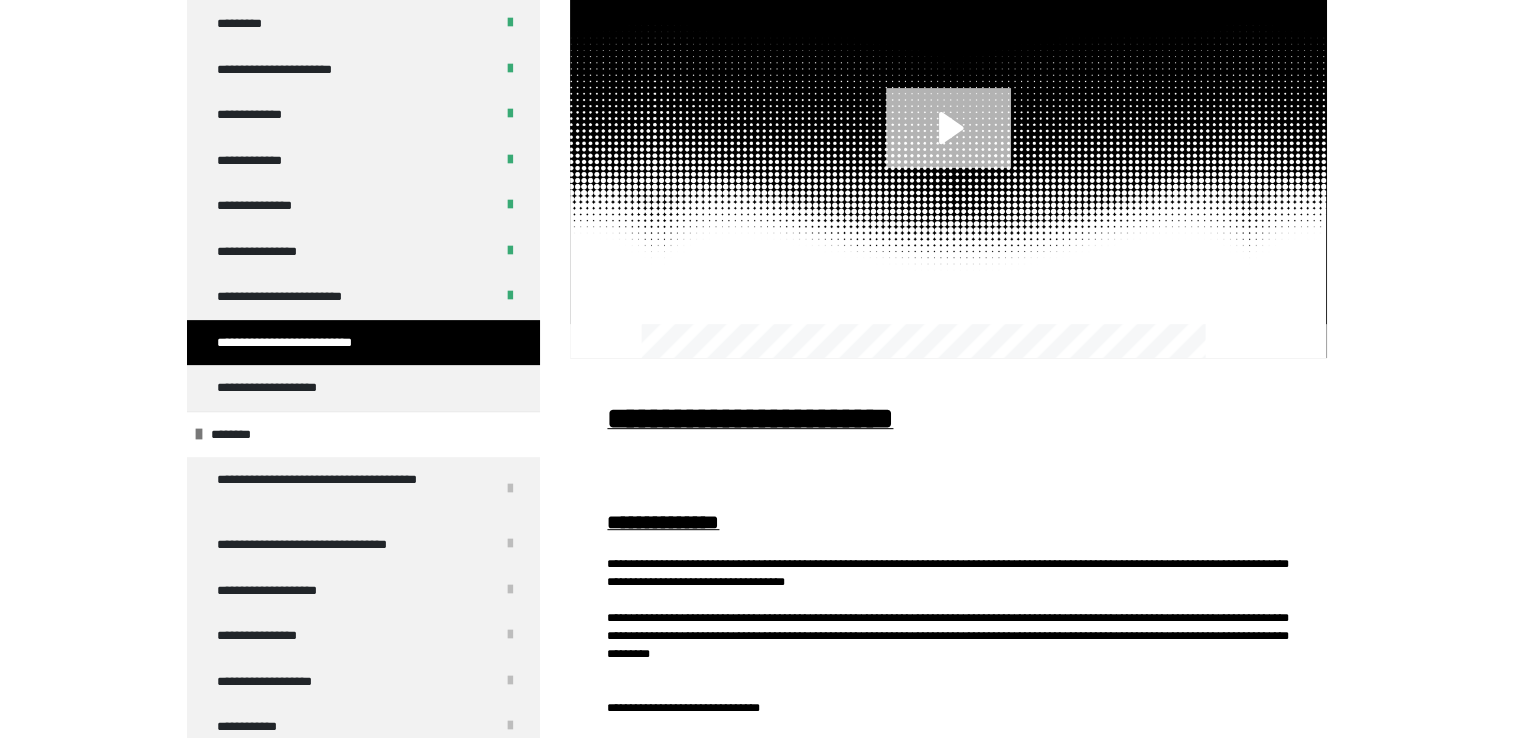 drag, startPoint x: 504, startPoint y: 99, endPoint x: -4, endPoint y: 378, distance: 579.5731 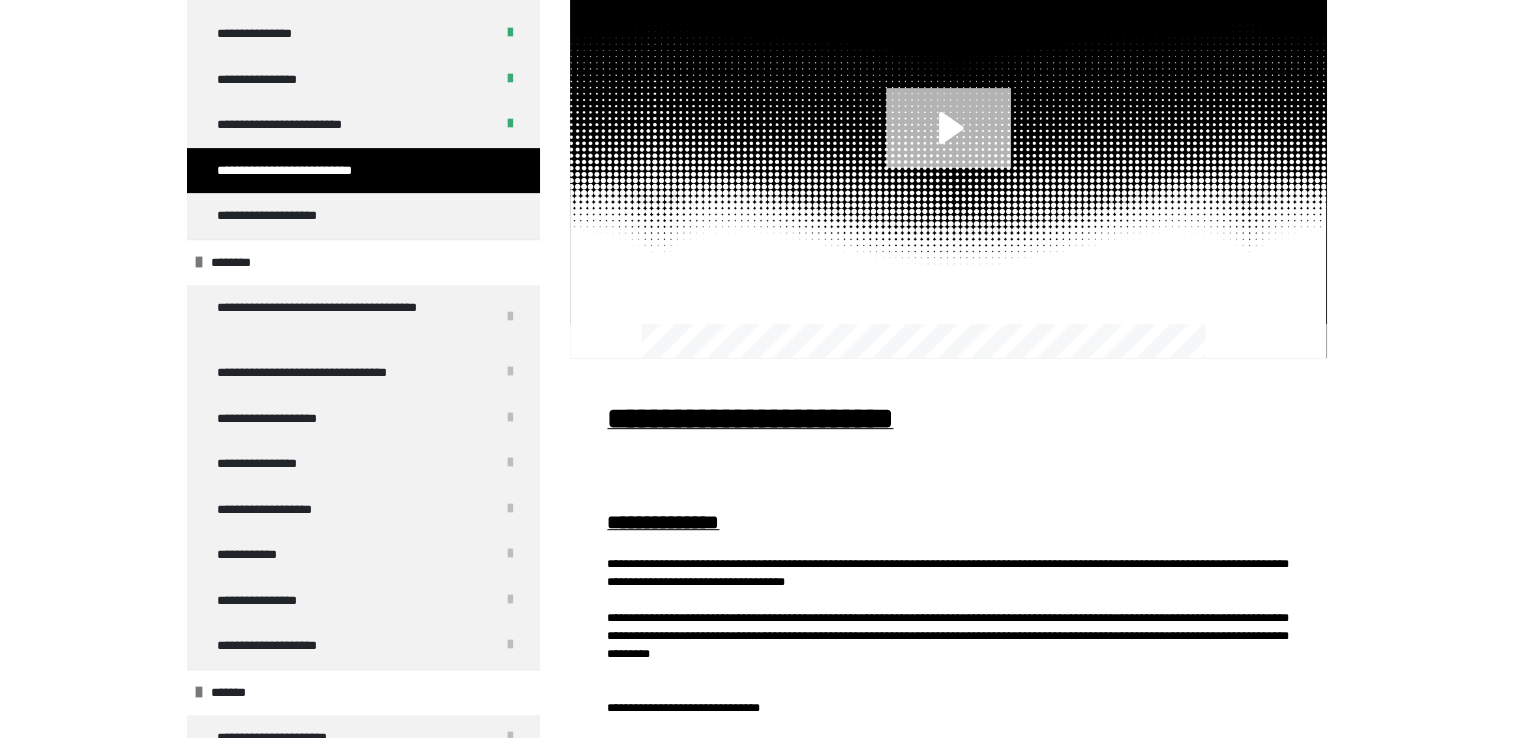 scroll, scrollTop: 753, scrollLeft: 0, axis: vertical 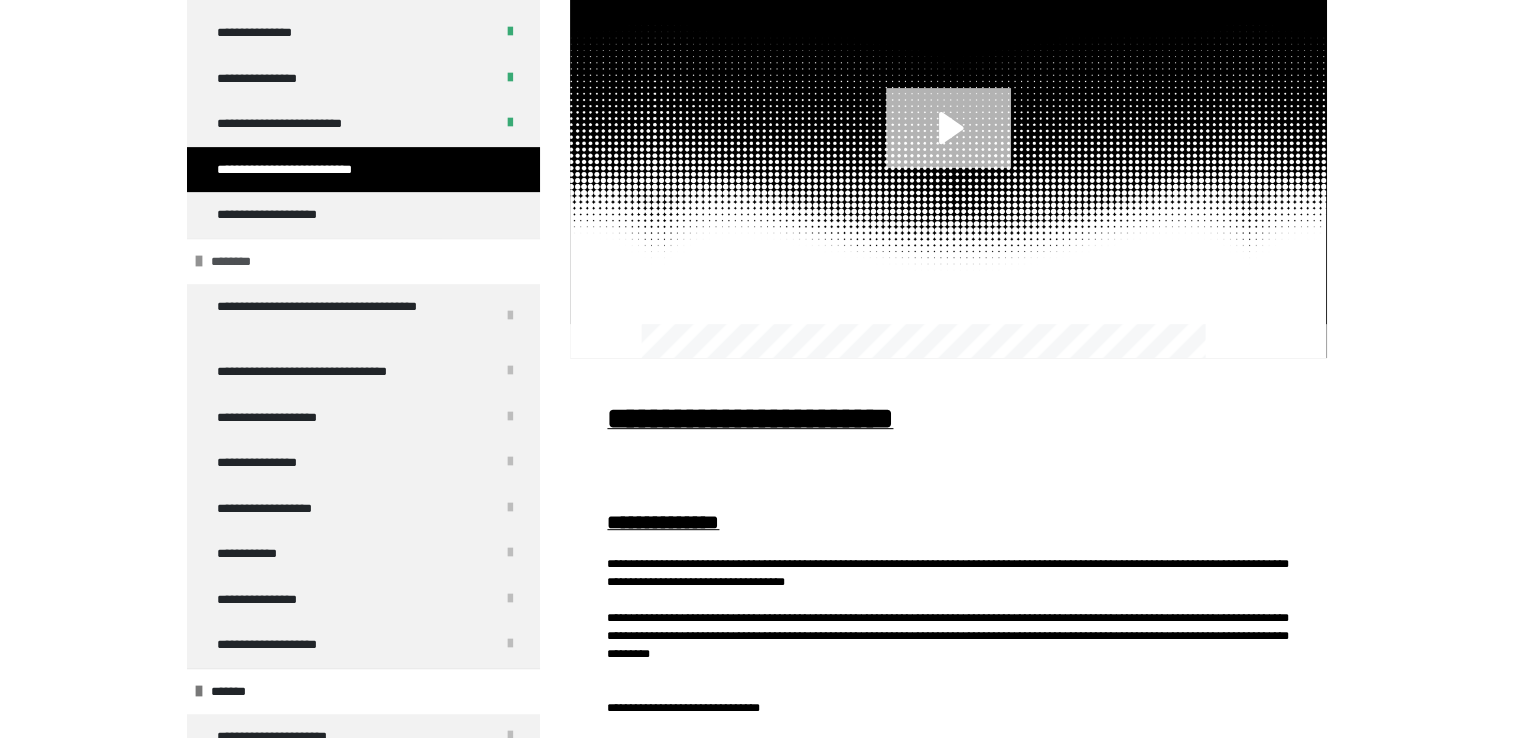 click on "********" at bounding box center (363, 261) 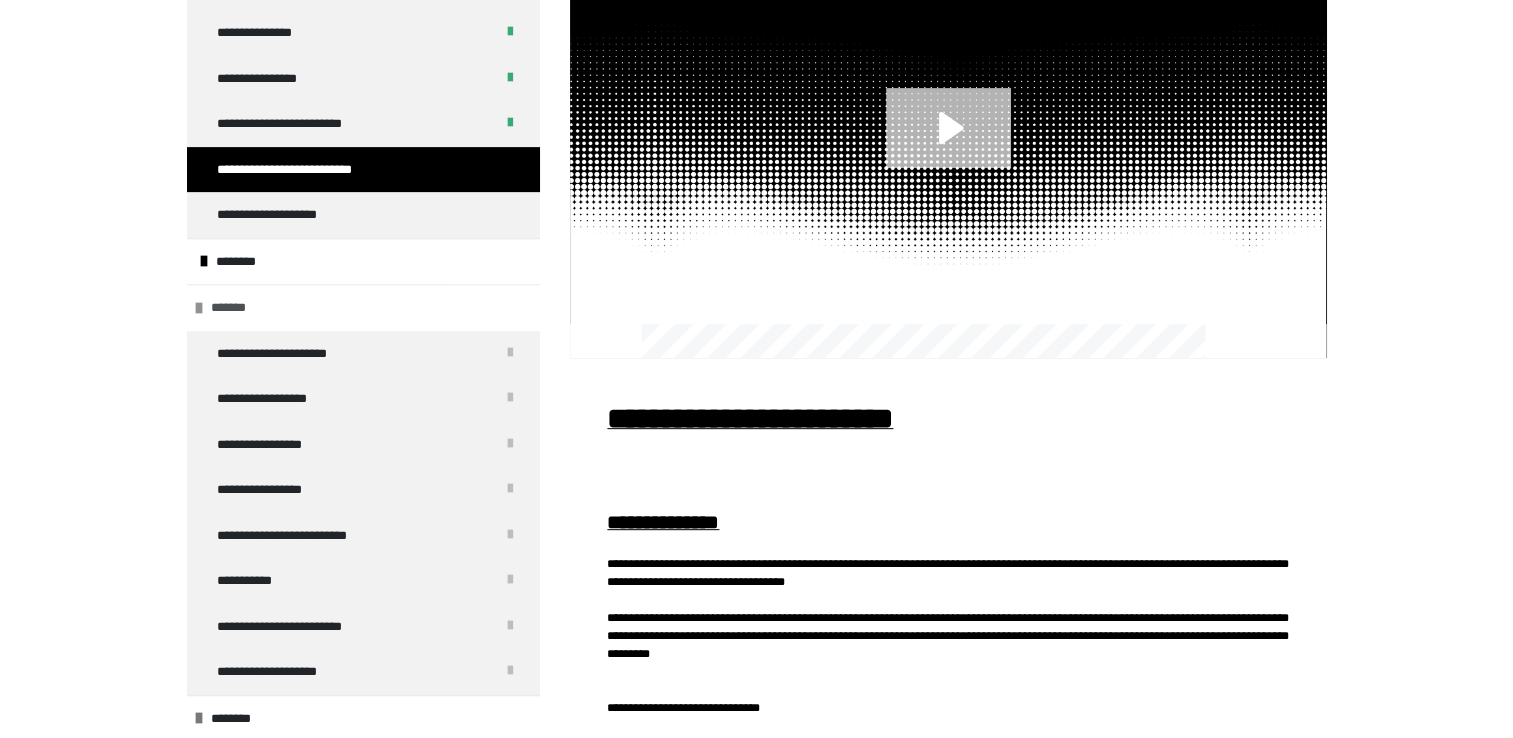 click on "*******" at bounding box center [363, 307] 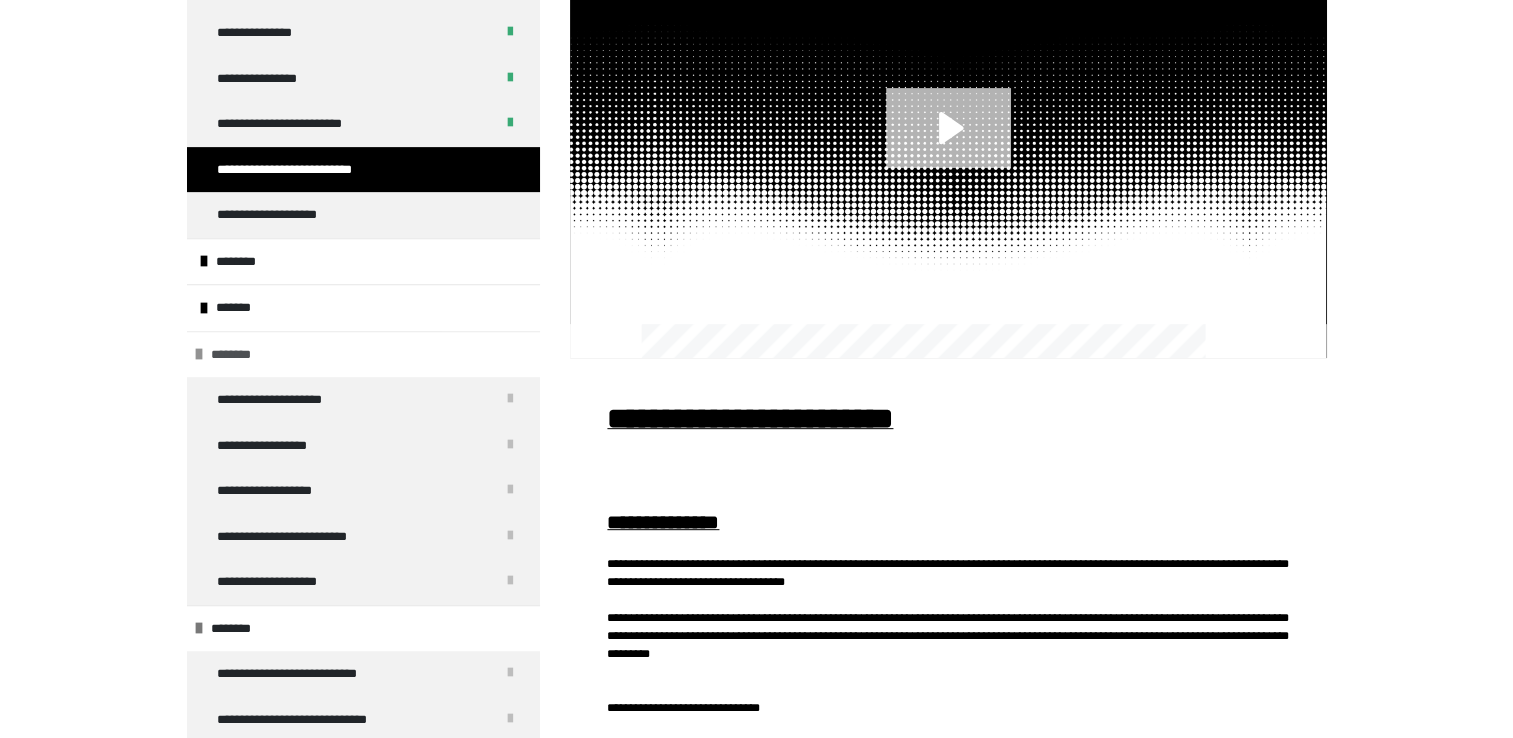 click on "********" at bounding box center (363, 354) 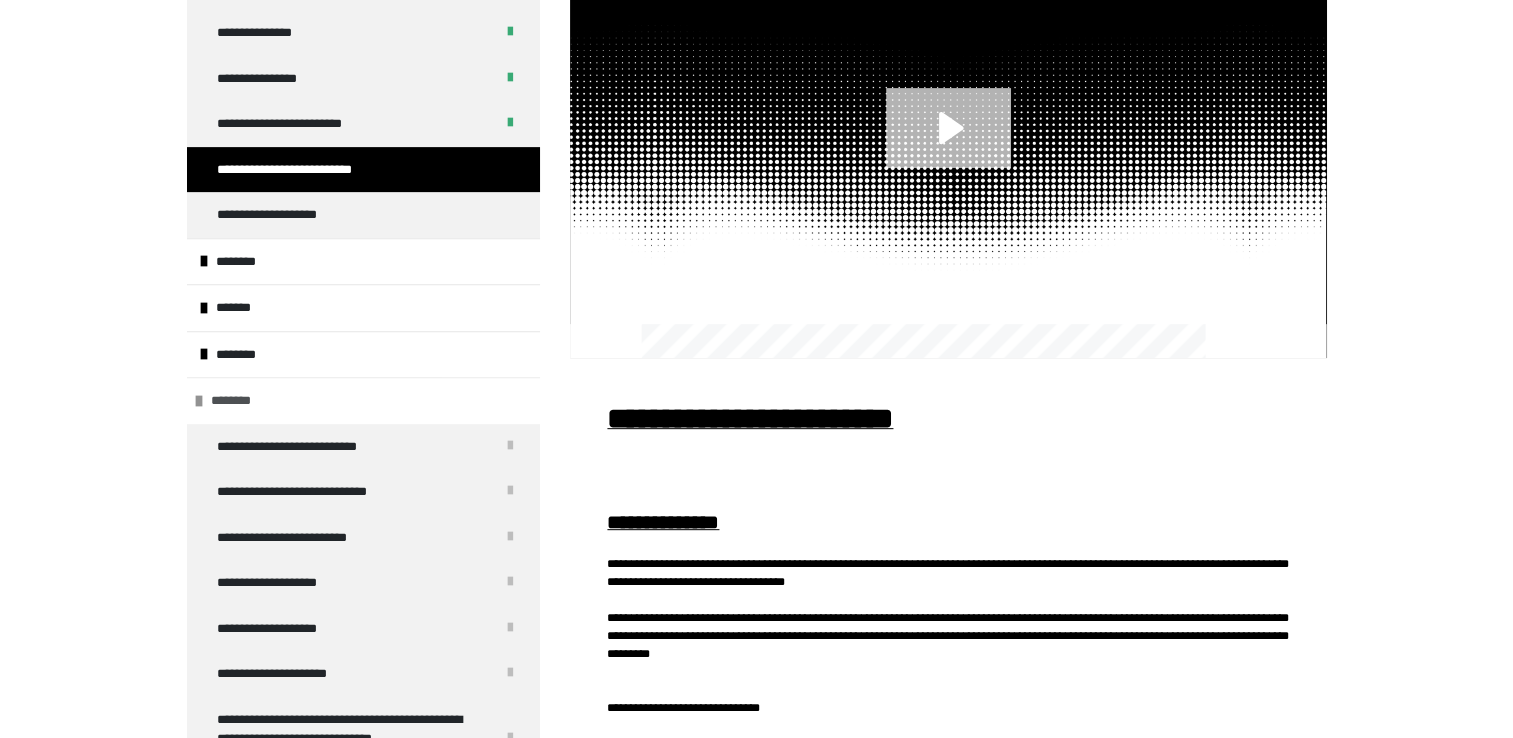 click on "********" at bounding box center [363, 400] 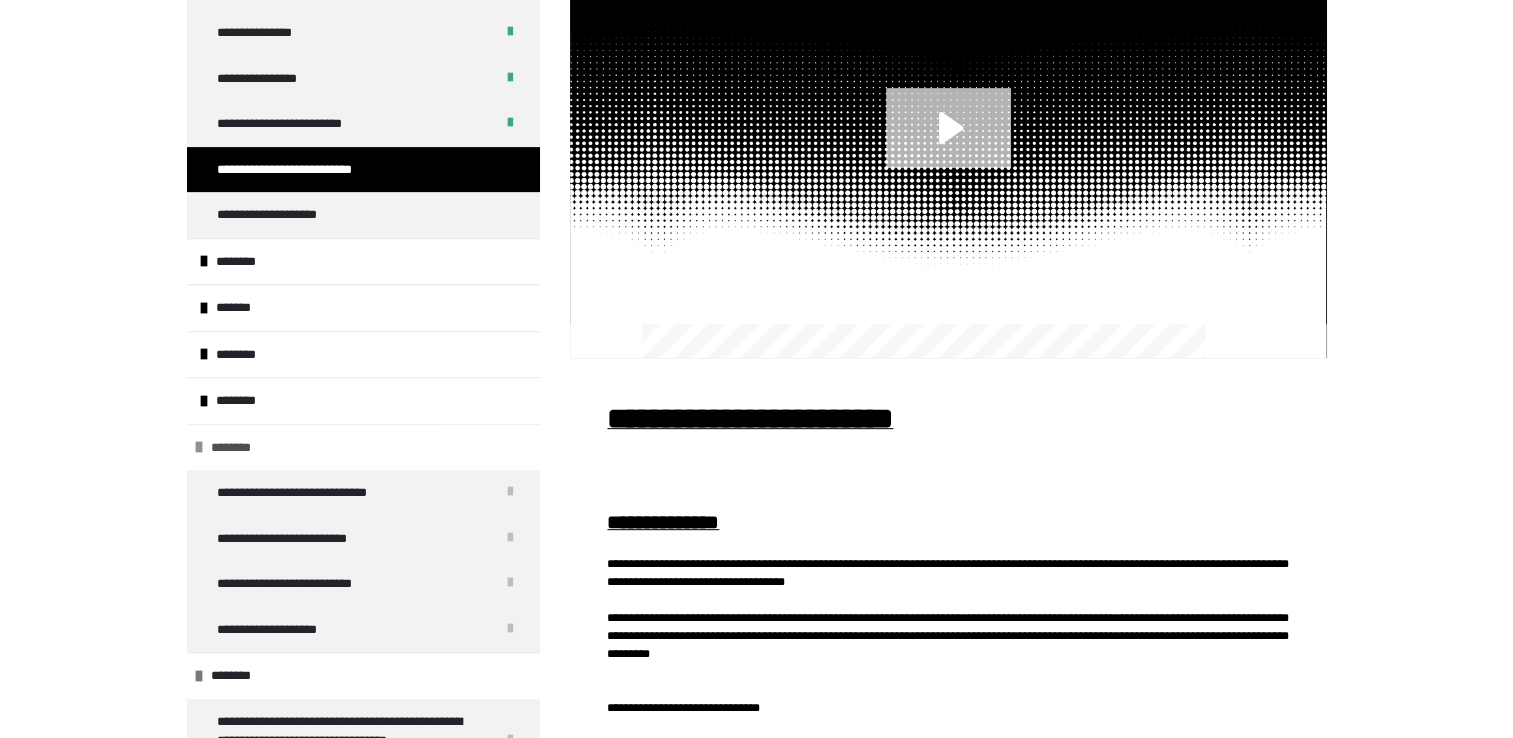 click on "********" at bounding box center (363, 447) 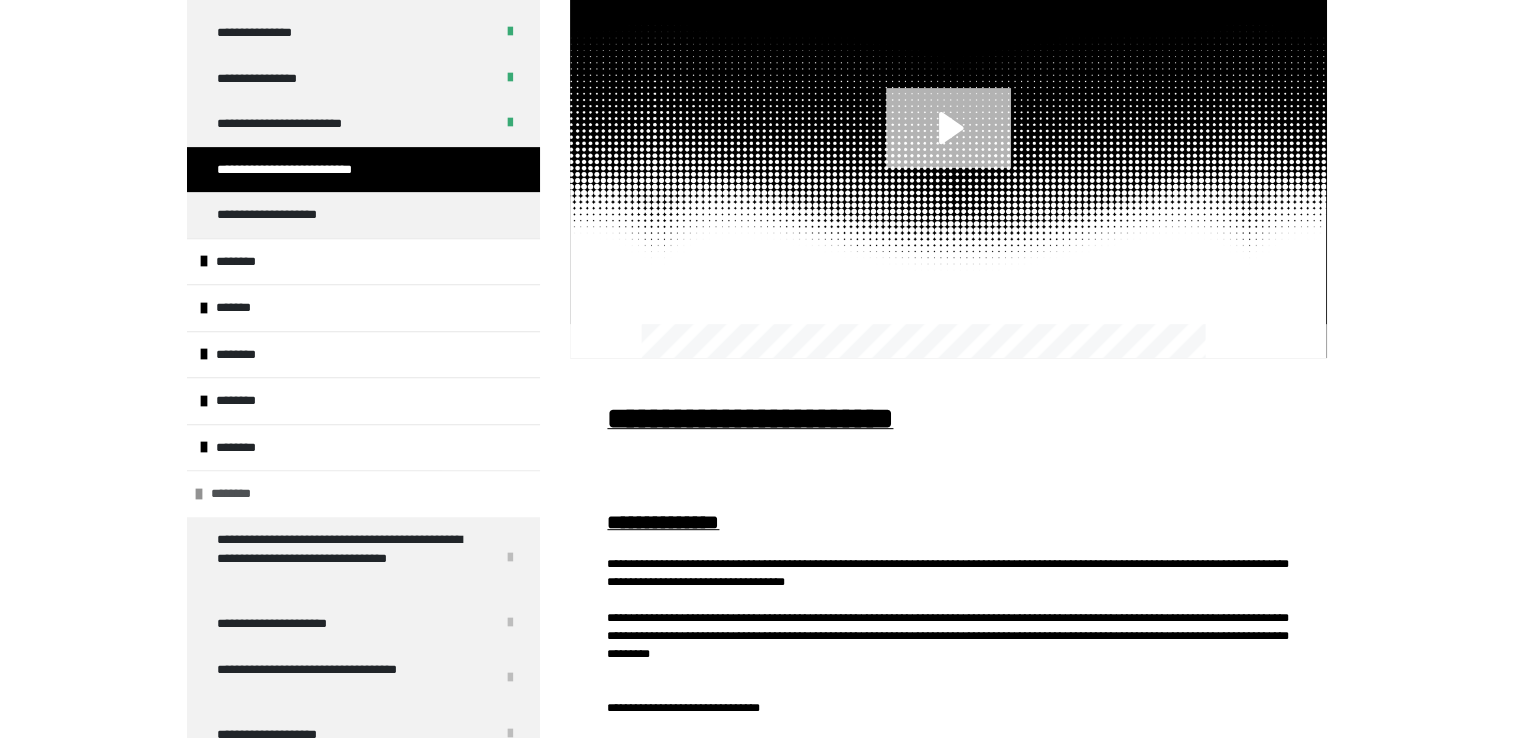 click on "********" at bounding box center [363, 493] 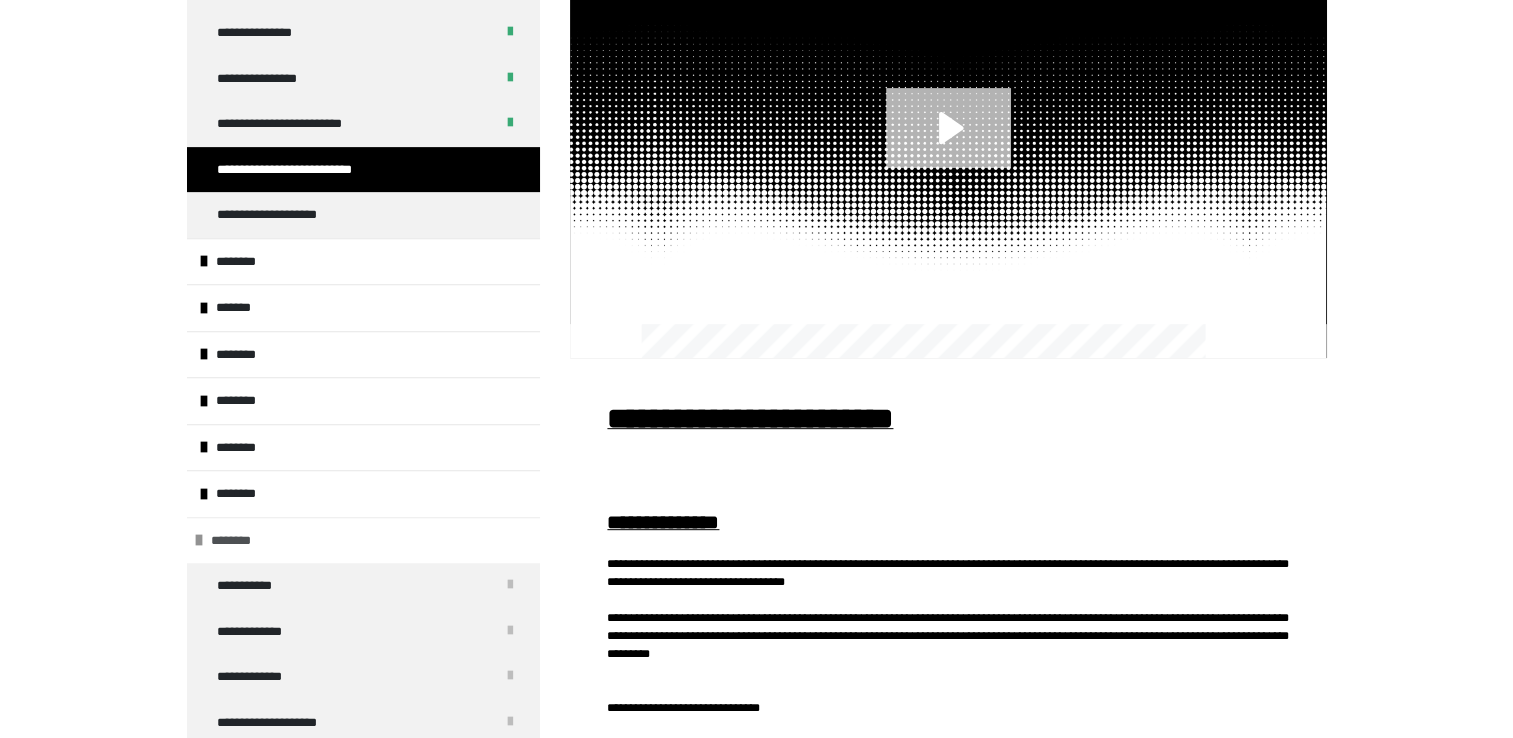 click on "********" at bounding box center [363, 540] 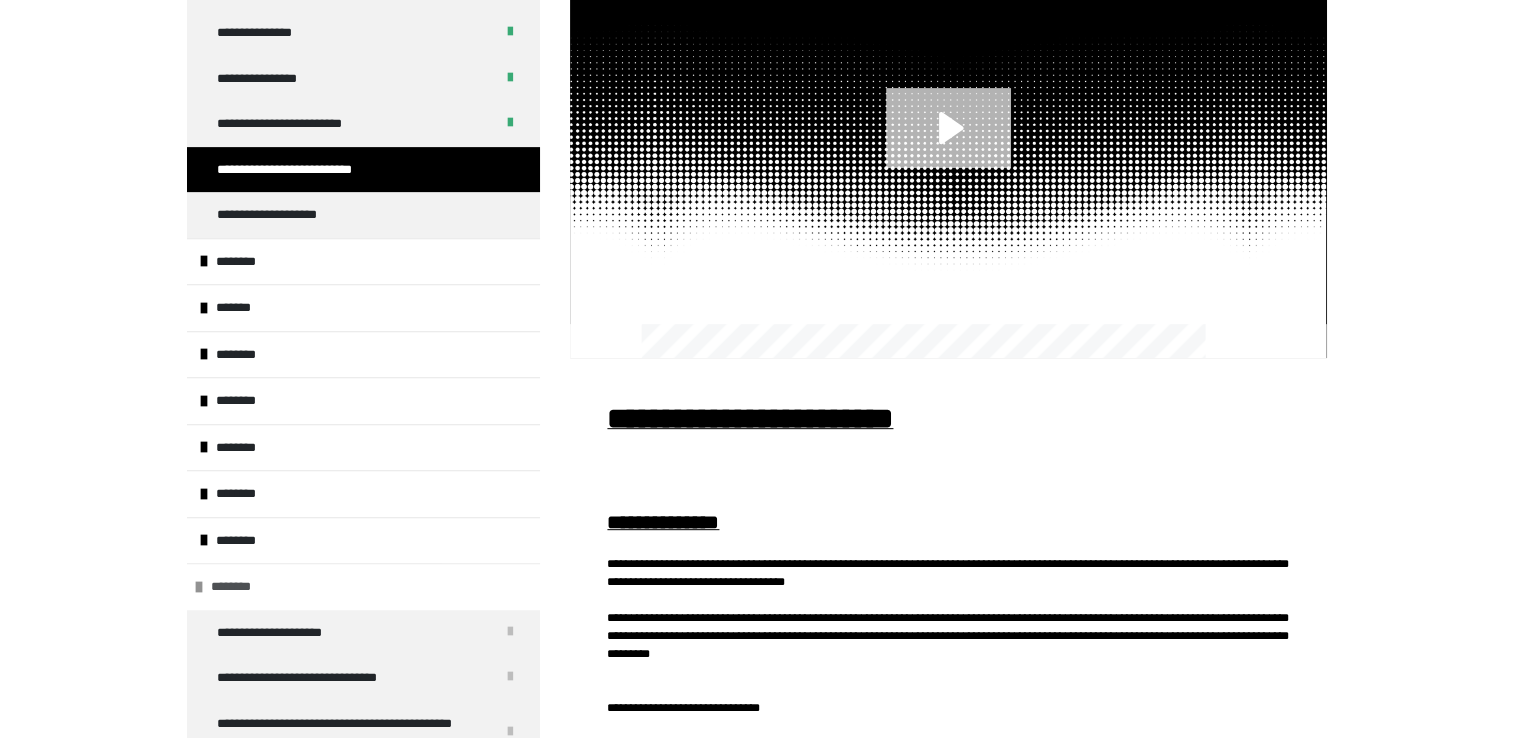 click on "********" at bounding box center [363, 586] 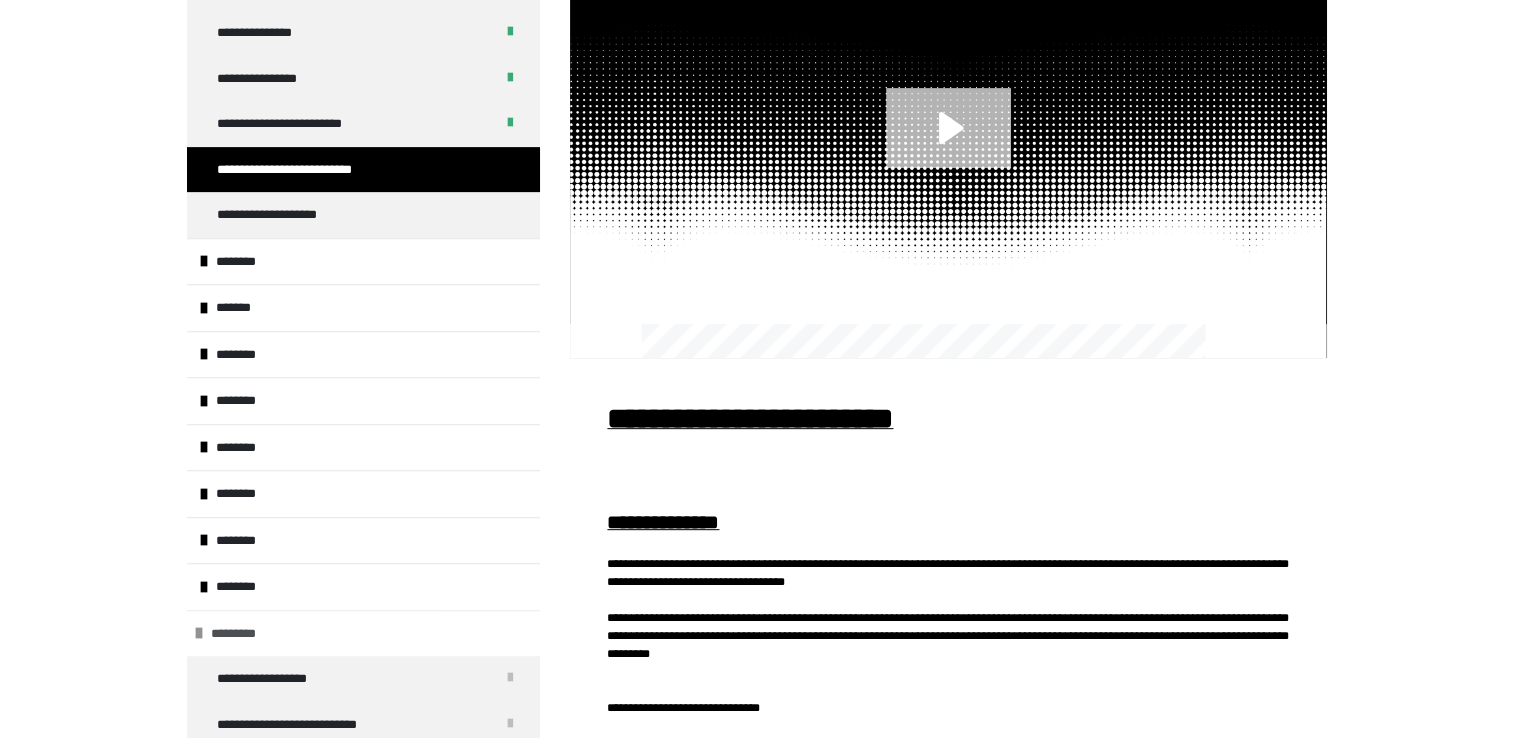 click on "*********" at bounding box center [363, 633] 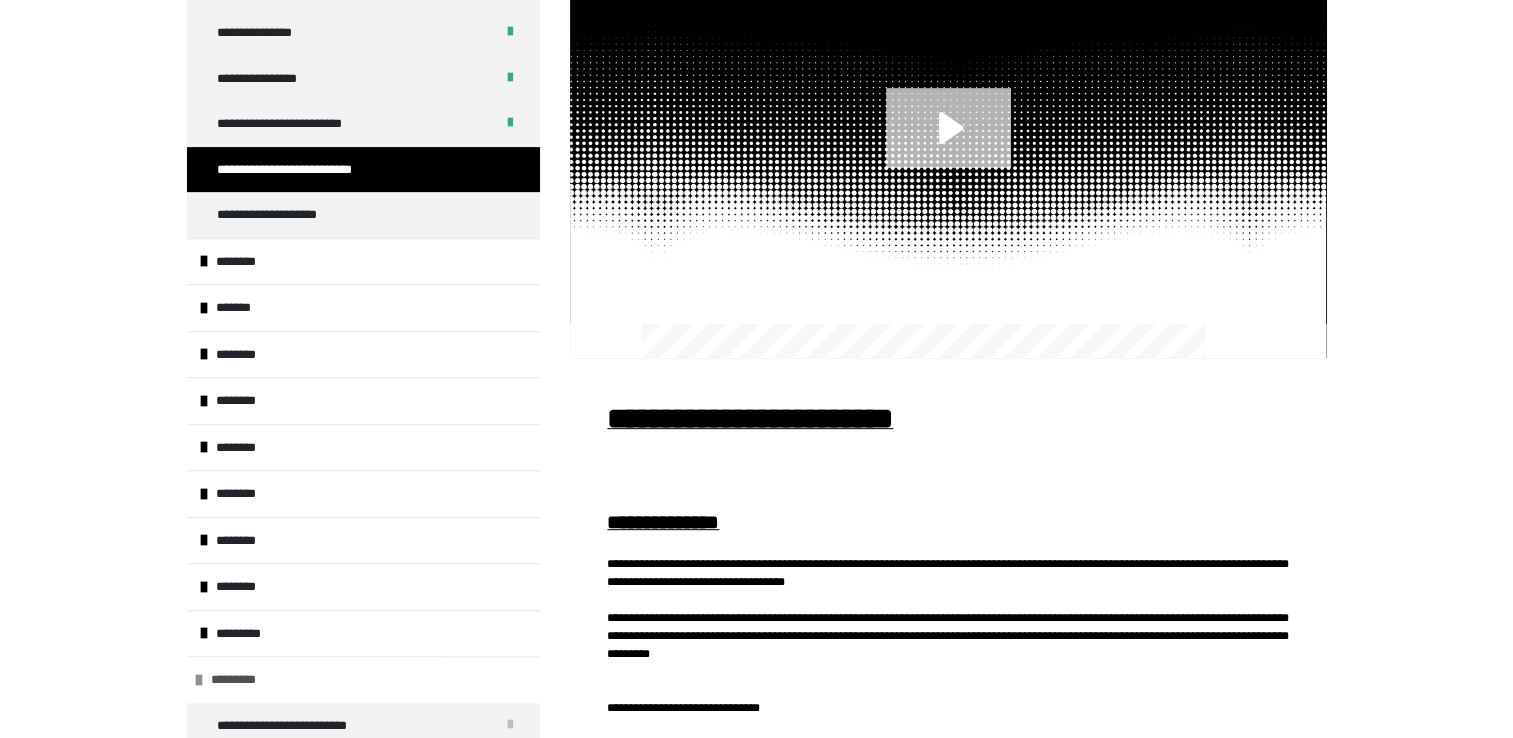 click on "*********" at bounding box center (363, 679) 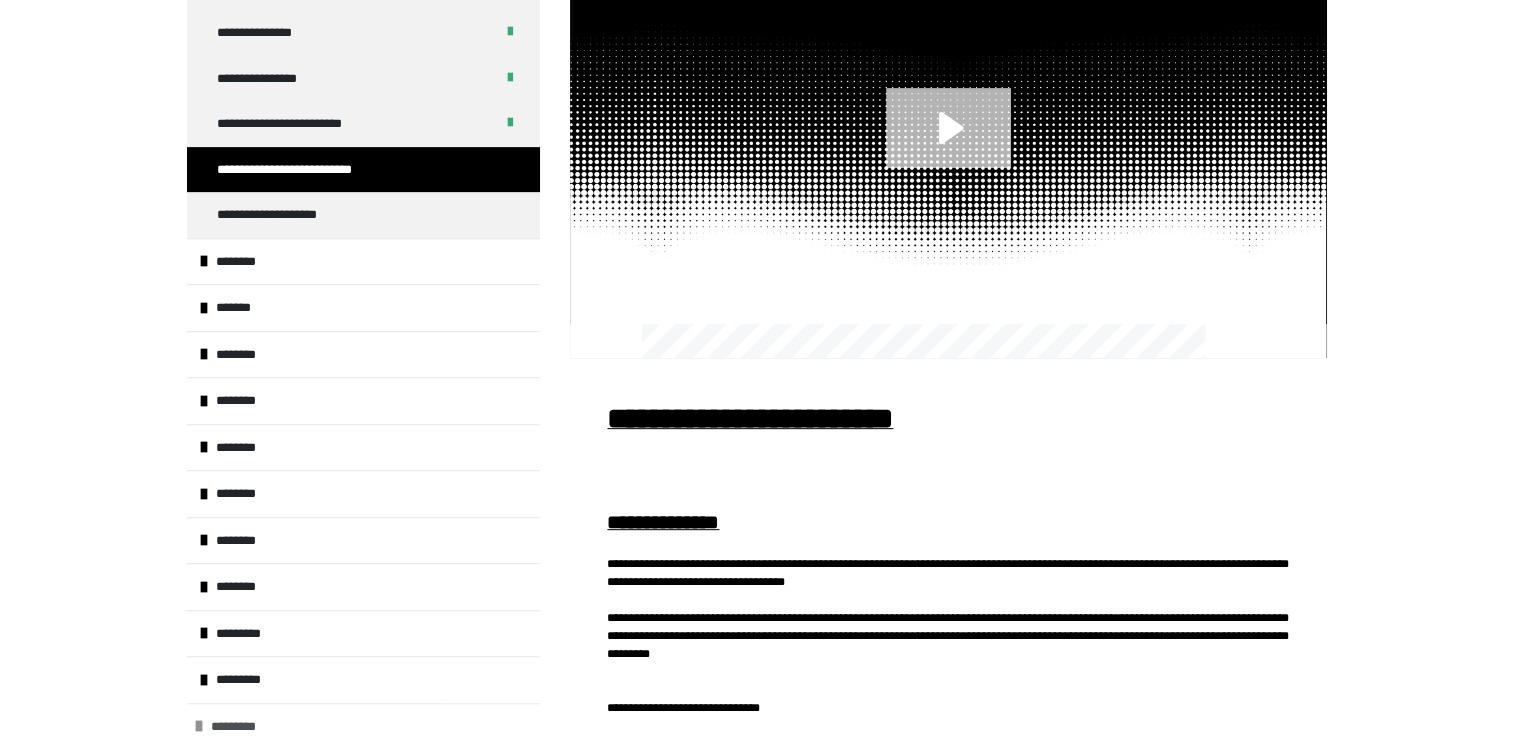 click on "*********" at bounding box center (363, 726) 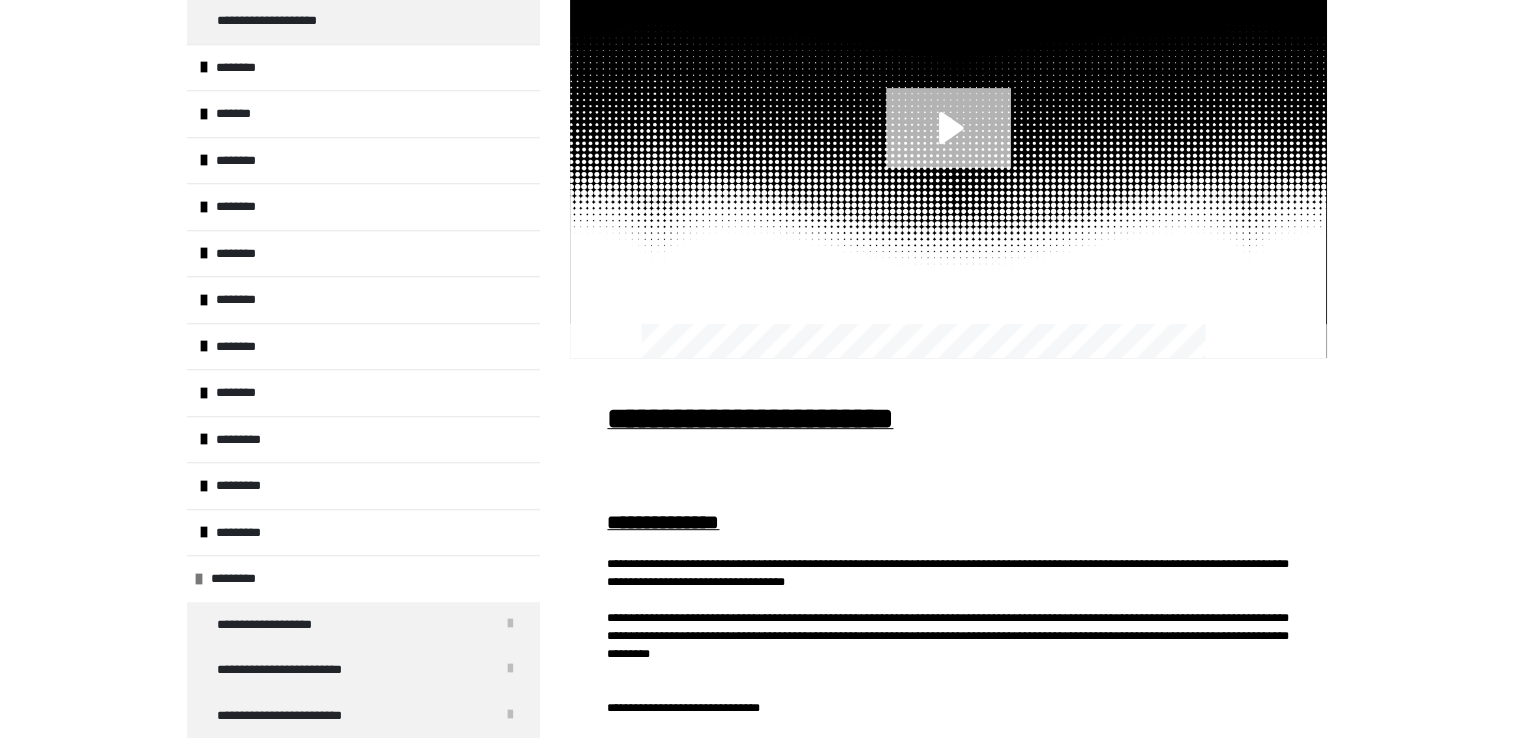 scroll, scrollTop: 953, scrollLeft: 0, axis: vertical 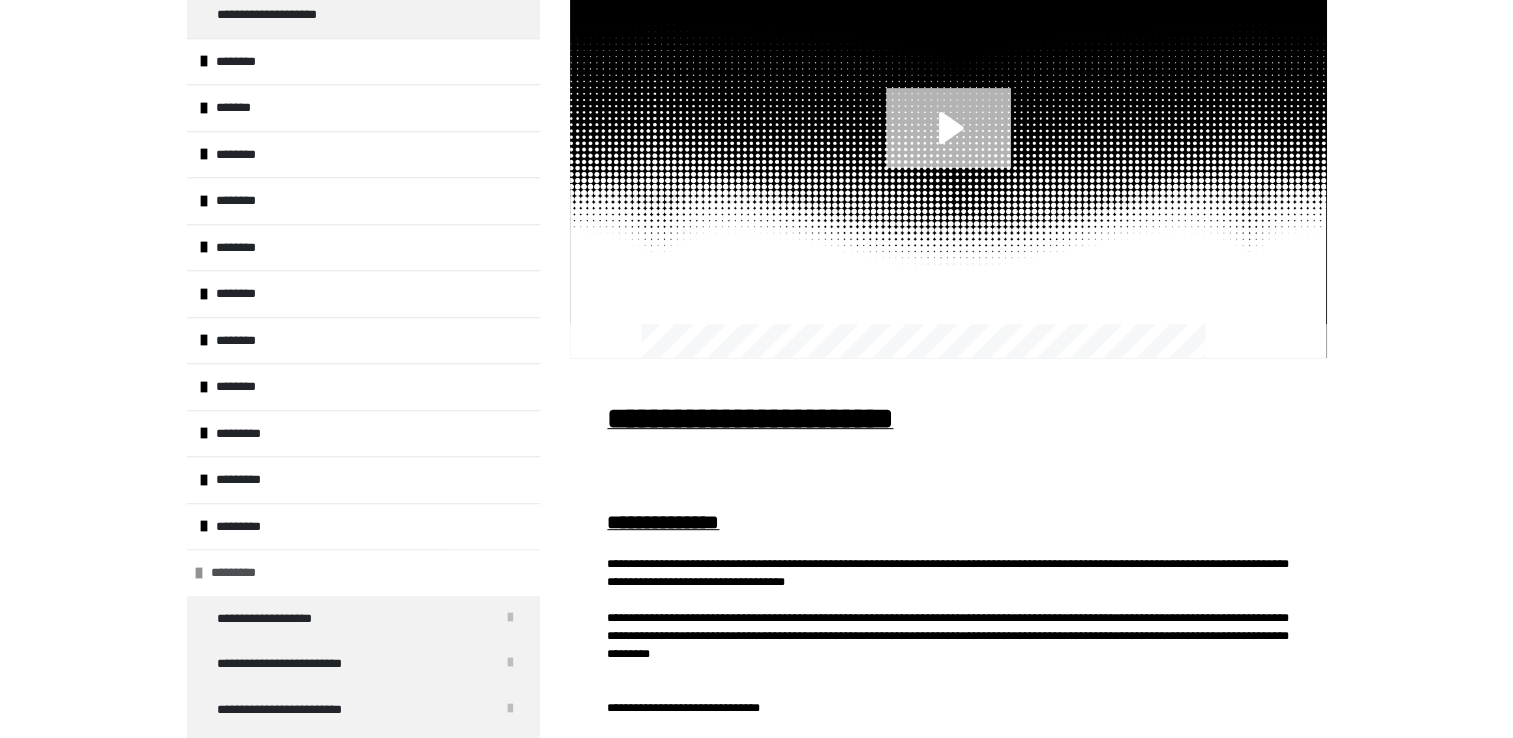 click on "*********" at bounding box center (363, 572) 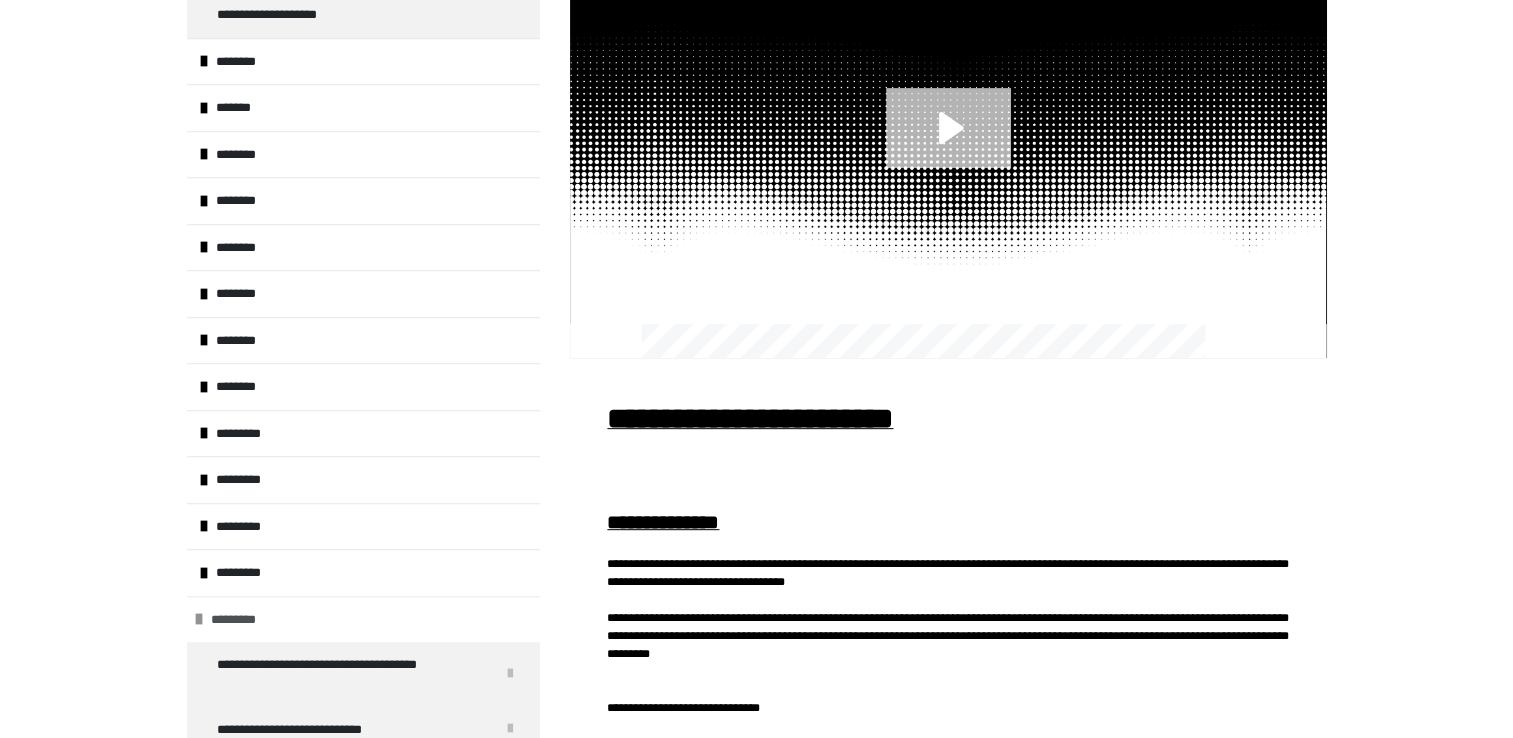 click on "*********" at bounding box center [363, 619] 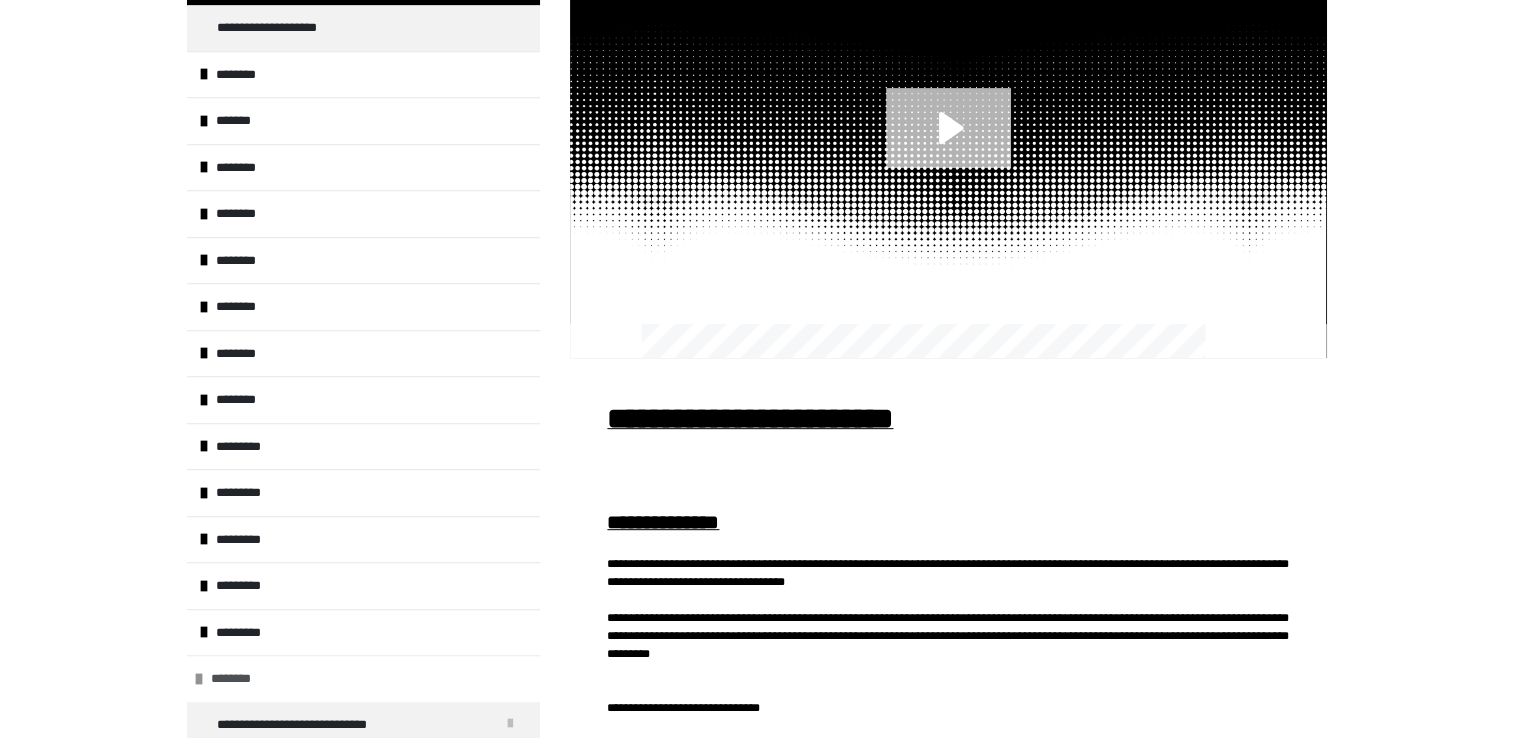 click on "********" at bounding box center (242, 679) 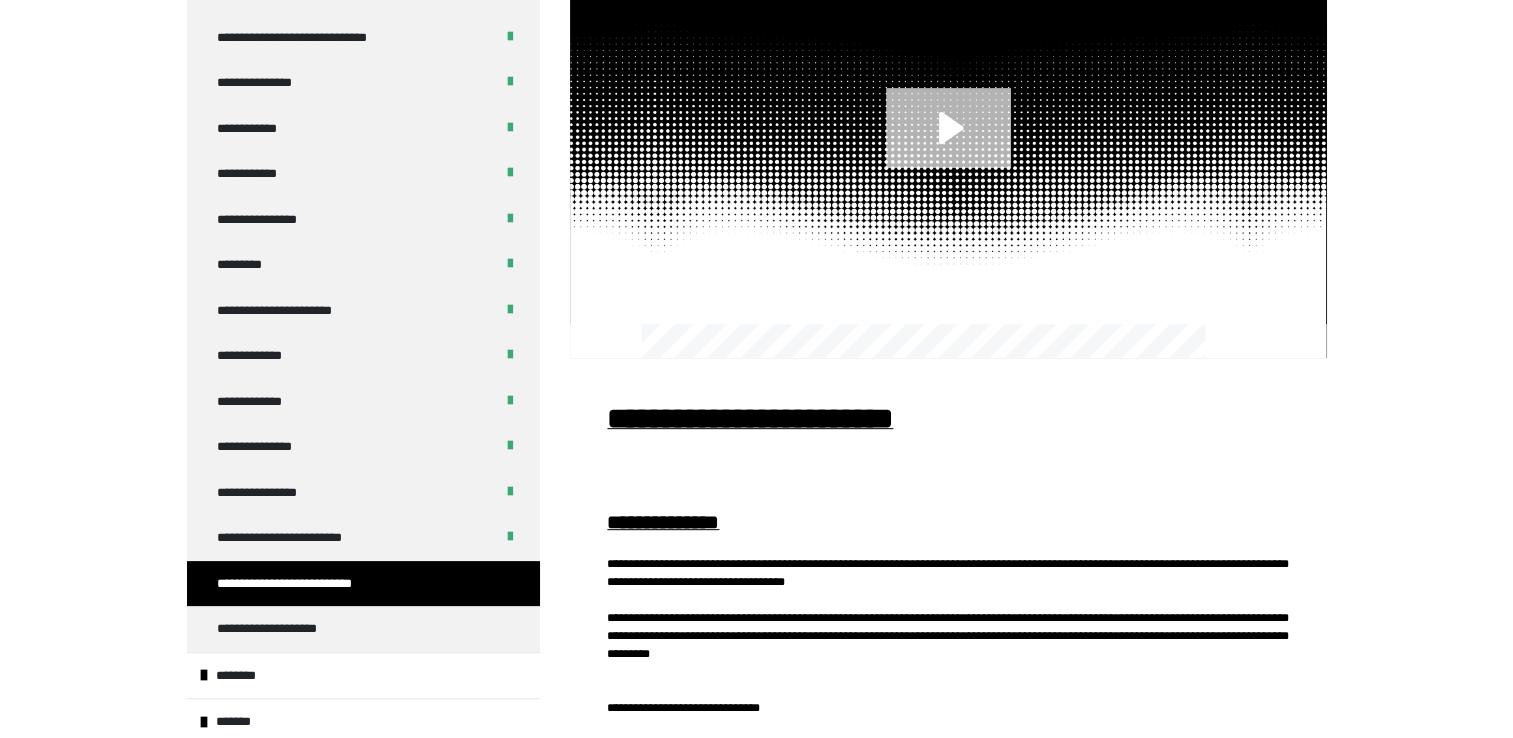 scroll, scrollTop: 335, scrollLeft: 0, axis: vertical 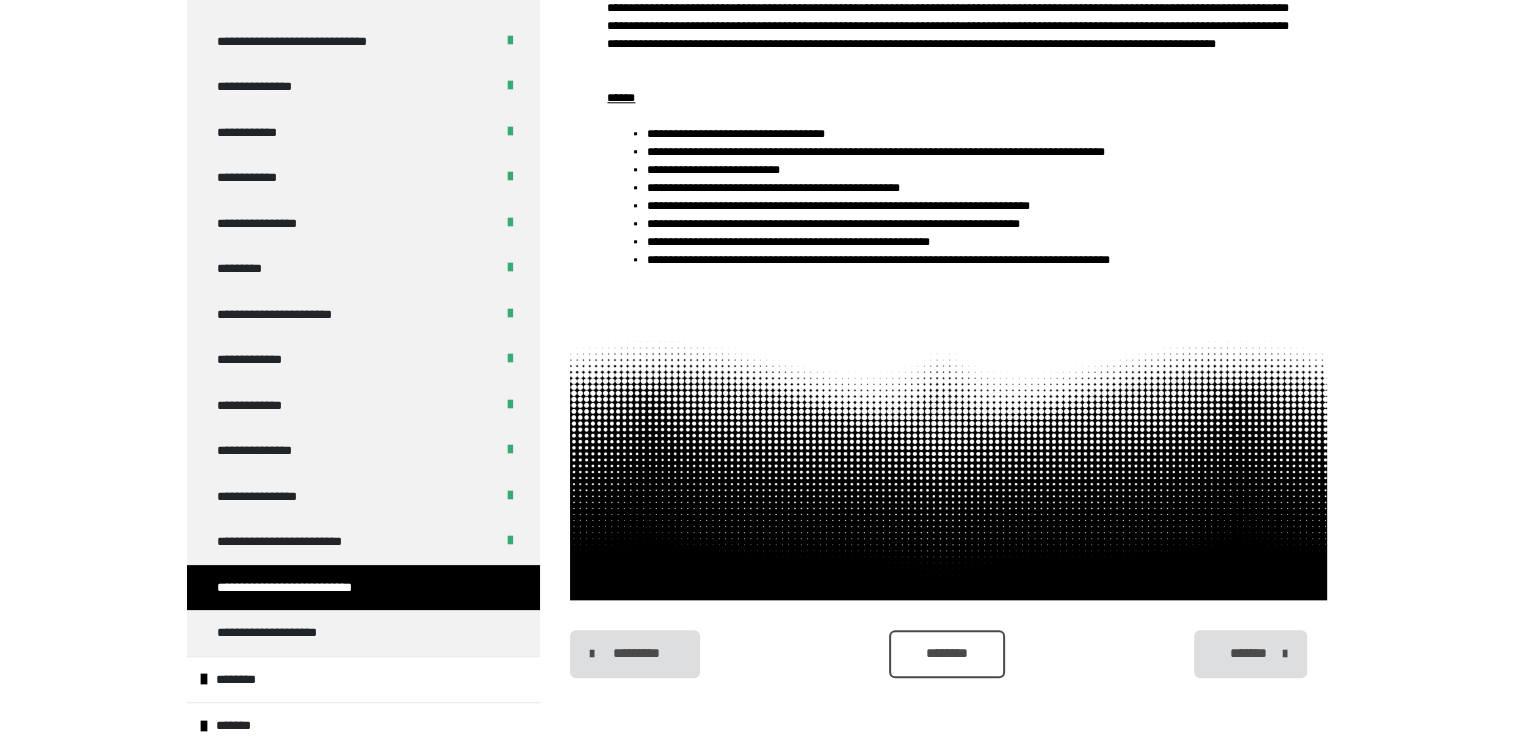 click on "********" at bounding box center (946, 654) 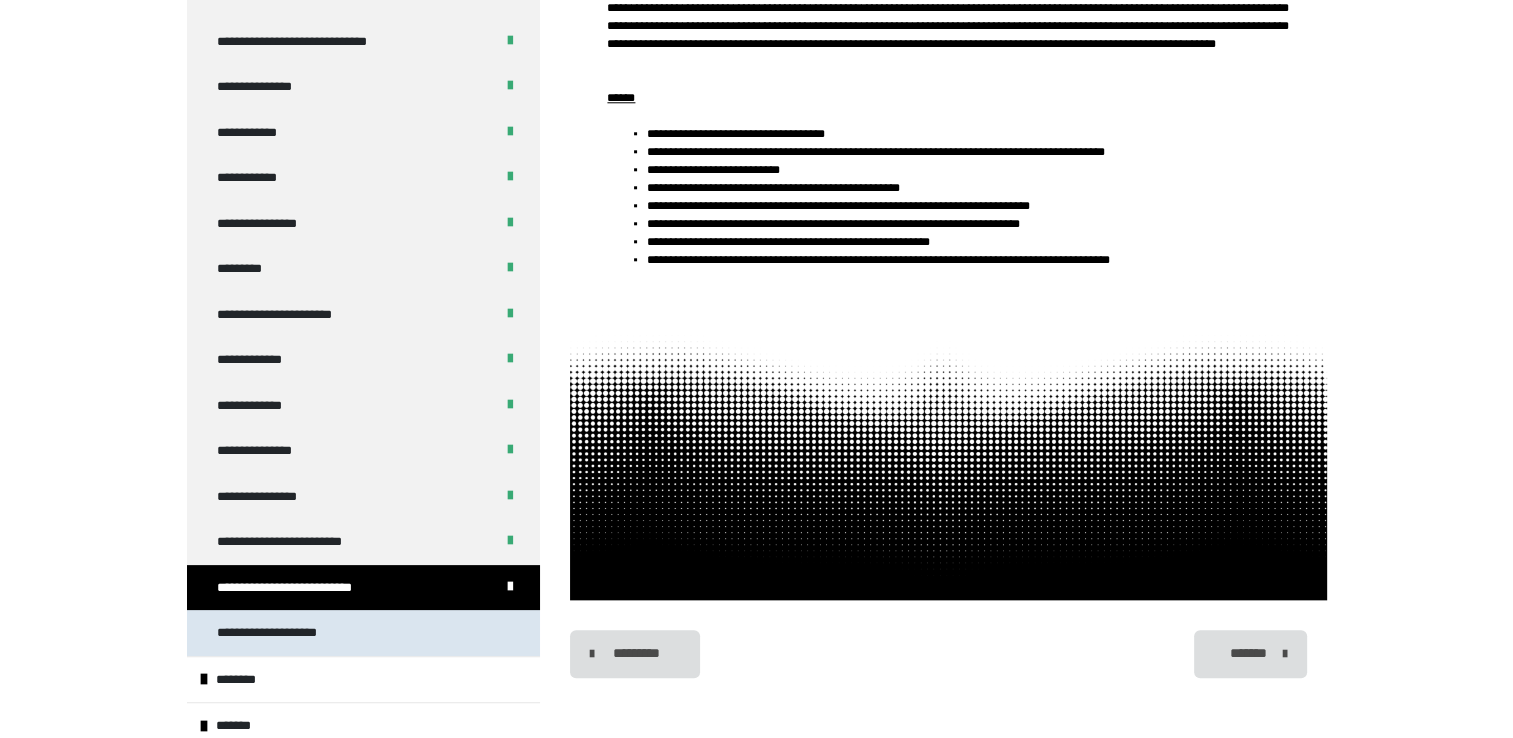 click on "**********" at bounding box center [363, 633] 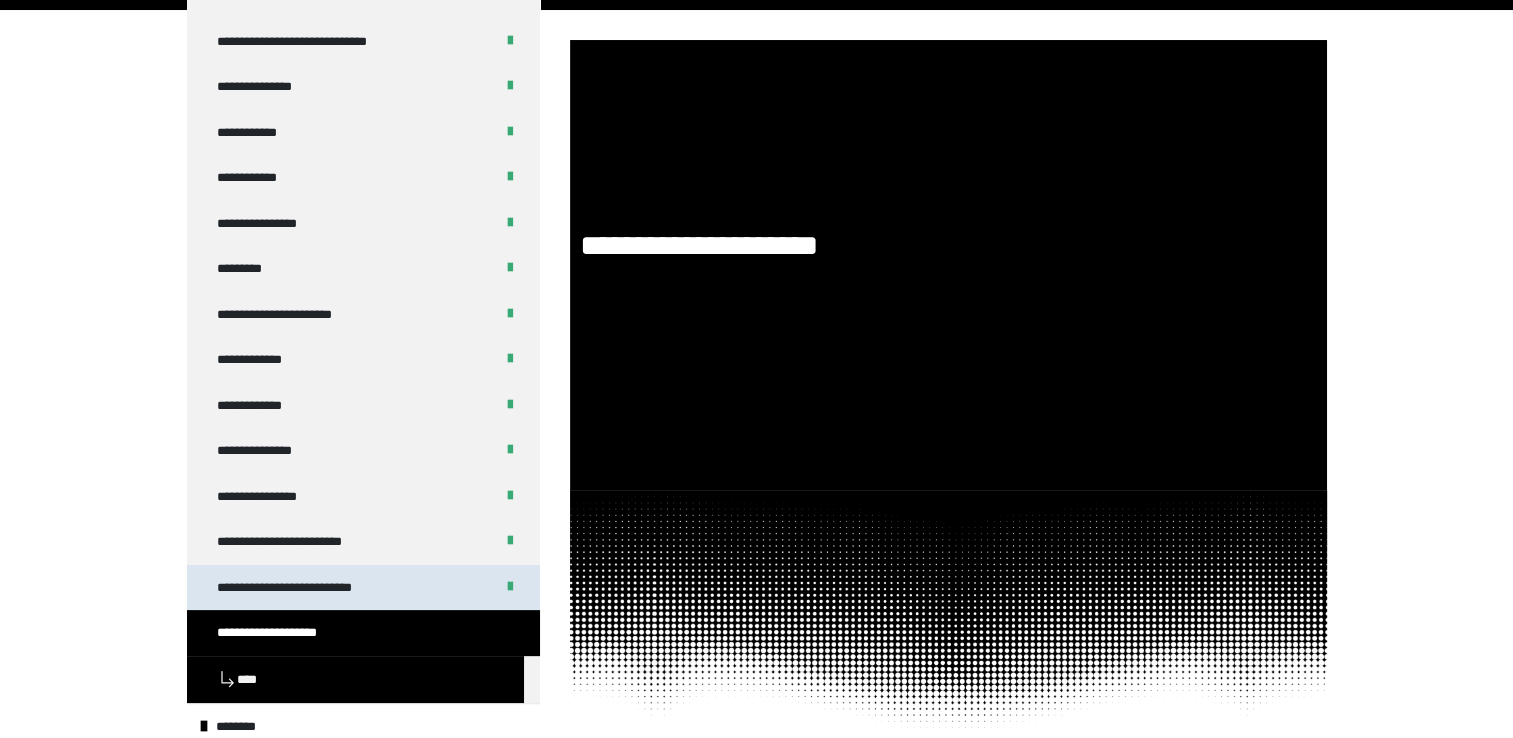 click on "**********" at bounding box center (311, 588) 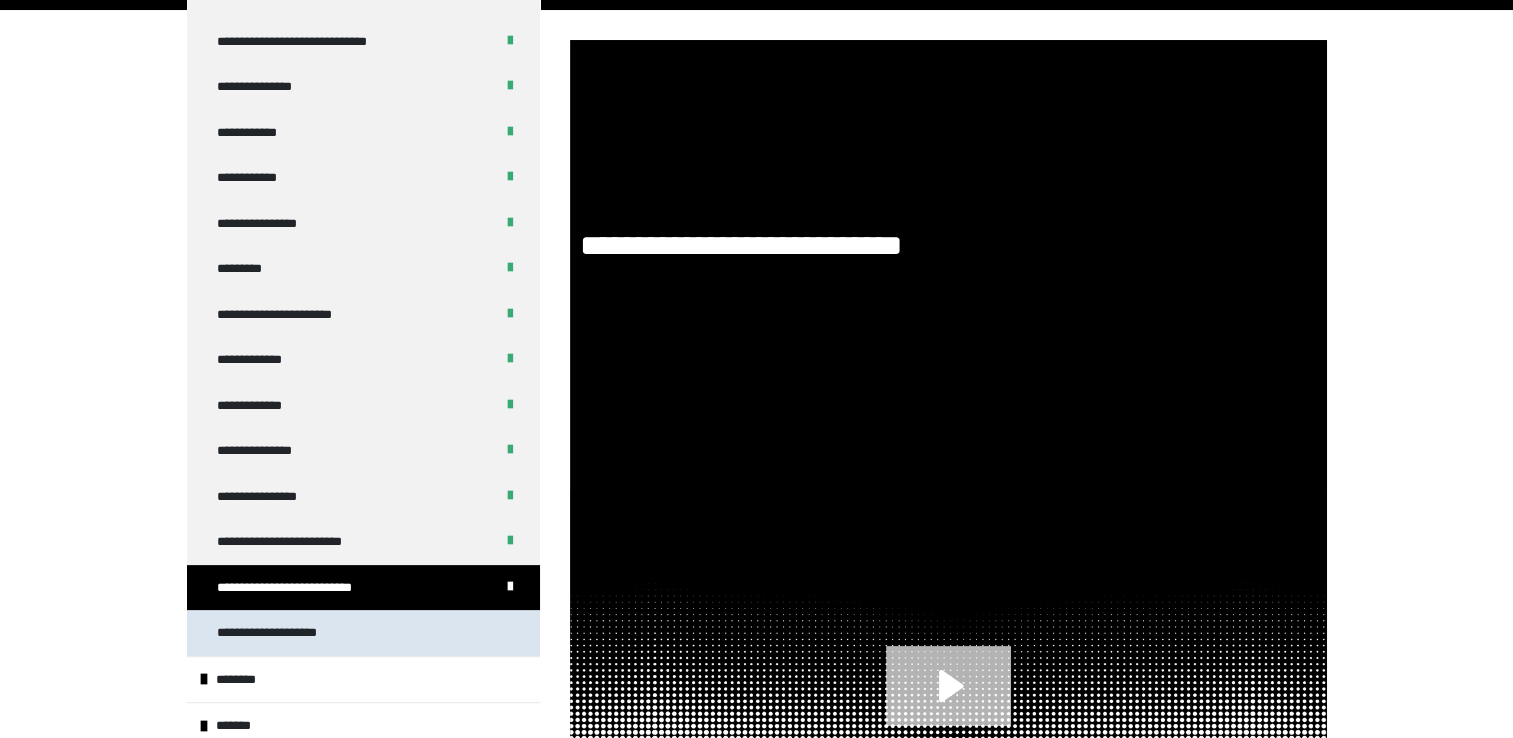 click on "**********" at bounding box center [363, 633] 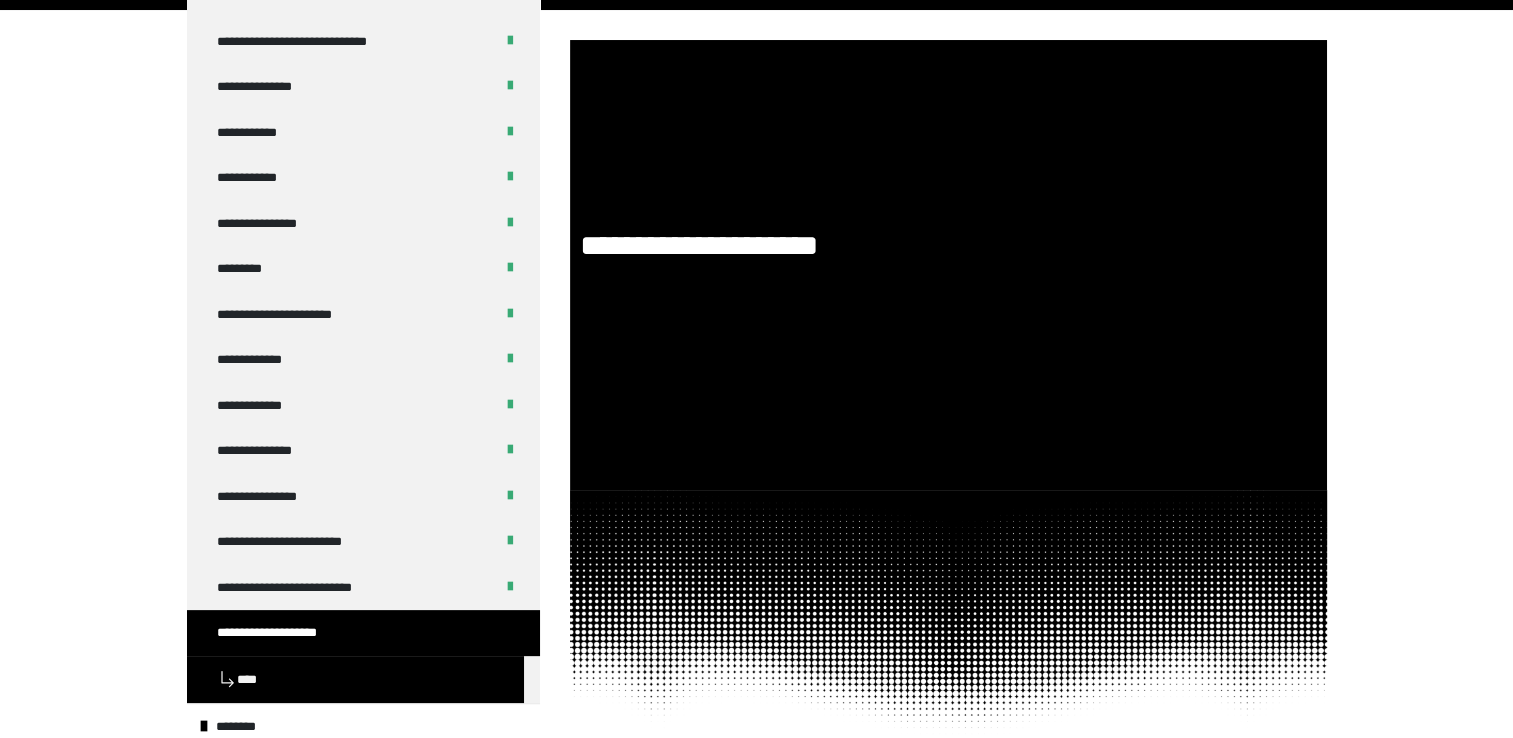 scroll, scrollTop: 260, scrollLeft: 0, axis: vertical 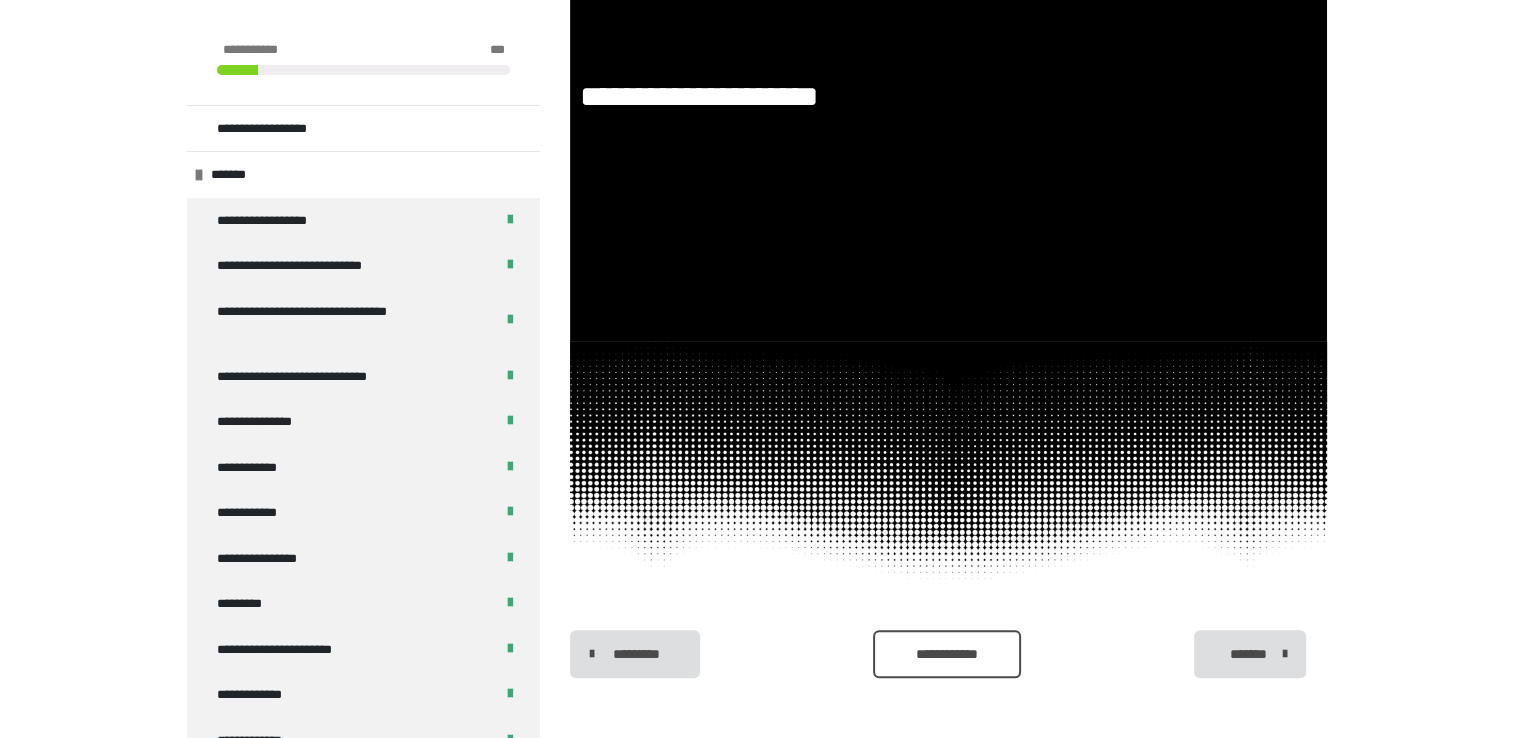 click on "**********" at bounding box center [947, 654] 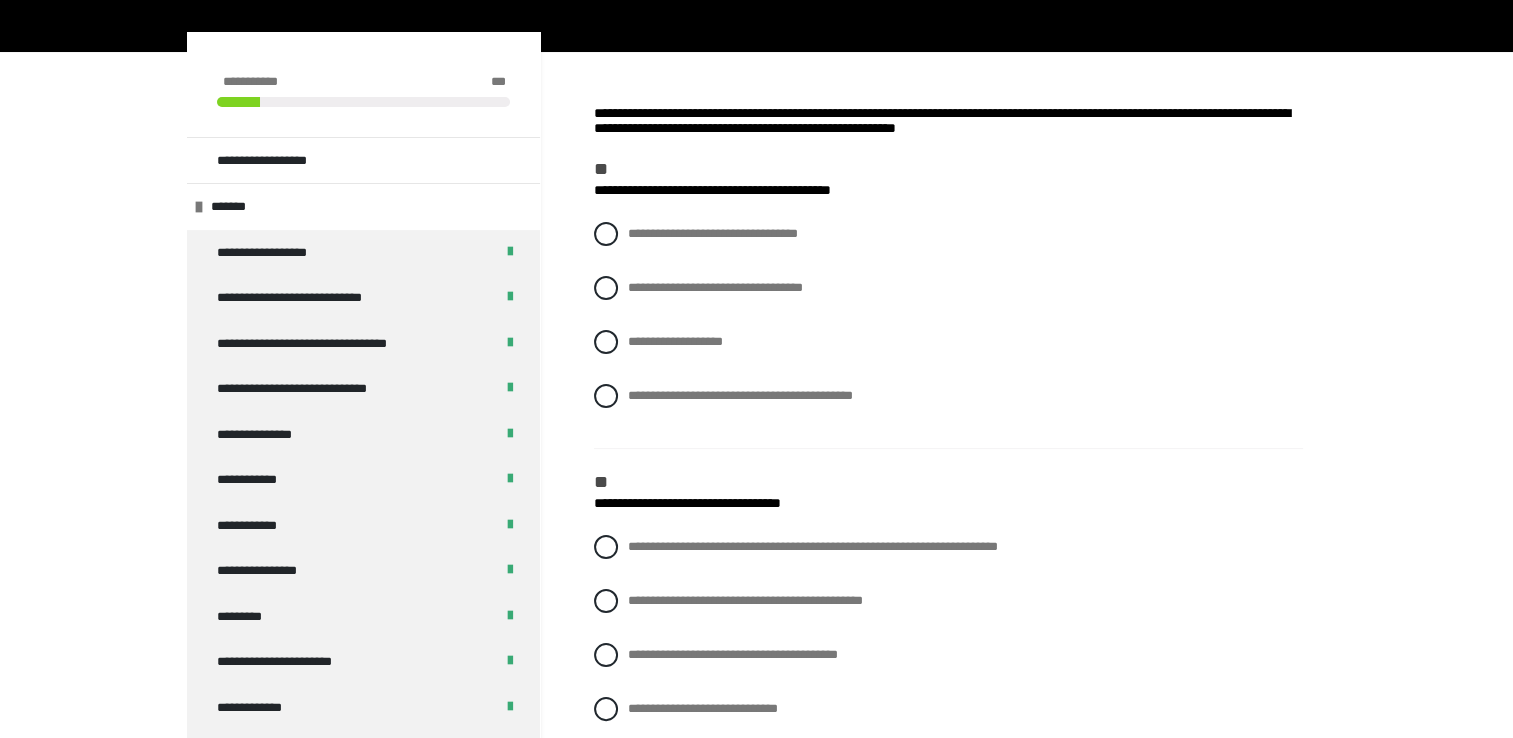 scroll, scrollTop: 250, scrollLeft: 0, axis: vertical 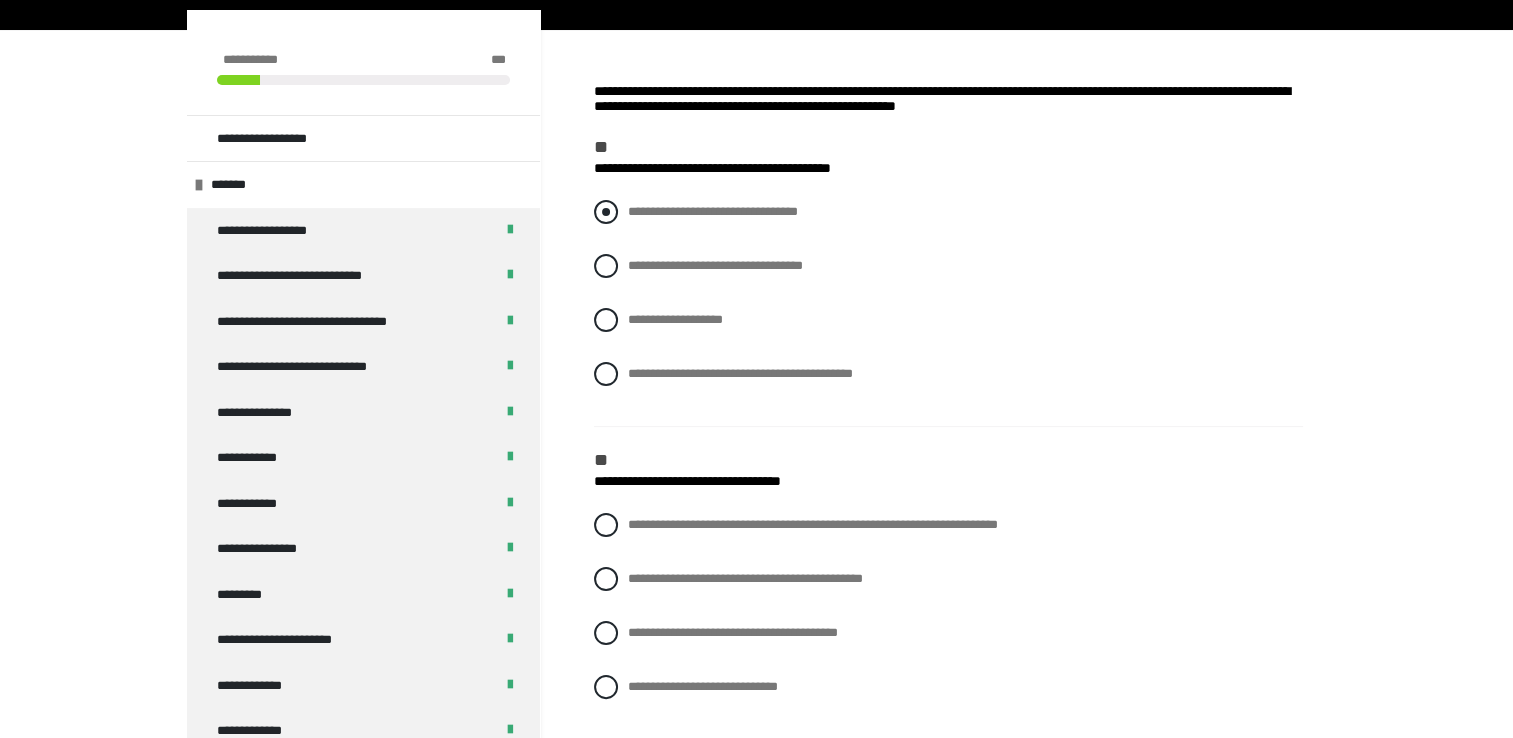 click at bounding box center [606, 212] 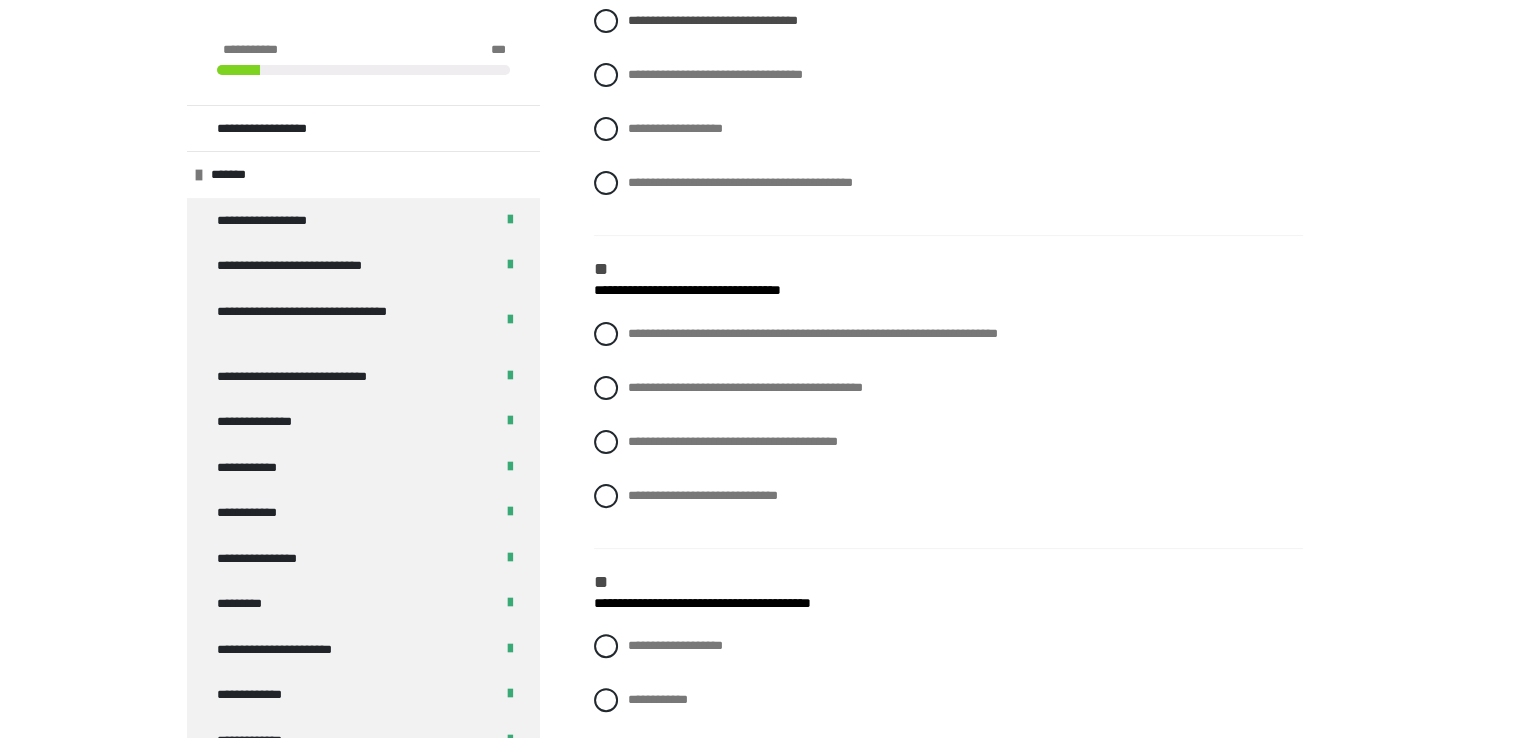 scroll, scrollTop: 450, scrollLeft: 0, axis: vertical 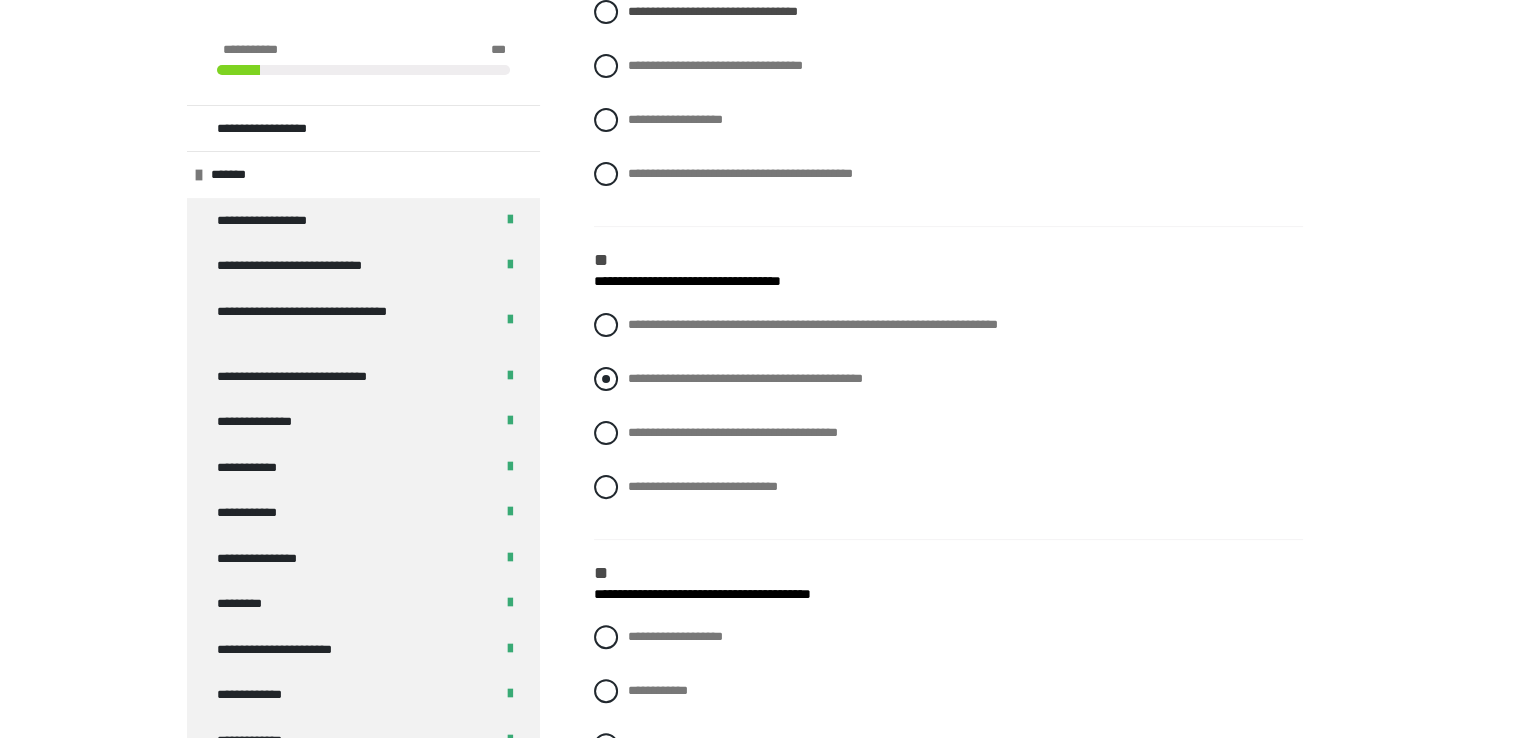 click at bounding box center [606, 379] 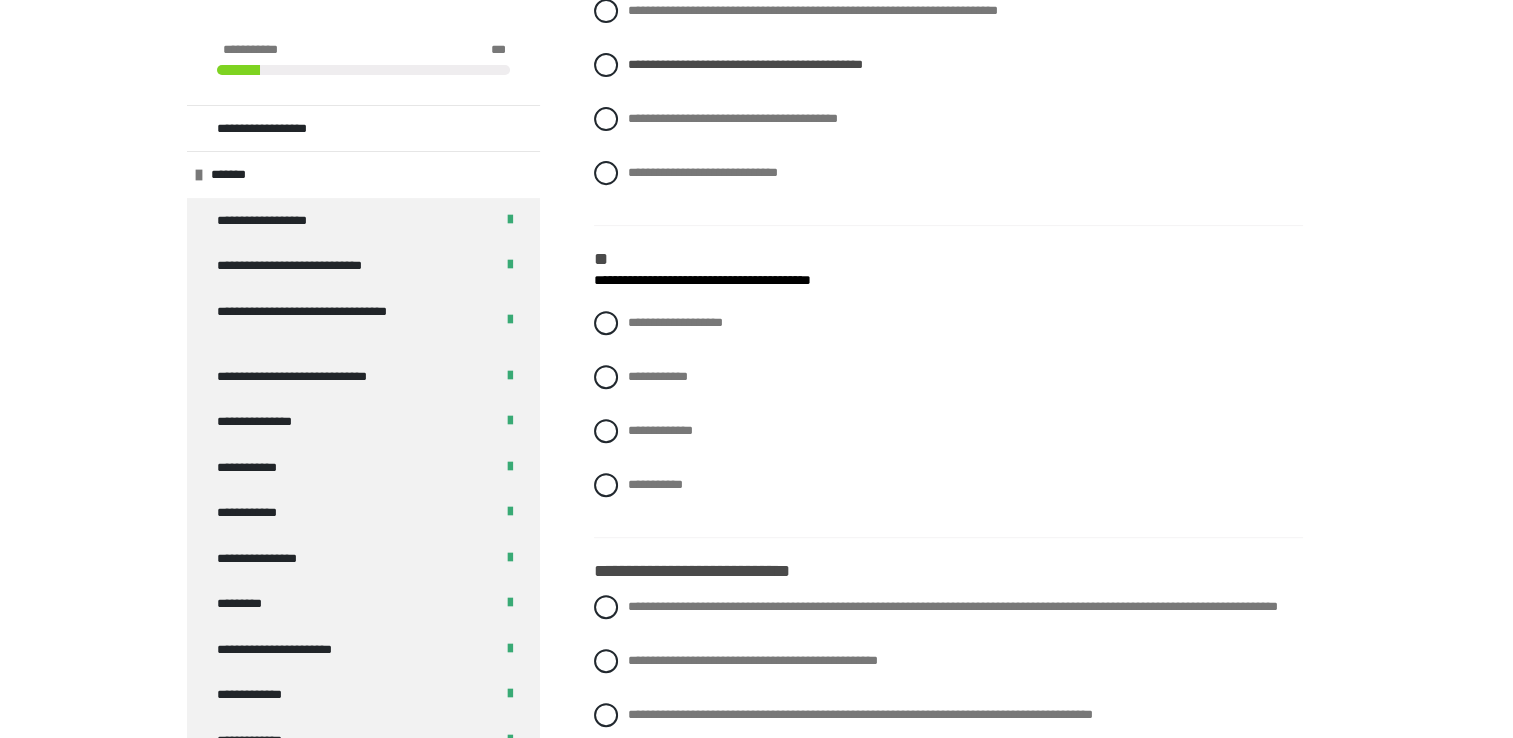 scroll, scrollTop: 770, scrollLeft: 0, axis: vertical 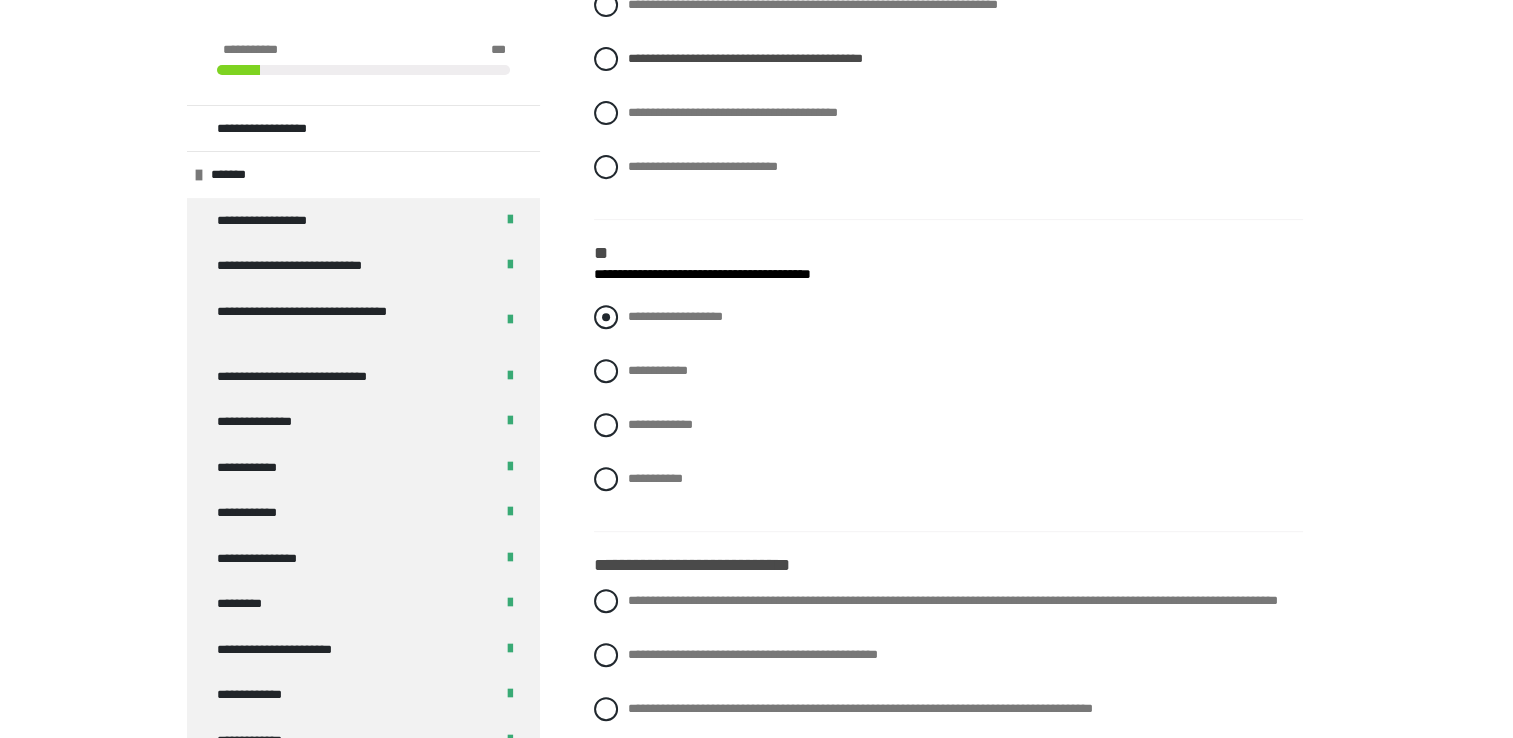 click at bounding box center (606, 317) 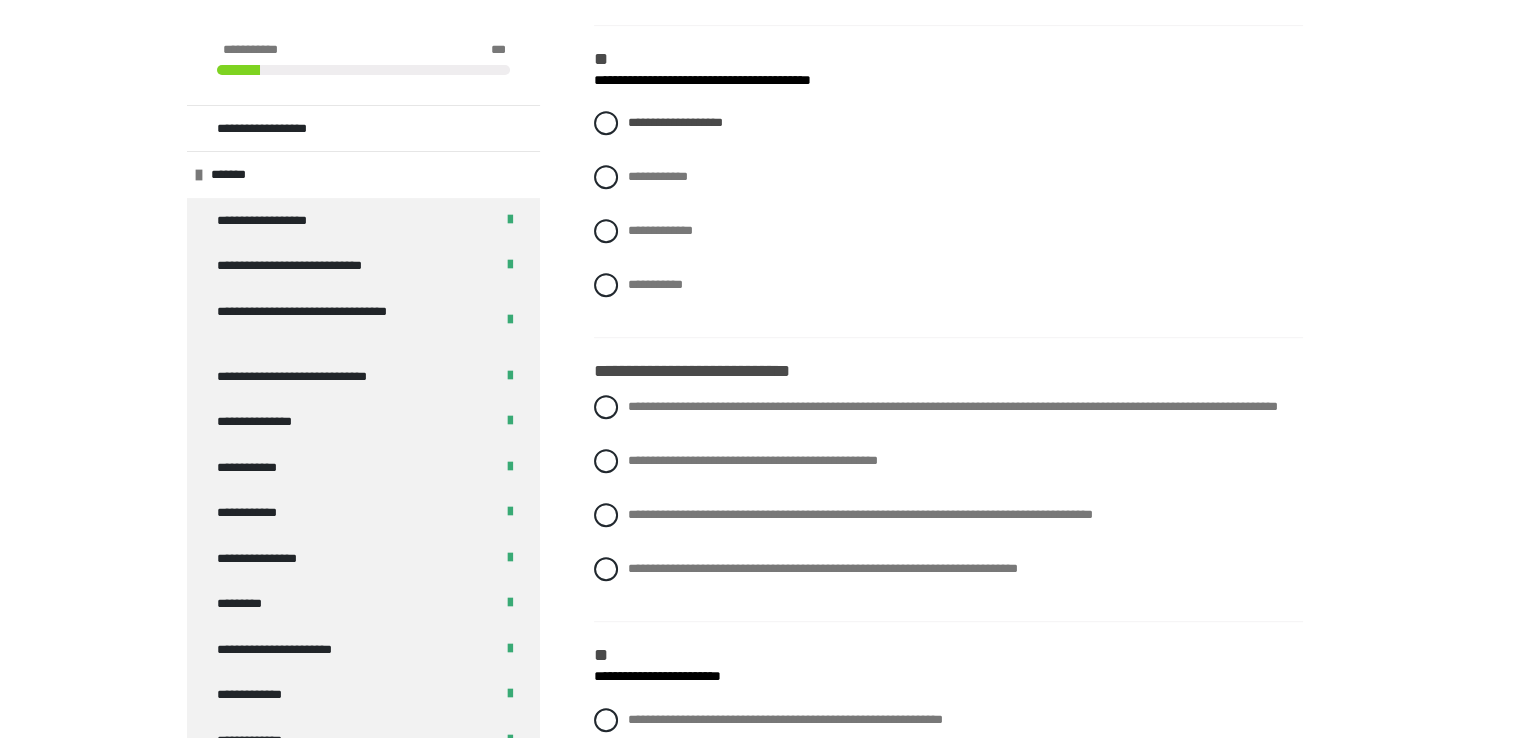 scroll, scrollTop: 970, scrollLeft: 0, axis: vertical 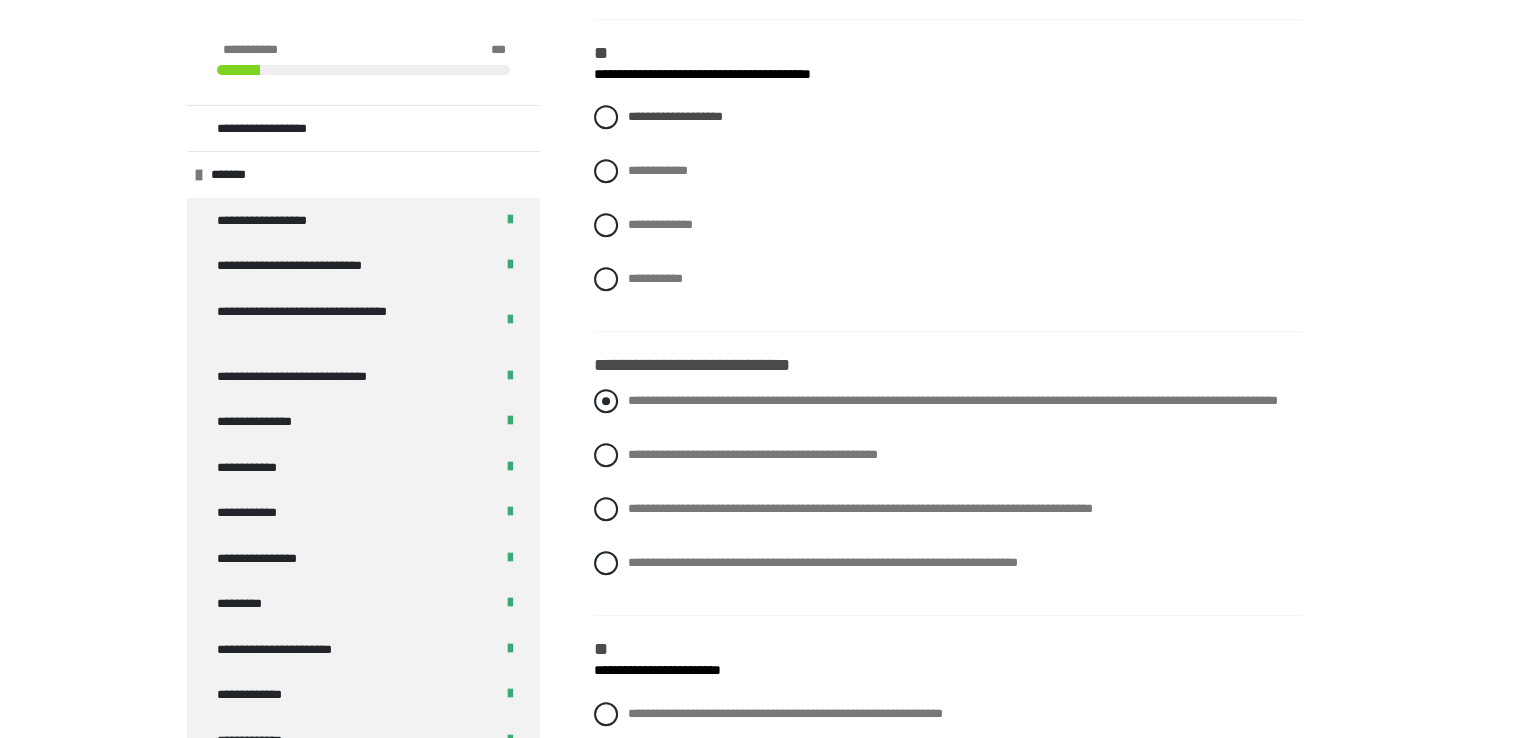 click at bounding box center (606, 401) 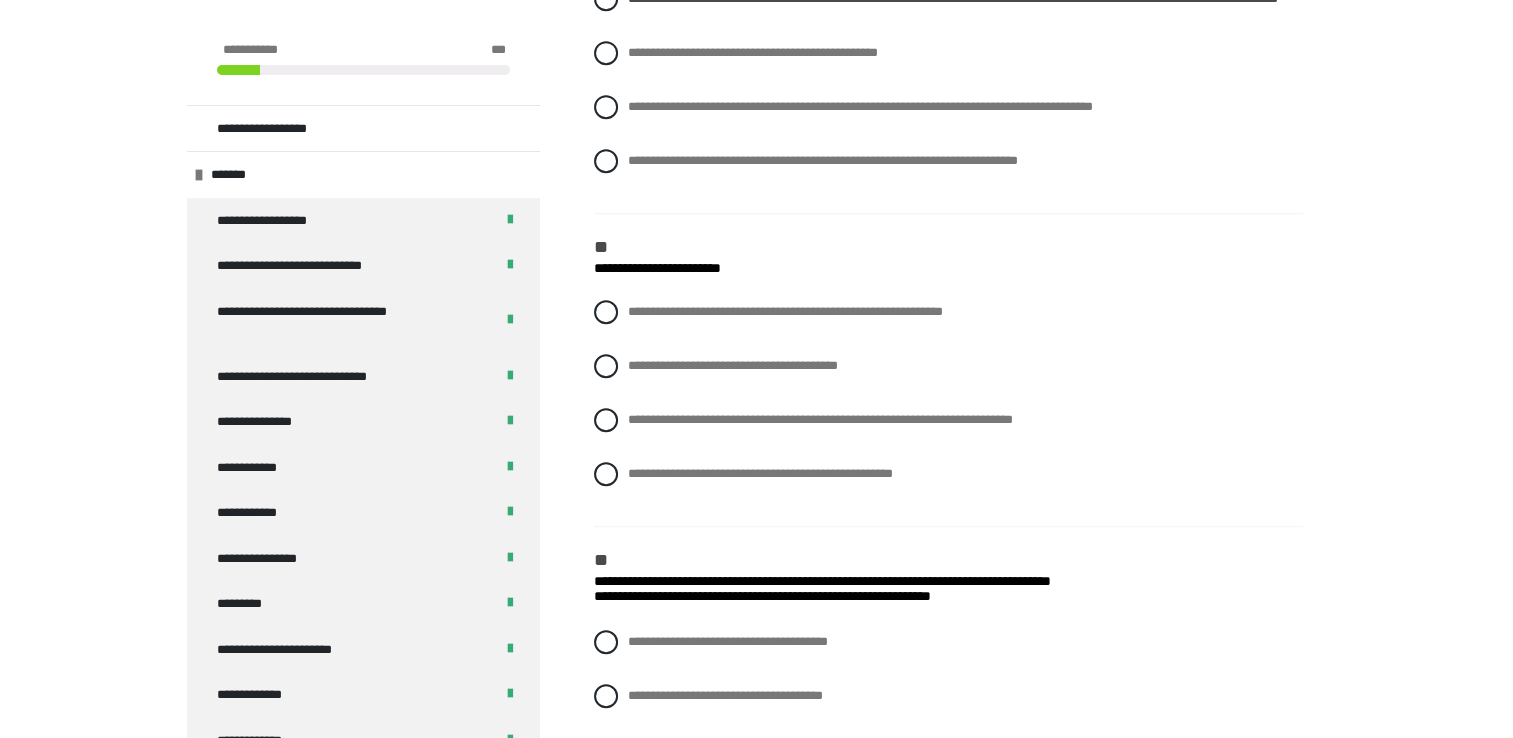 scroll, scrollTop: 1410, scrollLeft: 0, axis: vertical 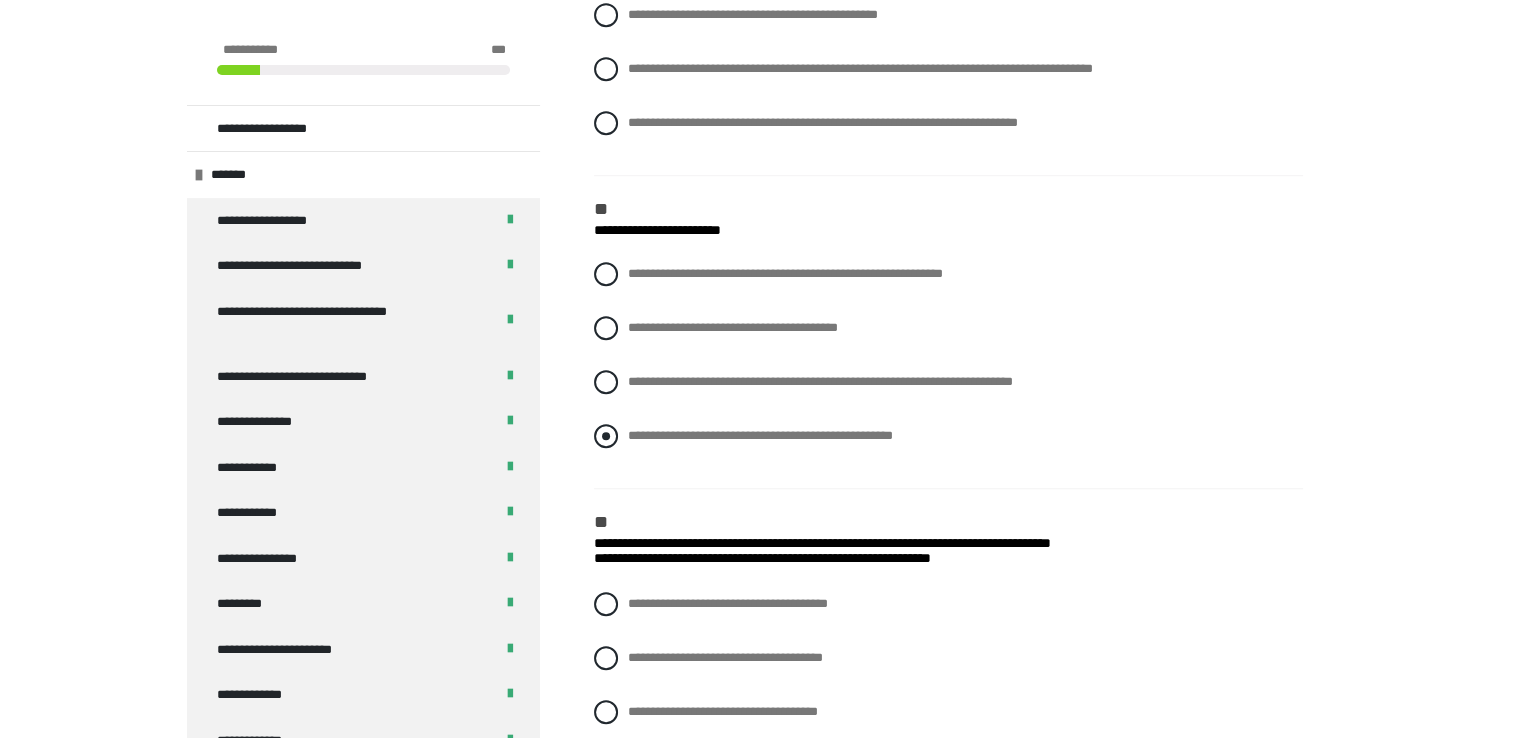 click on "**********" at bounding box center [948, 436] 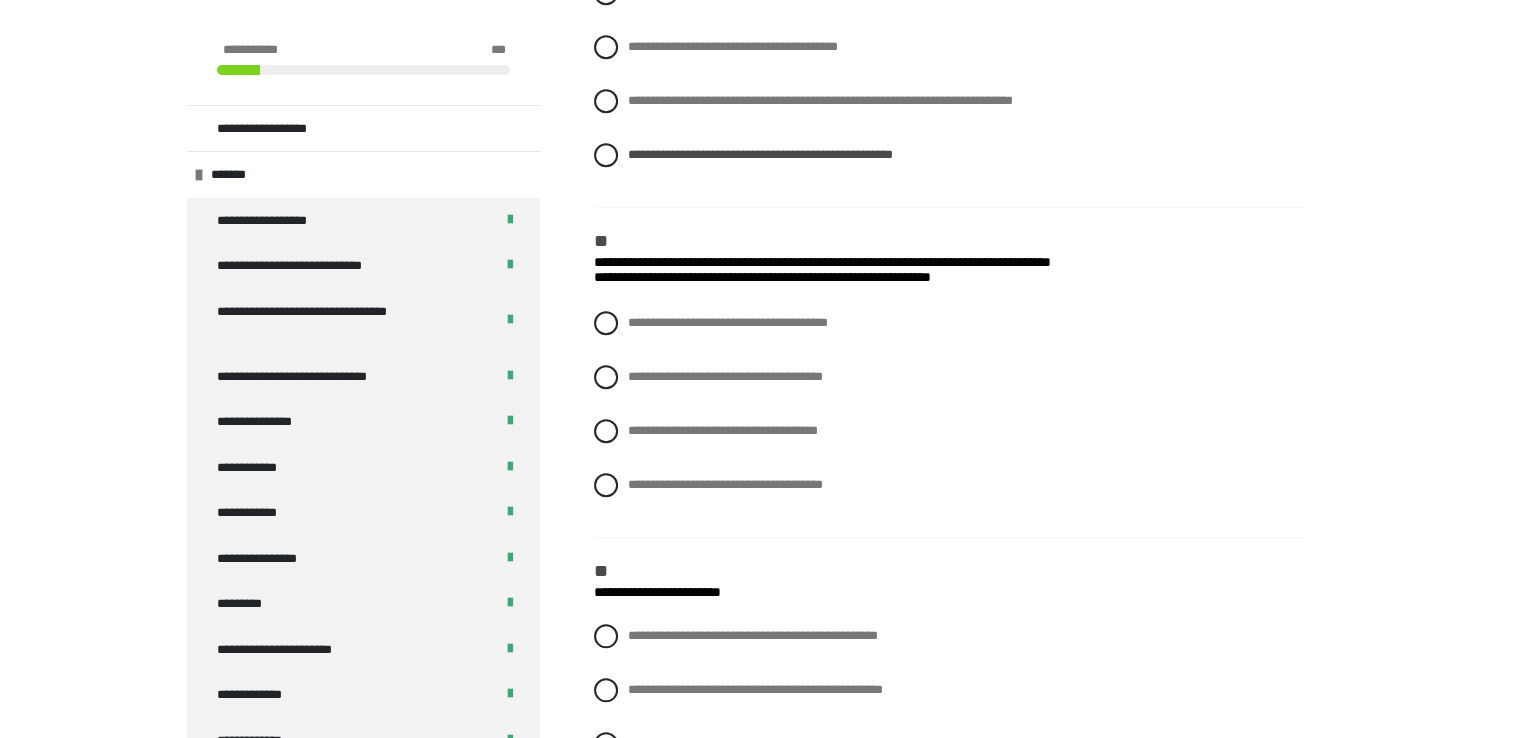 scroll, scrollTop: 1703, scrollLeft: 0, axis: vertical 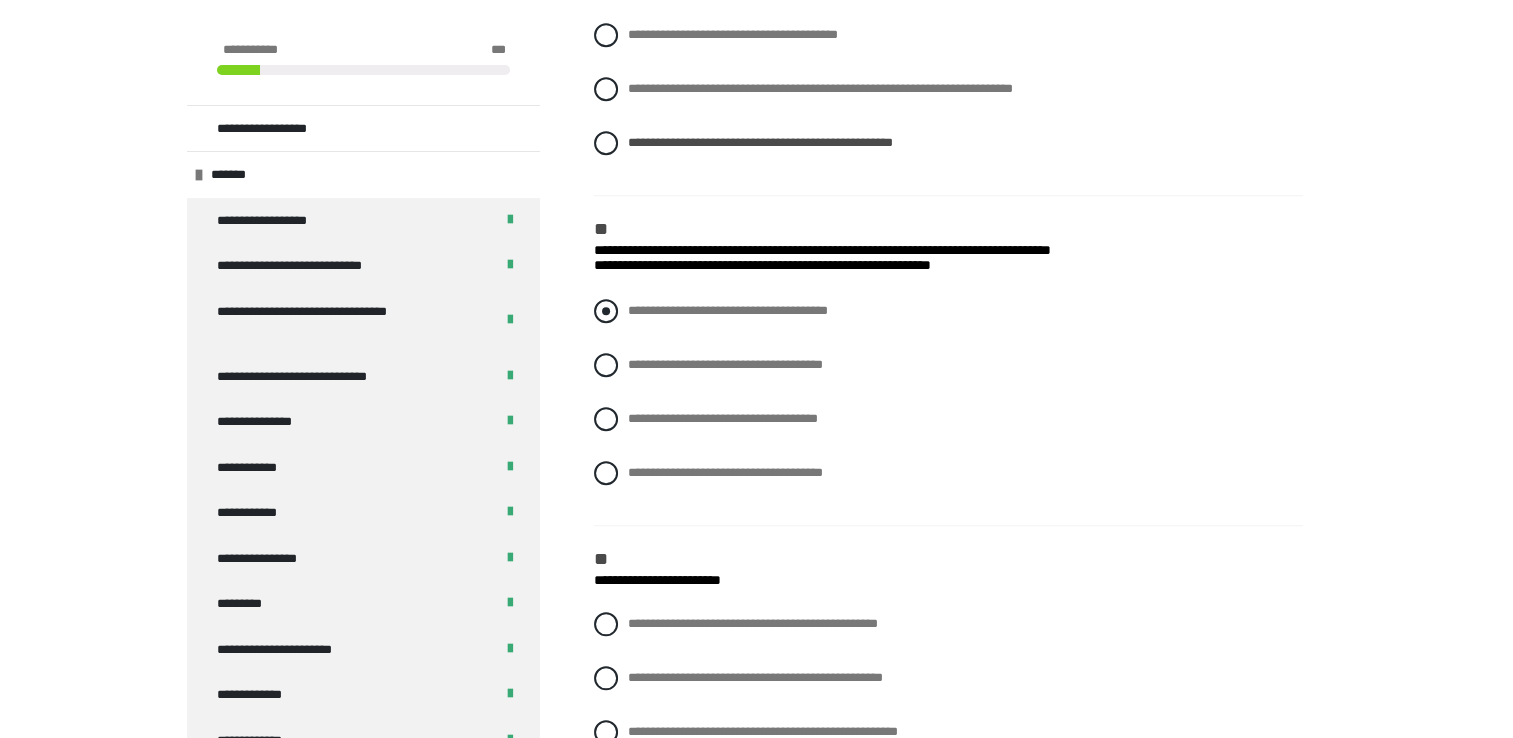 click at bounding box center (606, 311) 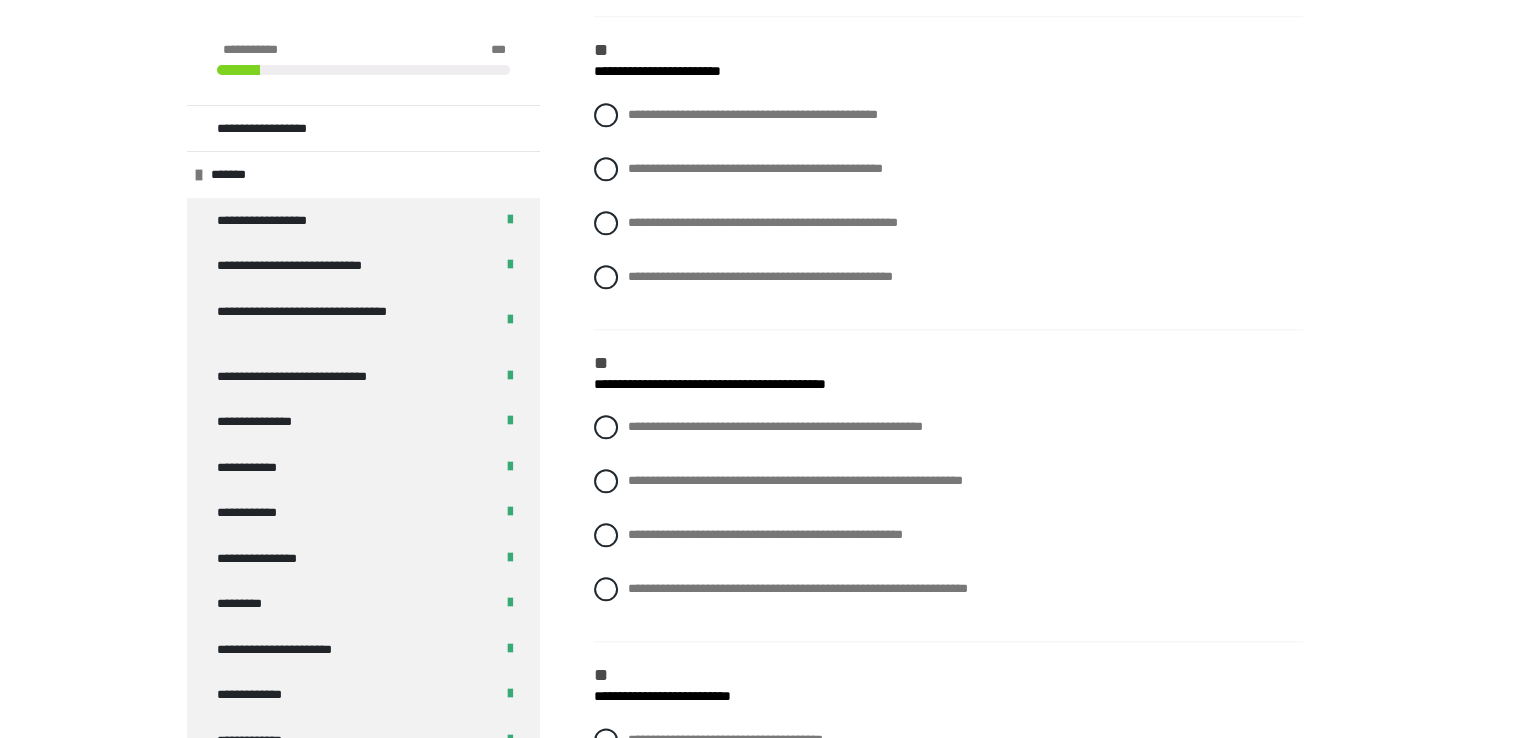 scroll, scrollTop: 2223, scrollLeft: 0, axis: vertical 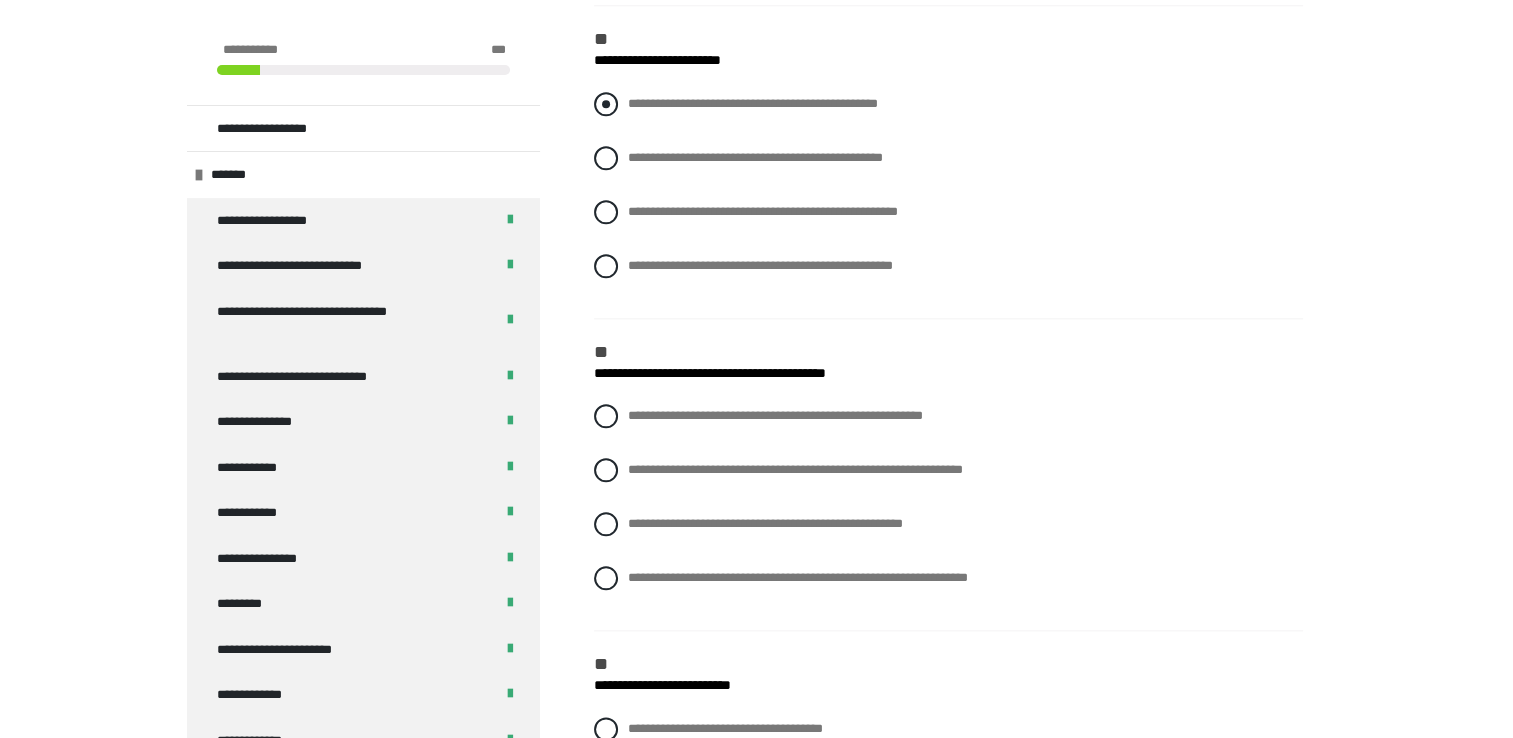 click at bounding box center [606, 104] 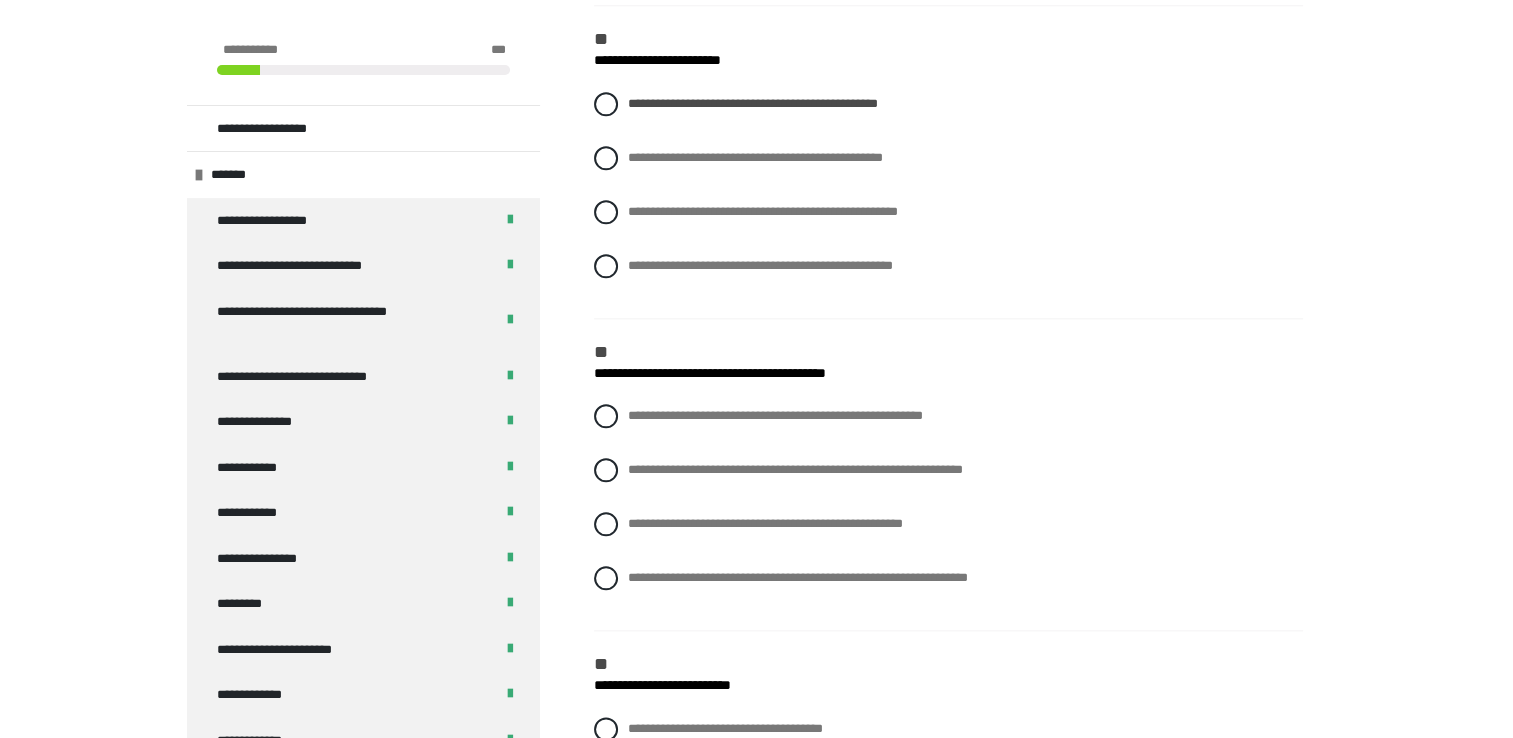 click on "**********" at bounding box center [948, 512] 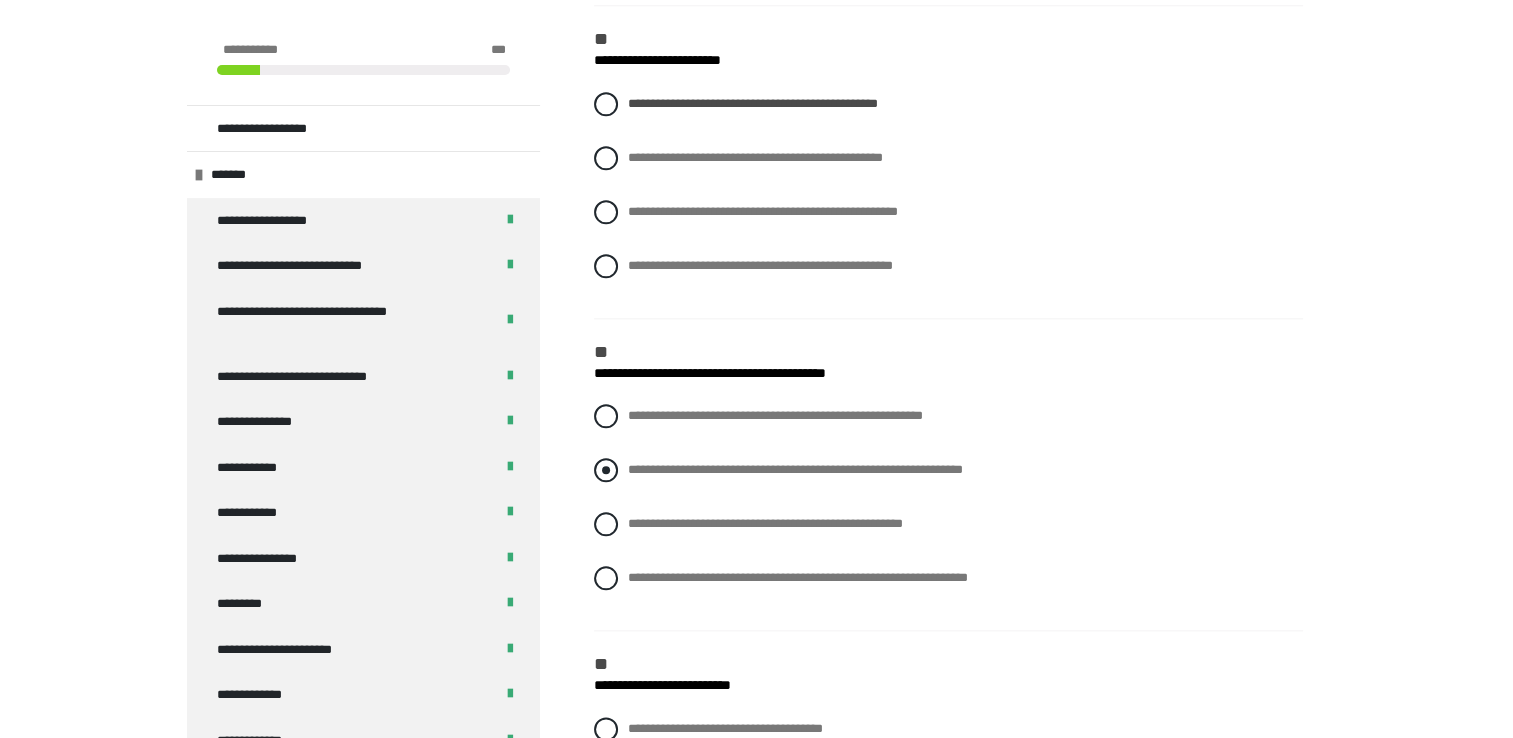 click at bounding box center [606, 470] 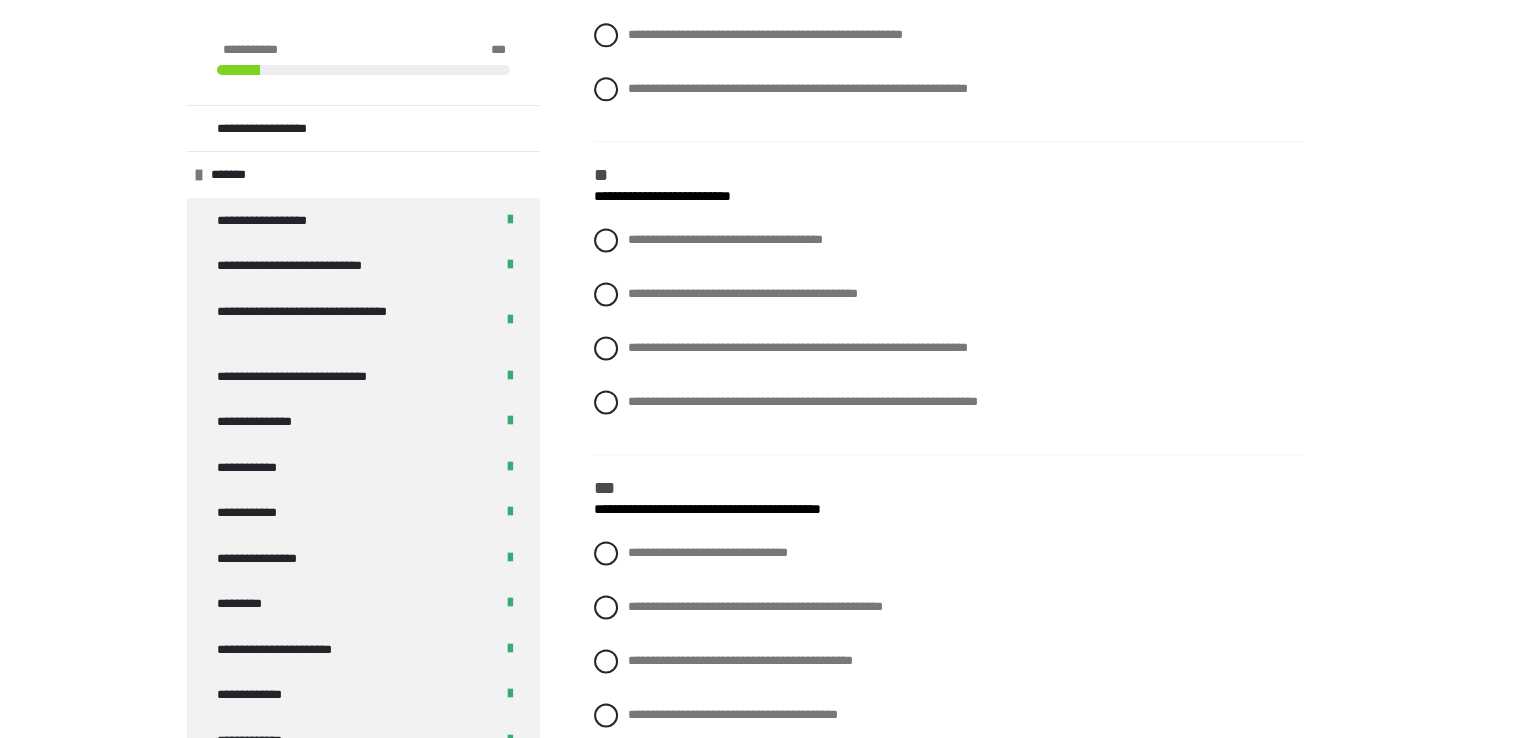 scroll, scrollTop: 2716, scrollLeft: 0, axis: vertical 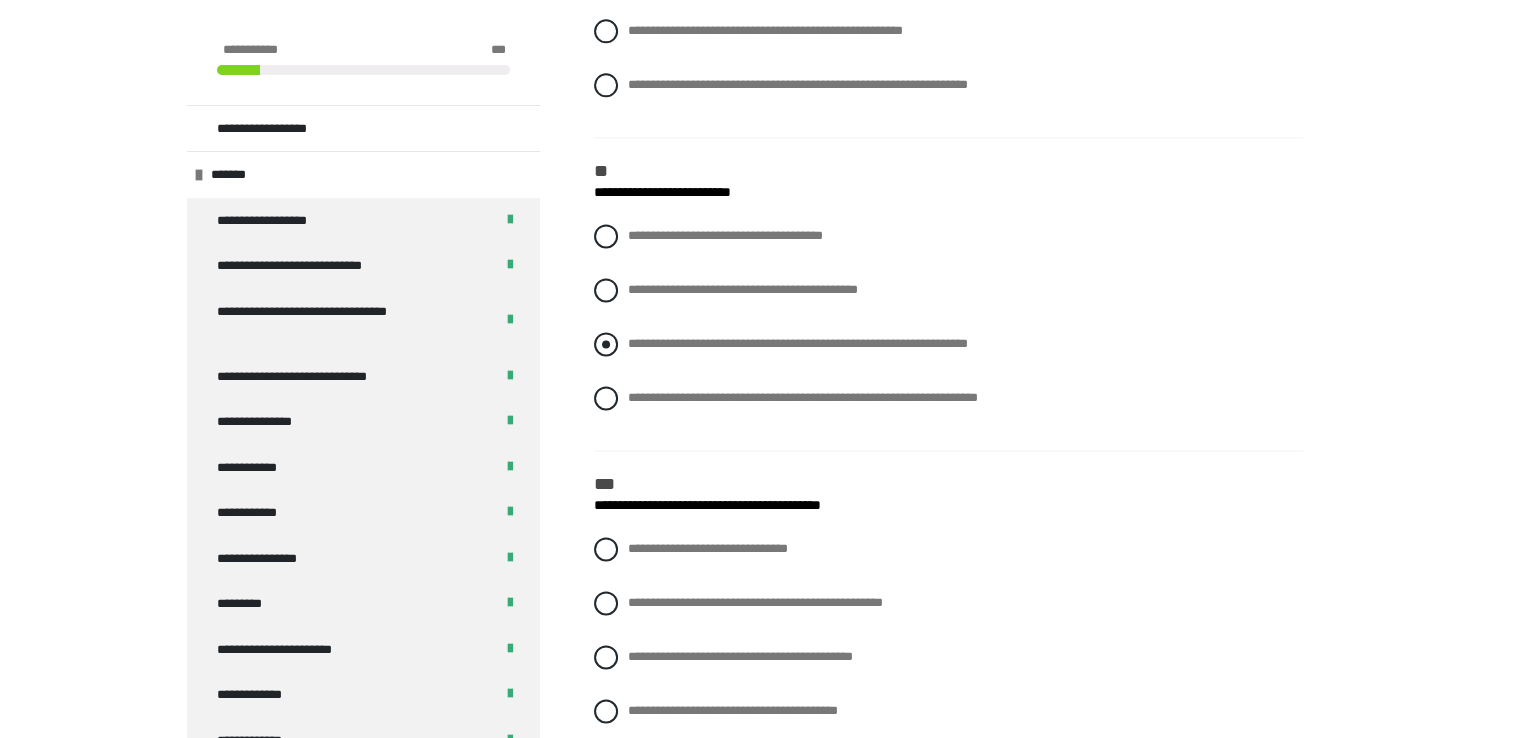 click on "**********" at bounding box center [798, 343] 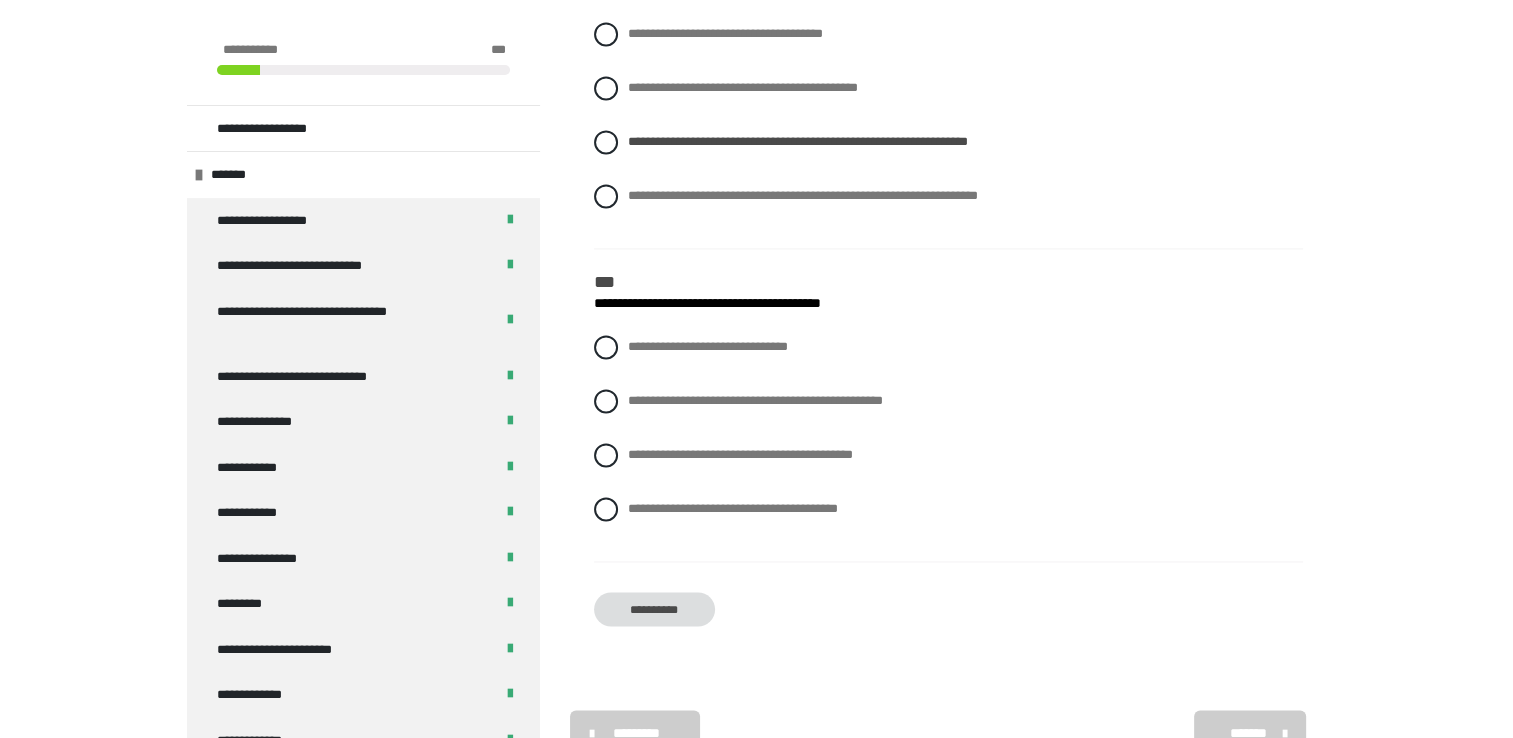 scroll, scrollTop: 2956, scrollLeft: 0, axis: vertical 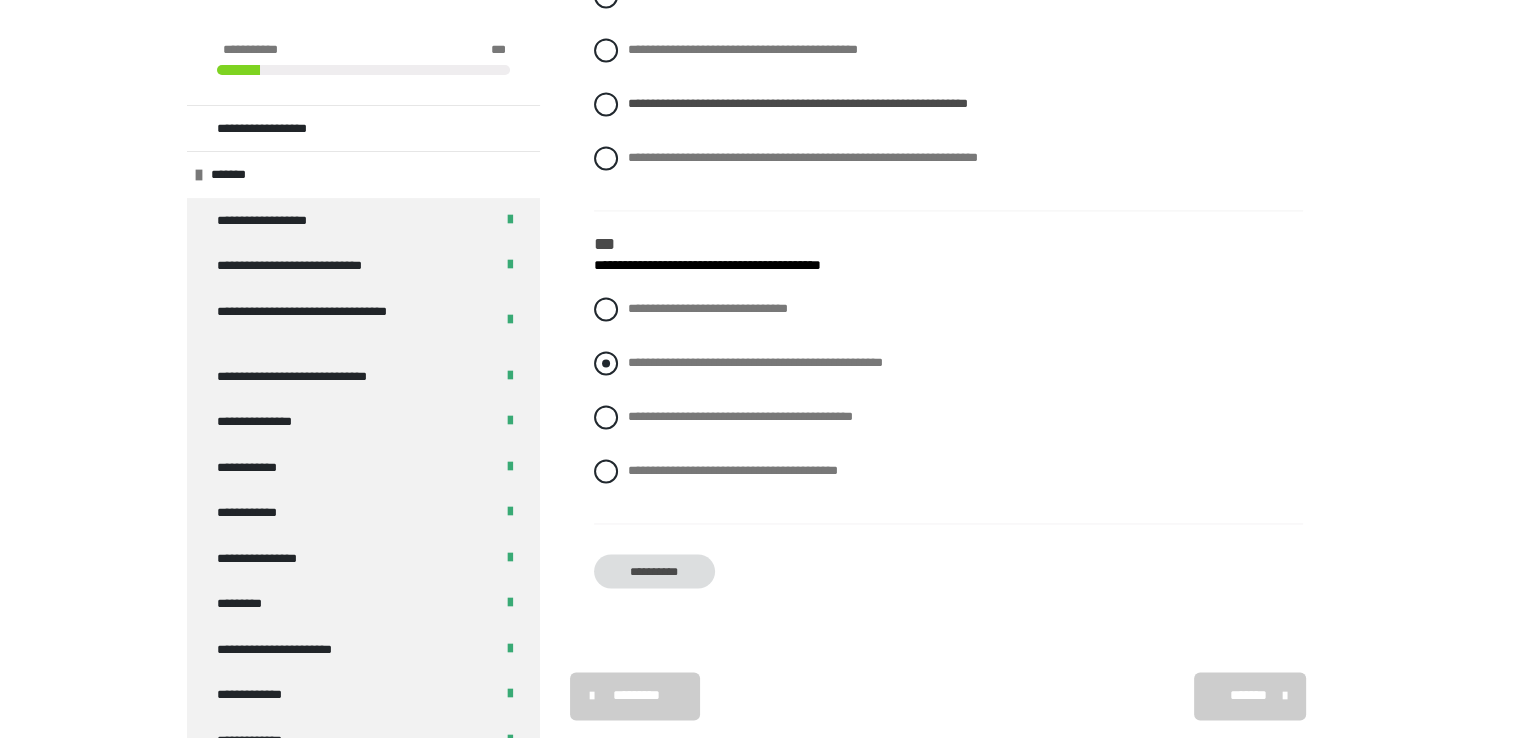click on "**********" at bounding box center (755, 362) 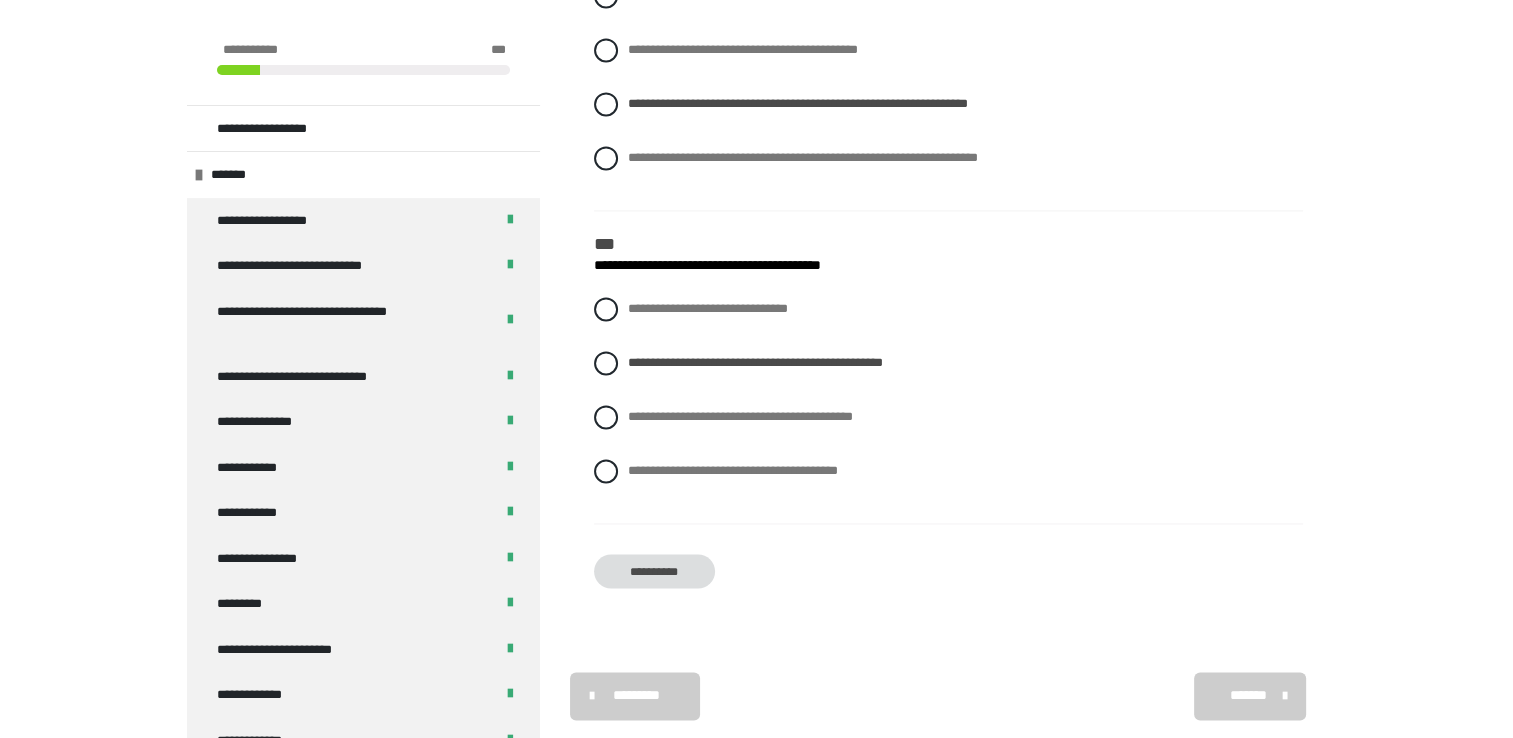click on "**********" at bounding box center [655, 571] 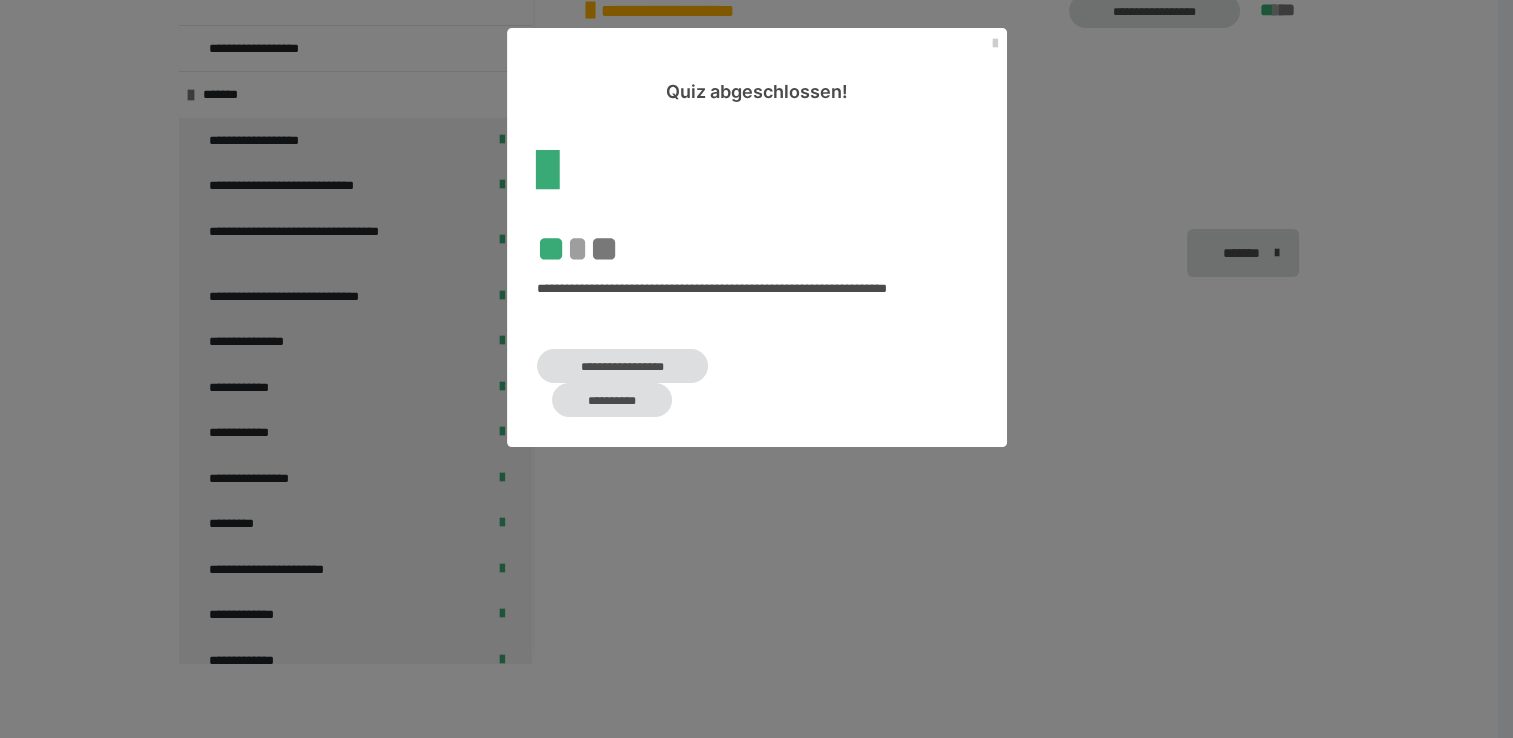 scroll, scrollTop: 0, scrollLeft: 0, axis: both 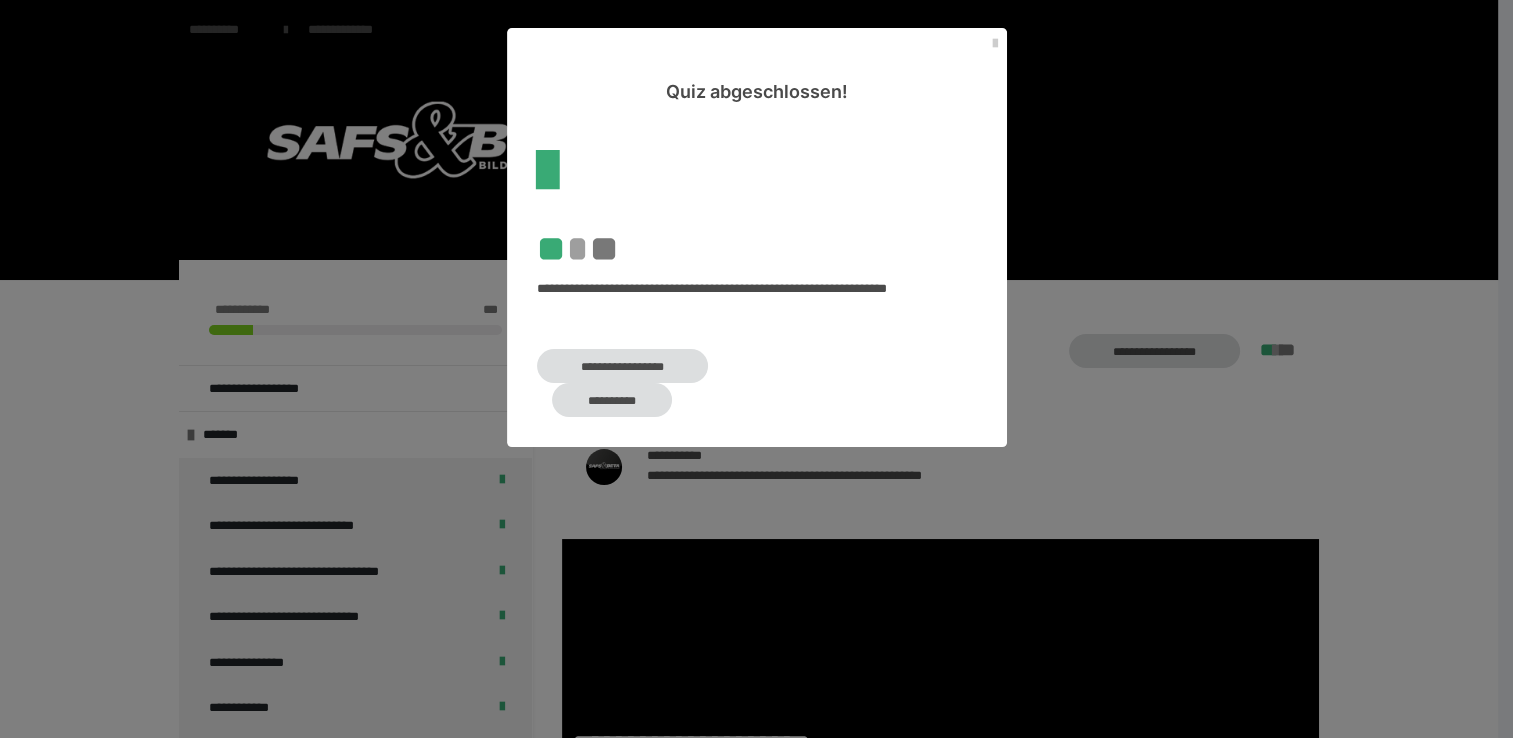 click on "**********" at bounding box center [622, 366] 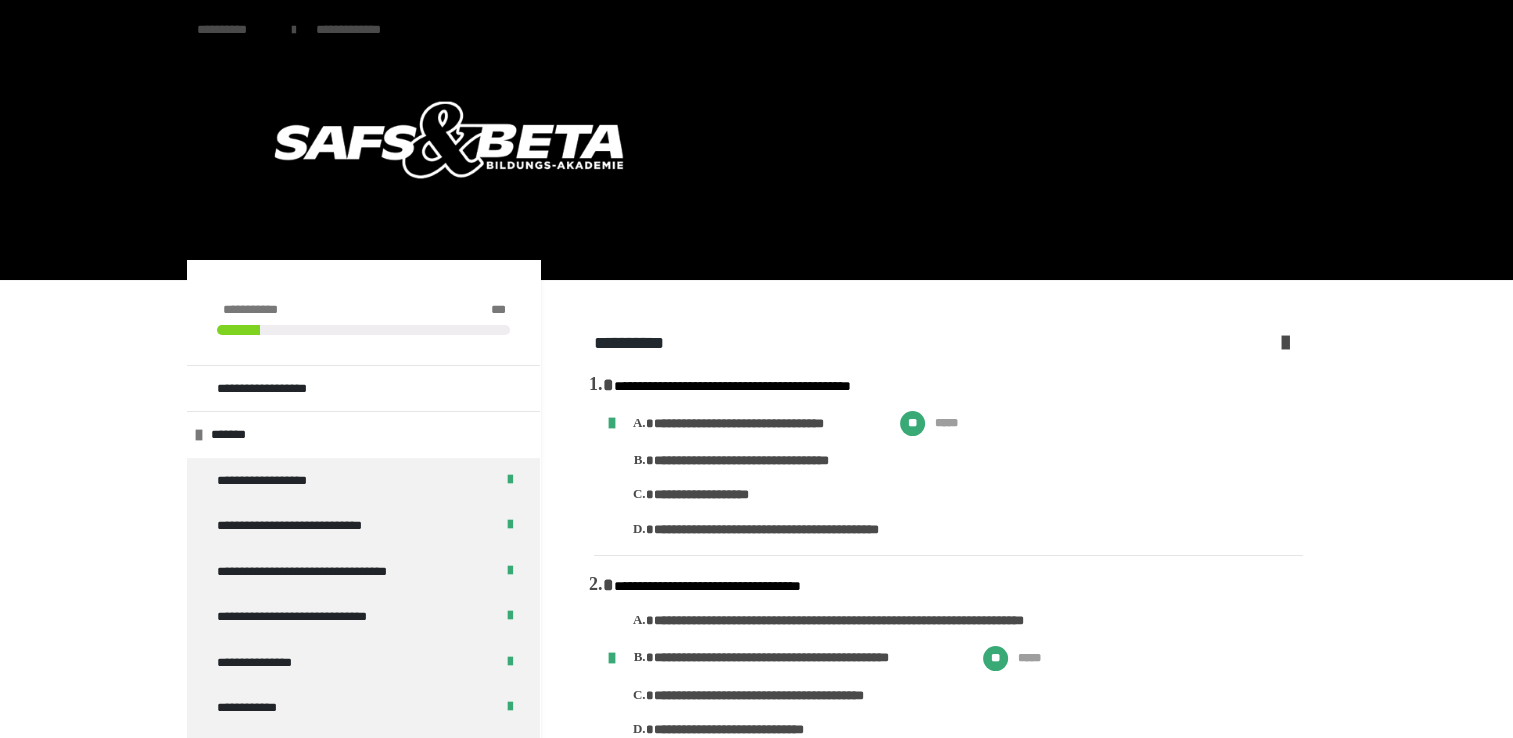 click at bounding box center [1285, 342] 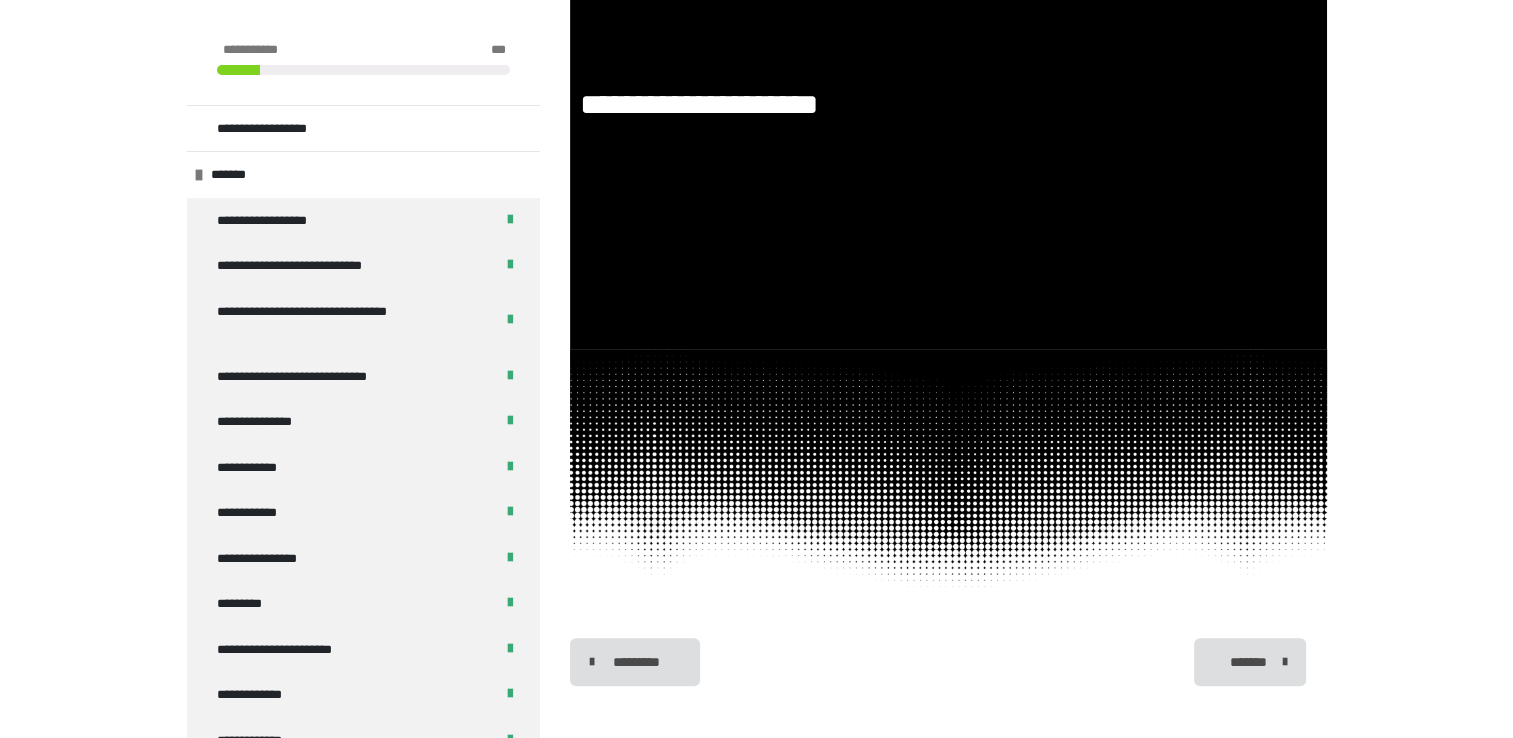 scroll, scrollTop: 648, scrollLeft: 0, axis: vertical 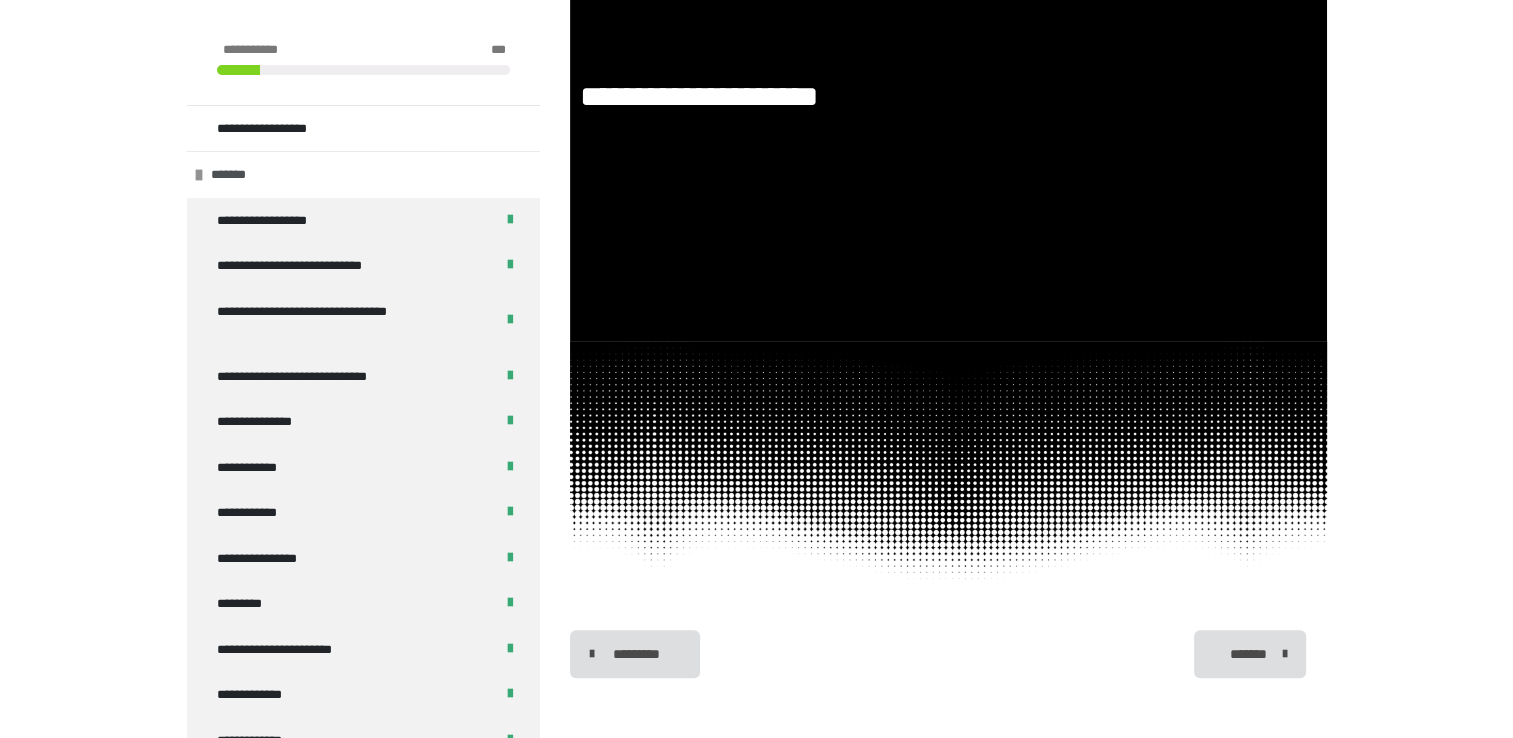 click on "*******" at bounding box center [363, 174] 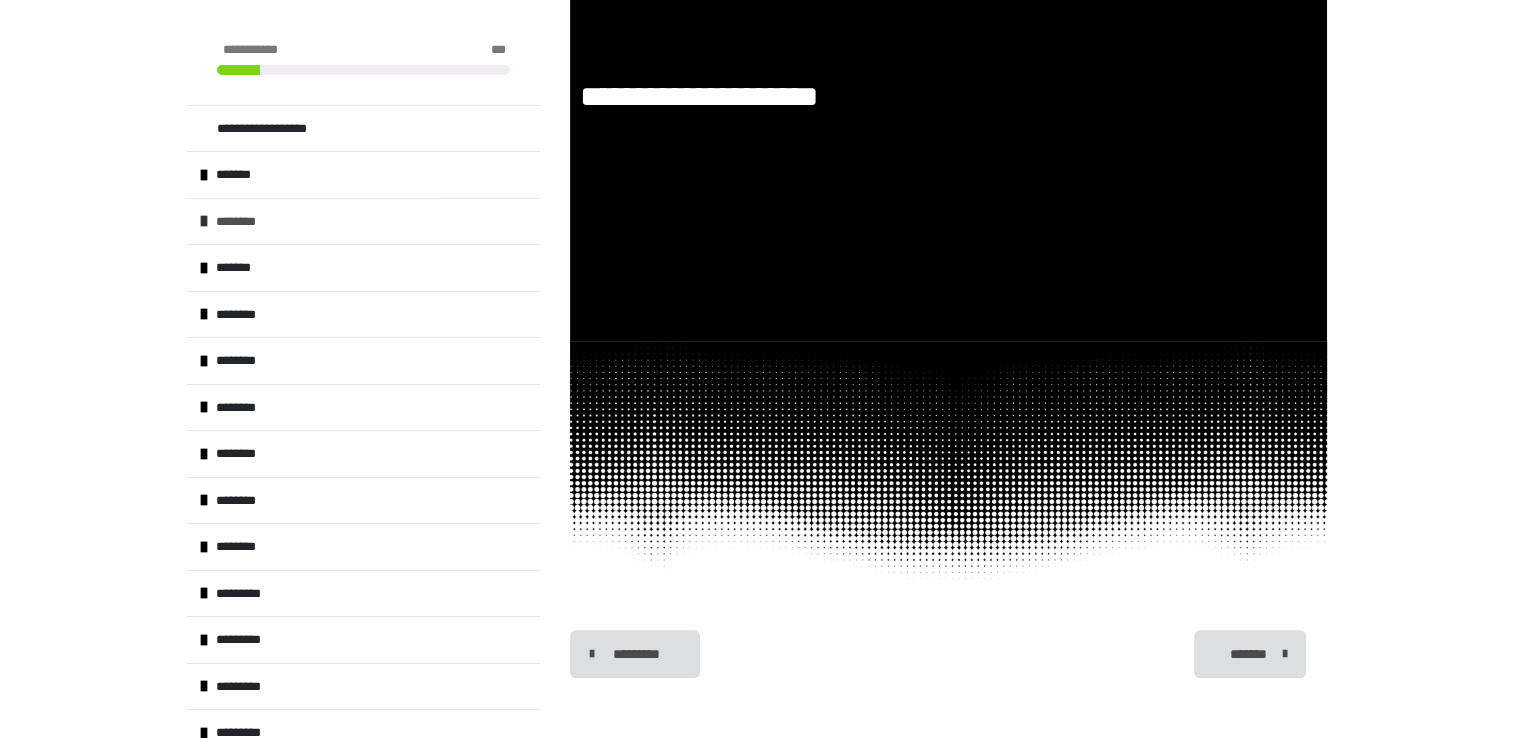 click on "********" at bounding box center [242, 222] 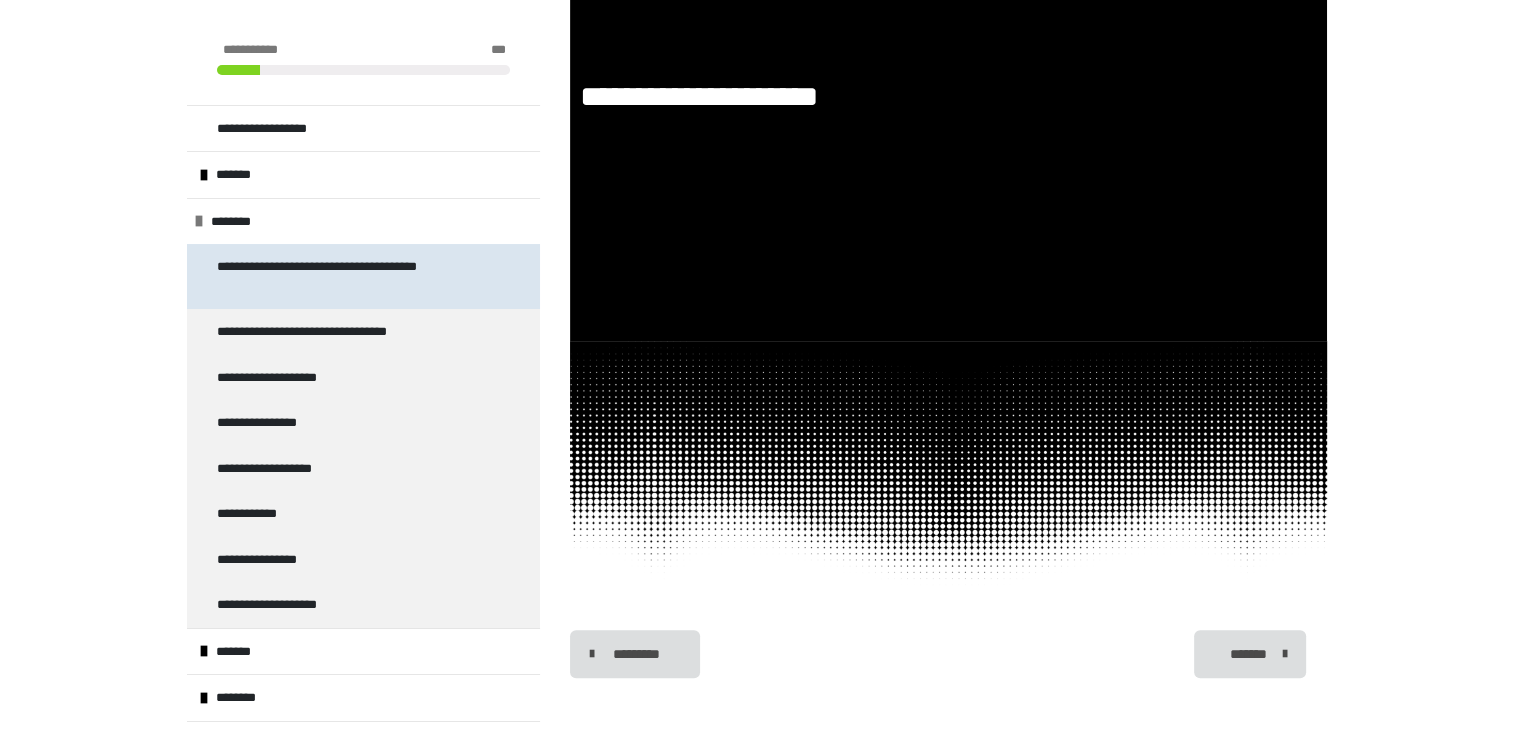 click on "**********" at bounding box center (348, 276) 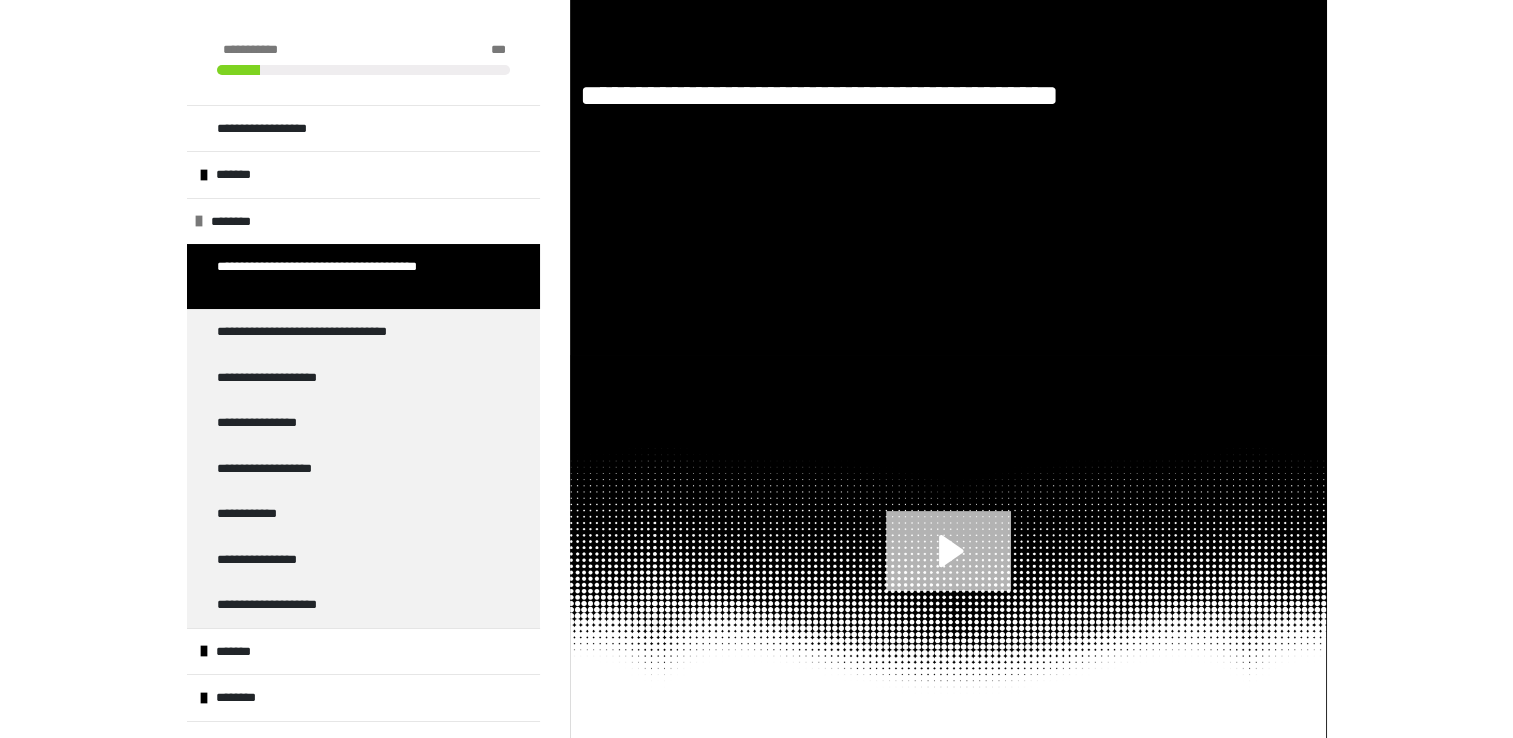 scroll, scrollTop: 420, scrollLeft: 0, axis: vertical 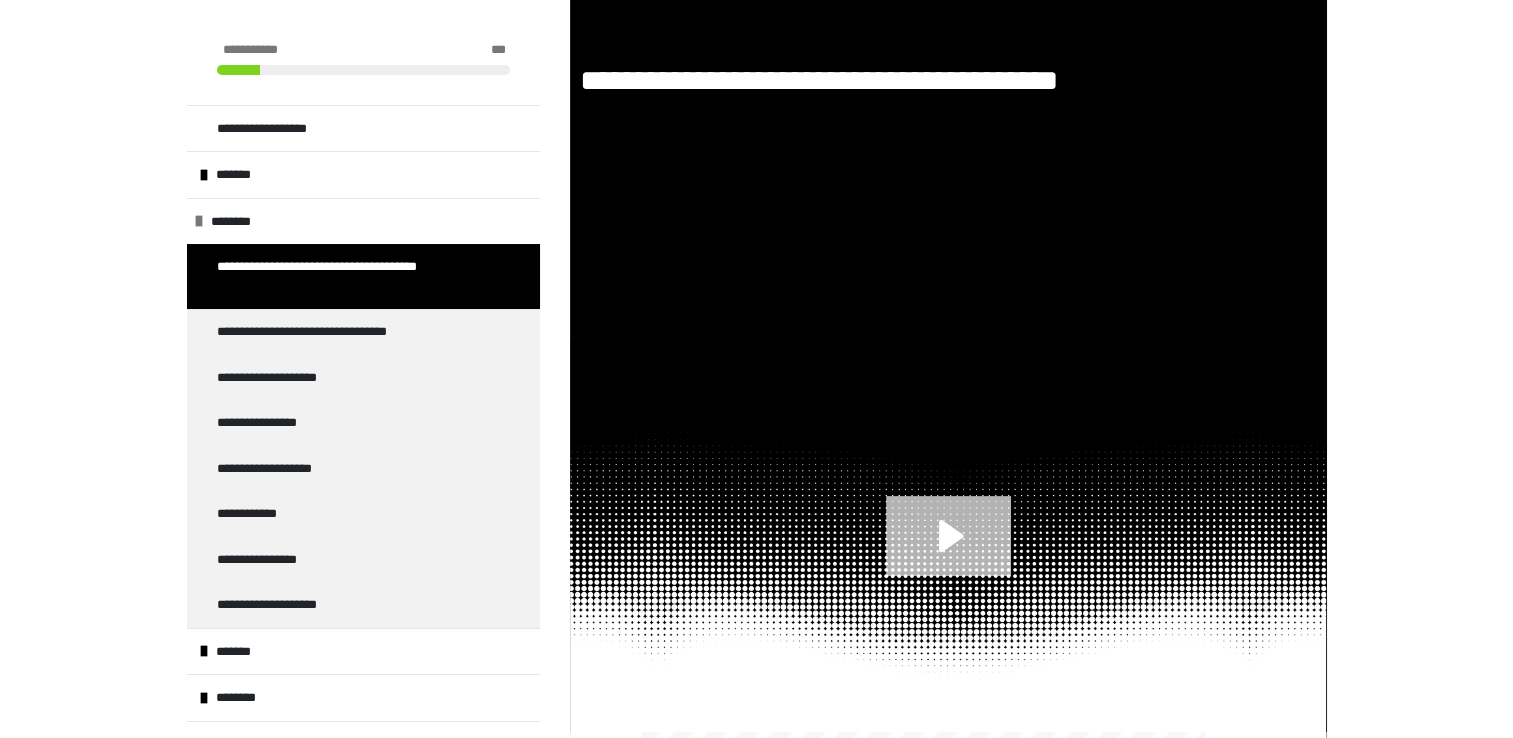 click 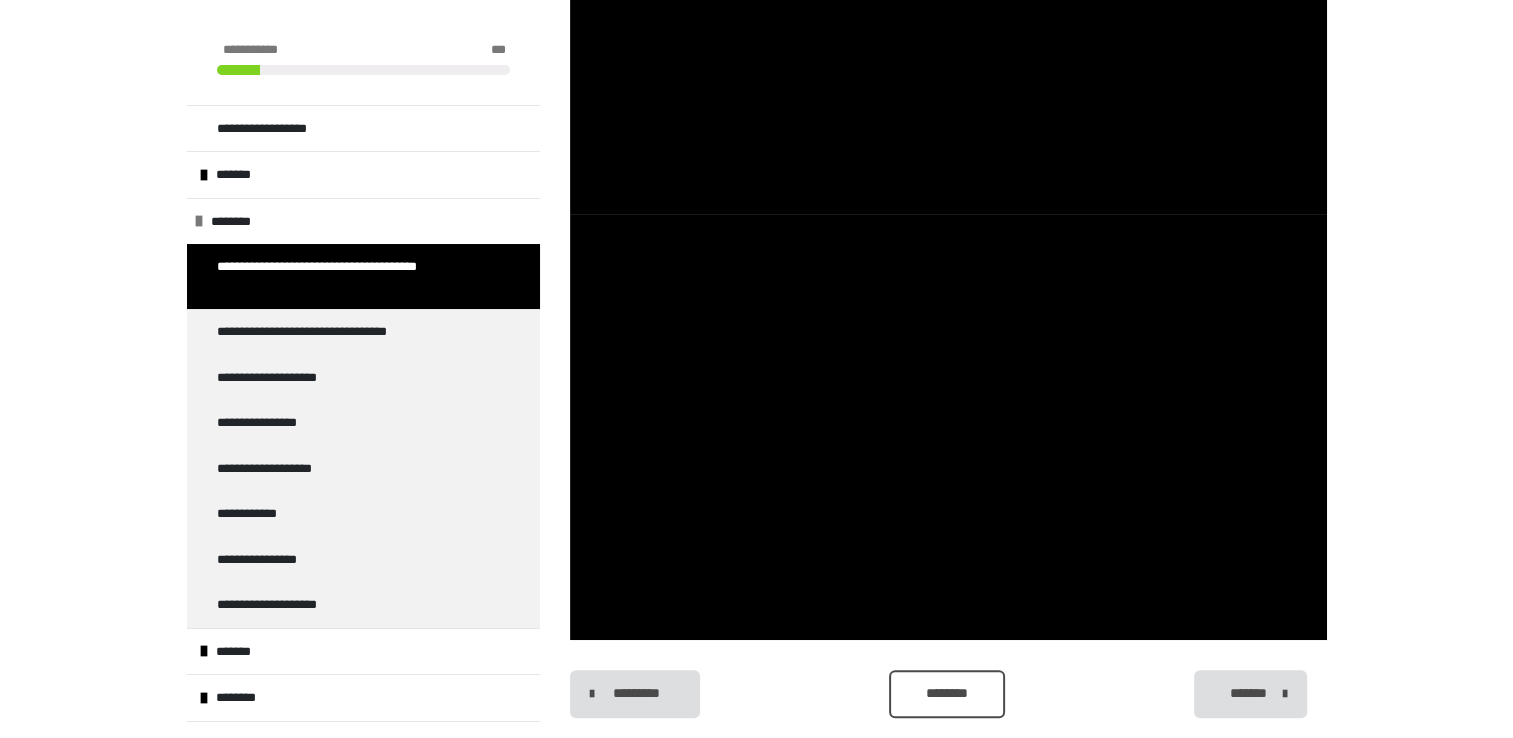 scroll, scrollTop: 552, scrollLeft: 0, axis: vertical 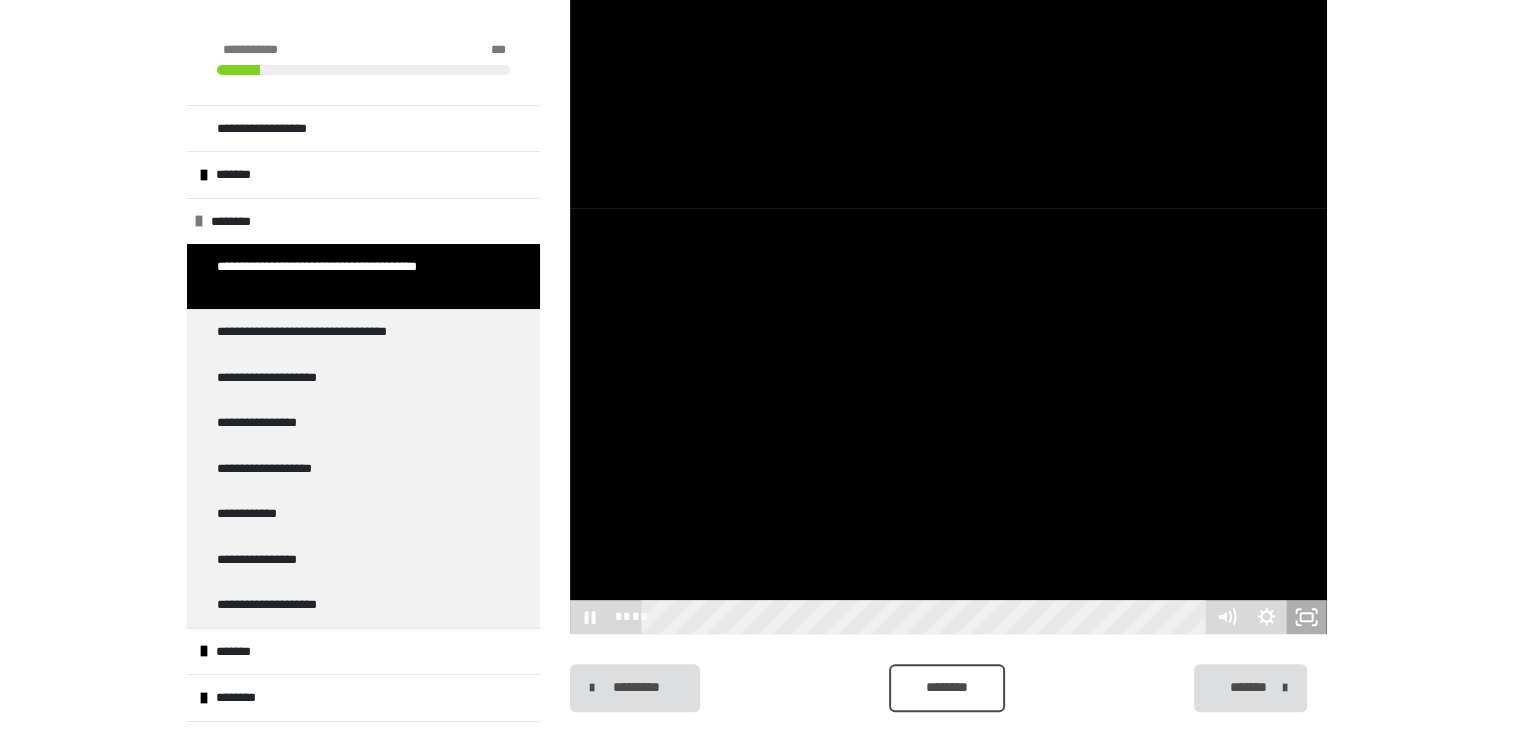 click 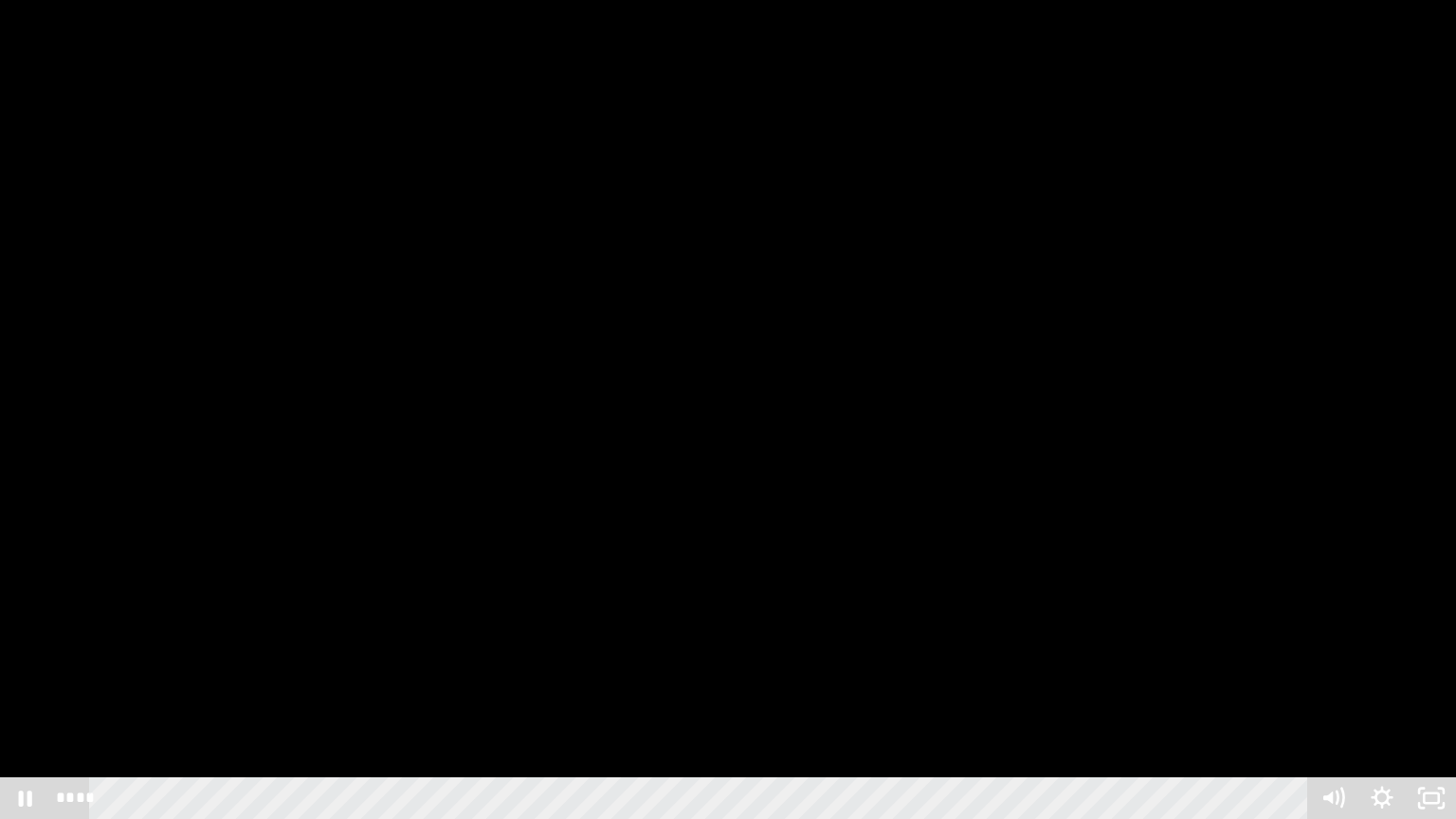 click at bounding box center [728, 410] 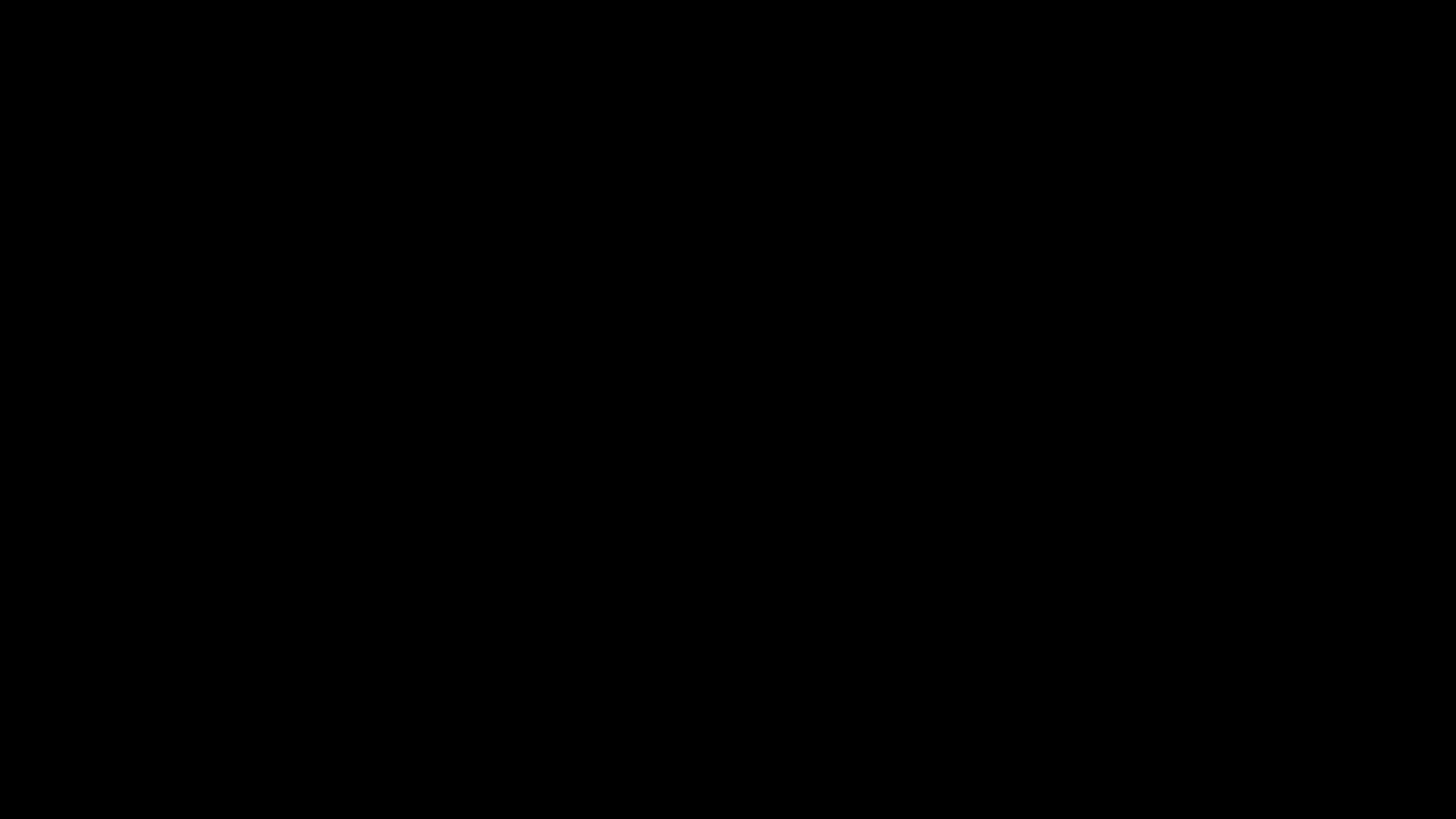 click at bounding box center [728, 410] 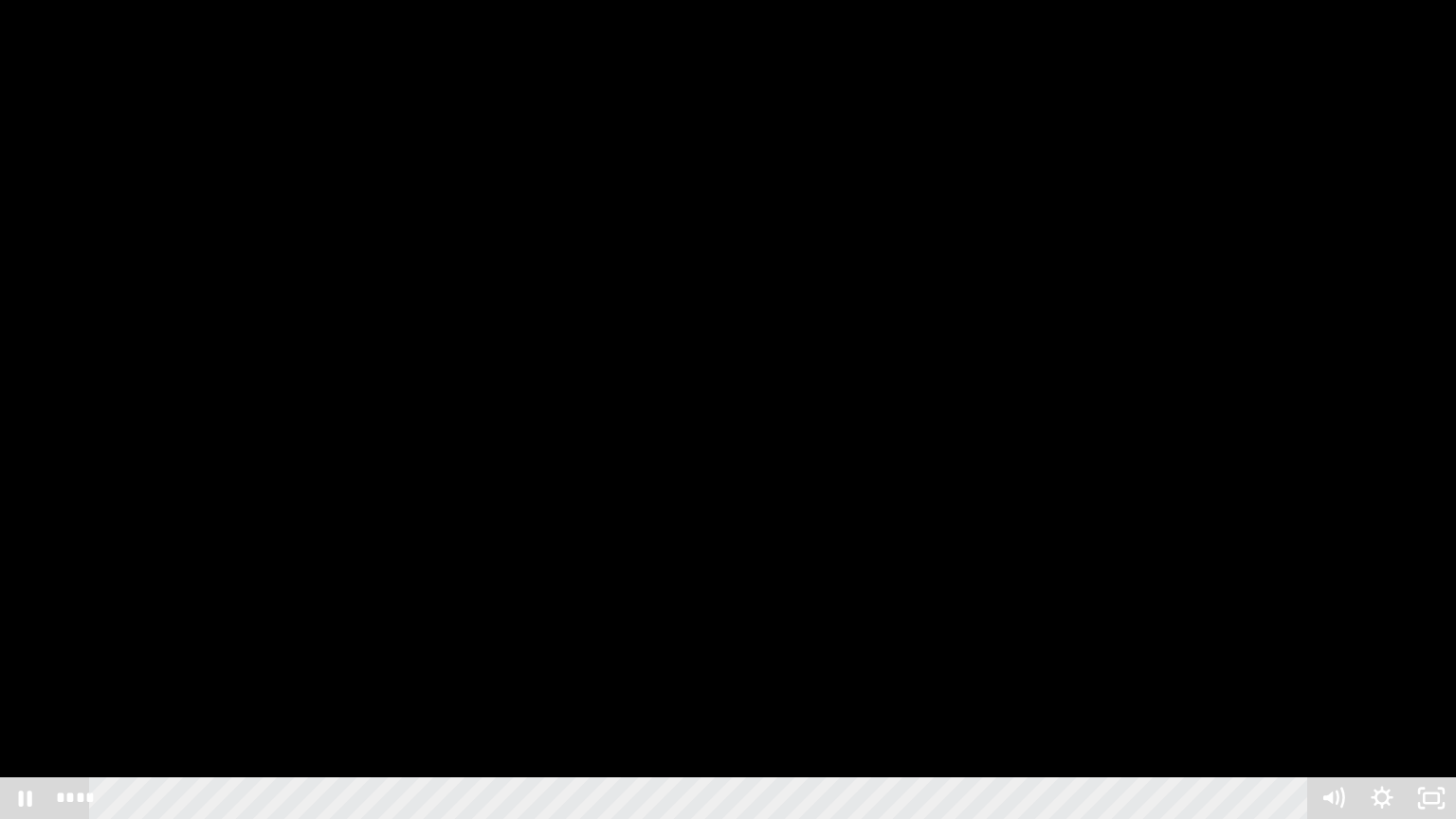 click at bounding box center [728, 410] 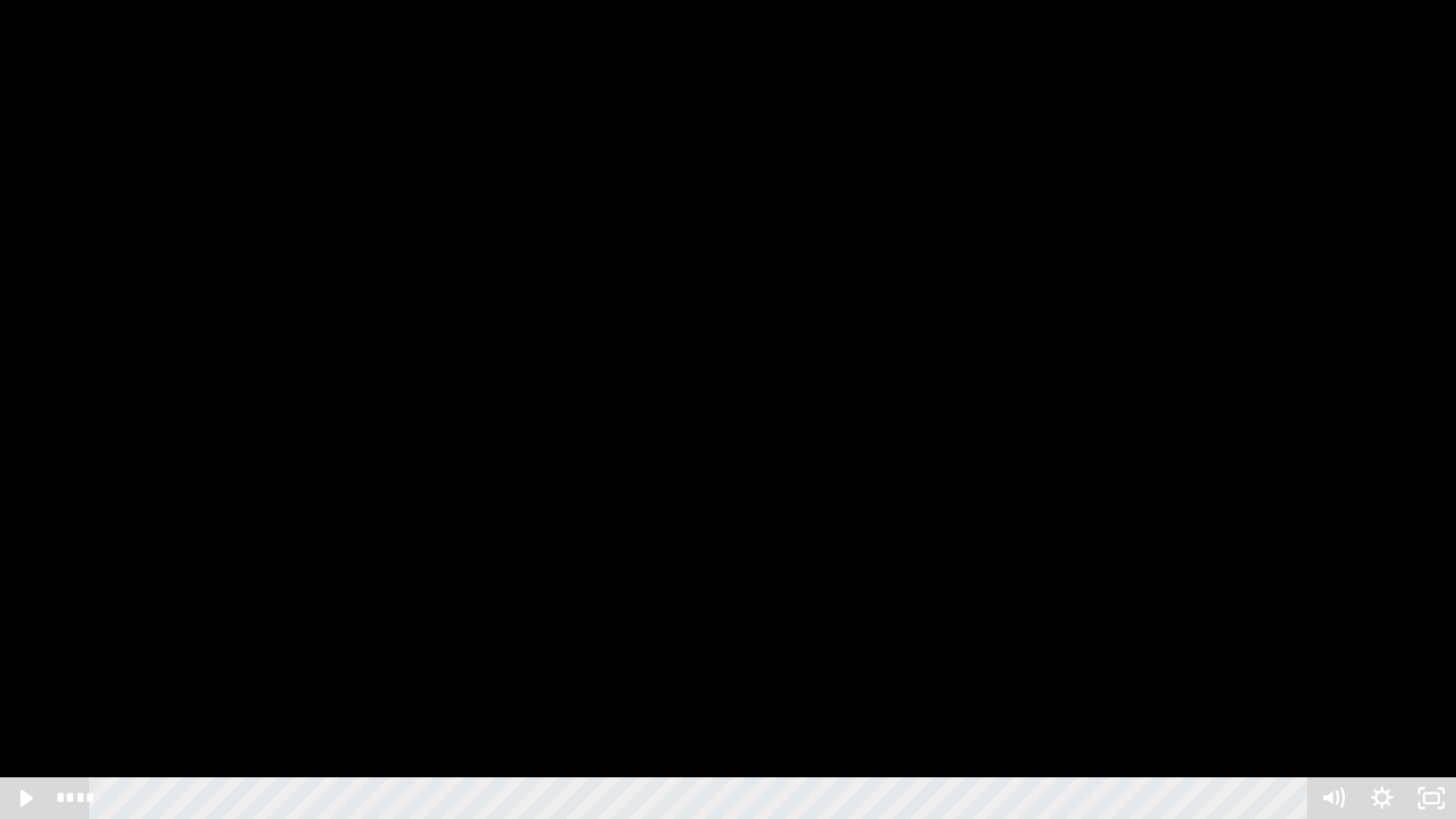 click at bounding box center (728, 410) 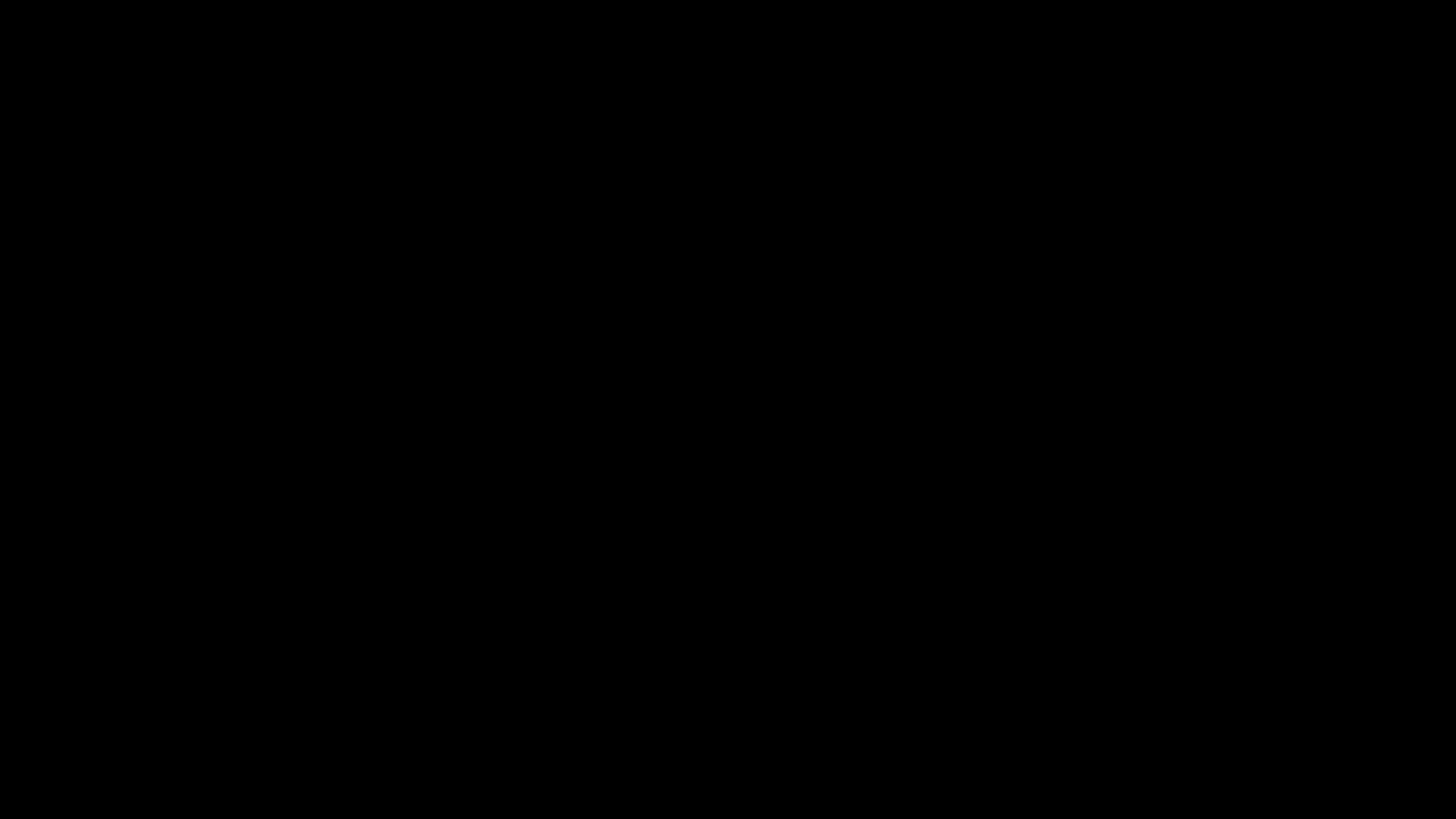 click at bounding box center (728, 410) 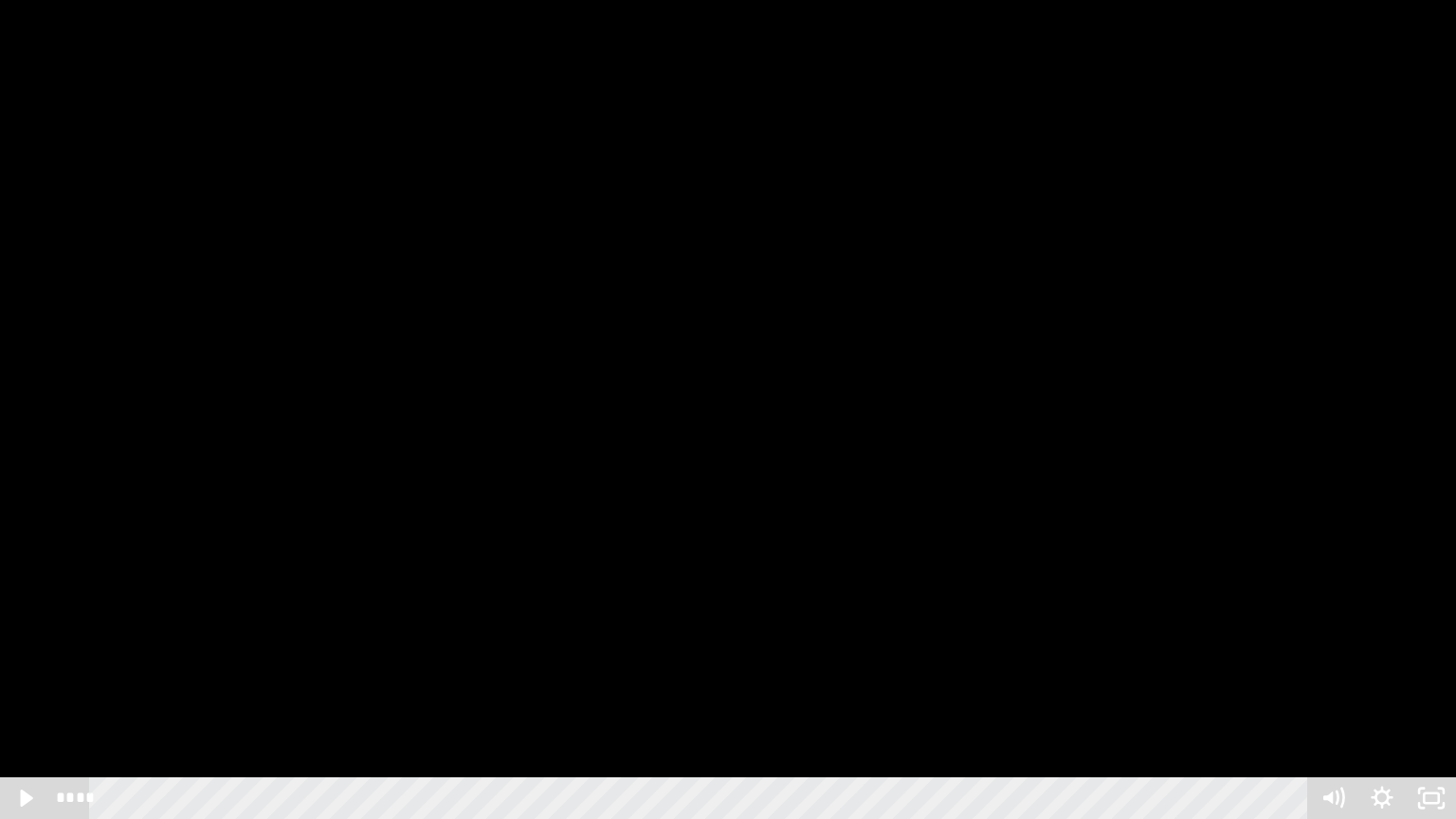 click at bounding box center [728, 410] 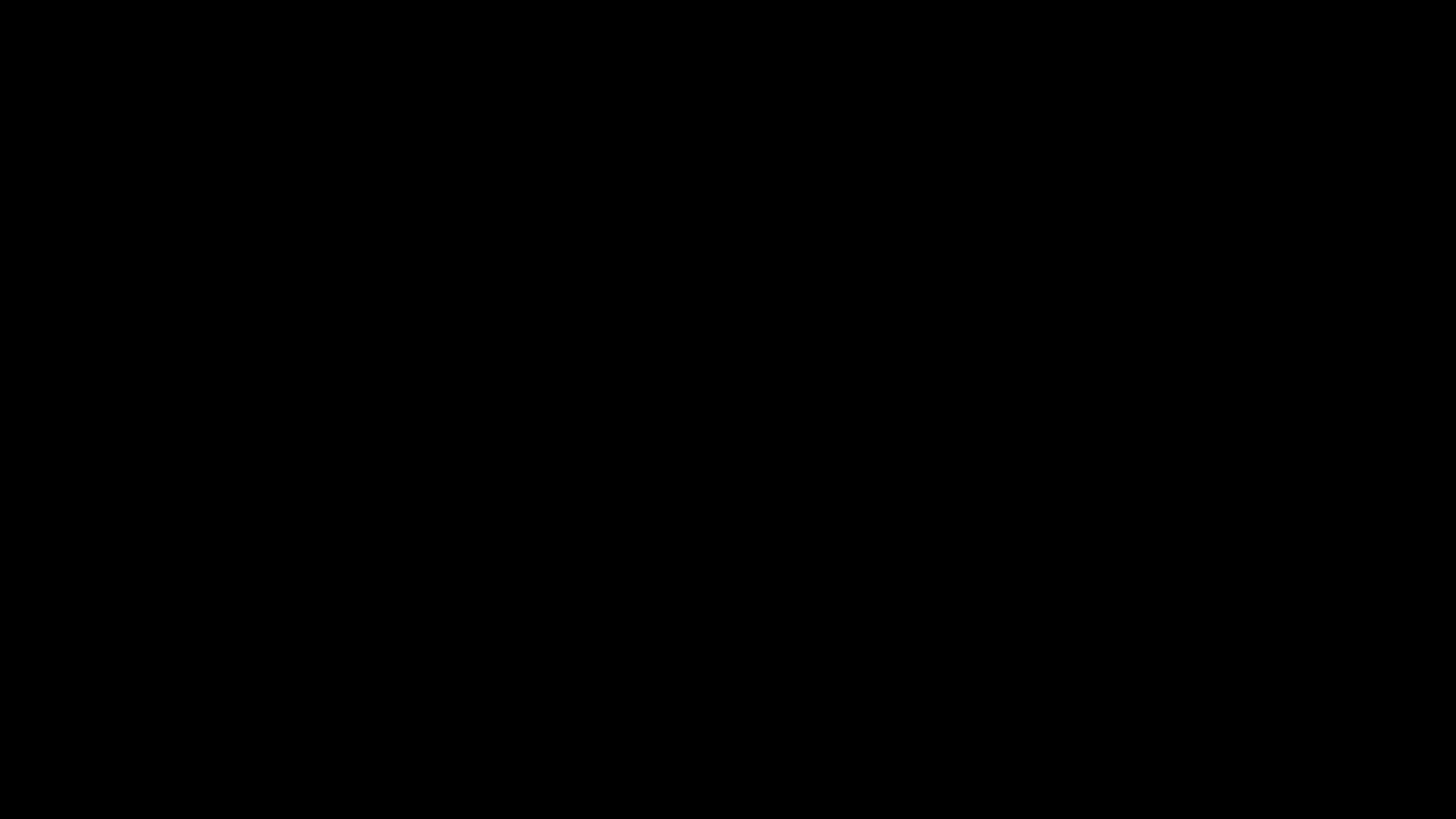 click at bounding box center (728, 410) 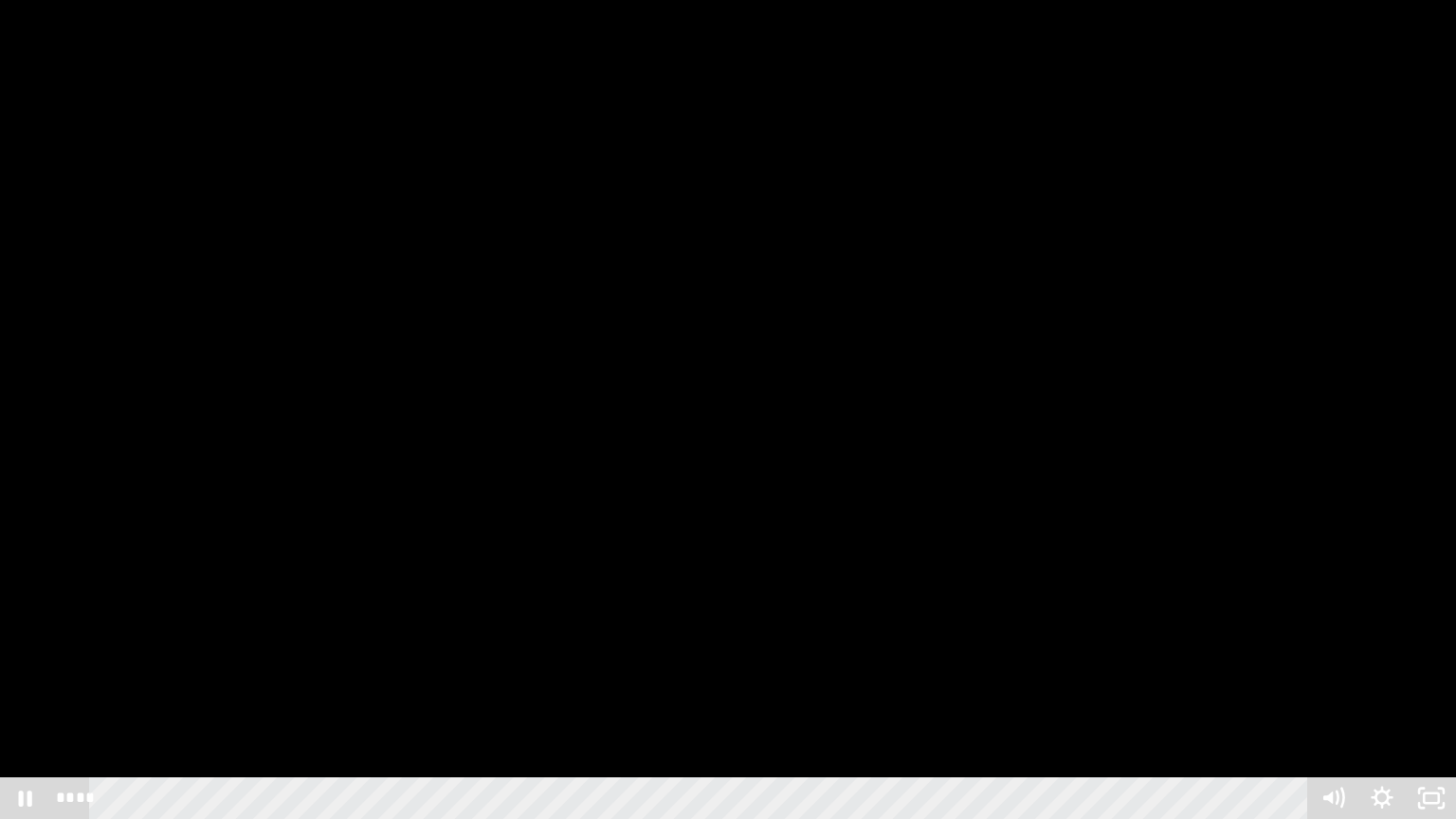 click at bounding box center [728, 410] 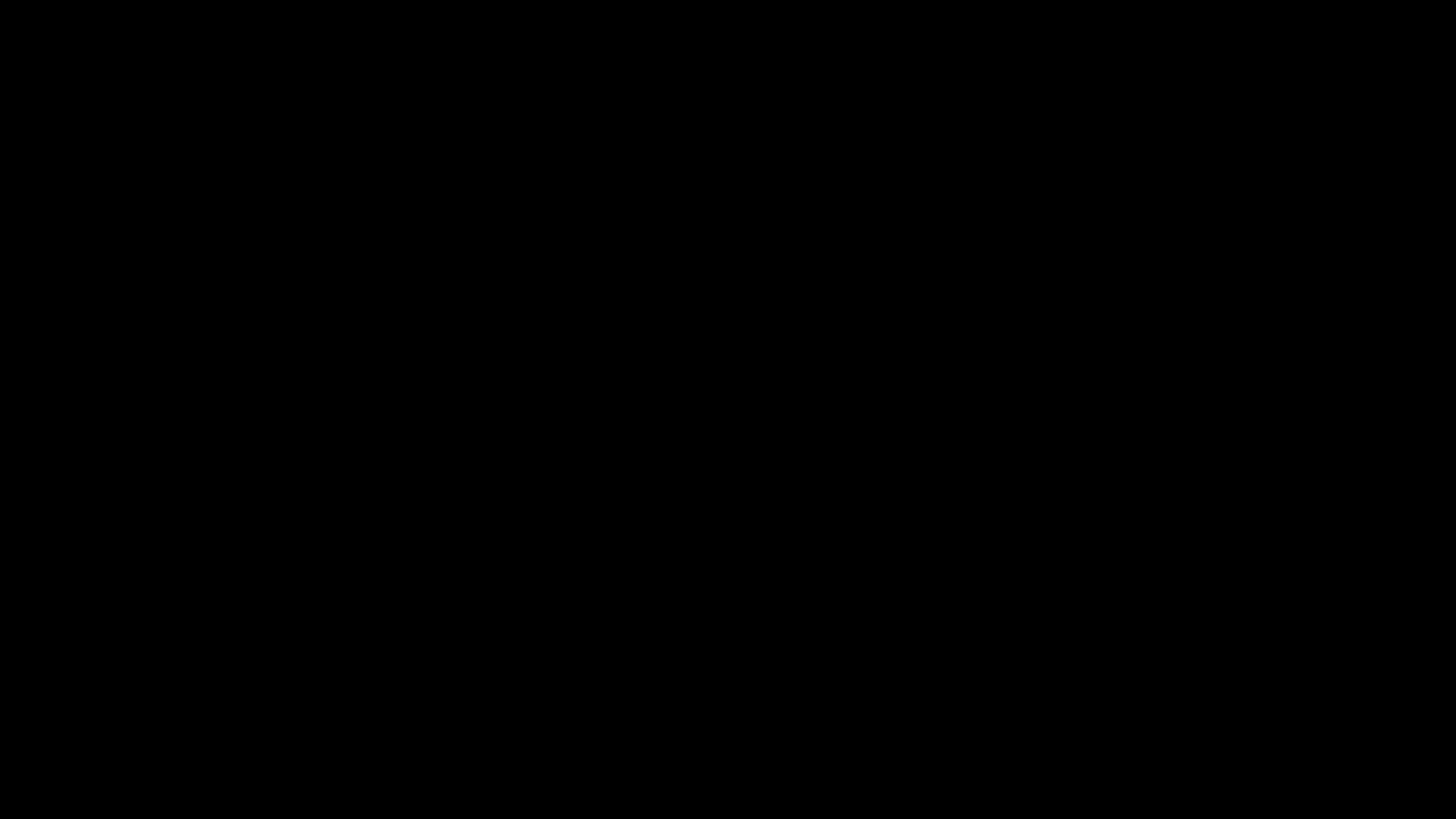click at bounding box center (728, 410) 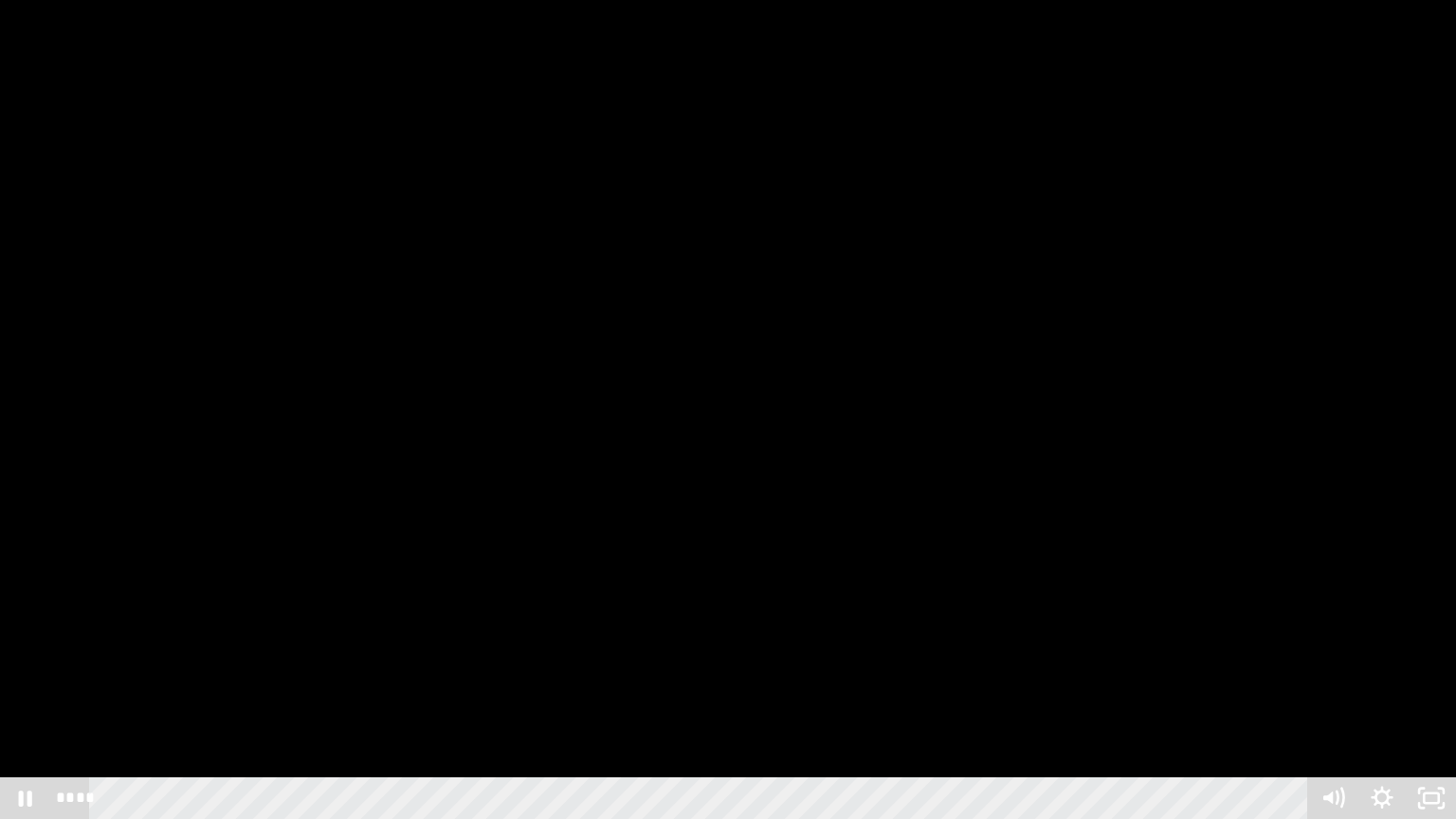 click at bounding box center [728, 410] 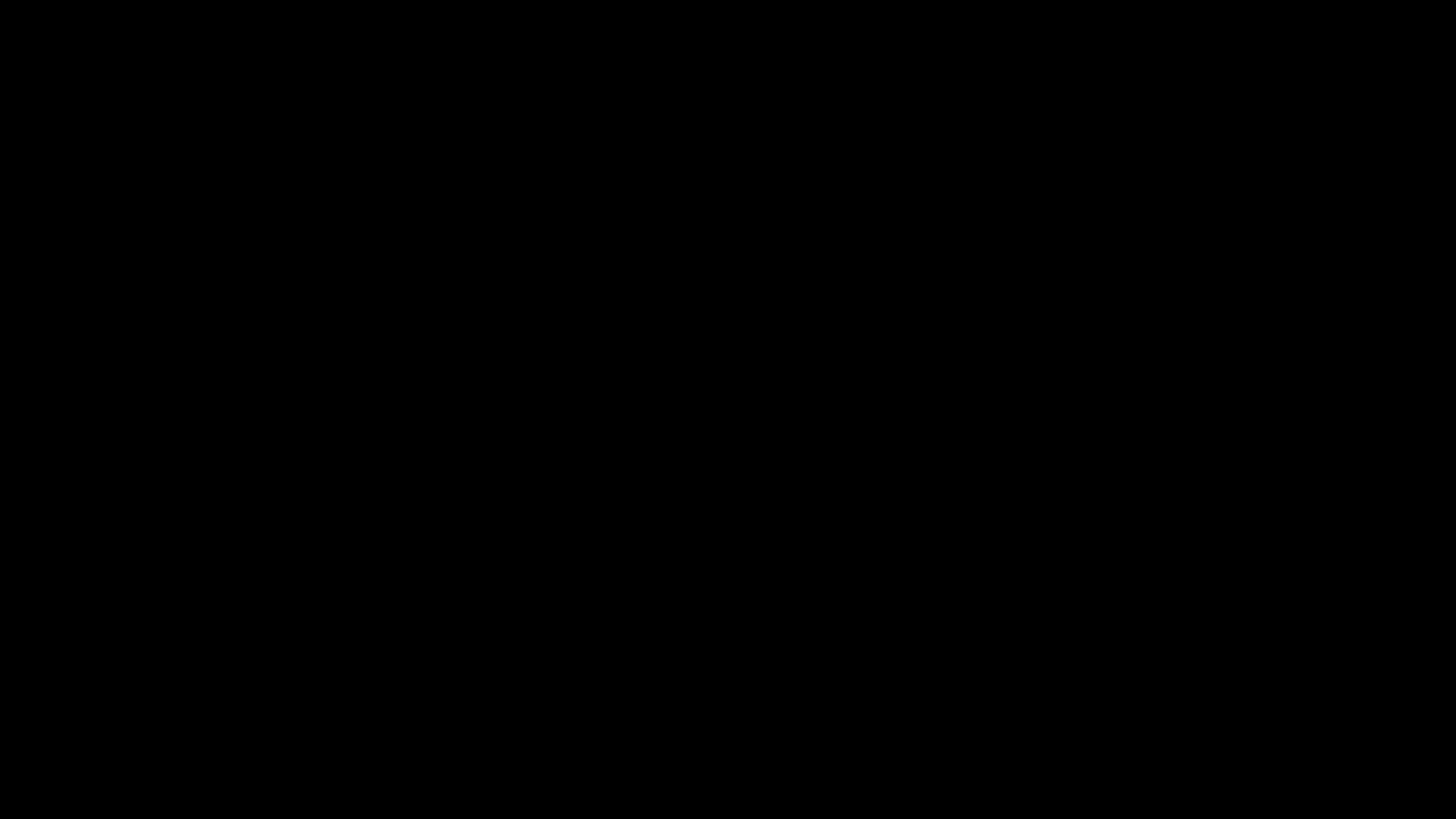 click at bounding box center [728, 410] 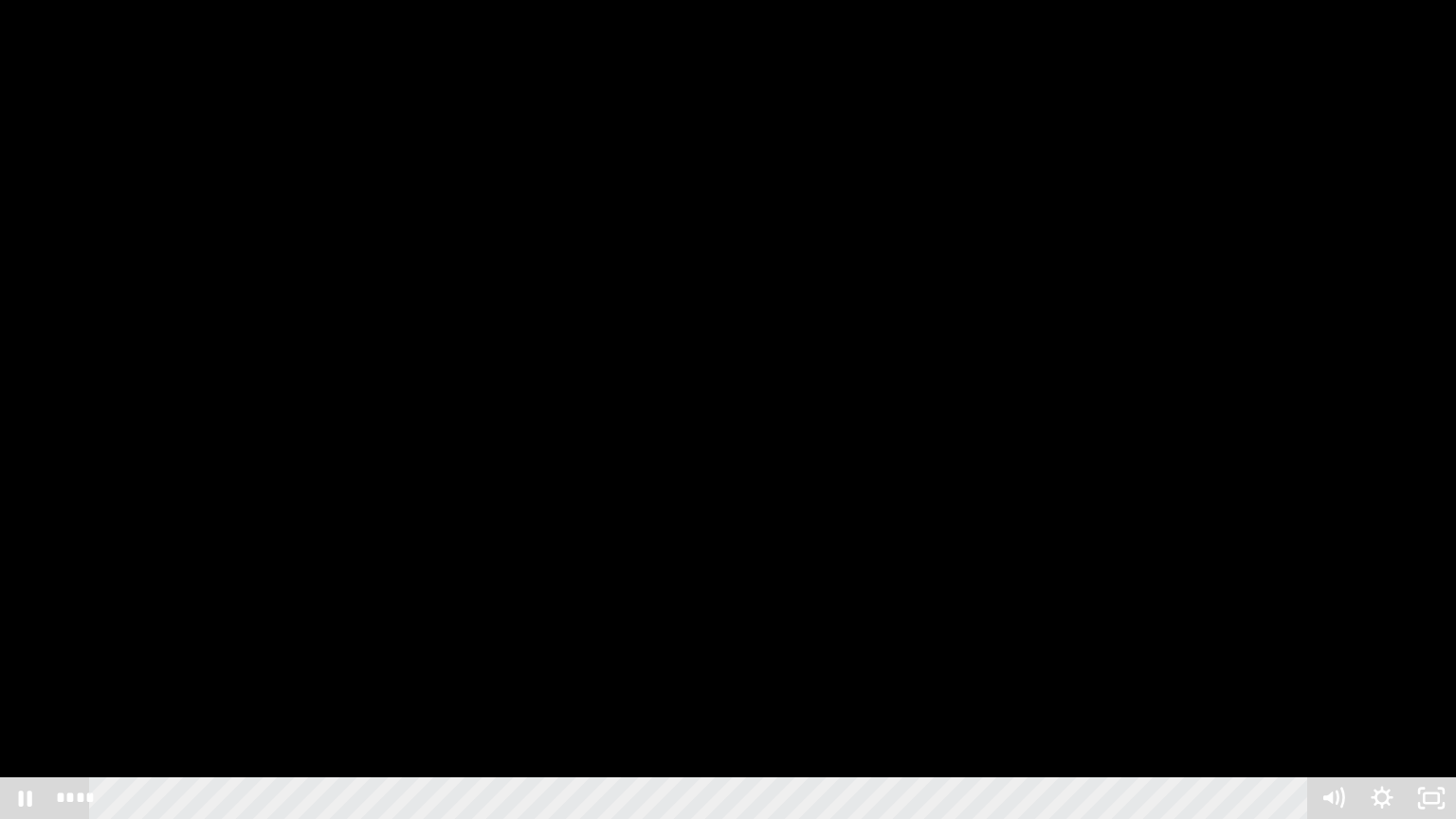 click at bounding box center (728, 410) 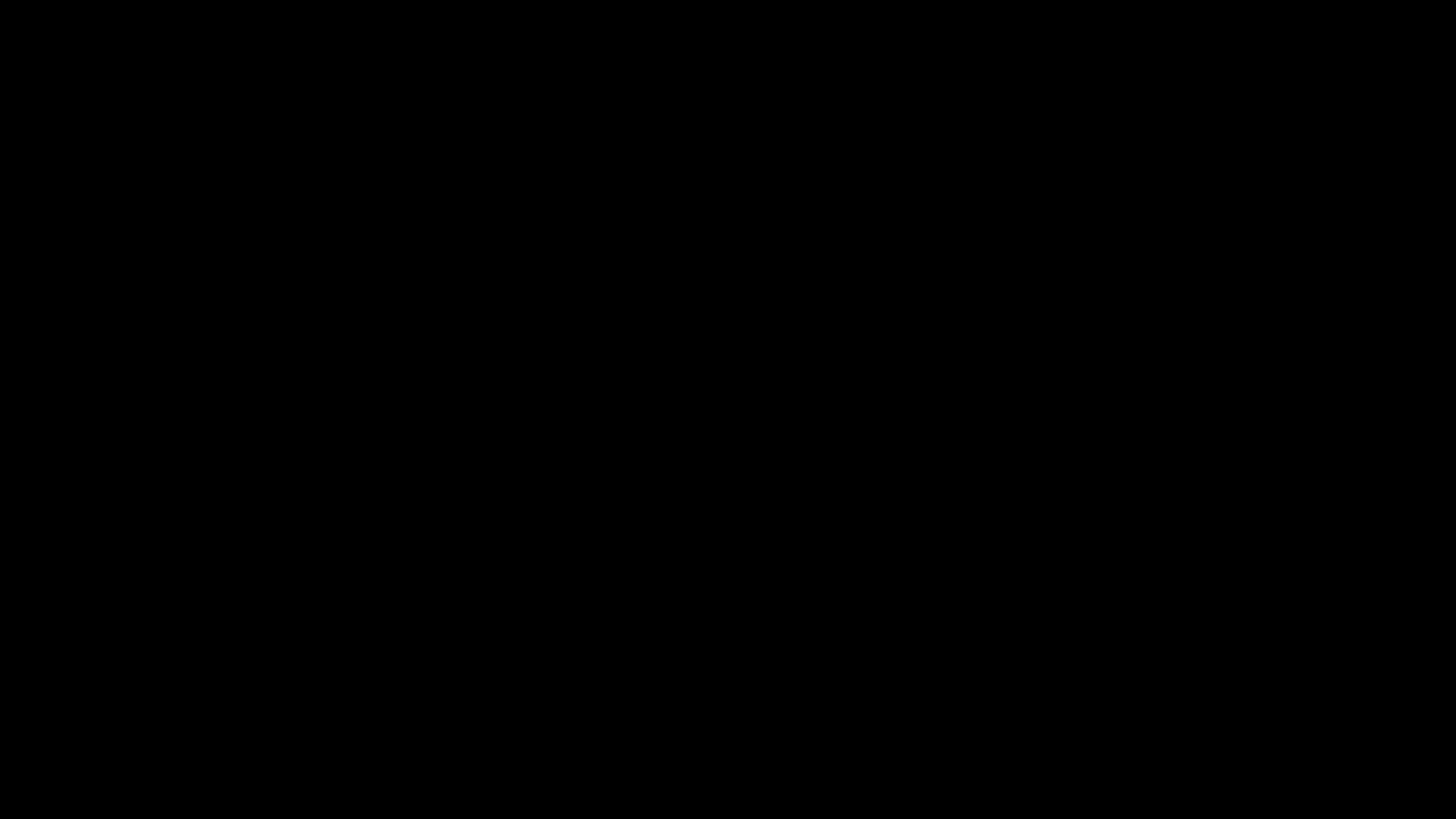 click at bounding box center [728, 410] 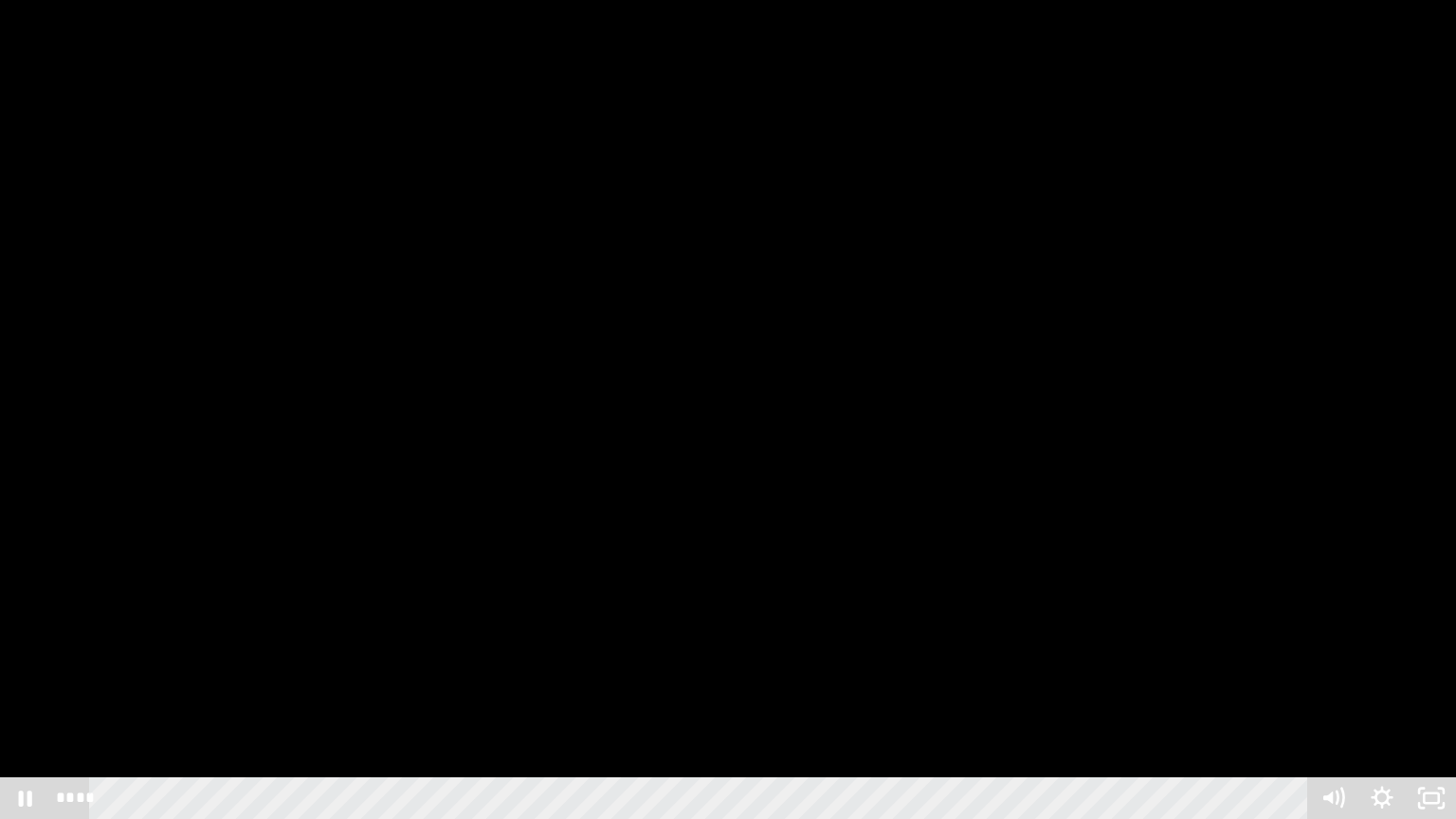 click at bounding box center [728, 410] 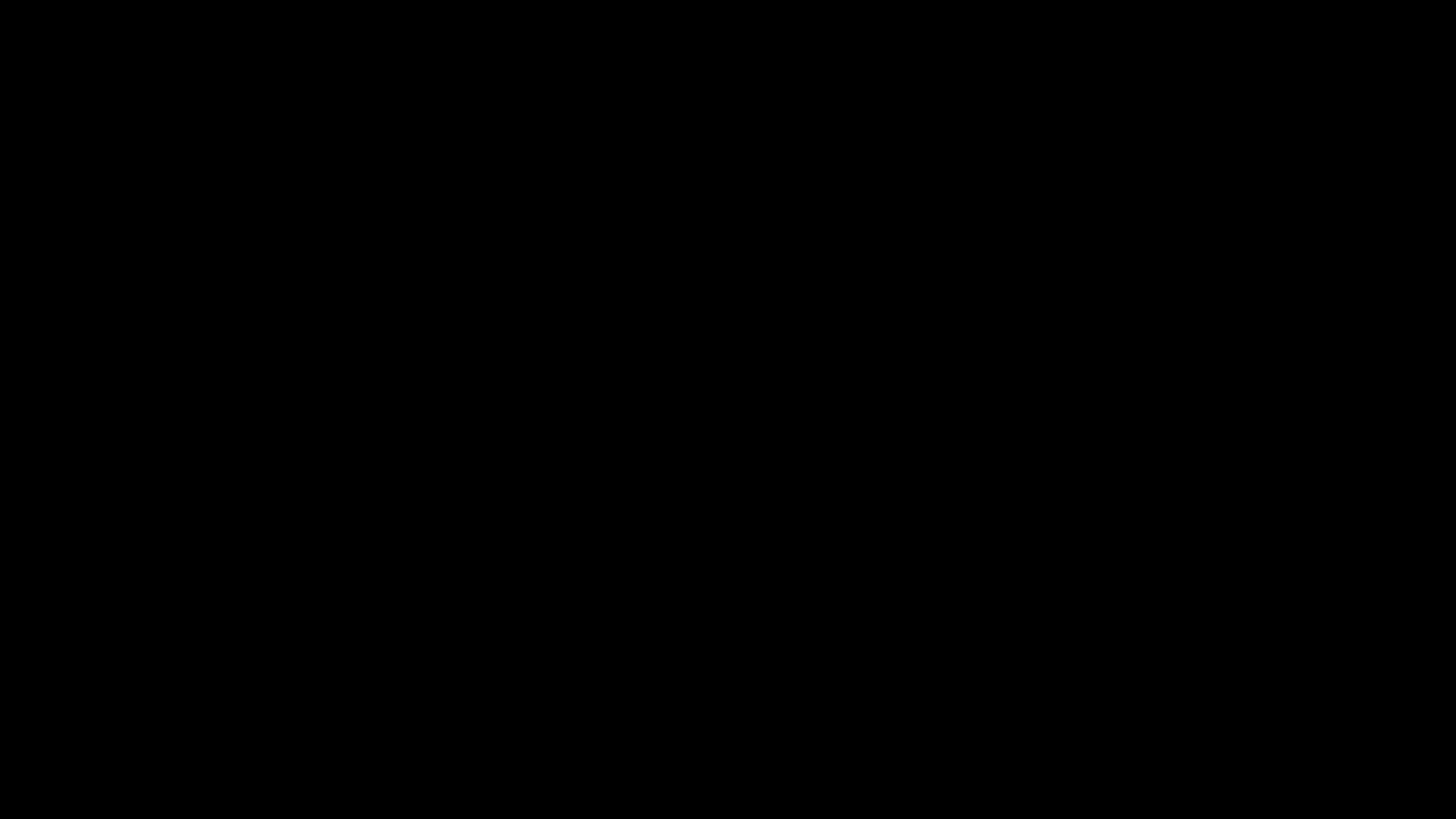 click at bounding box center [728, 410] 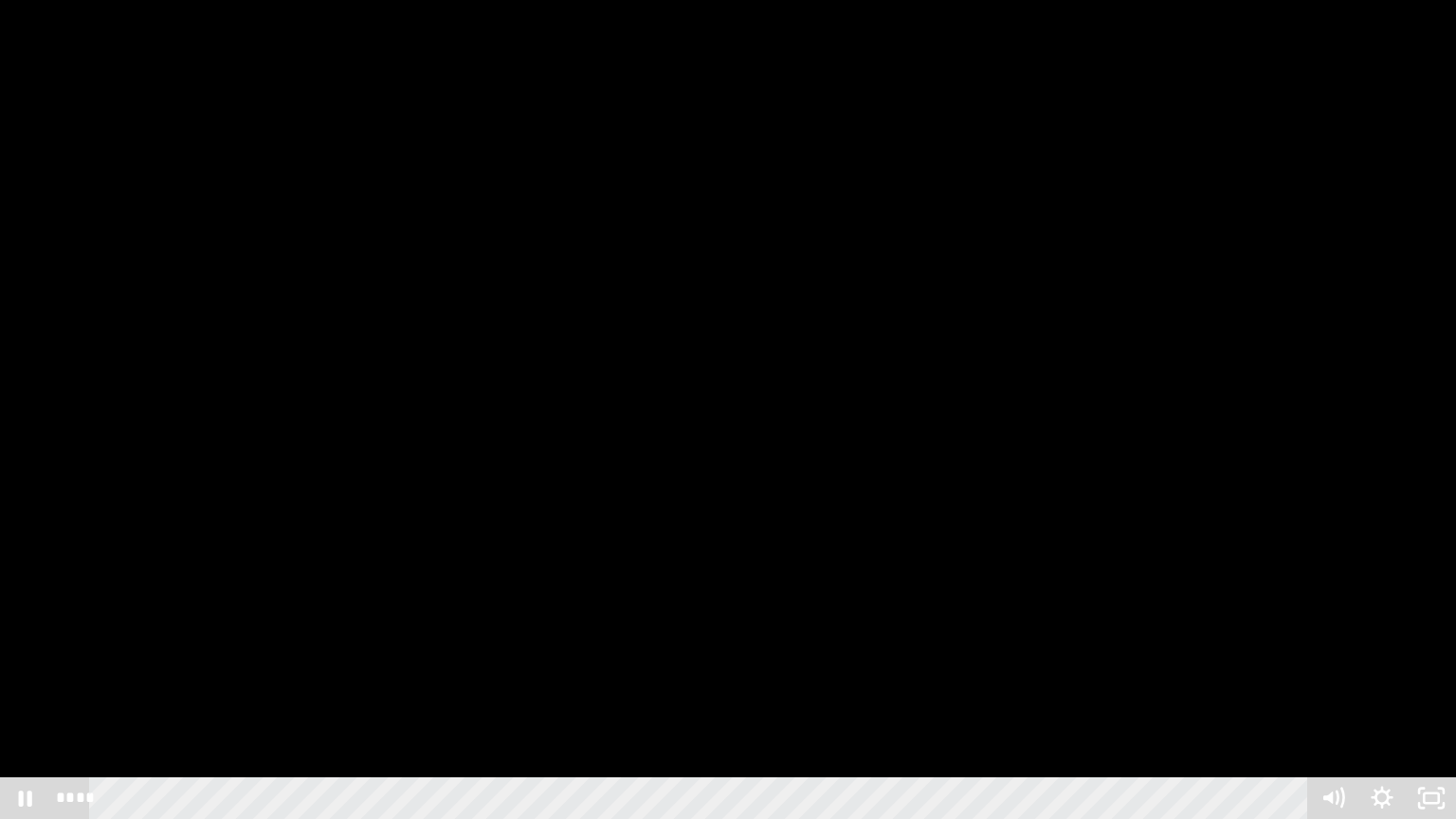 click at bounding box center (728, 410) 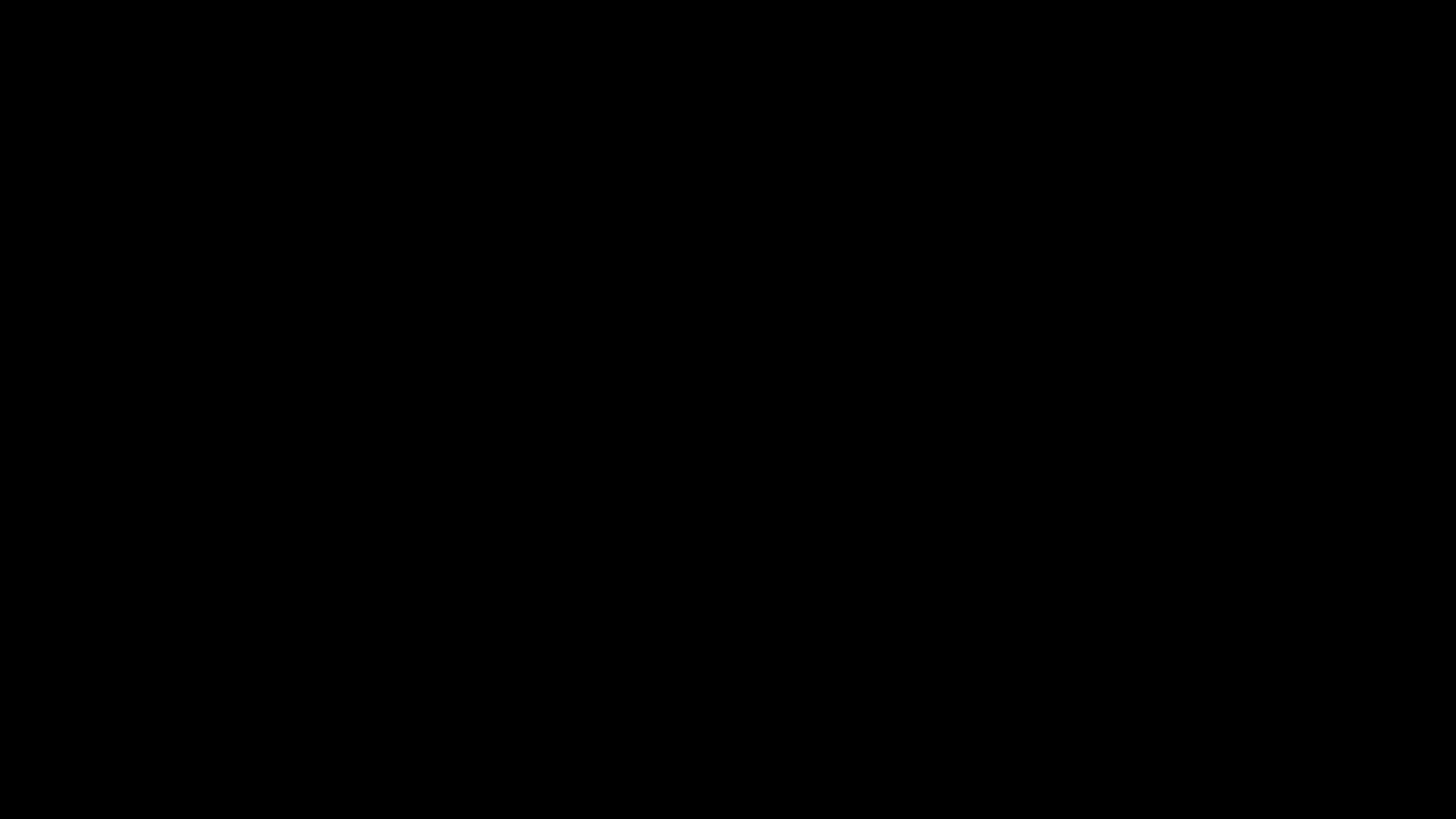 click at bounding box center (728, 410) 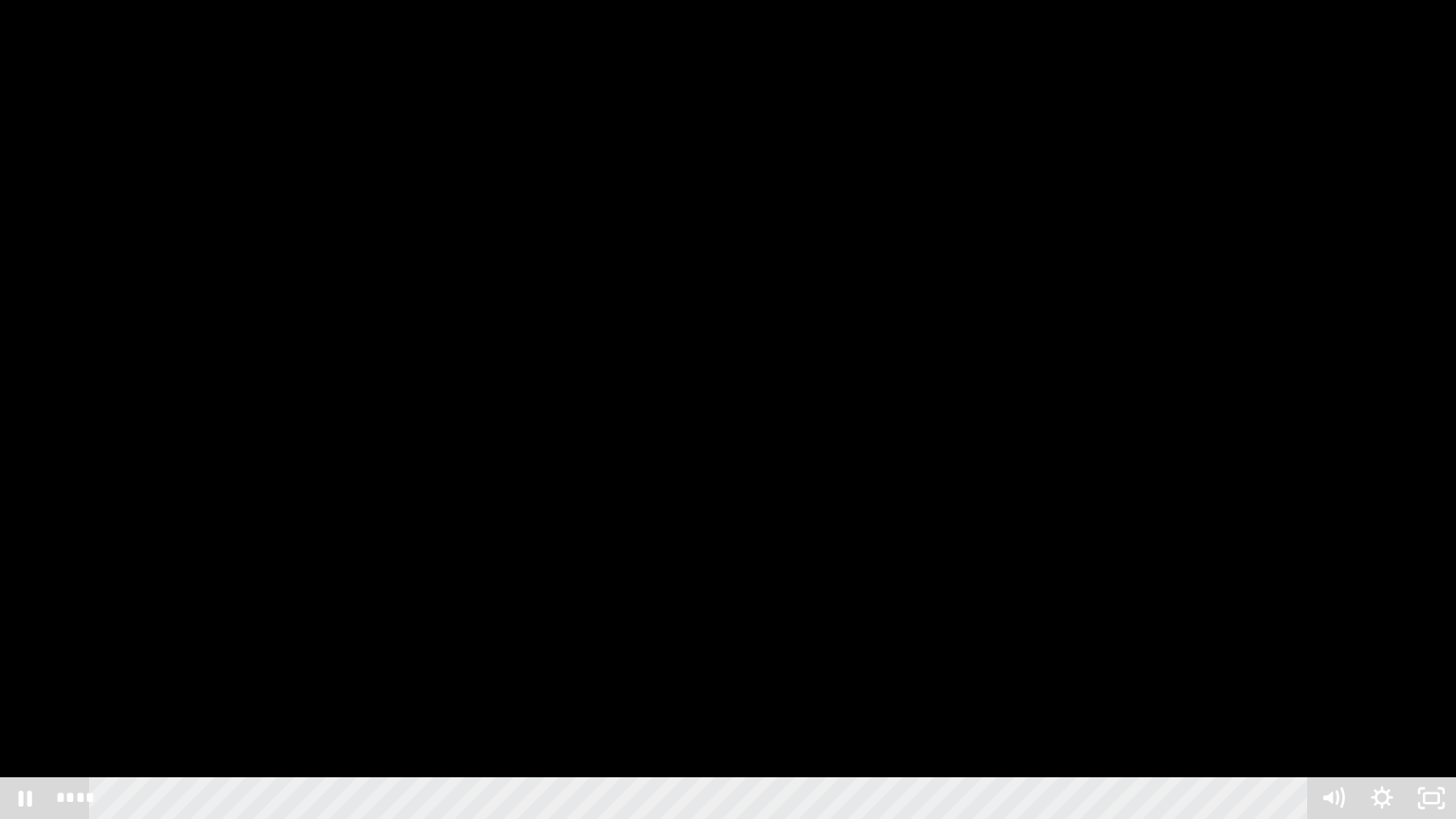 click at bounding box center (728, 410) 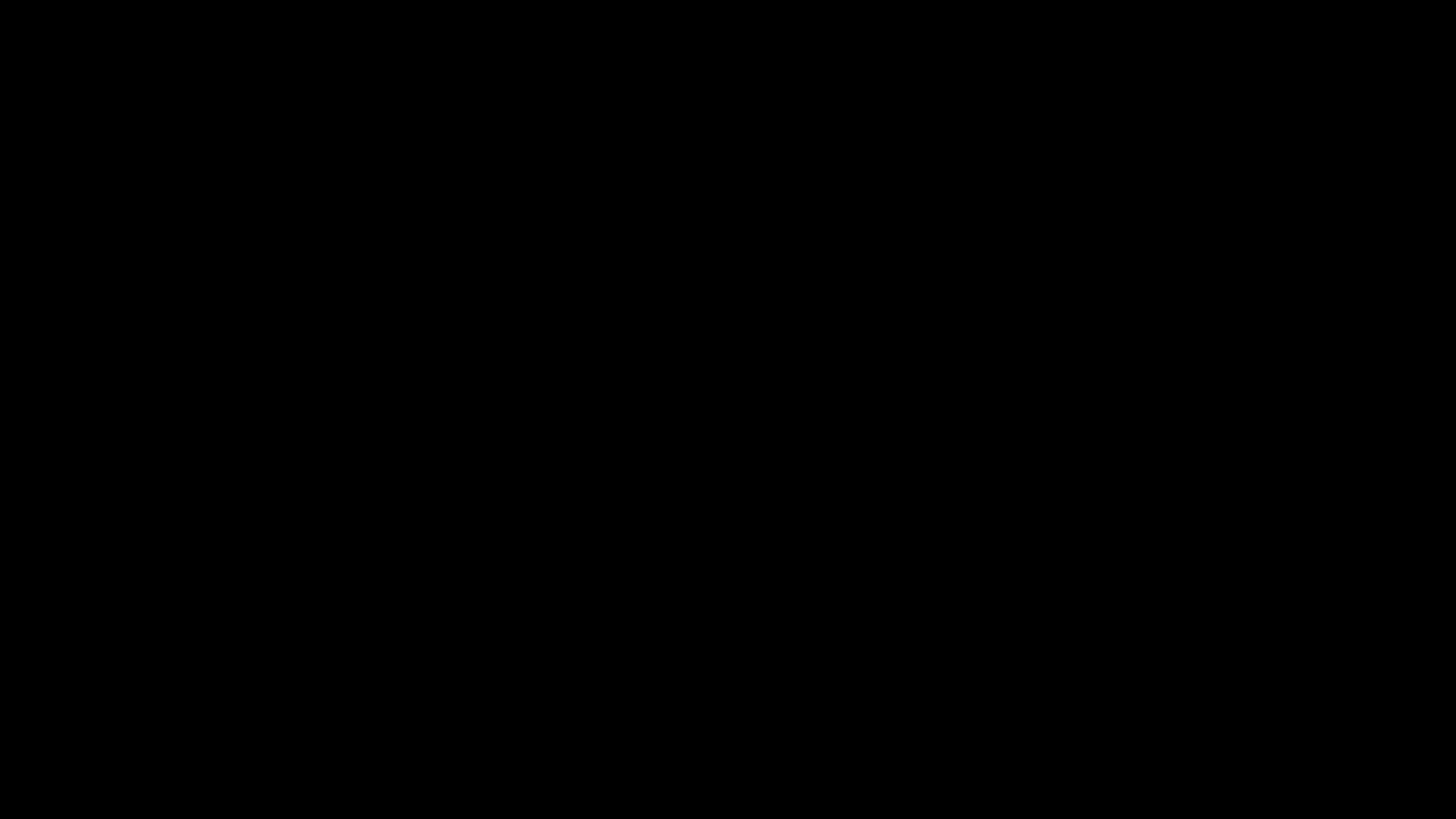 click at bounding box center [728, 410] 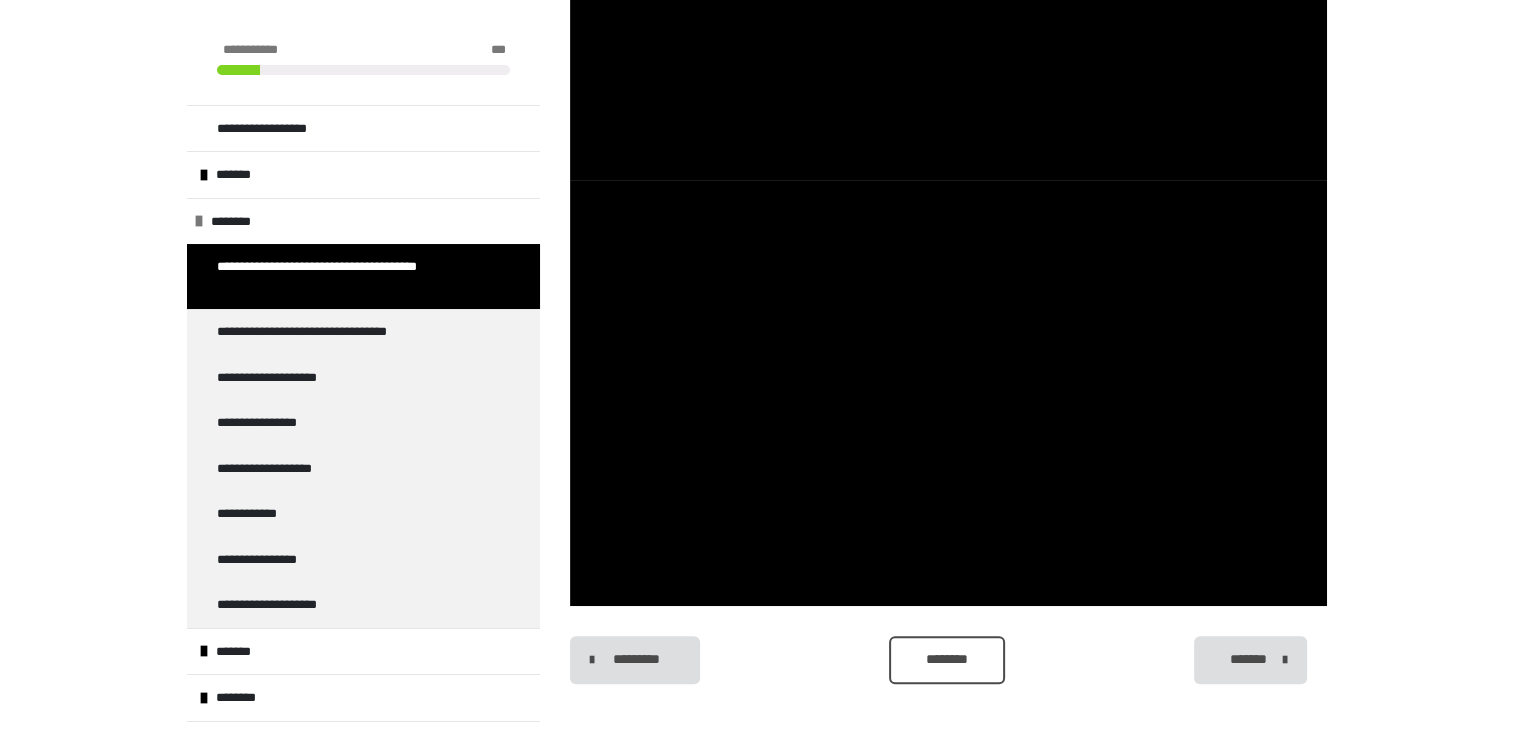 scroll, scrollTop: 585, scrollLeft: 0, axis: vertical 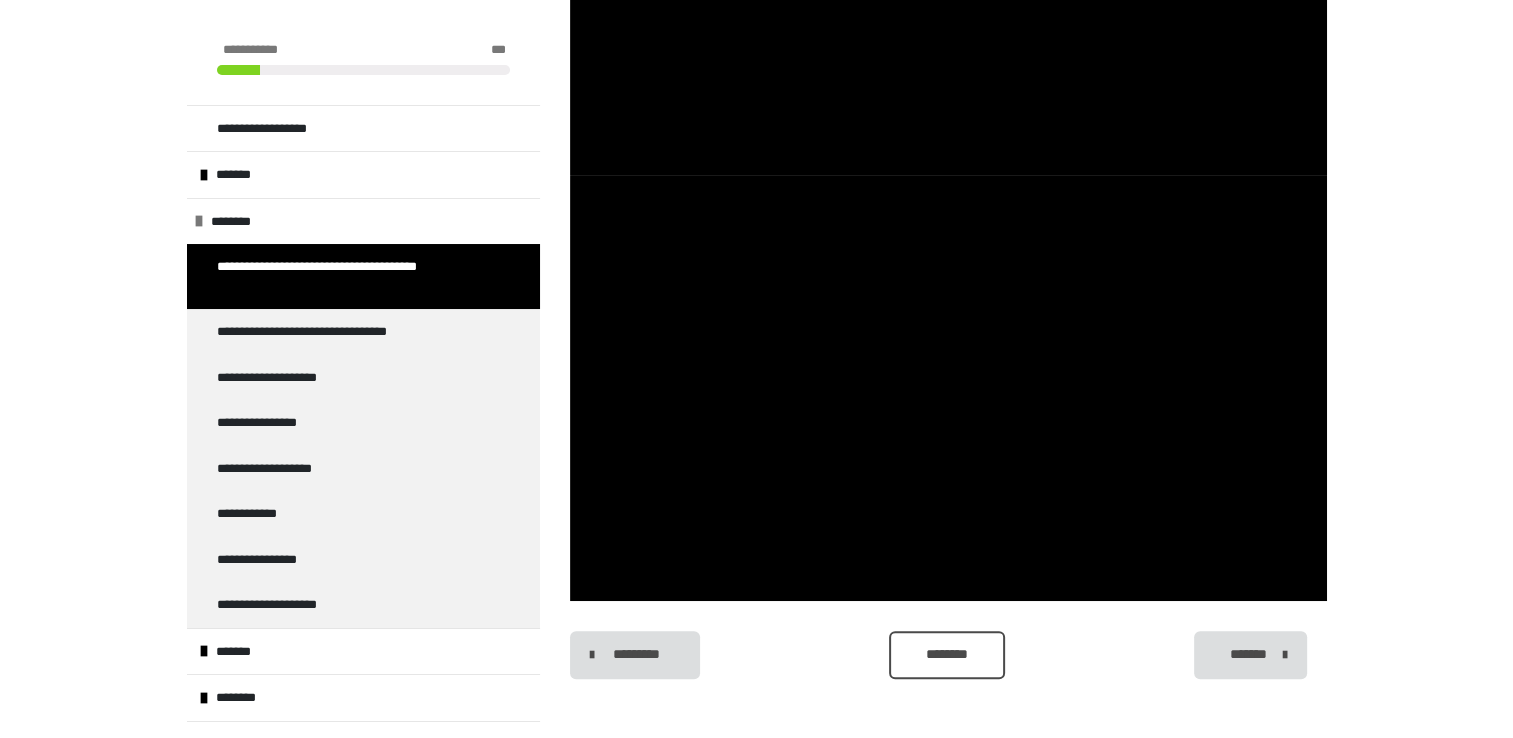 click on "********" at bounding box center (946, 655) 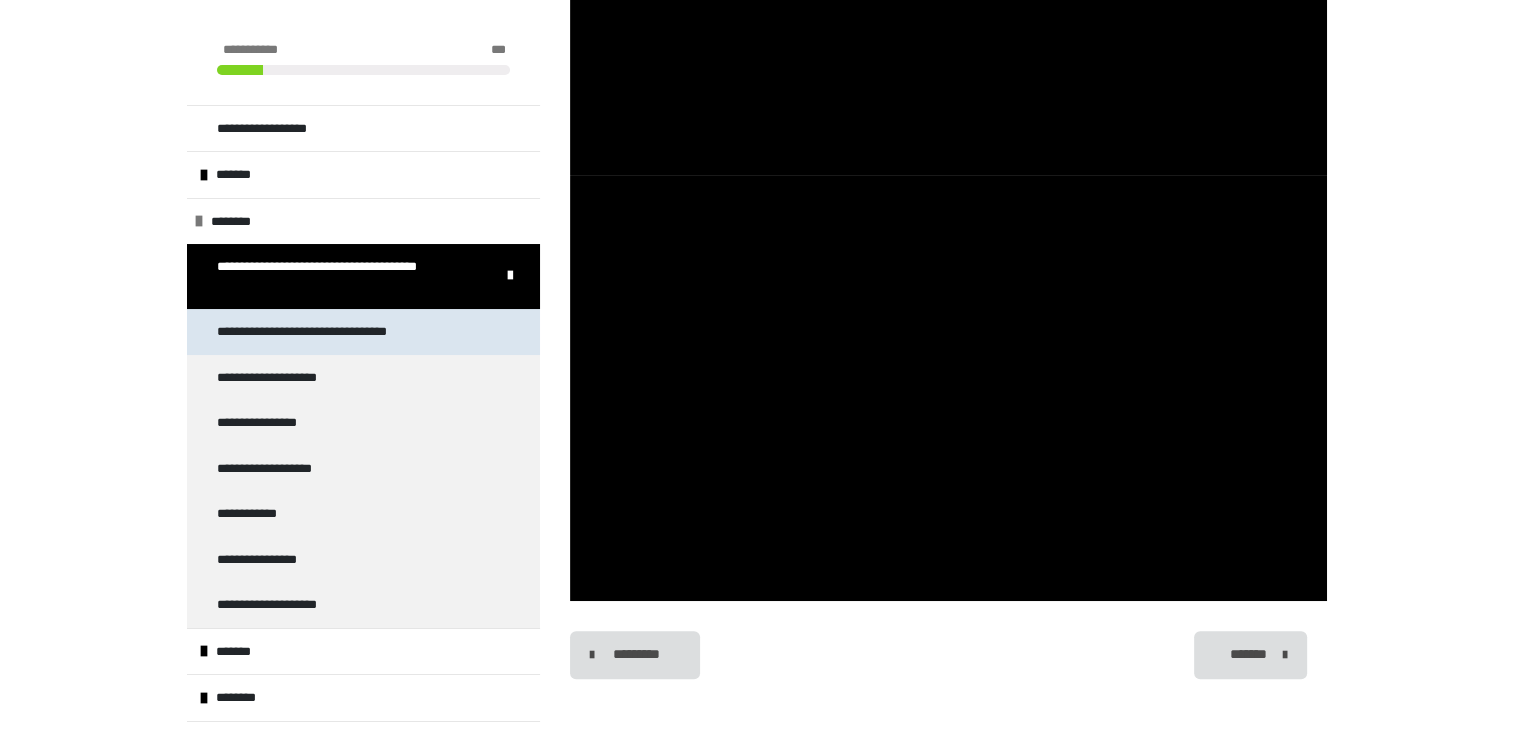 click on "**********" at bounding box center (334, 332) 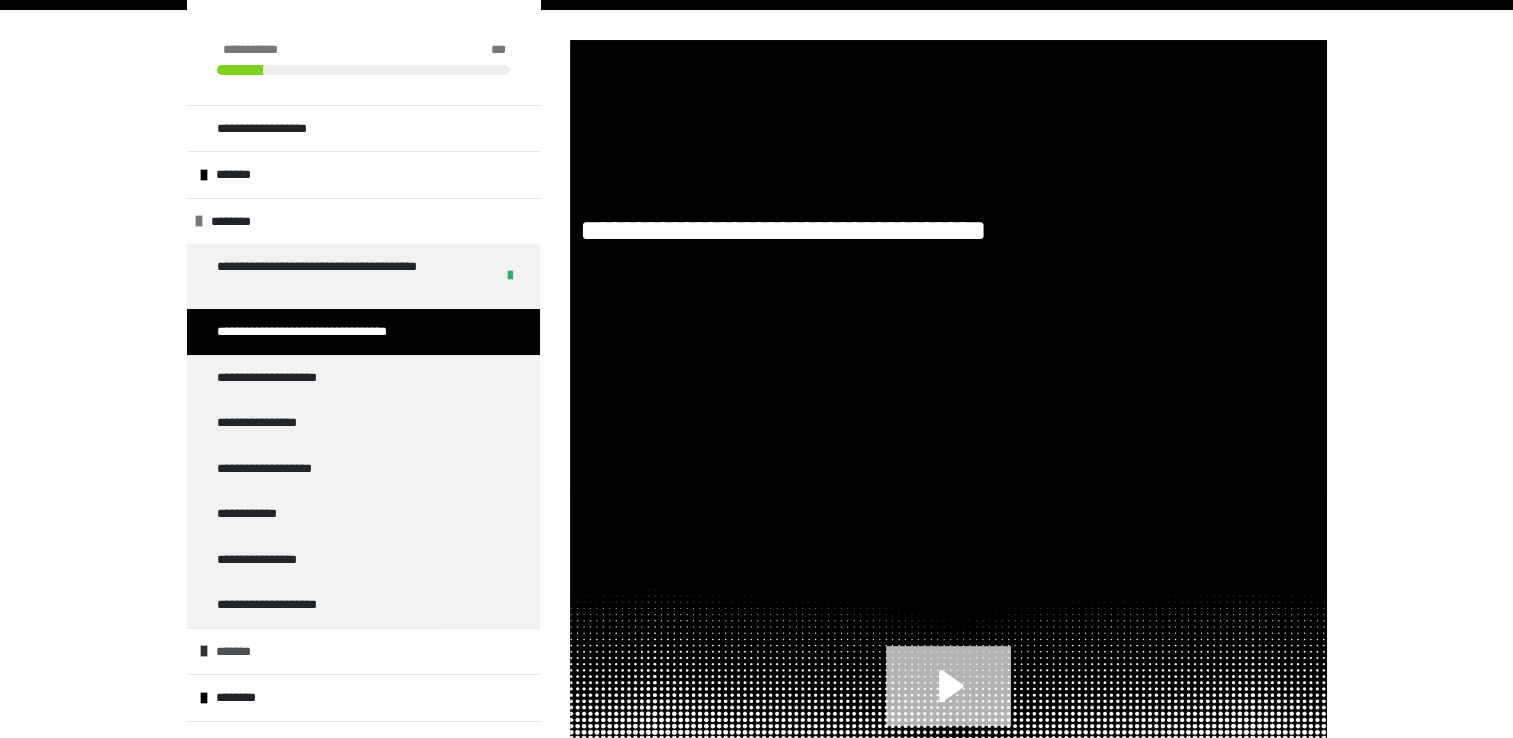 click on "*******" at bounding box center (363, 651) 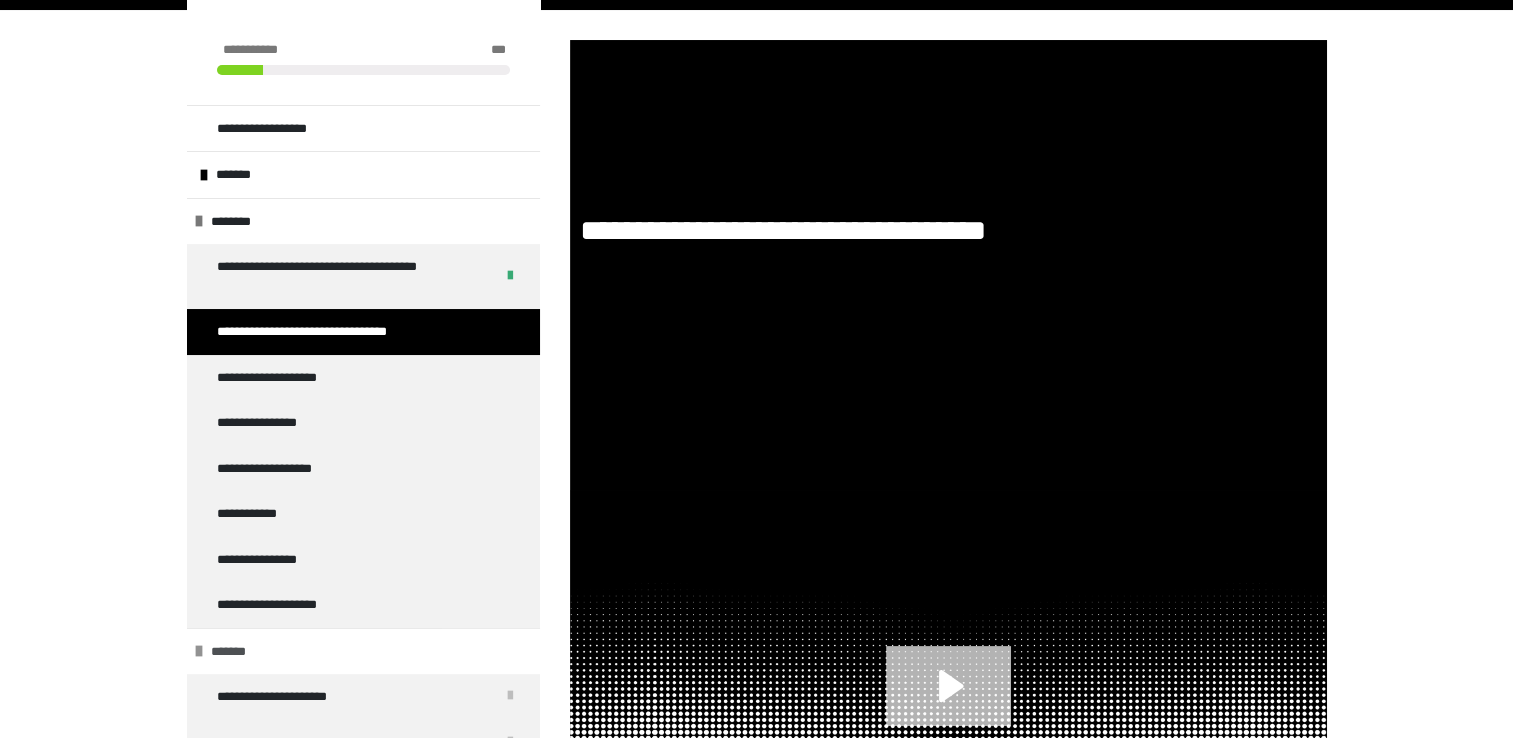 click on "*******" at bounding box center (363, 651) 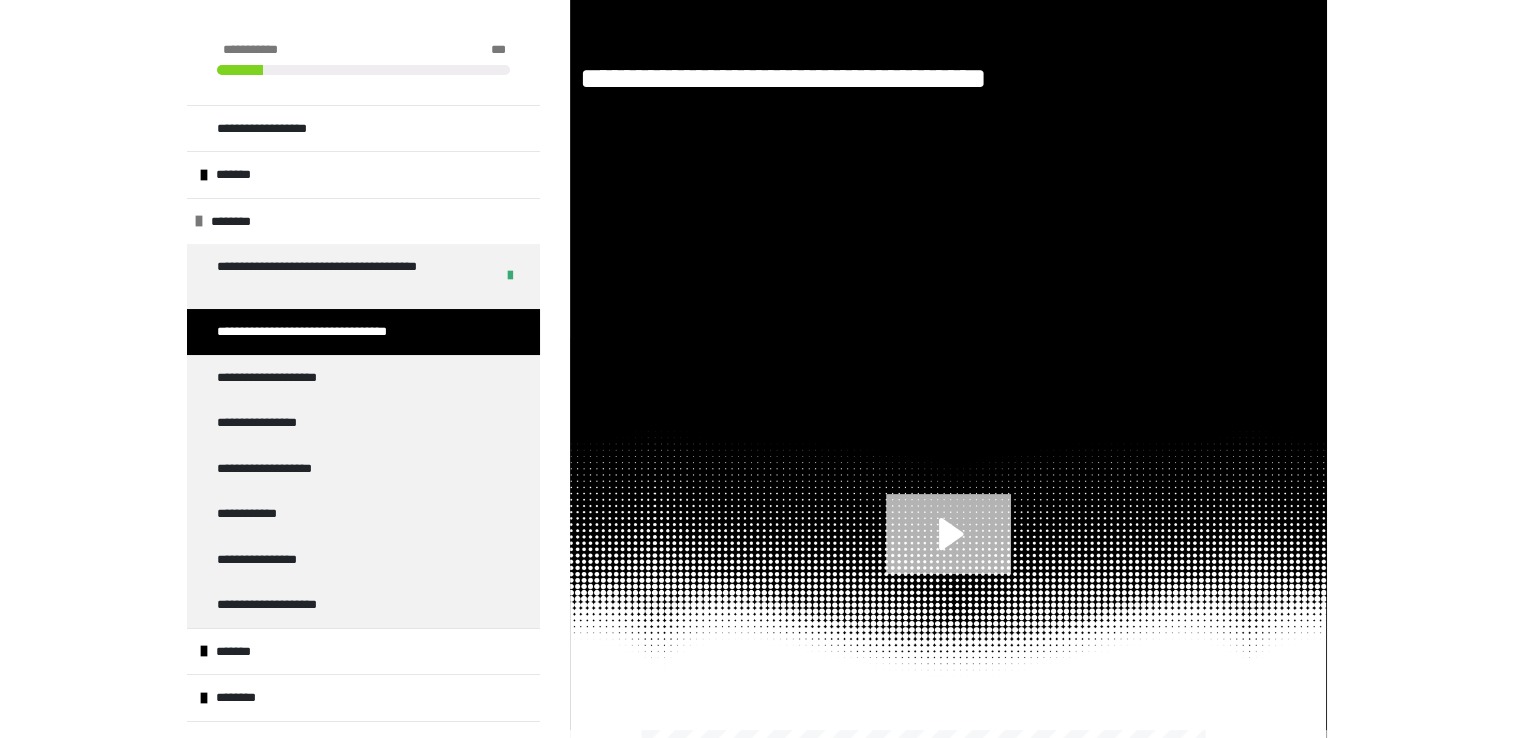 scroll, scrollTop: 459, scrollLeft: 0, axis: vertical 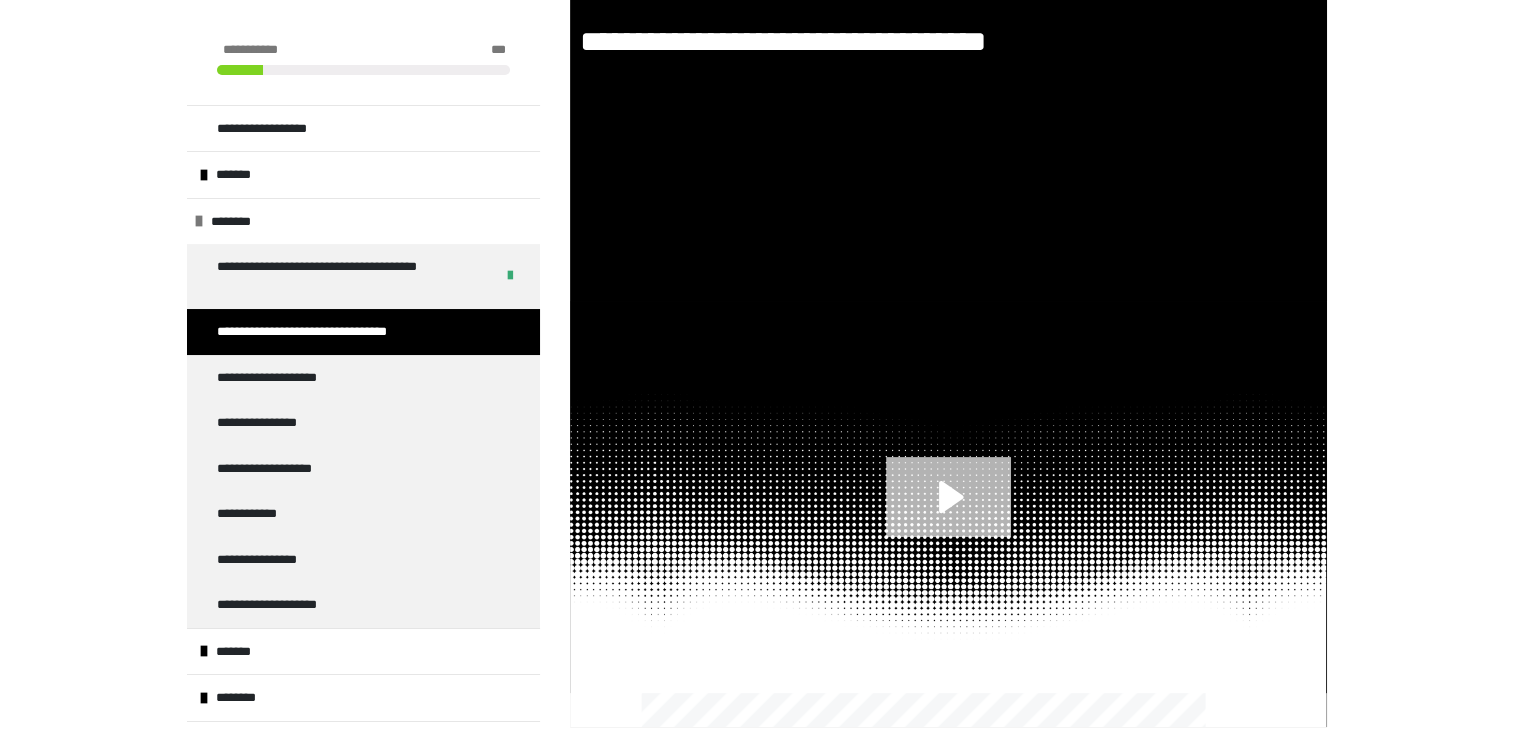 click 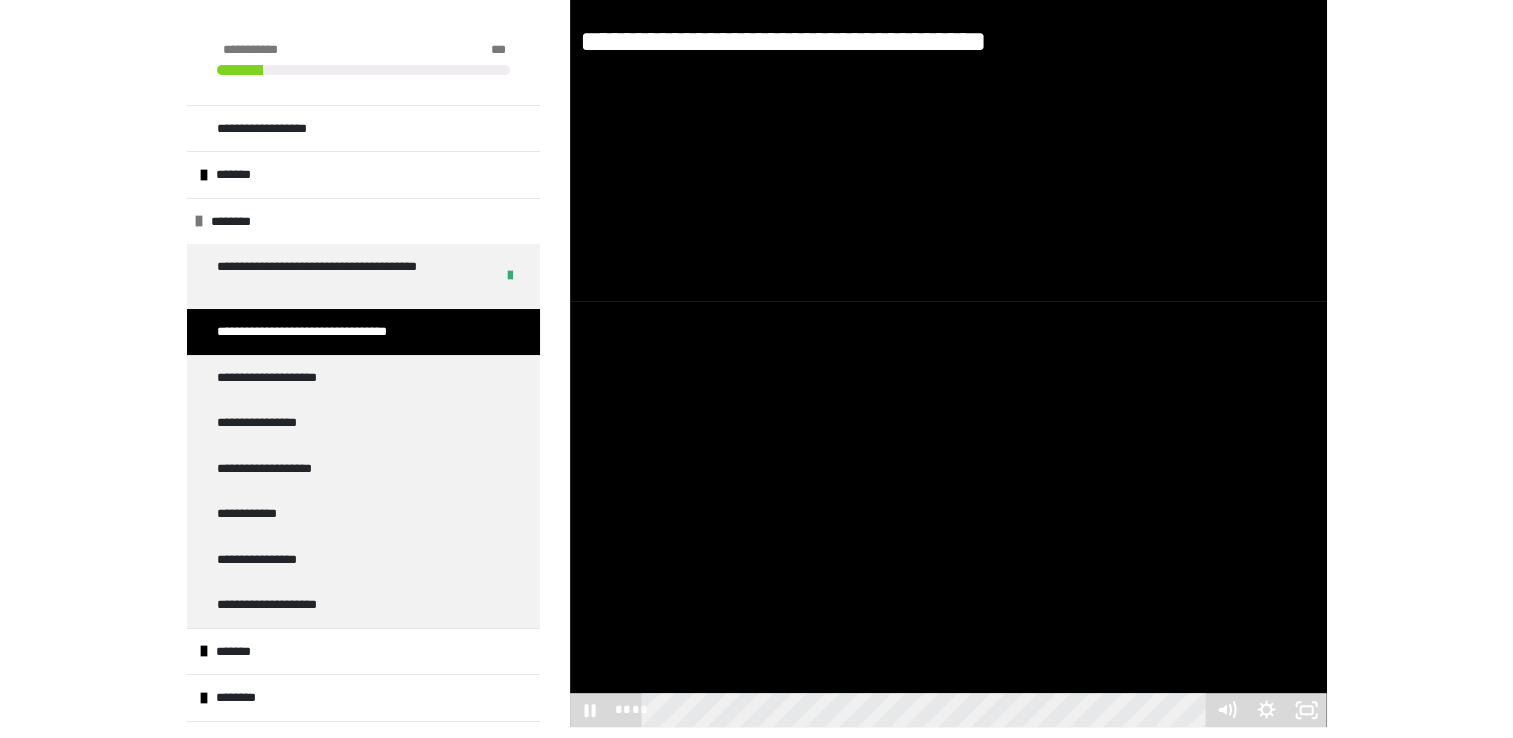 click at bounding box center (948, 514) 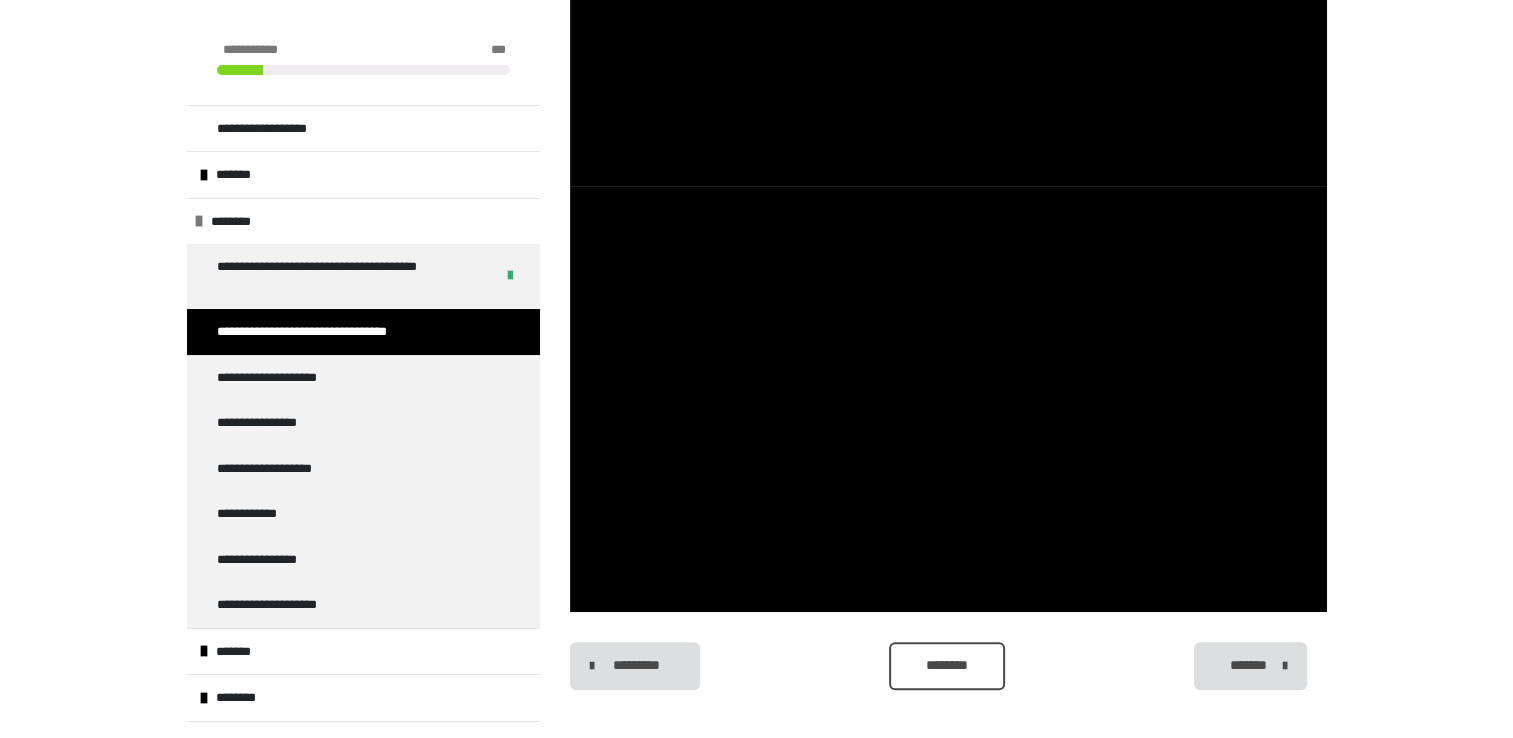 scroll, scrollTop: 585, scrollLeft: 0, axis: vertical 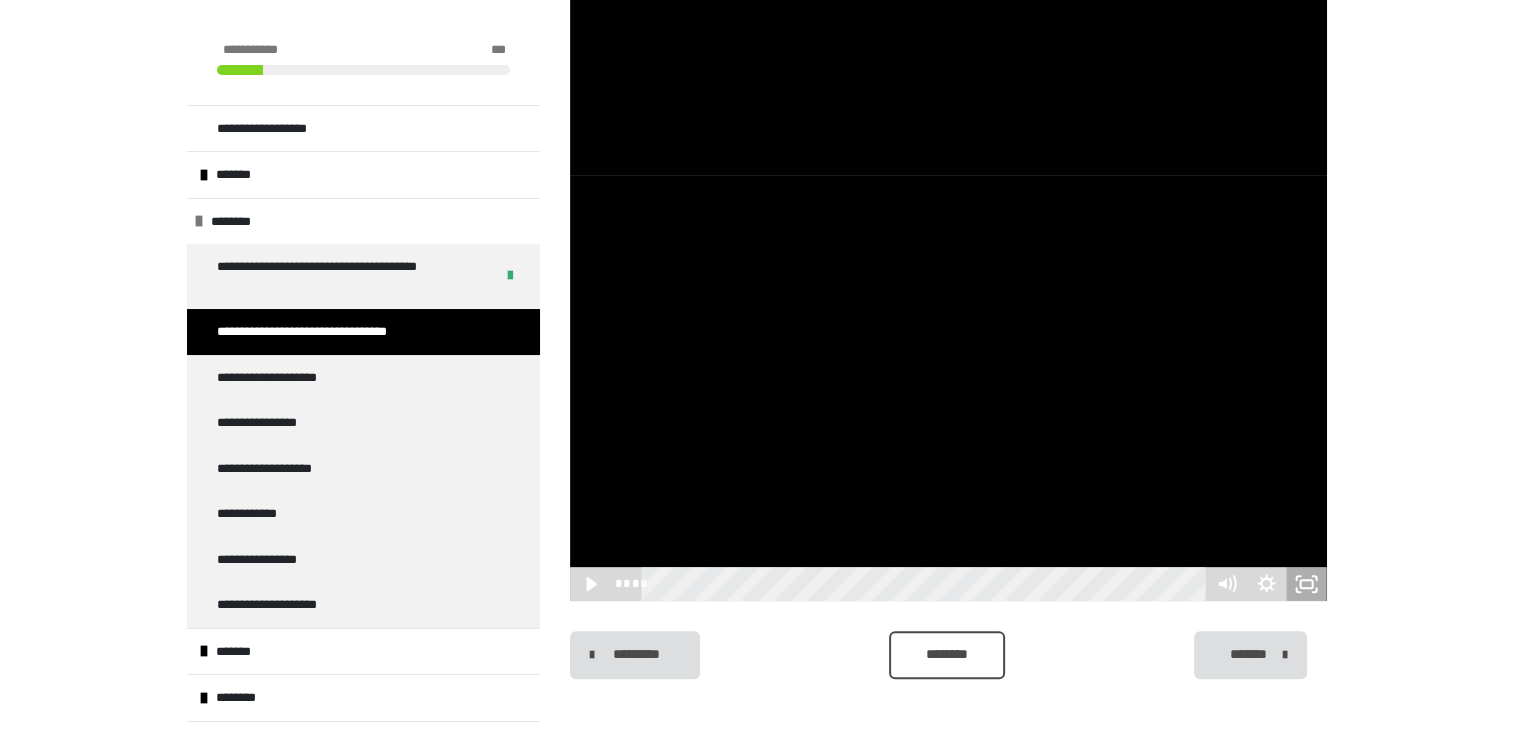 click 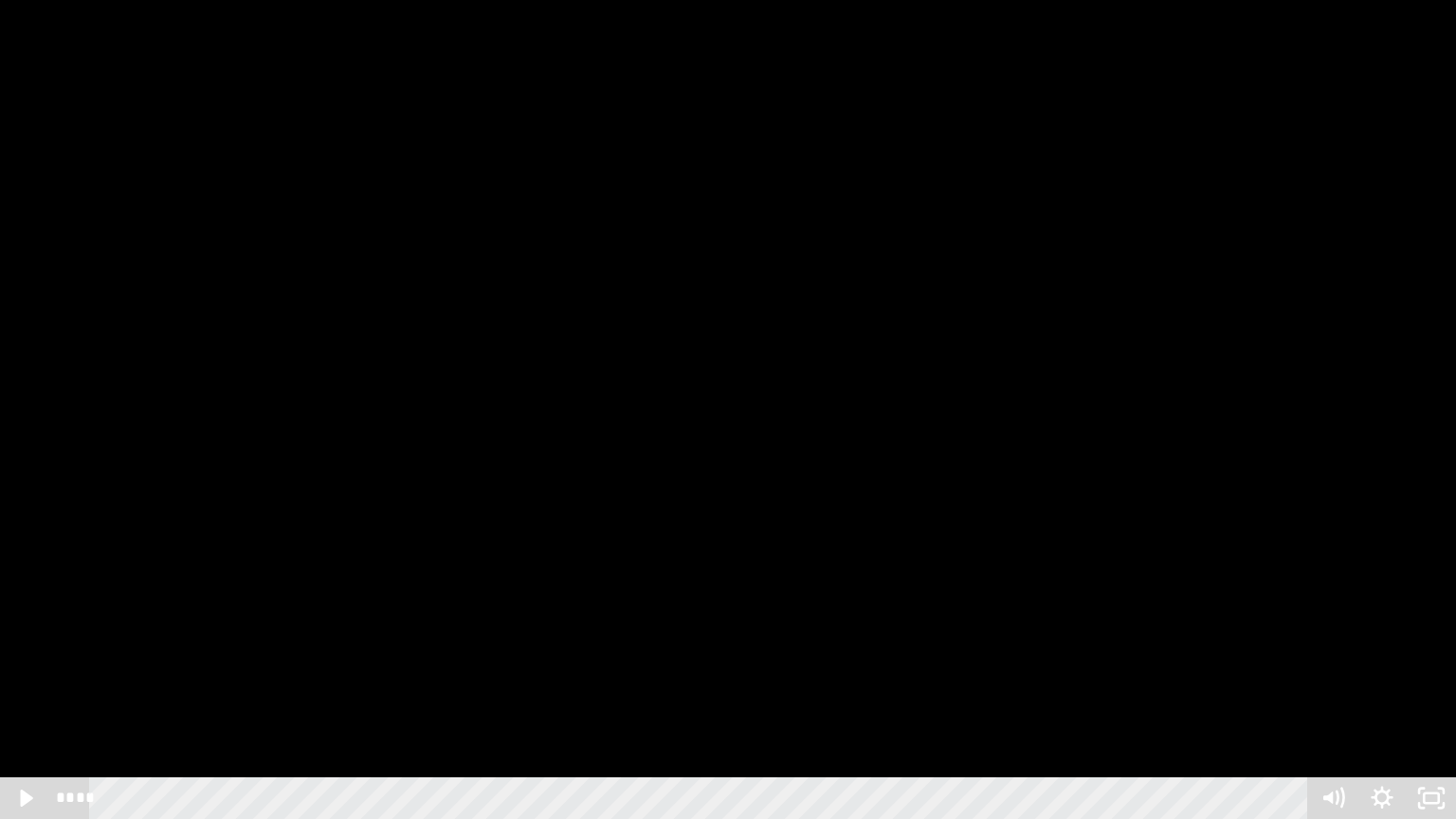 click at bounding box center (728, 410) 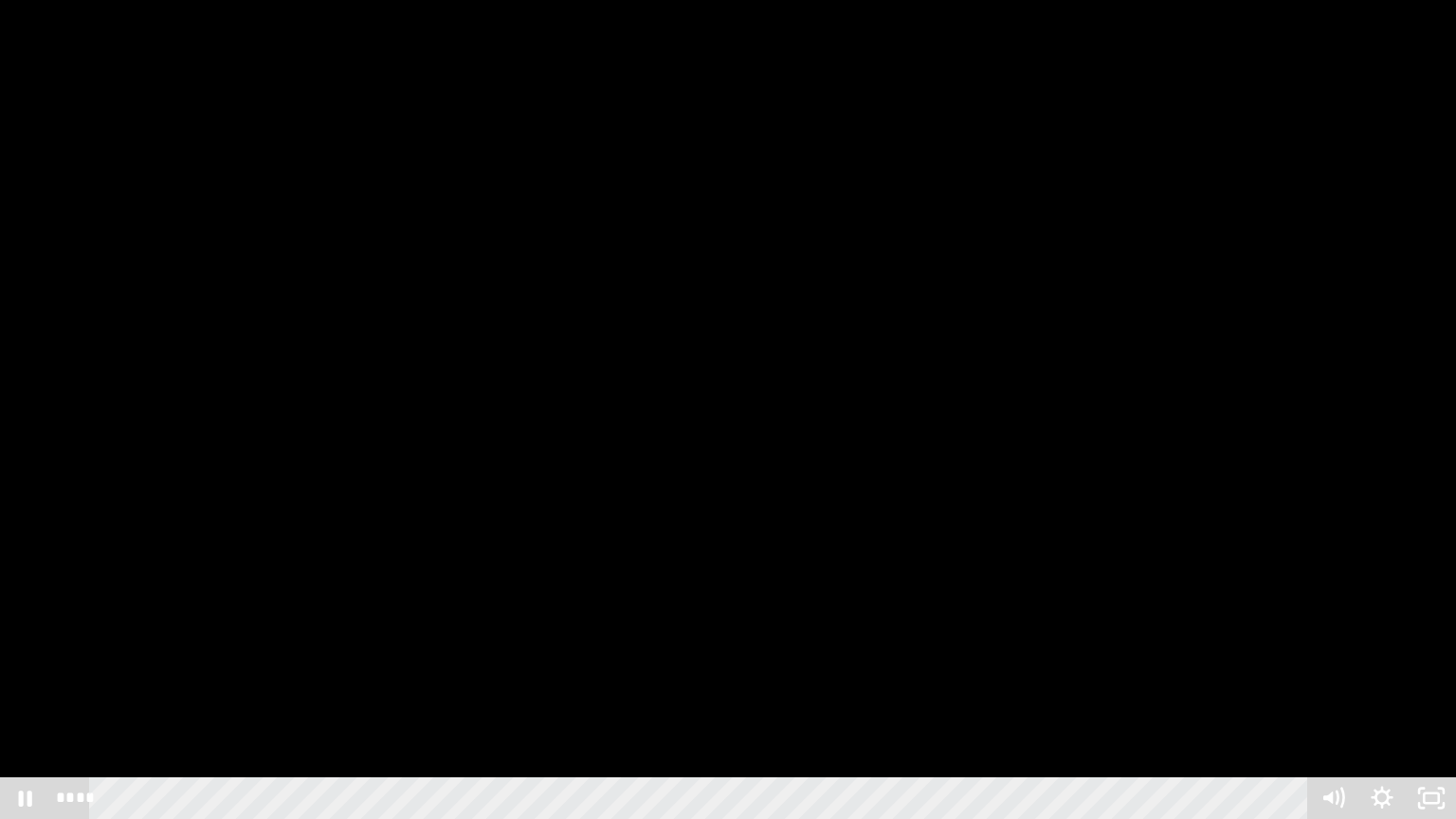 click at bounding box center [728, 410] 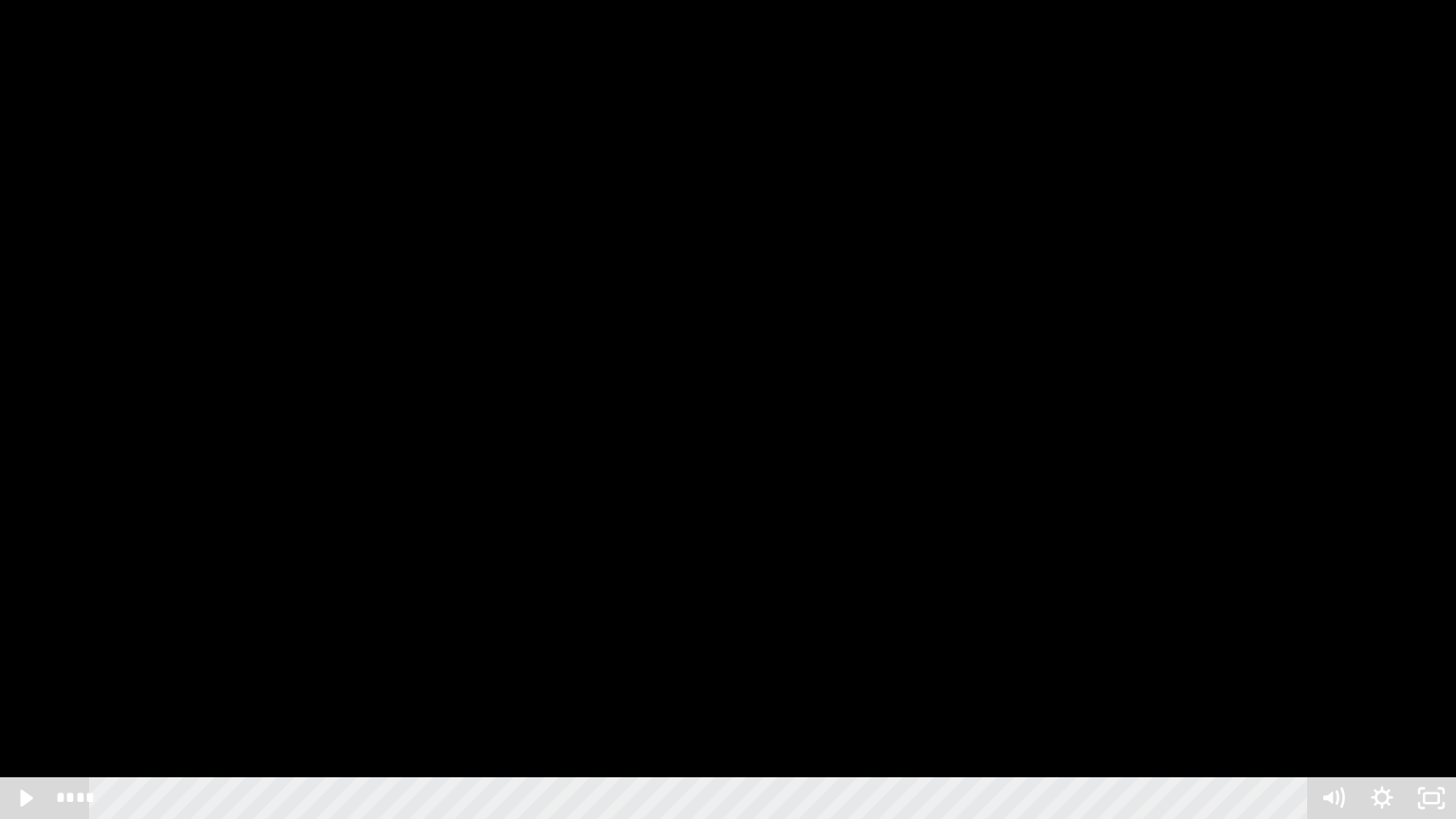 click at bounding box center (728, 410) 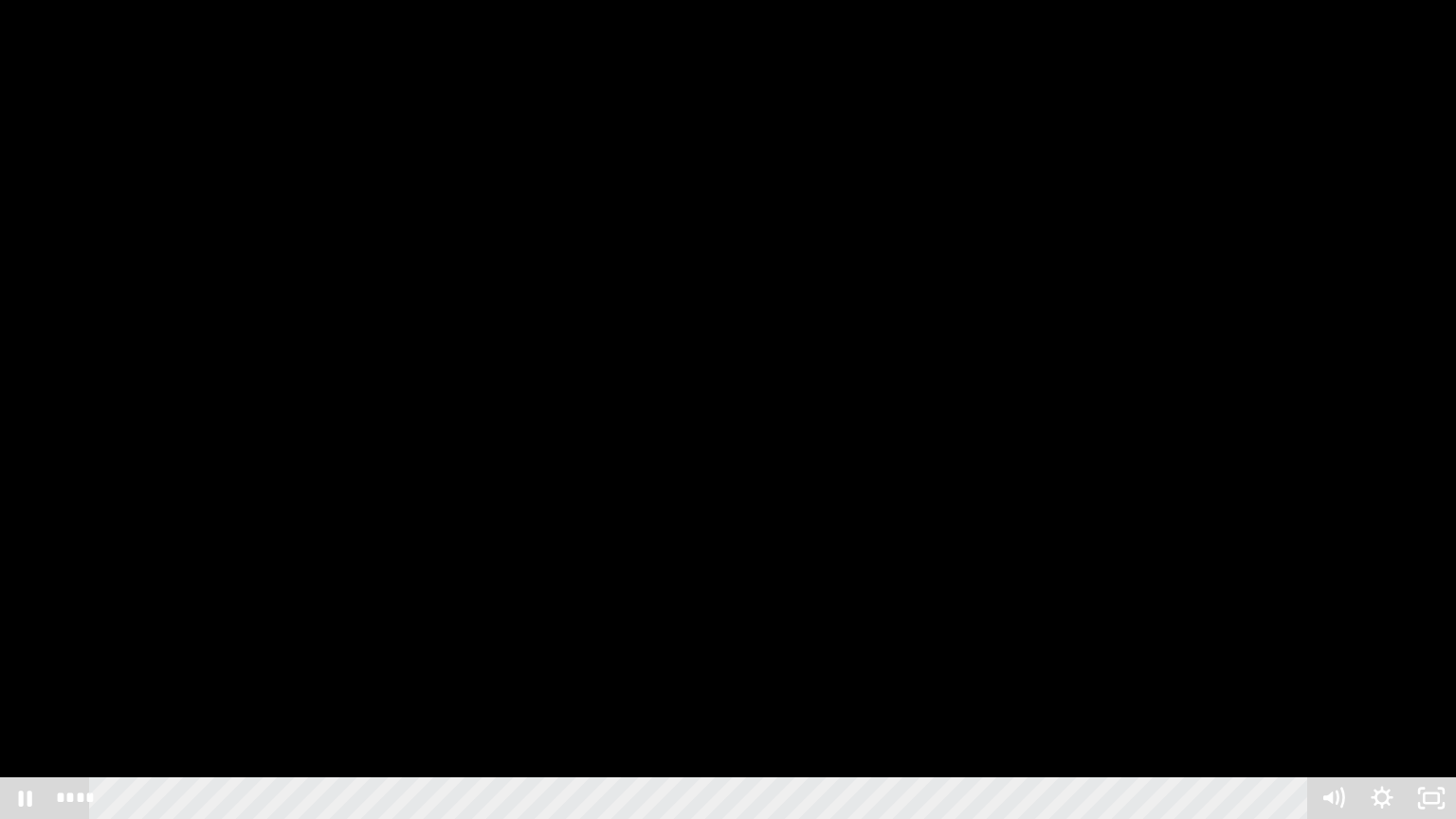 click at bounding box center [728, 410] 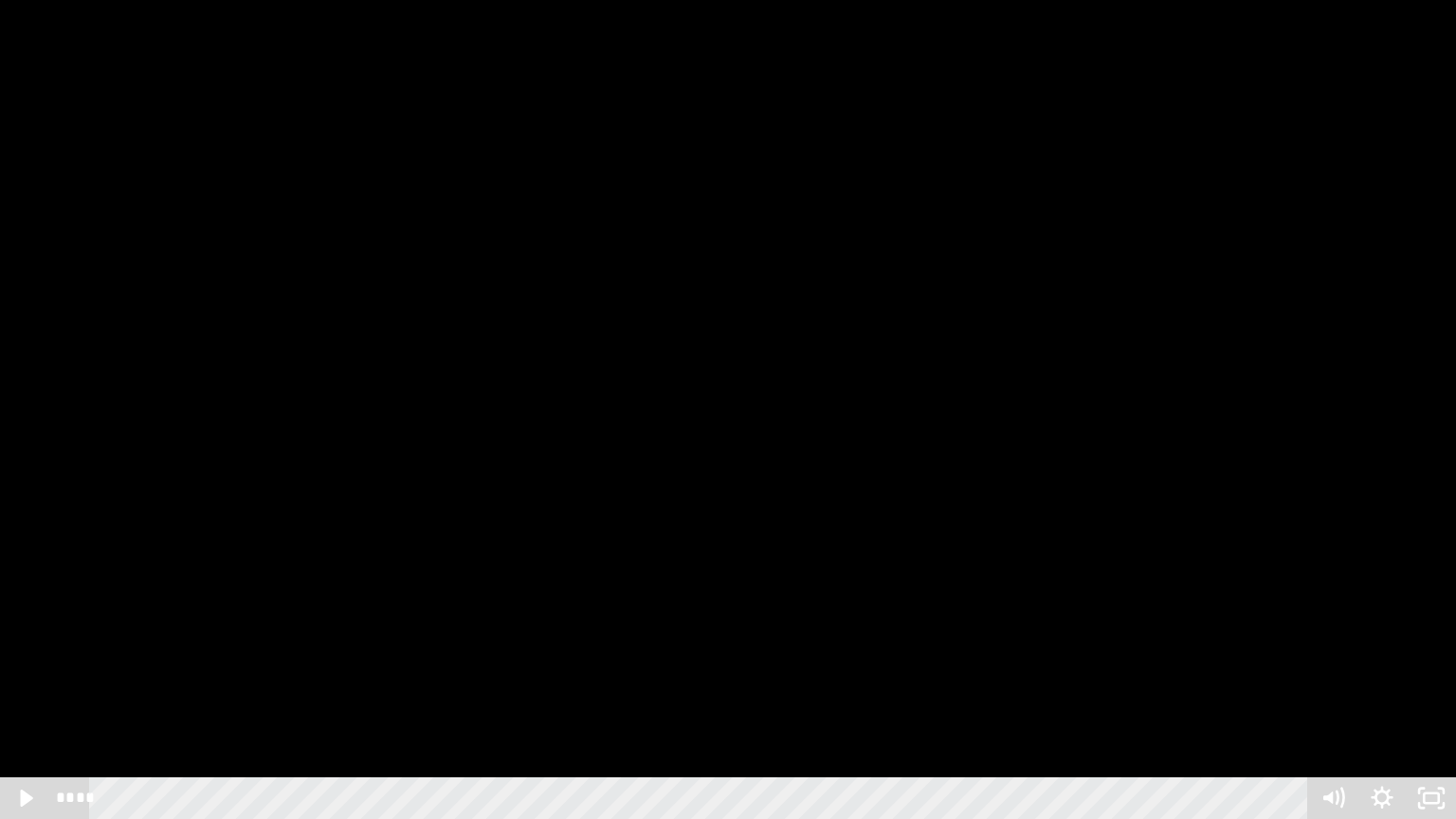 click at bounding box center [728, 410] 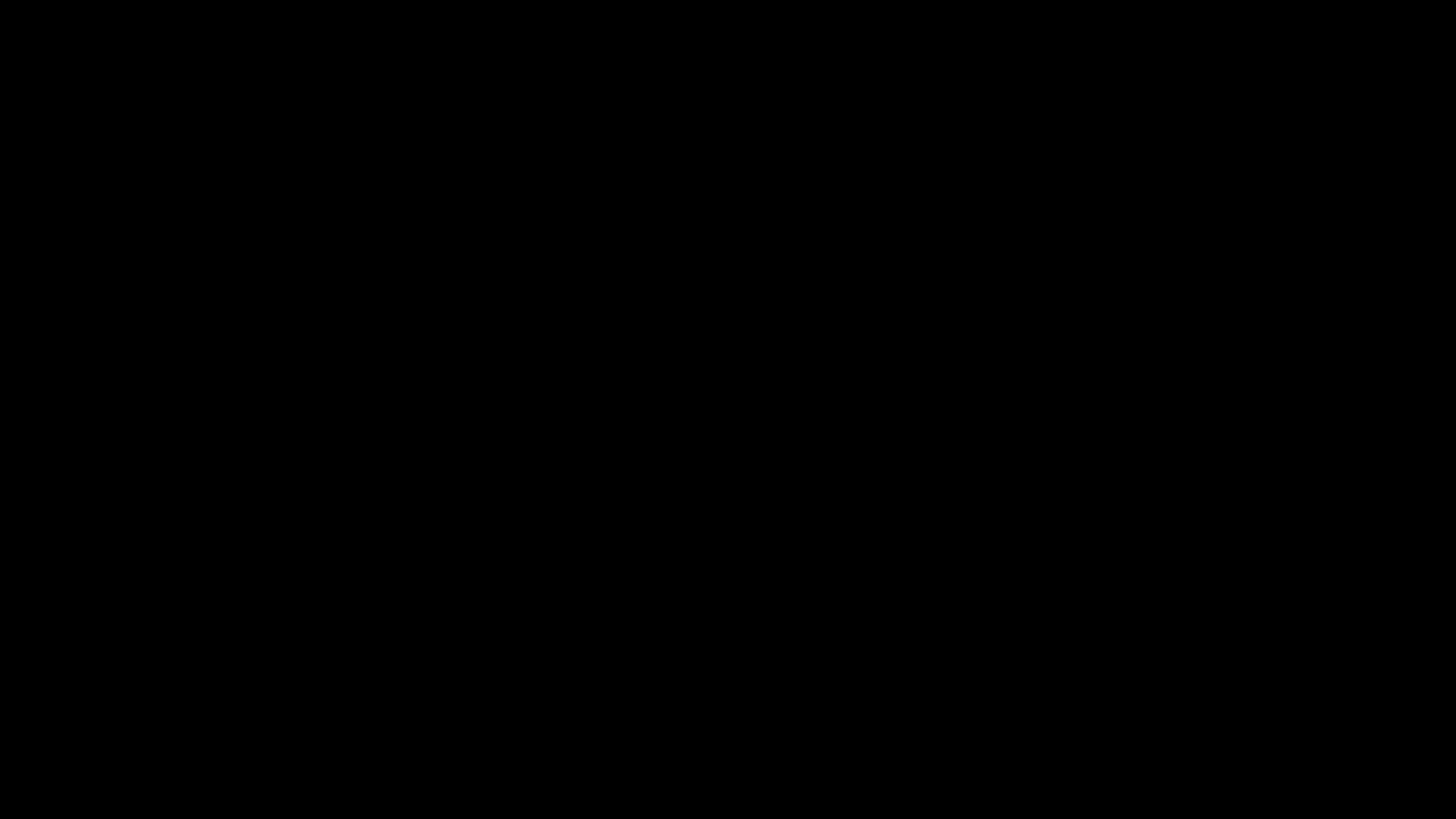 click at bounding box center [728, 410] 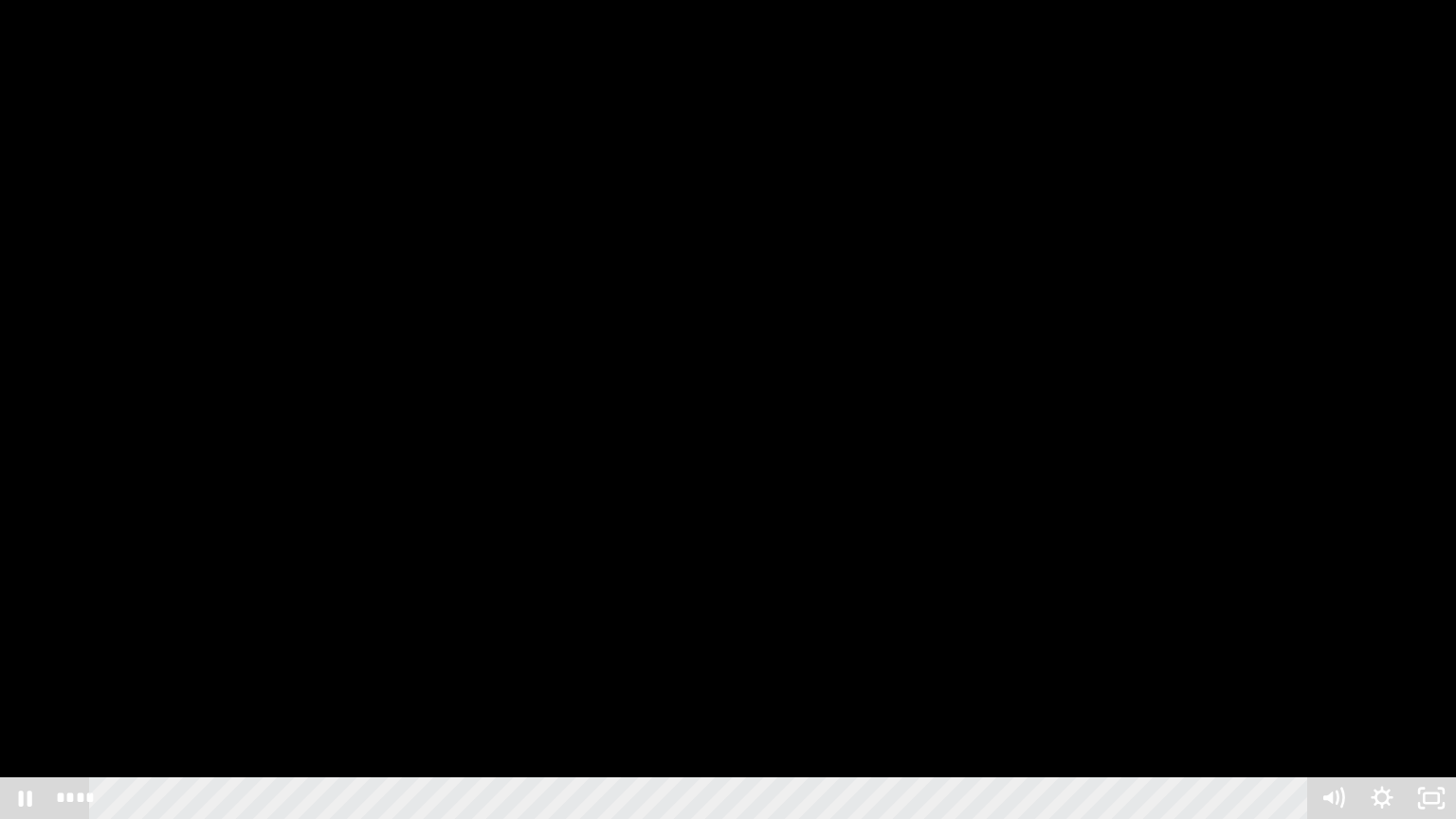 click at bounding box center [728, 410] 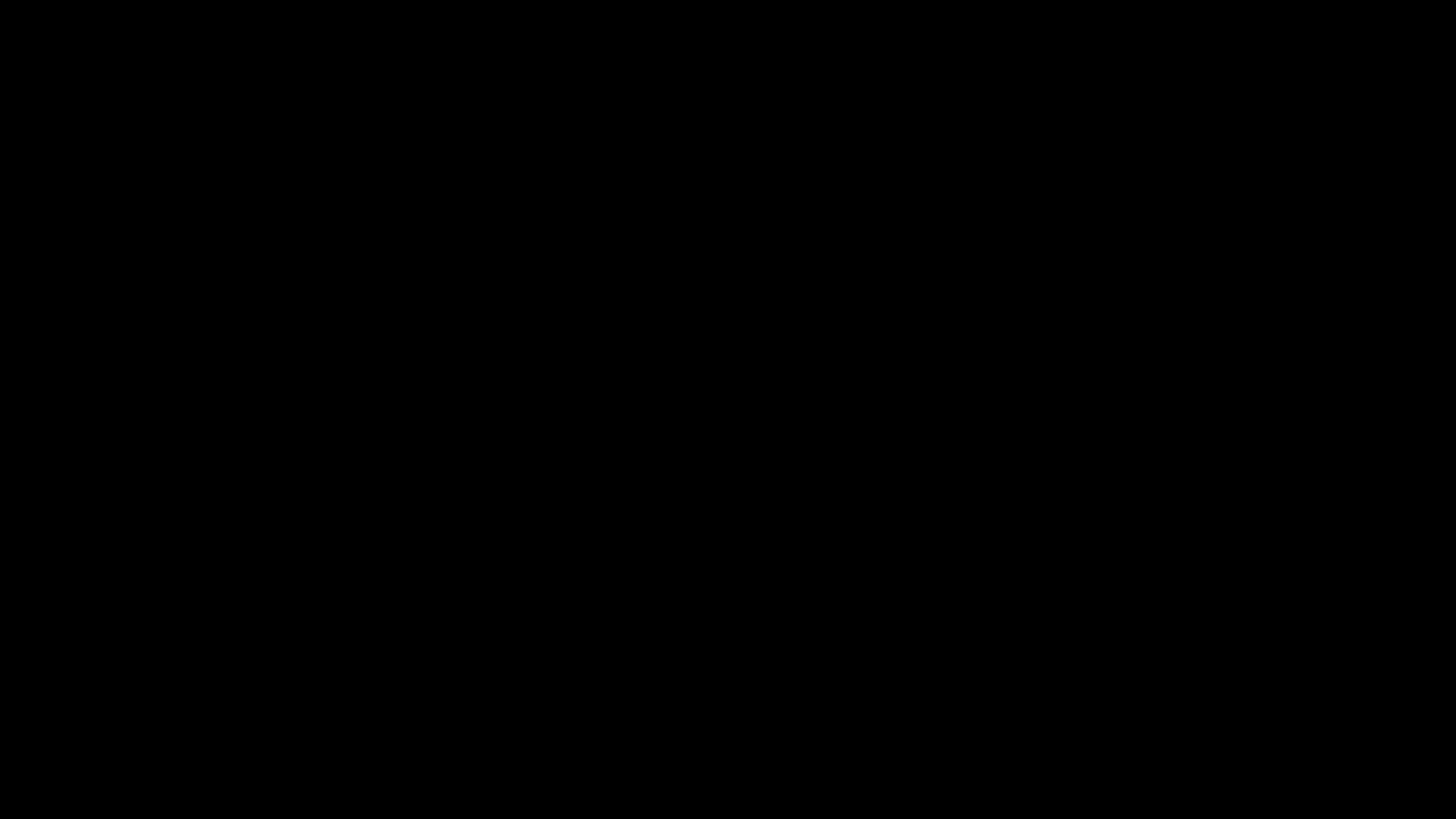 click at bounding box center [728, 410] 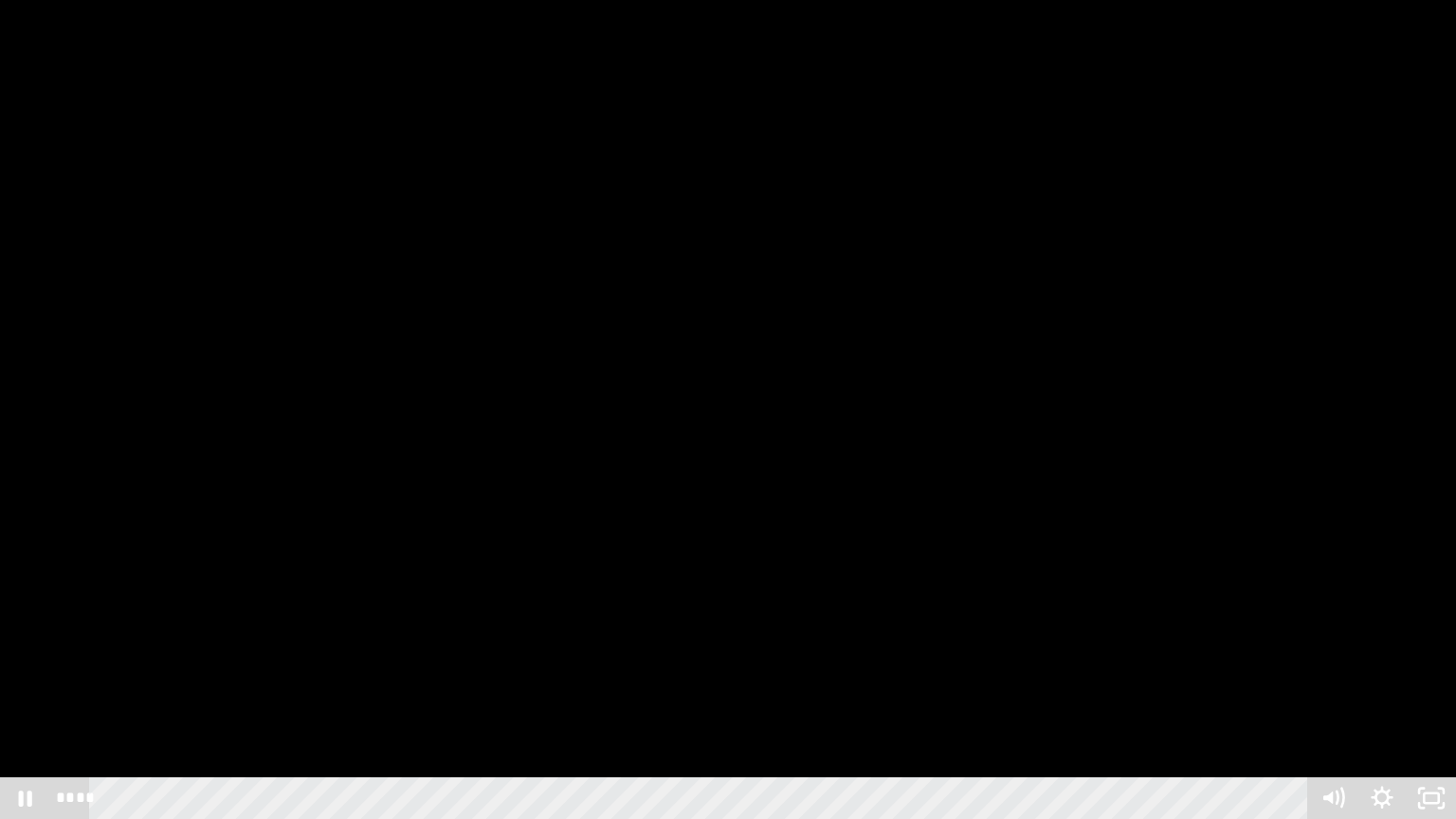 click at bounding box center (728, 410) 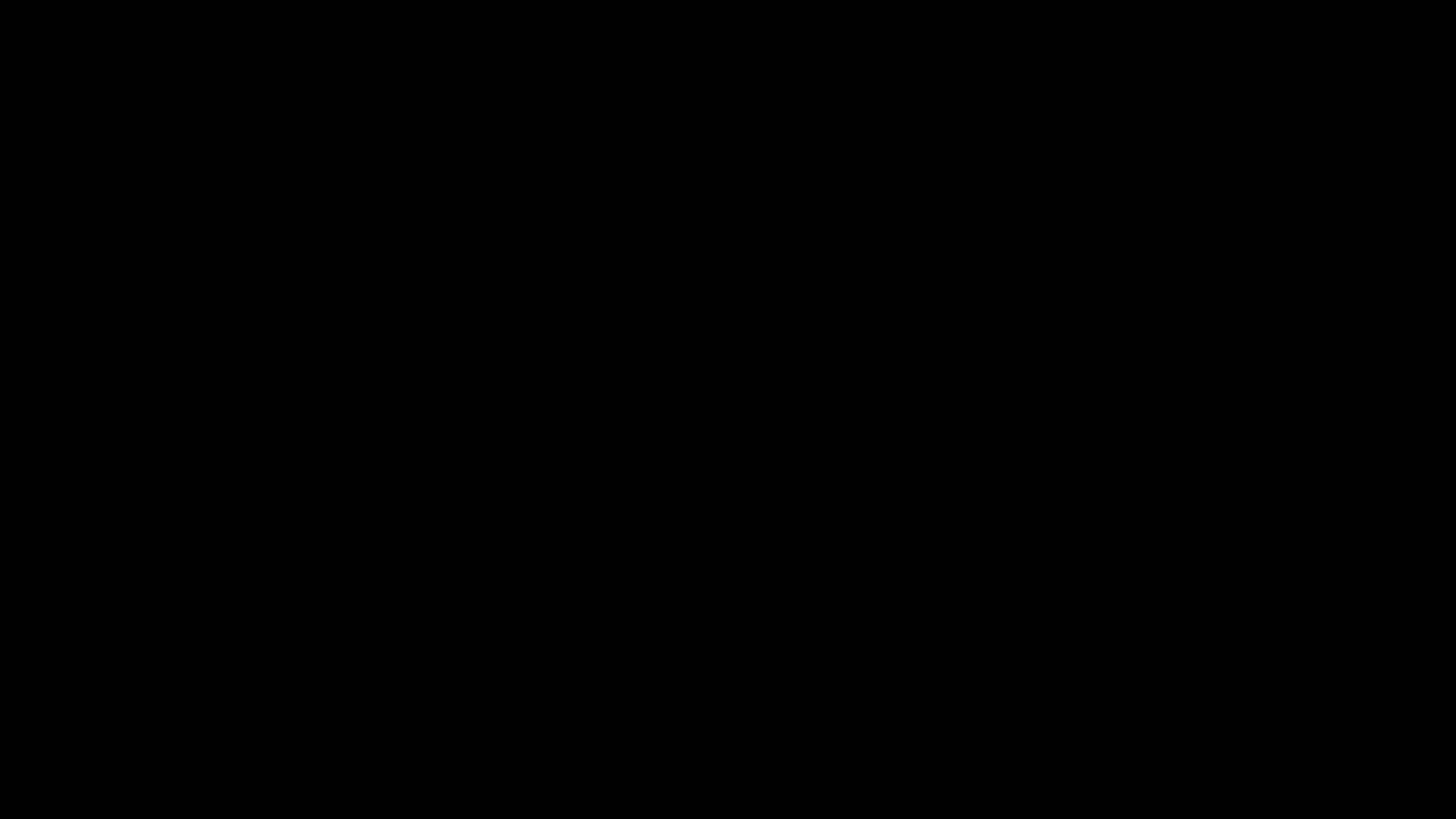 click at bounding box center (728, 410) 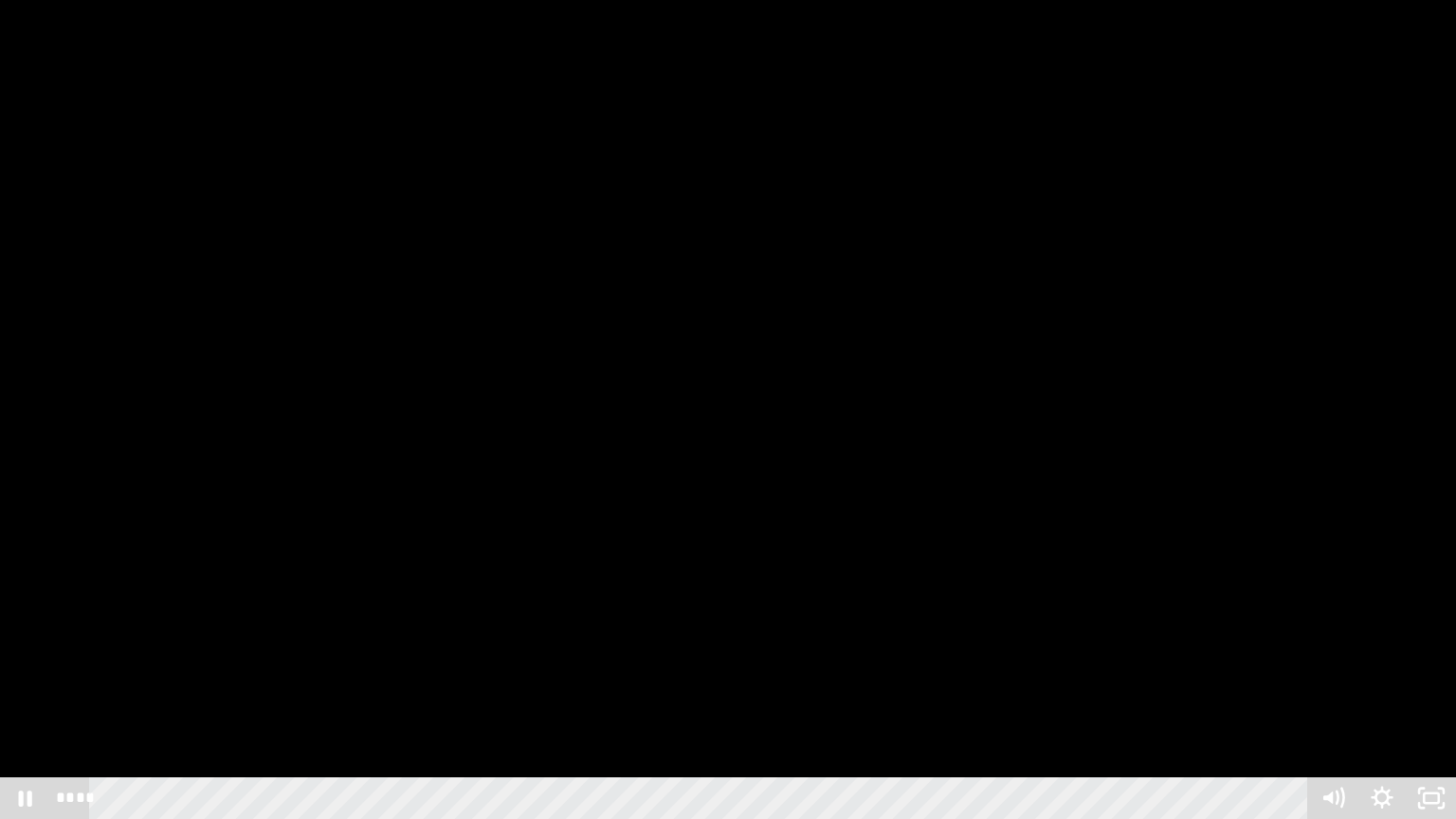 click at bounding box center (728, 410) 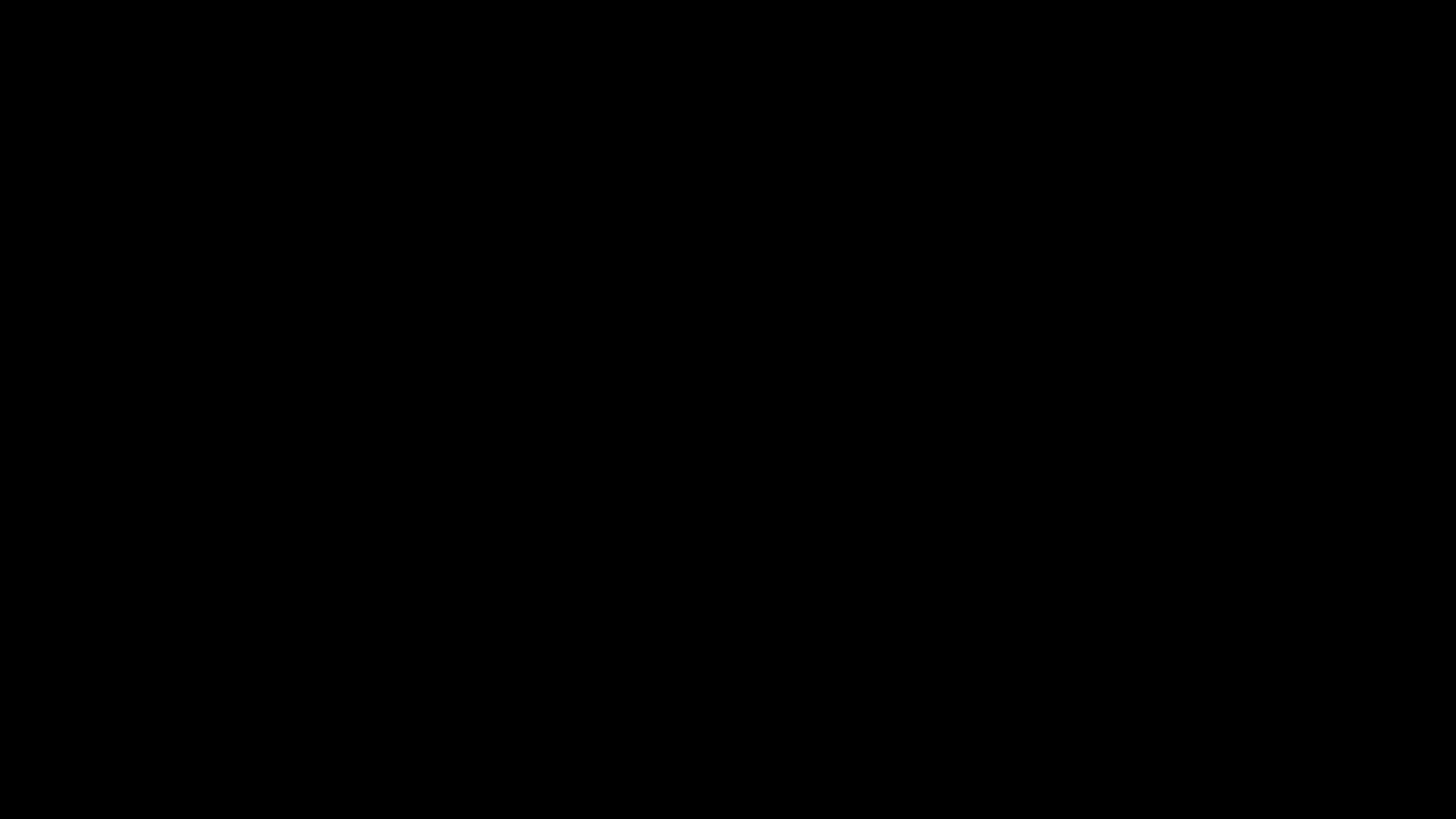 click at bounding box center [728, 410] 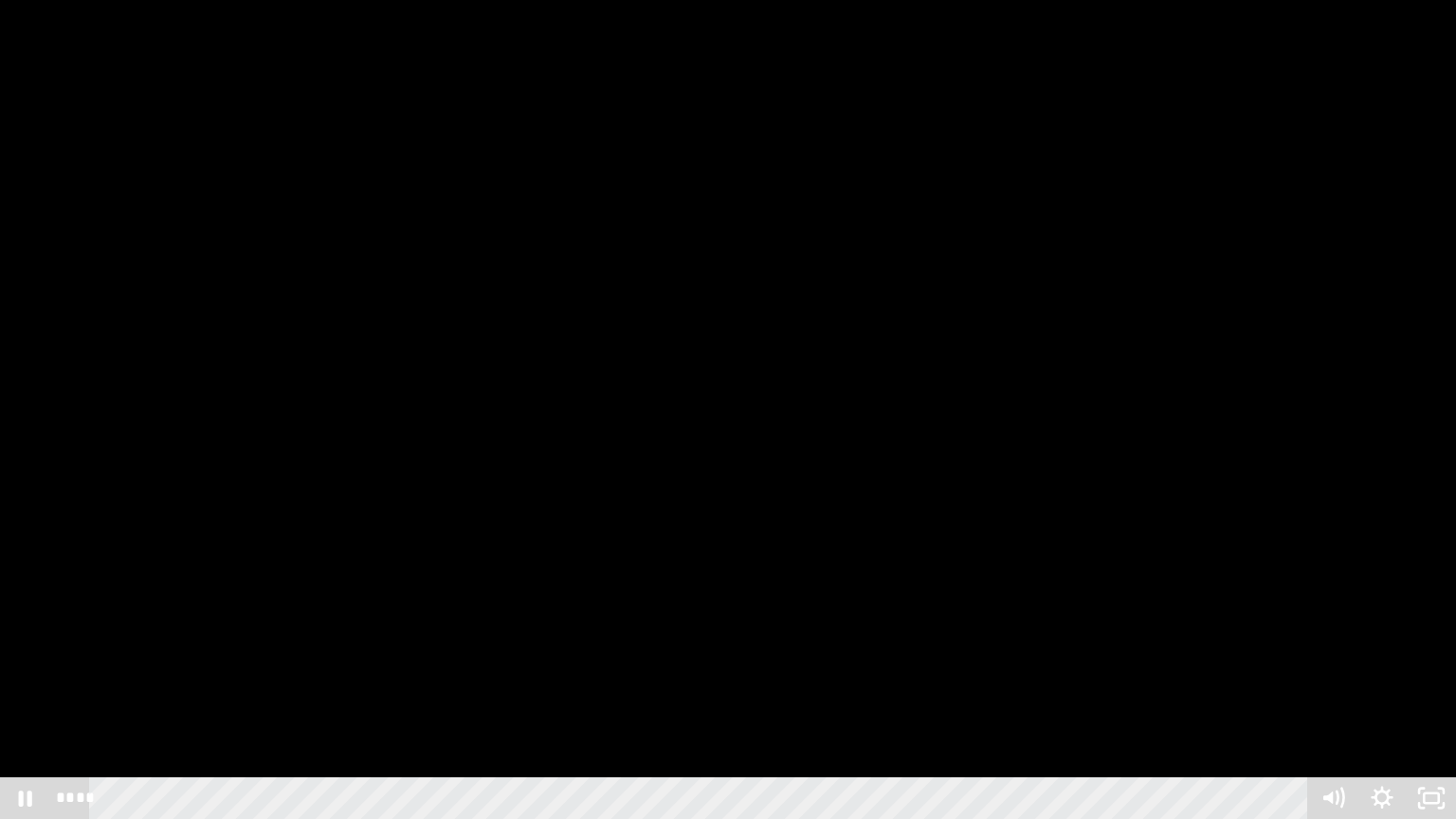 click at bounding box center (728, 410) 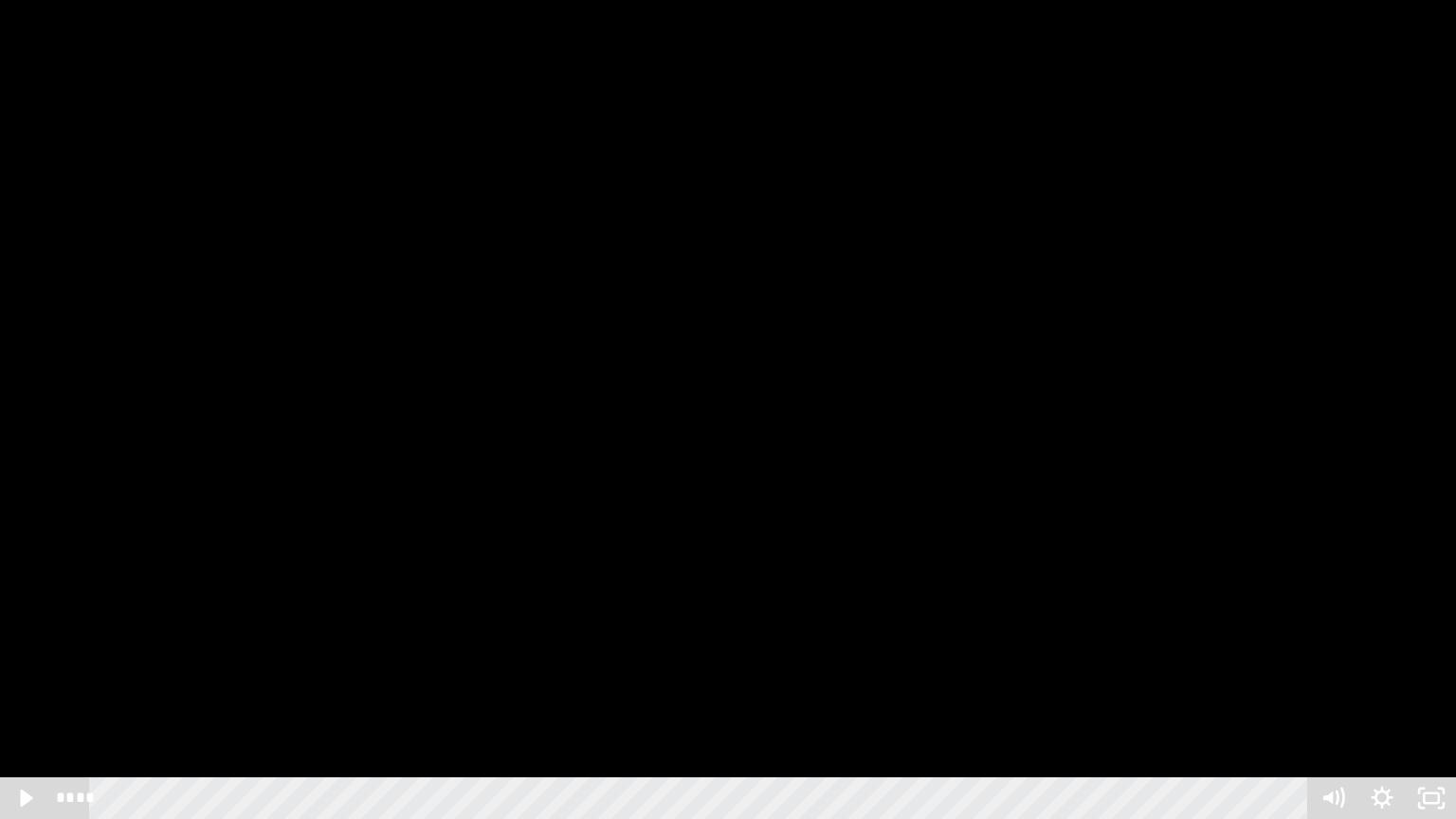 click at bounding box center [728, 410] 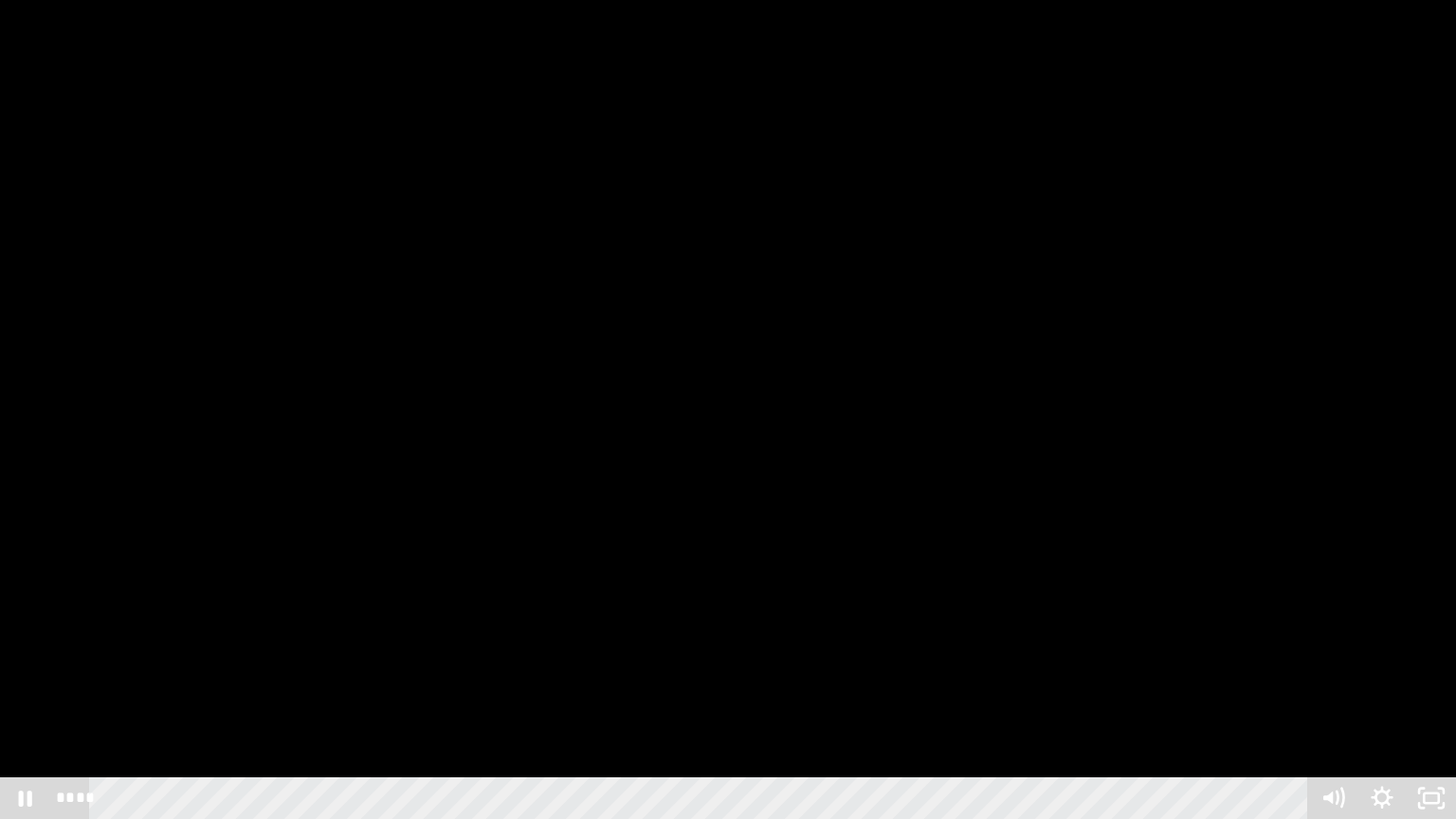 click at bounding box center (728, 410) 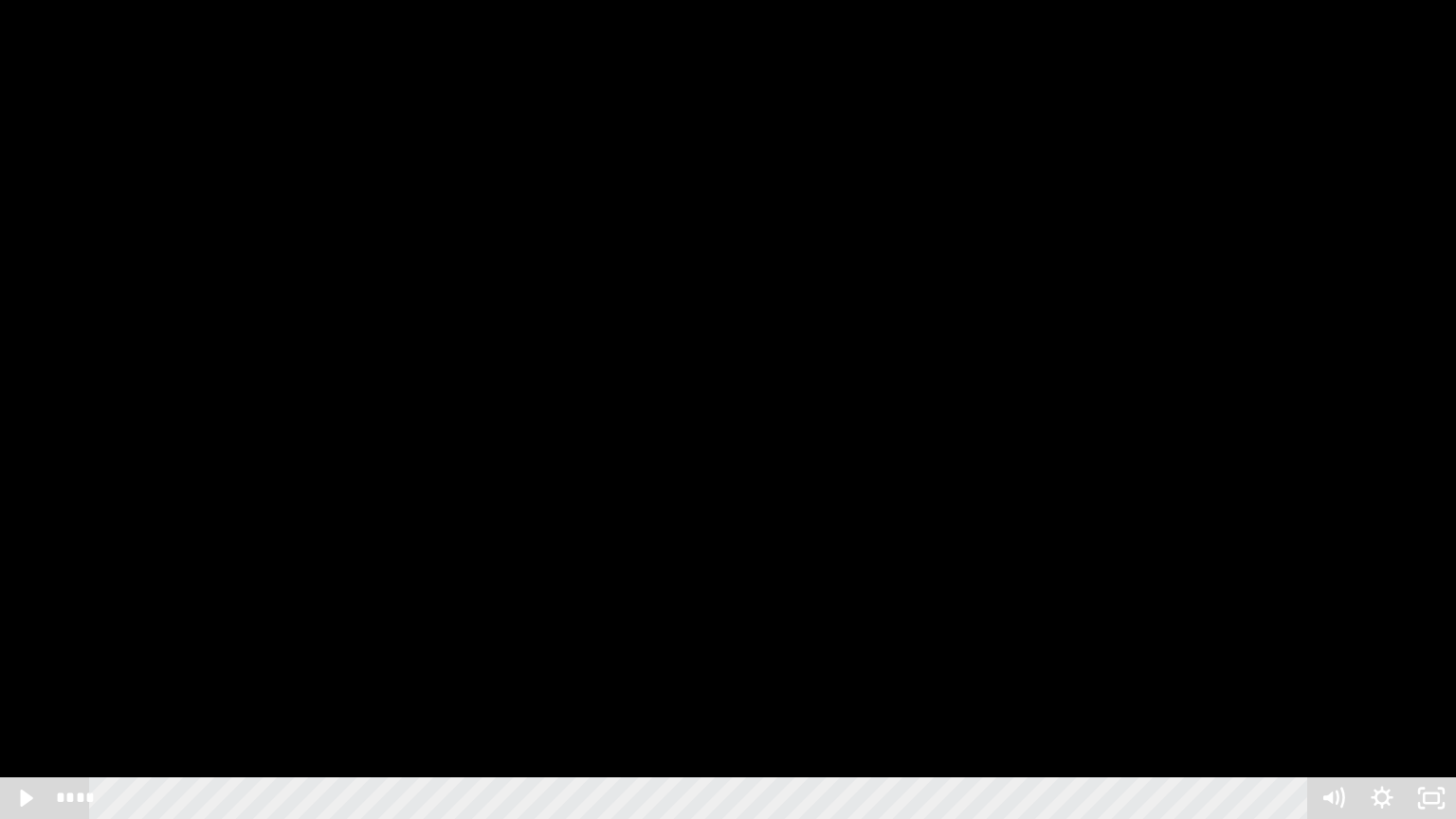 click at bounding box center (728, 410) 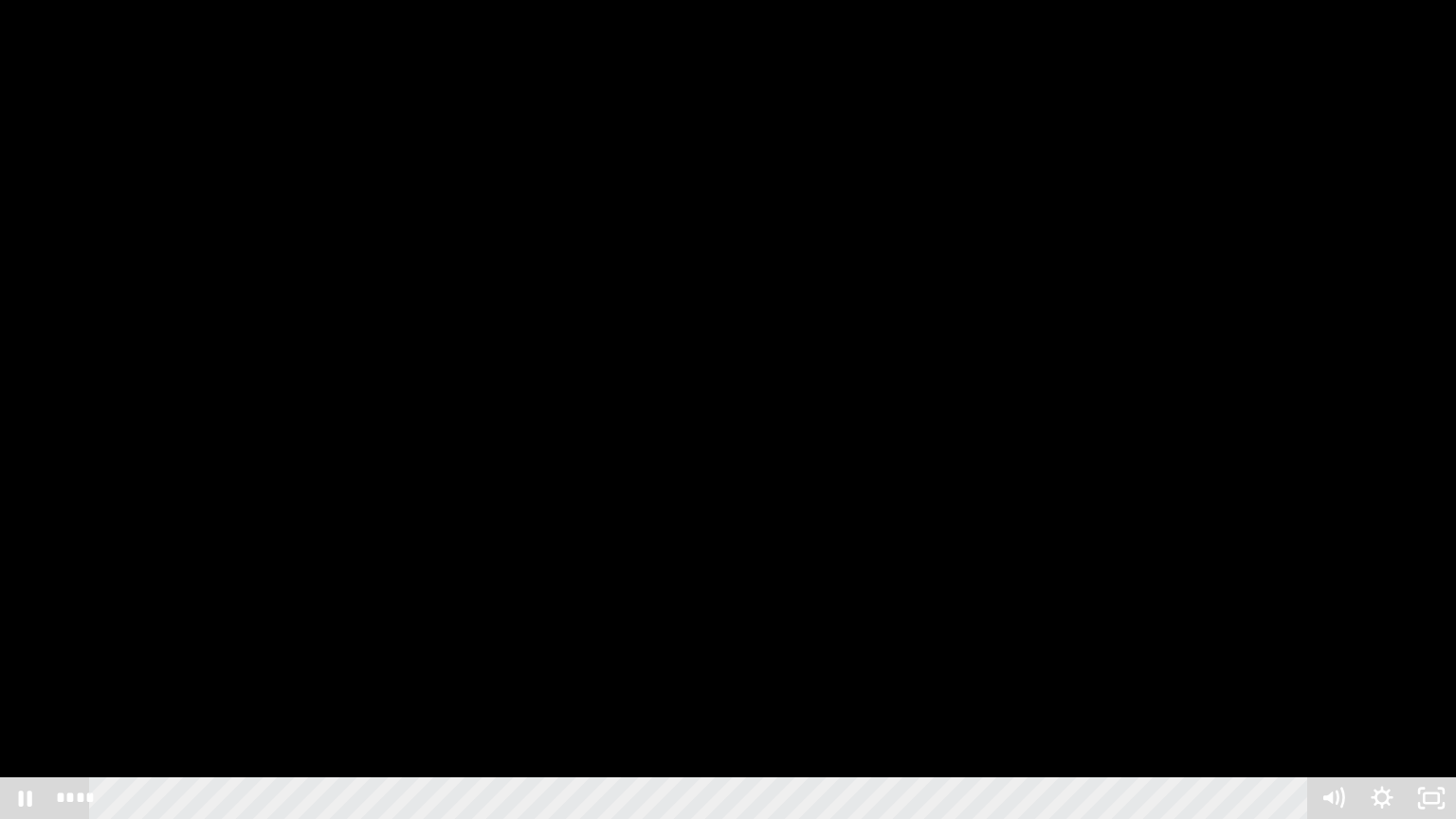 click at bounding box center (728, 410) 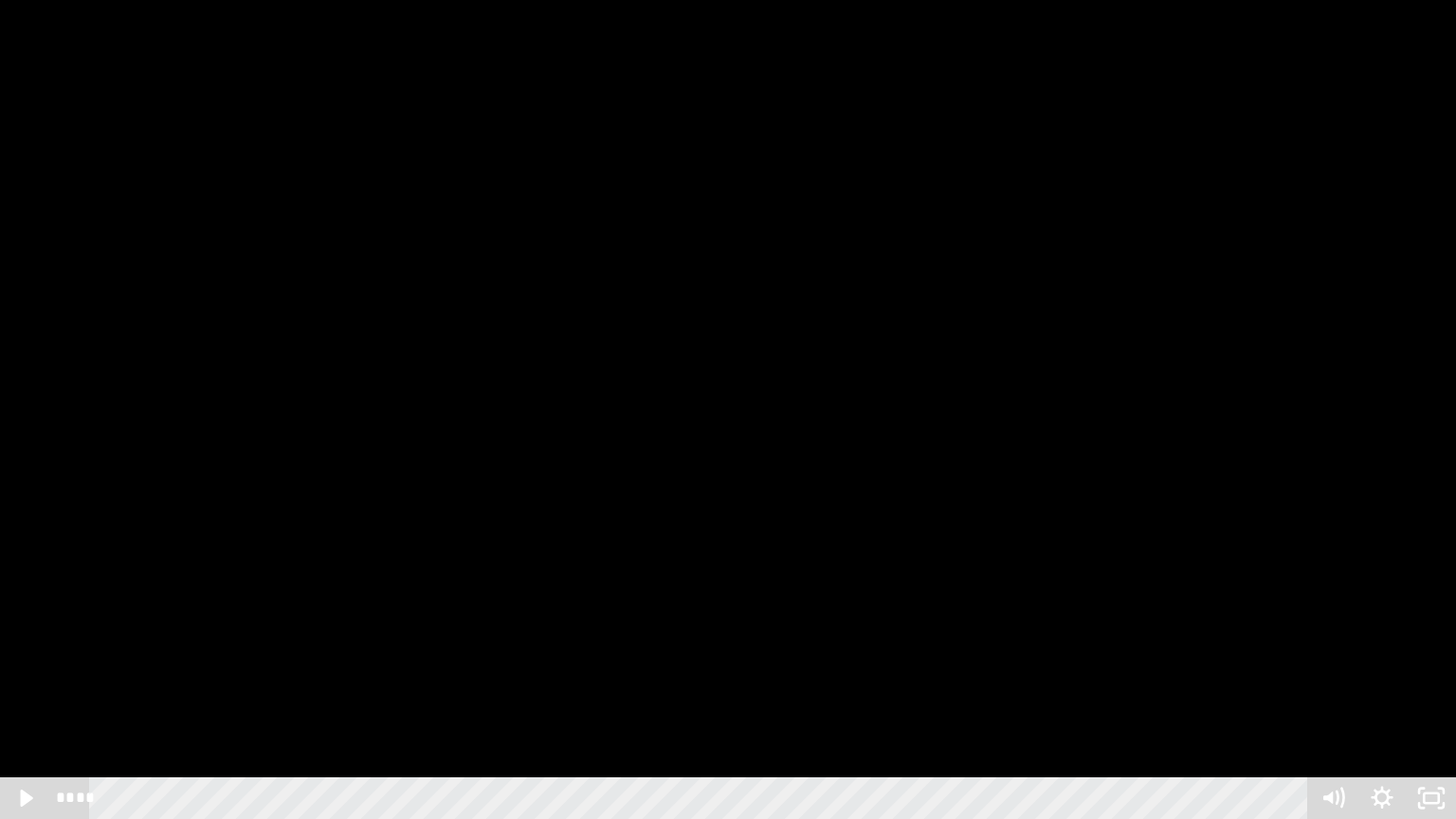 click at bounding box center [728, 410] 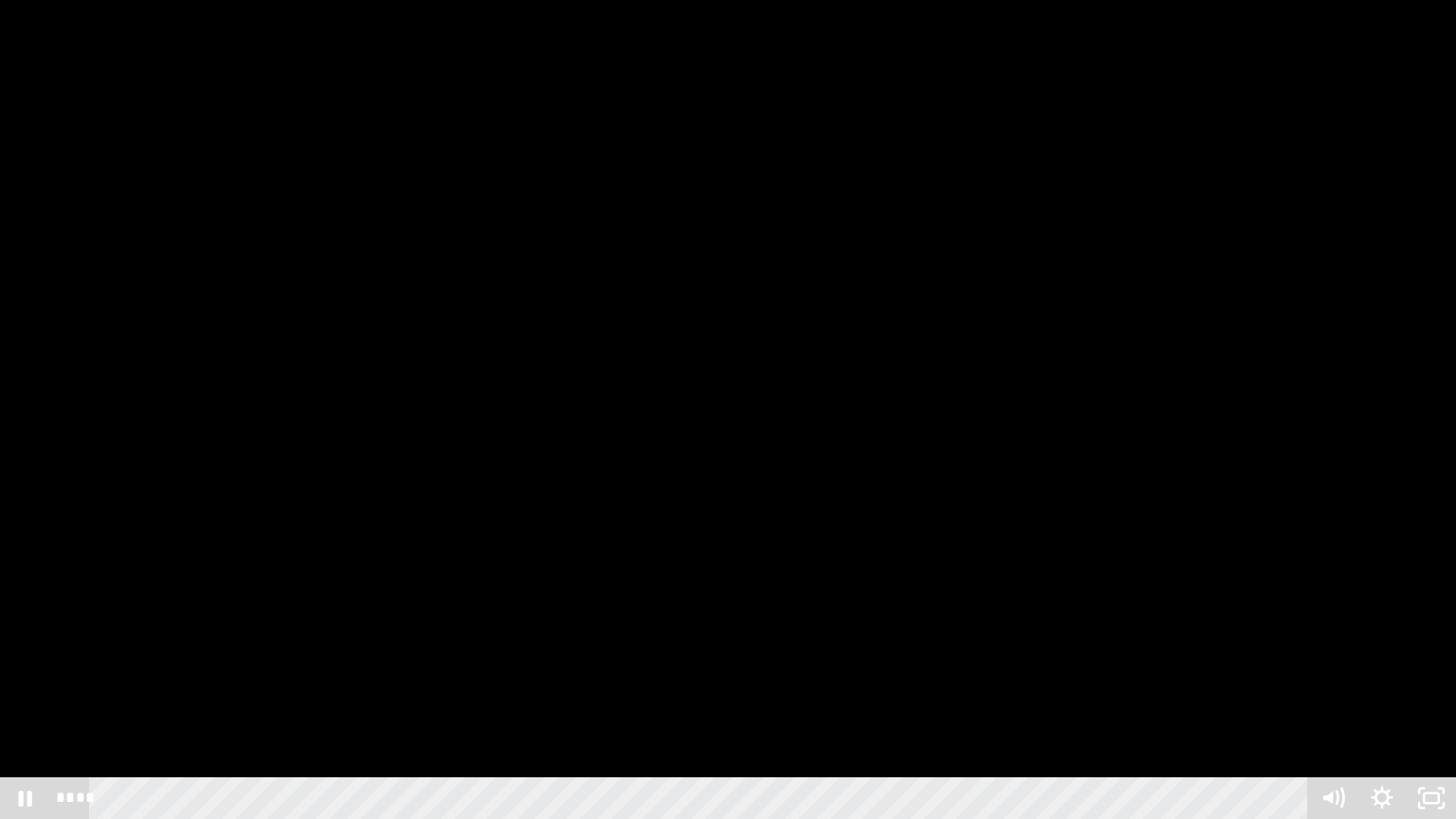 click at bounding box center (728, 410) 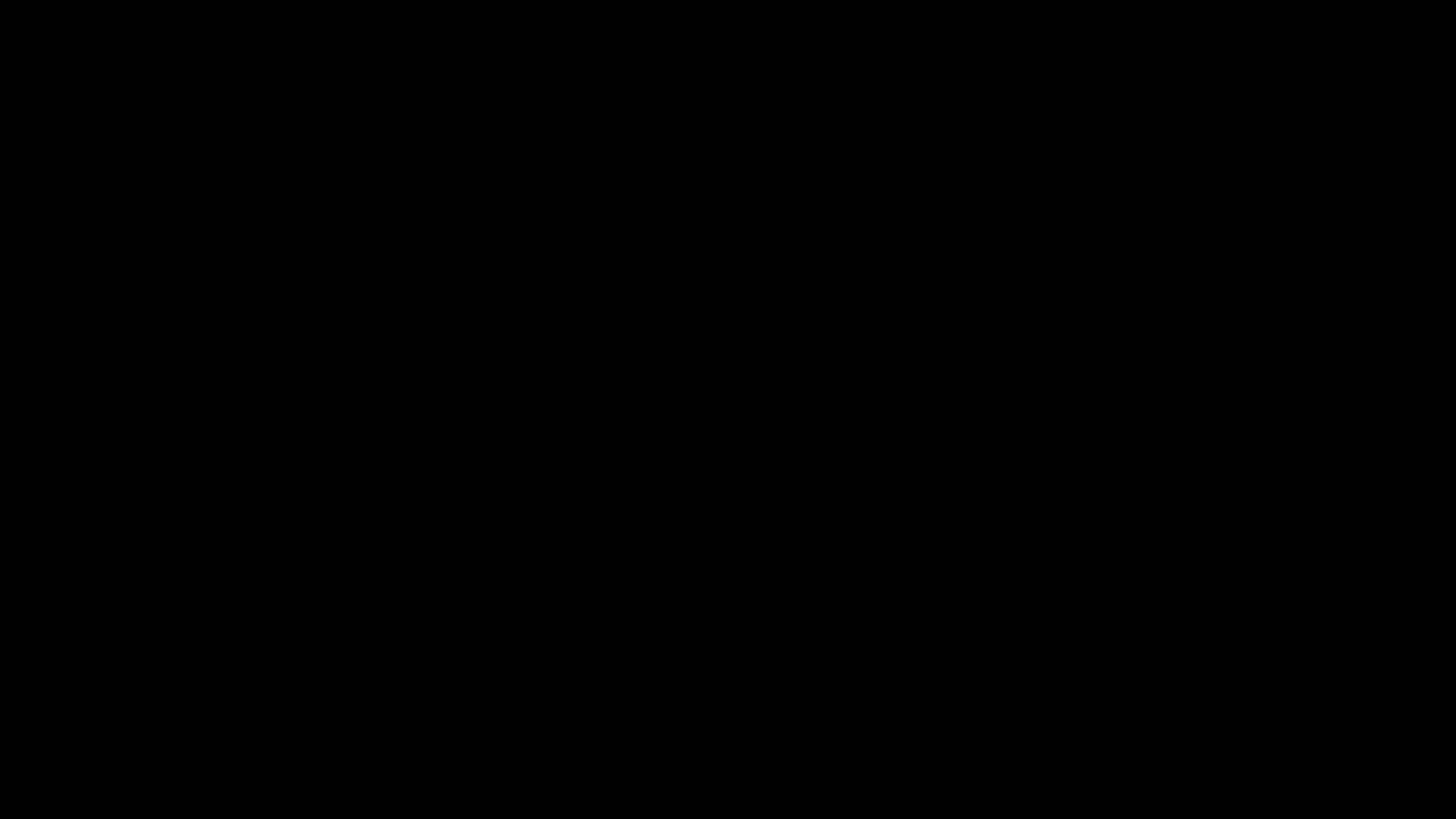 click at bounding box center [728, 410] 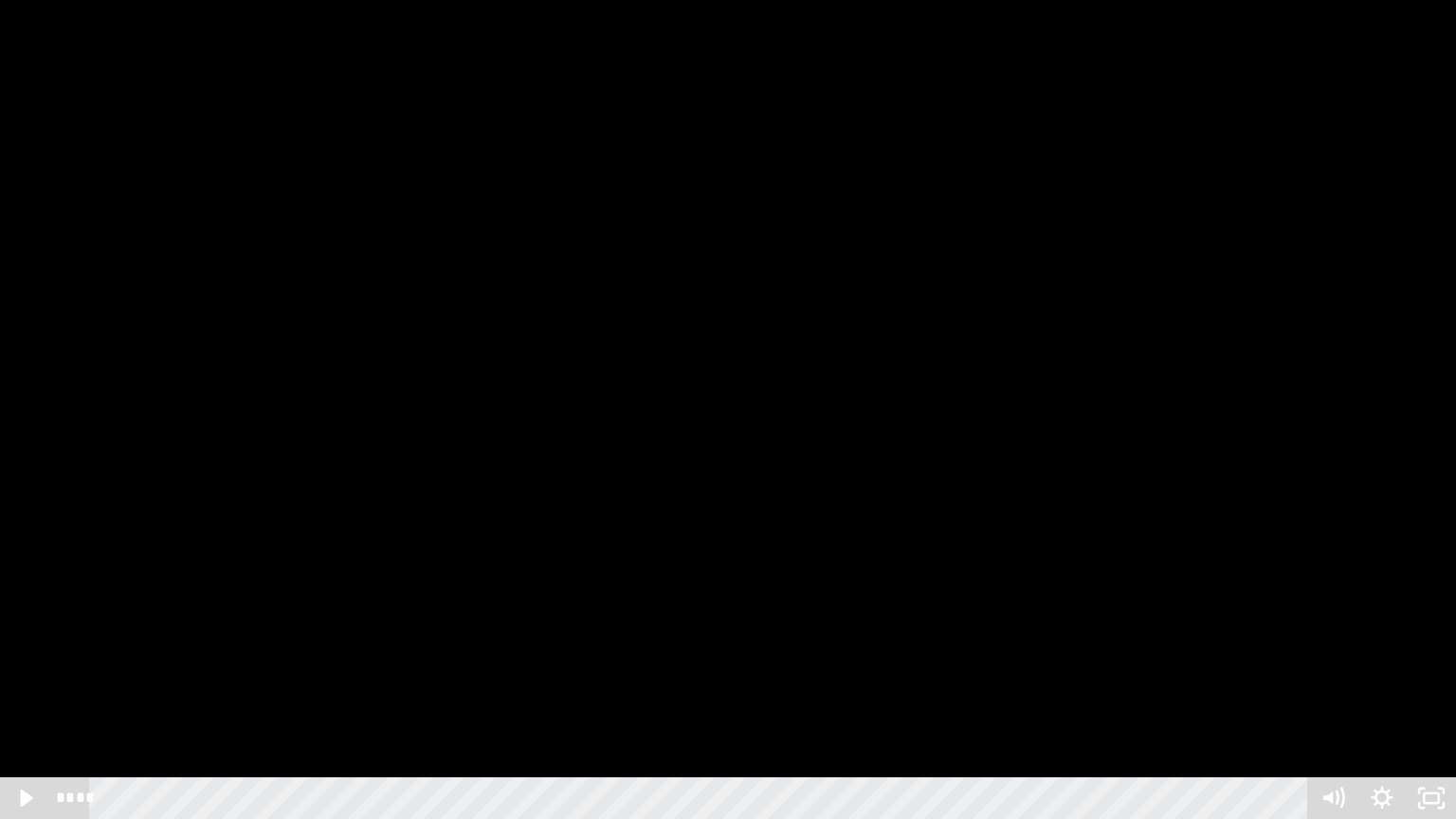click at bounding box center (728, 410) 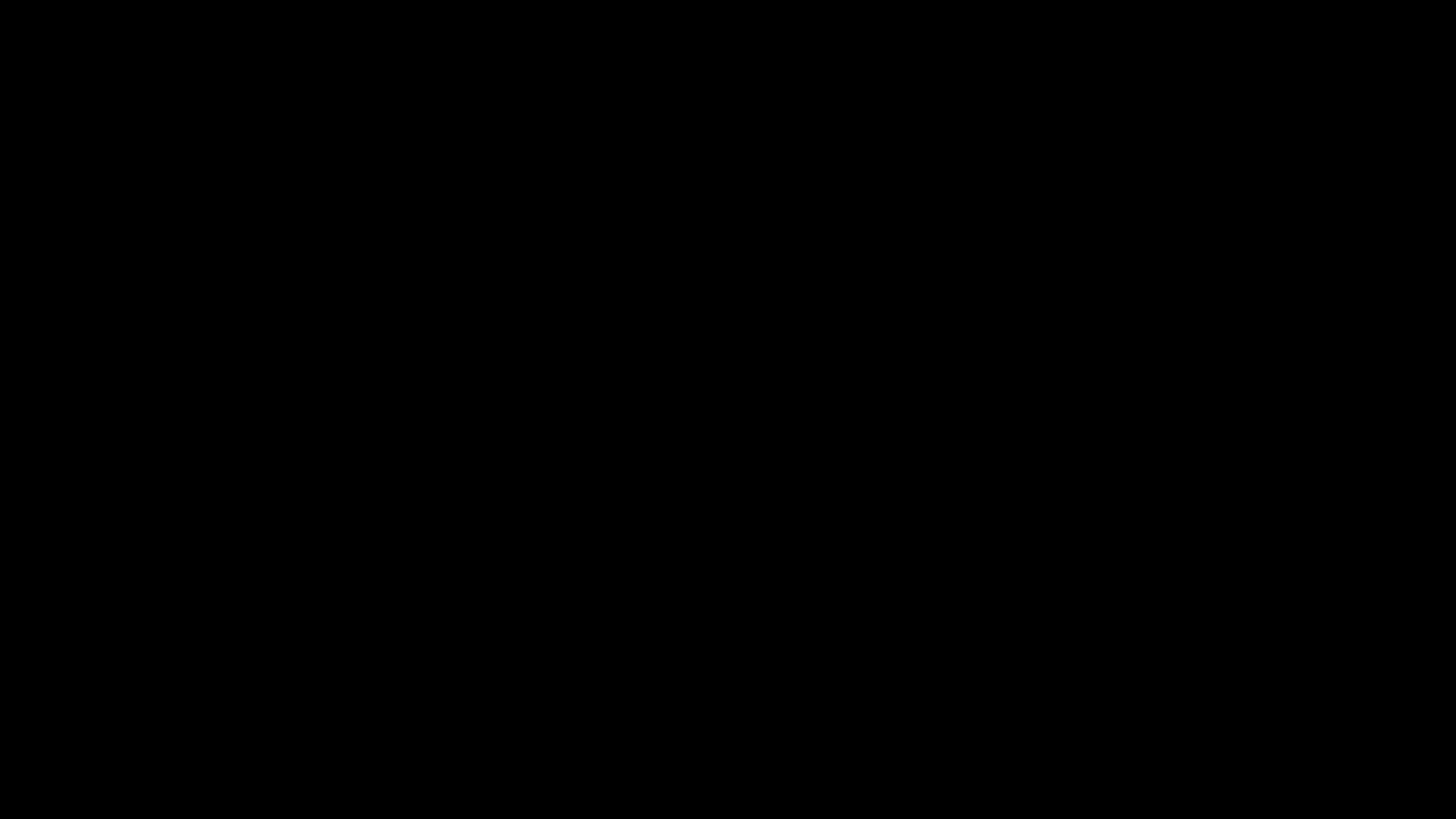 click at bounding box center (728, 410) 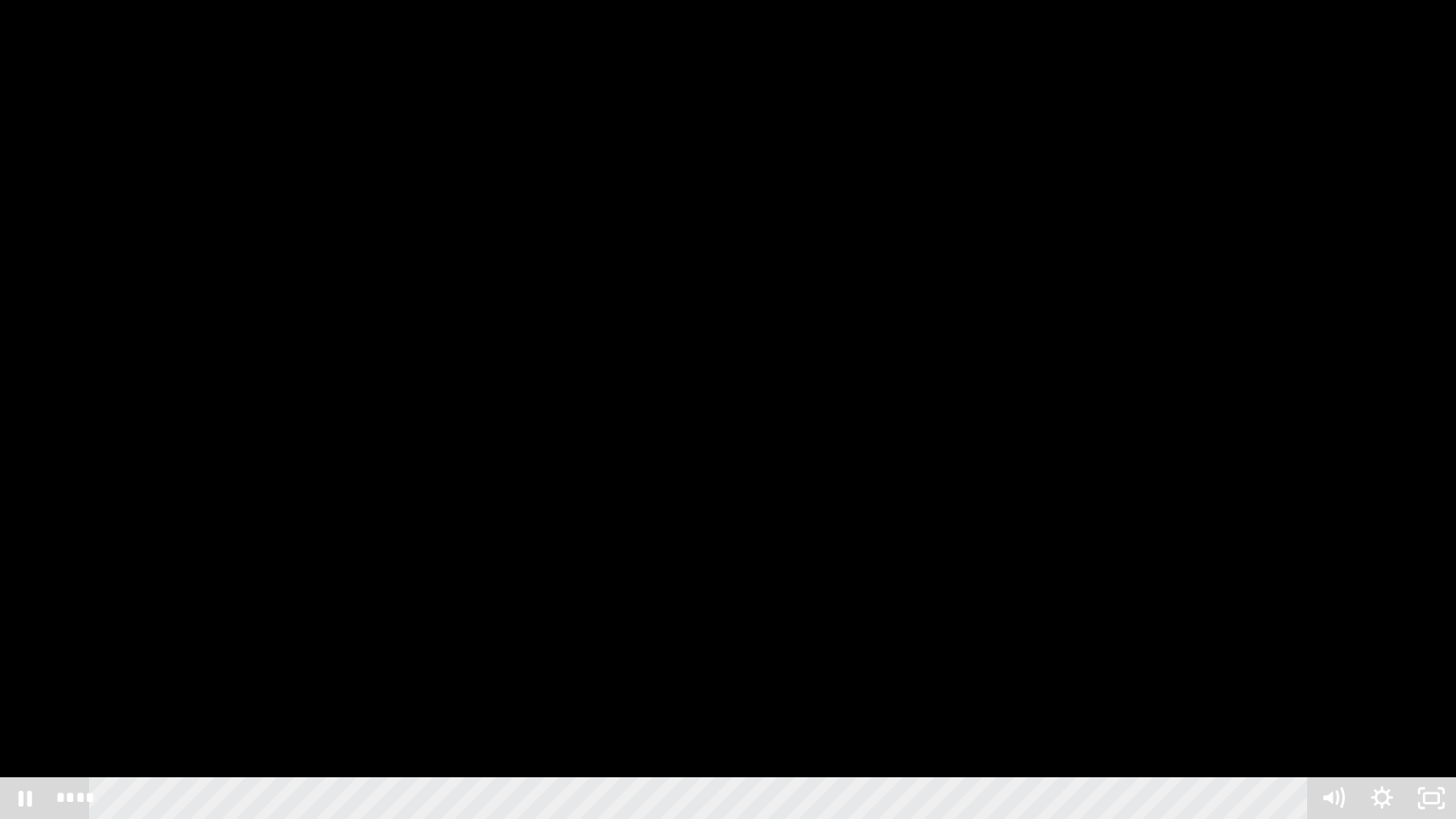 click at bounding box center (728, 410) 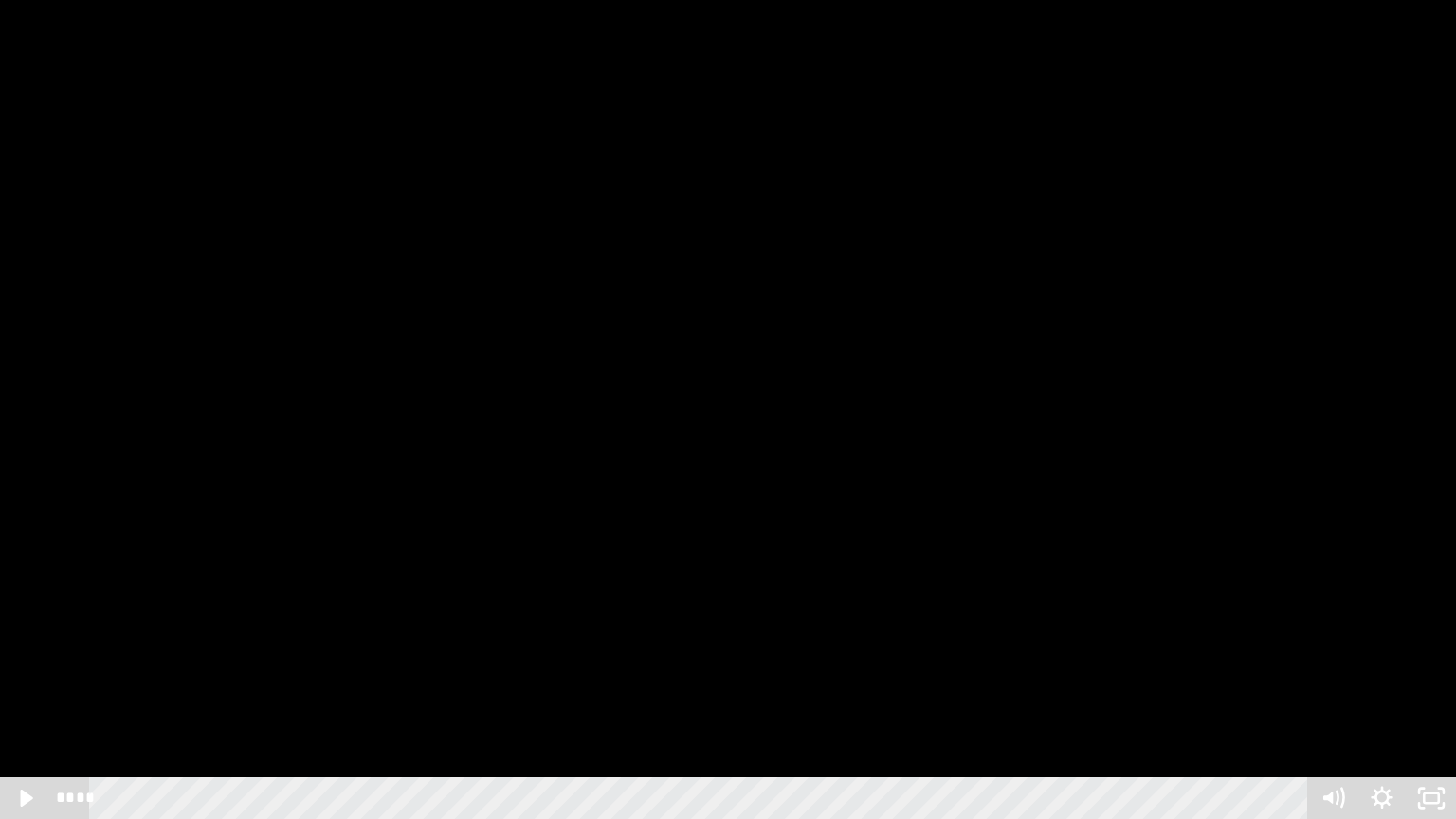 click at bounding box center (728, 410) 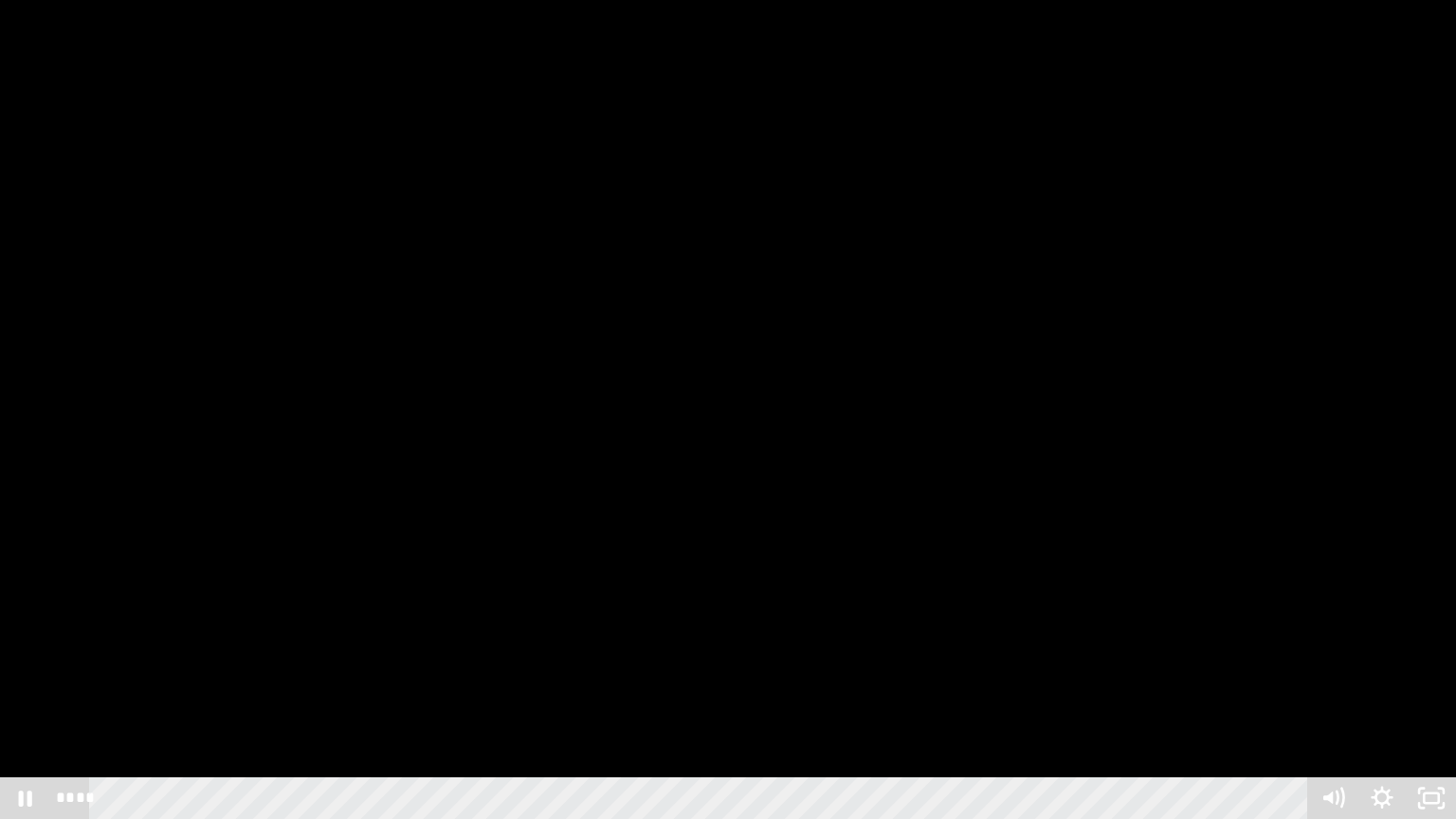 click at bounding box center [728, 410] 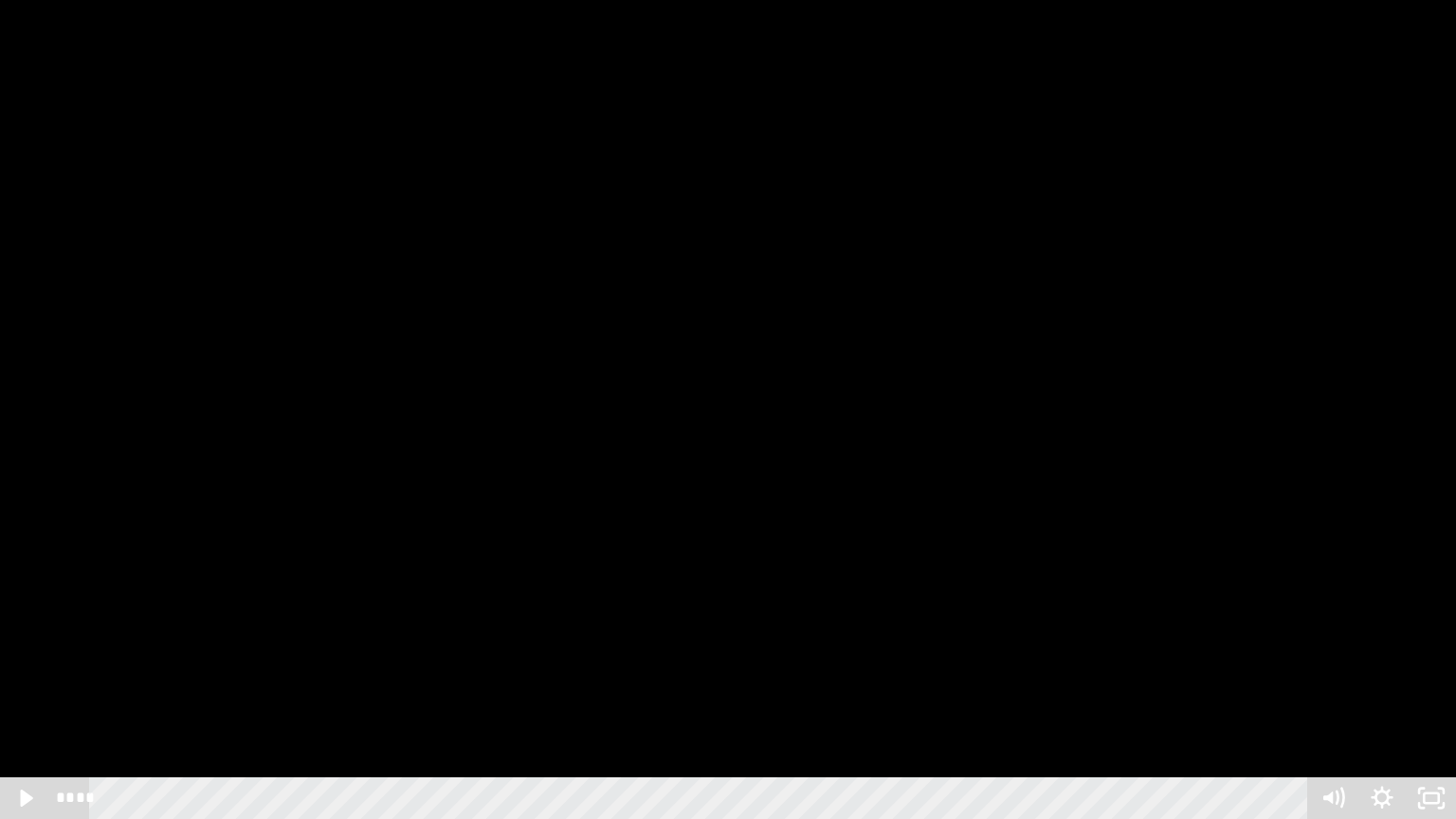 click at bounding box center [728, 410] 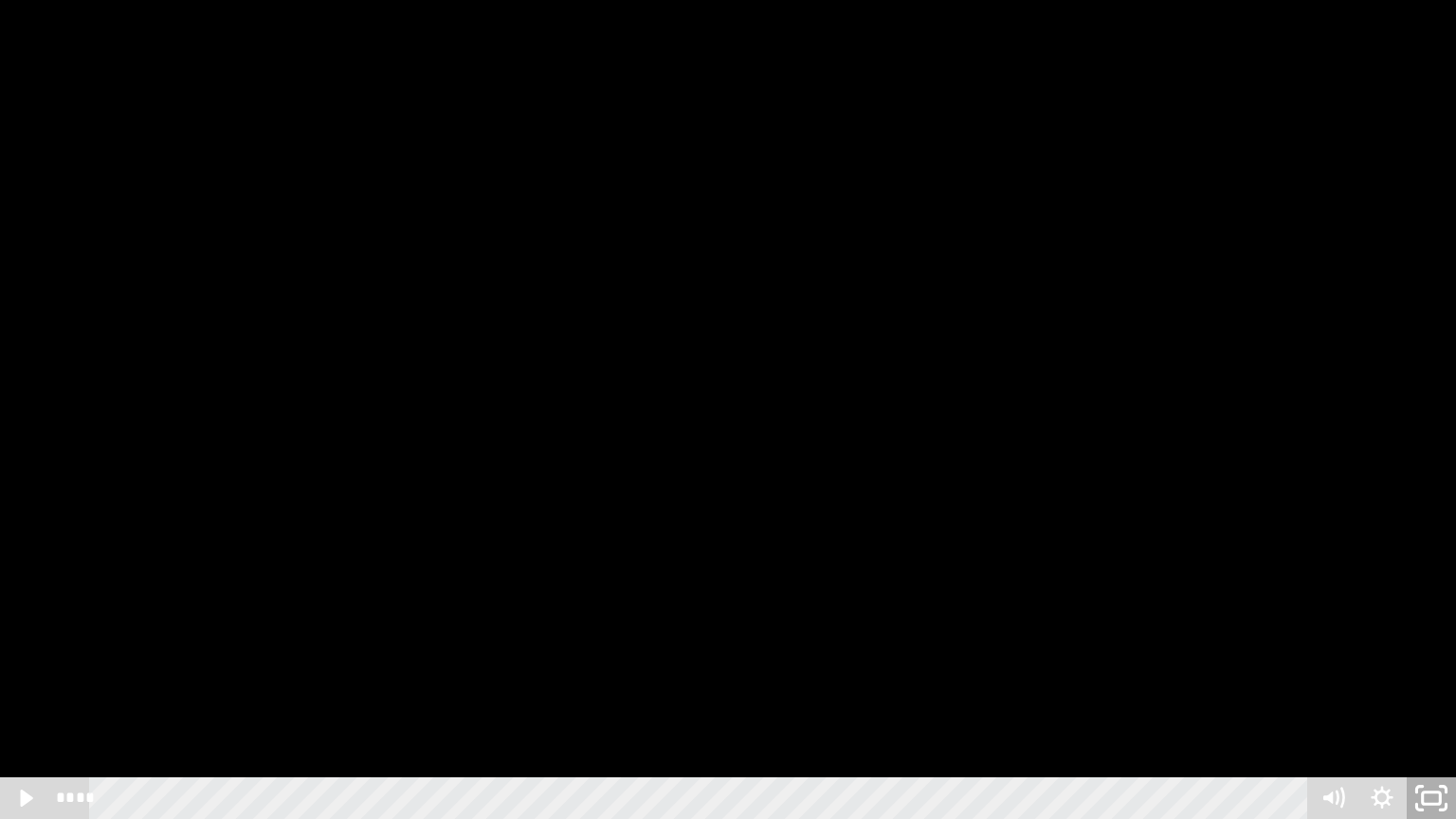 click 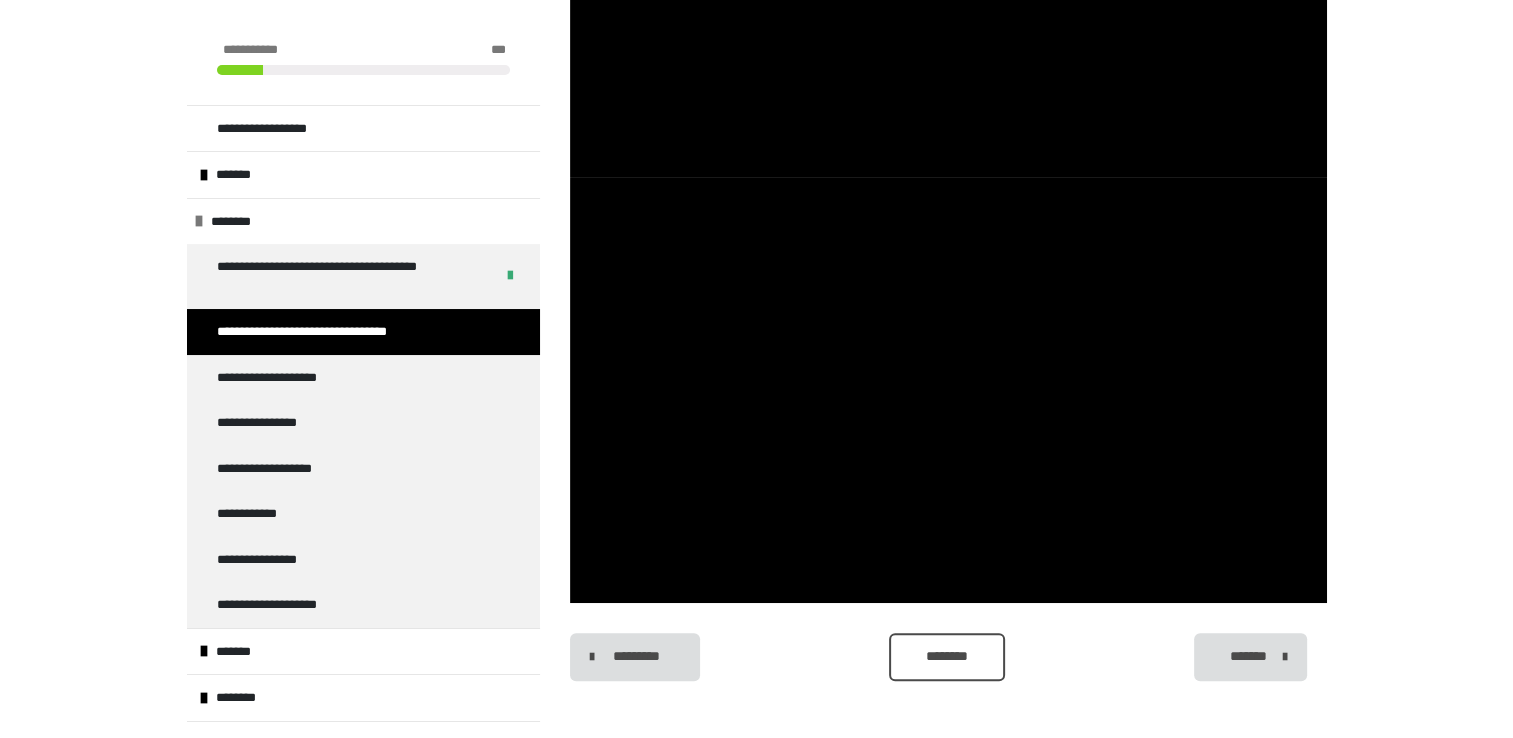 scroll, scrollTop: 585, scrollLeft: 0, axis: vertical 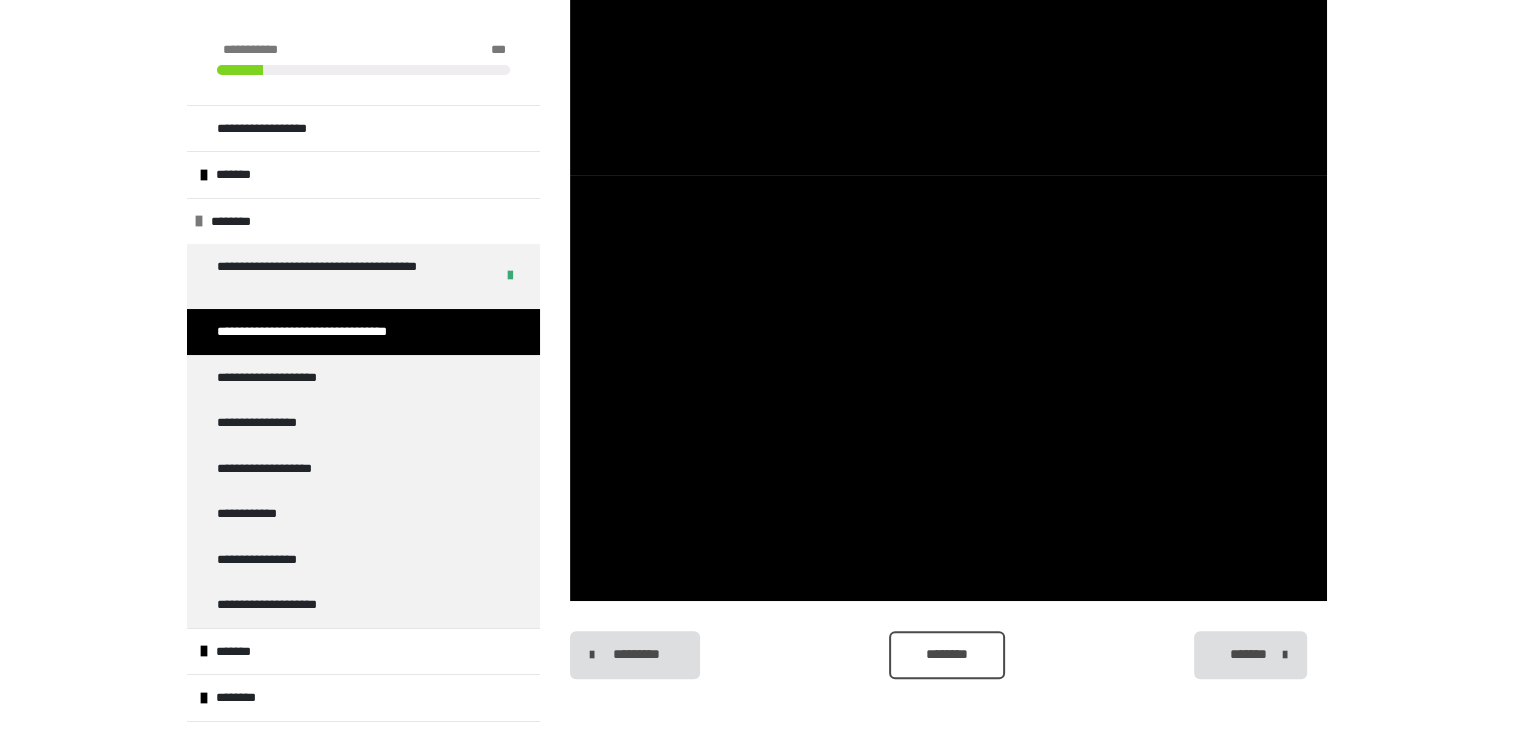 click on "********" at bounding box center (946, 655) 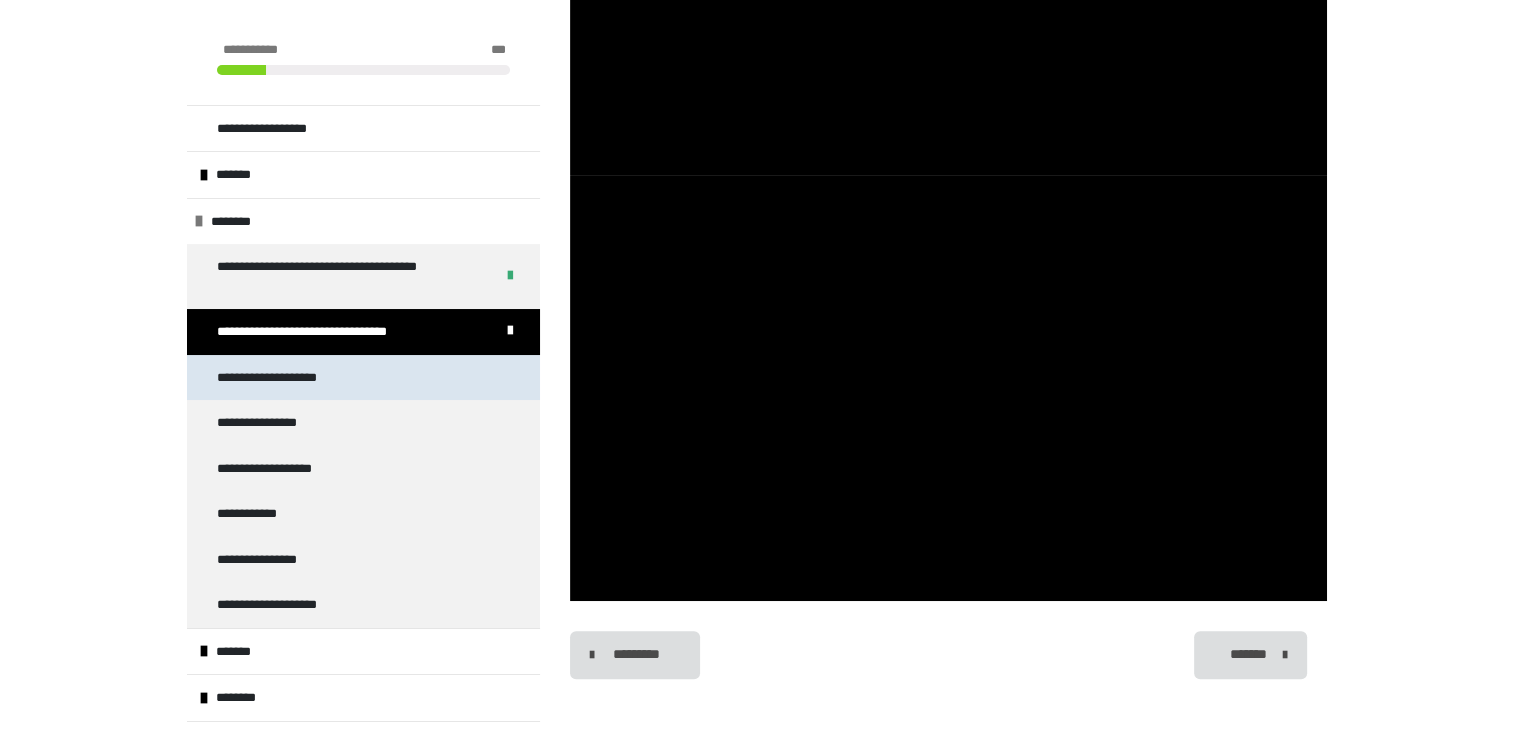 click on "**********" at bounding box center (363, 378) 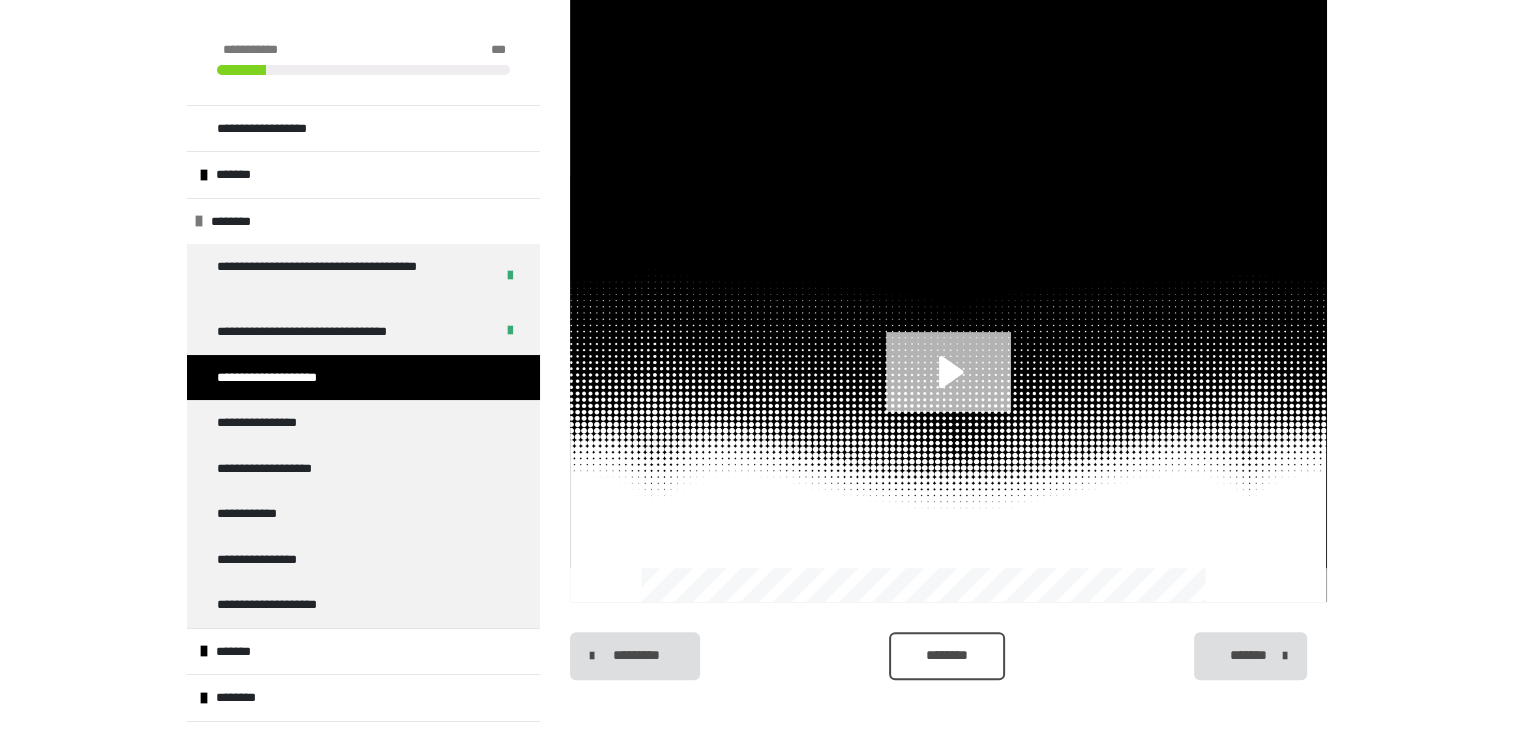 scroll, scrollTop: 585, scrollLeft: 0, axis: vertical 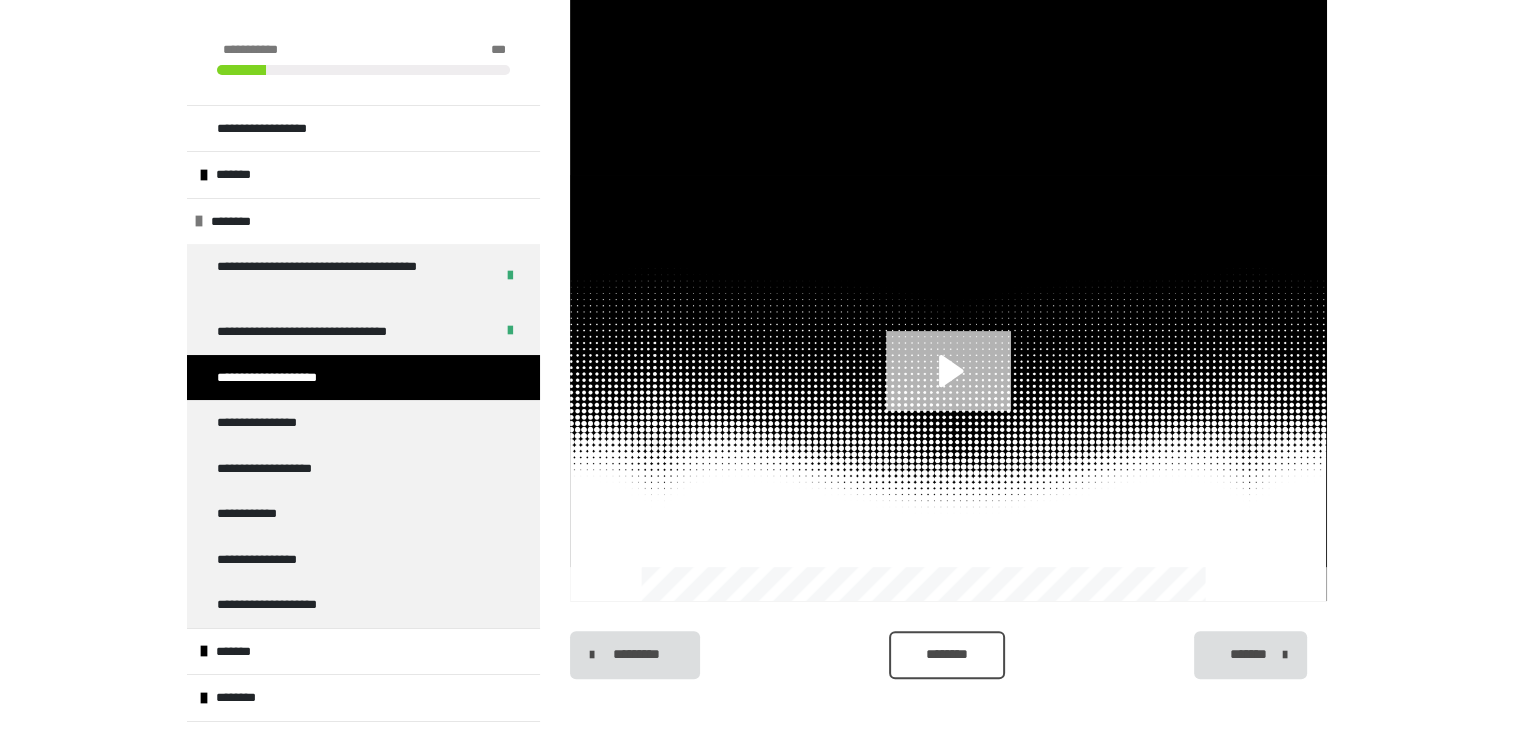 click 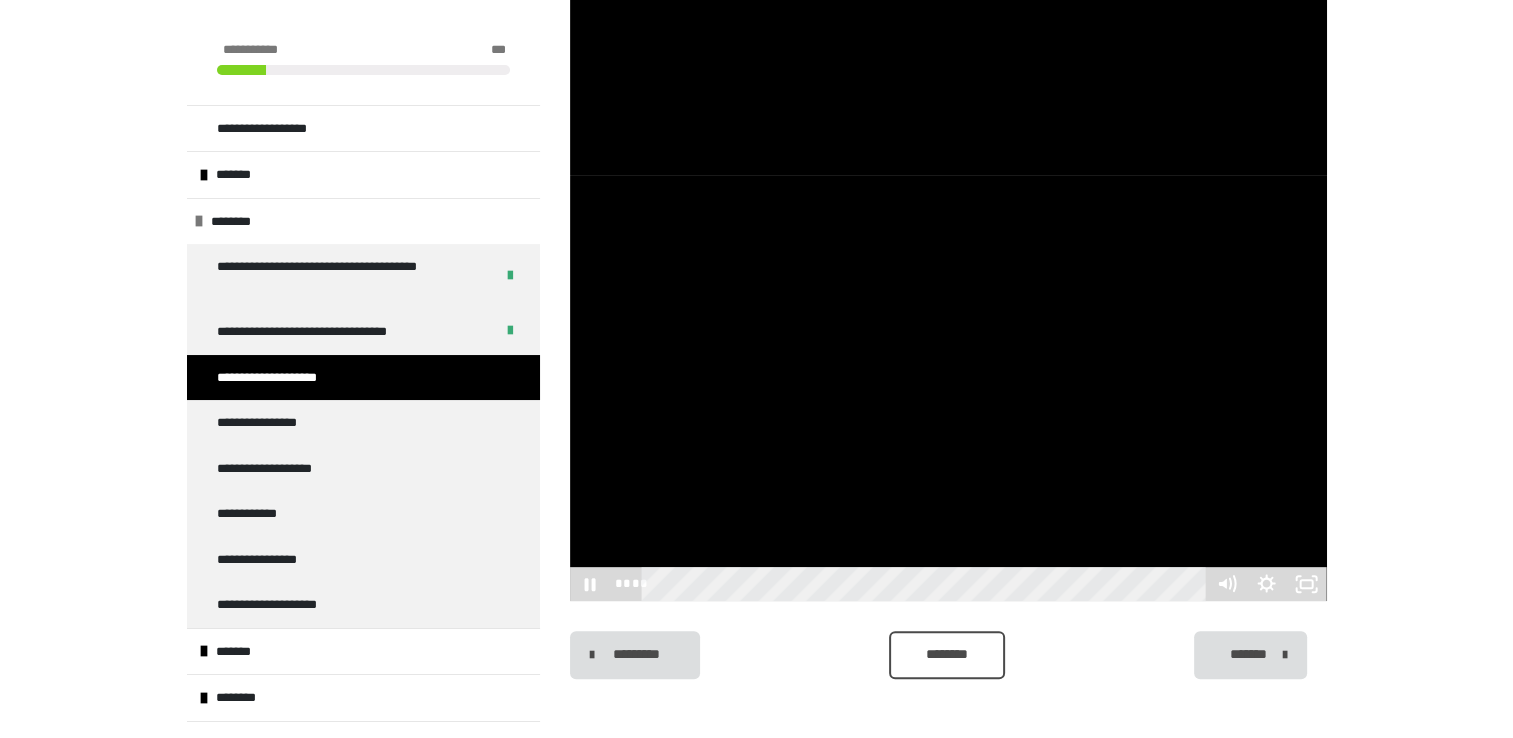 click at bounding box center [948, 388] 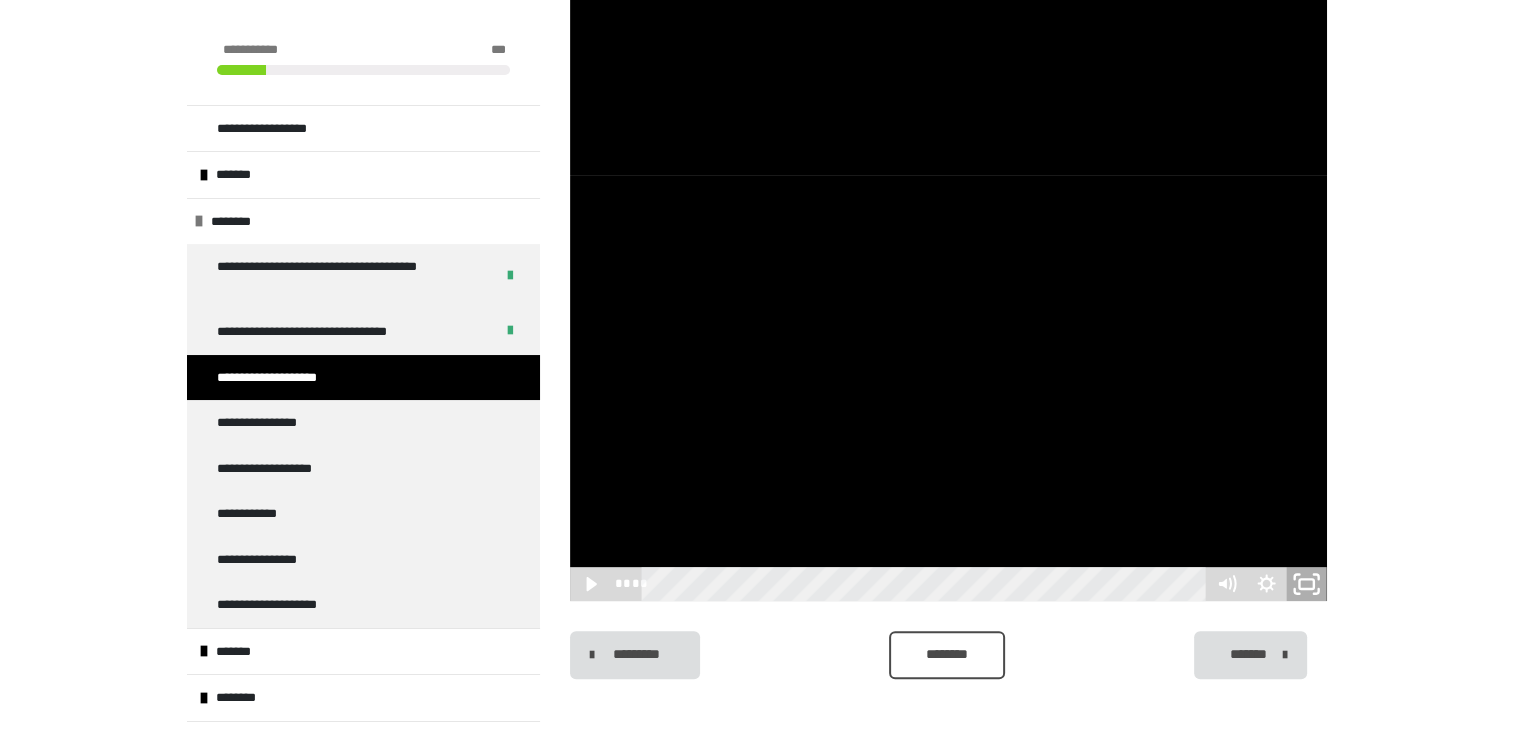 click 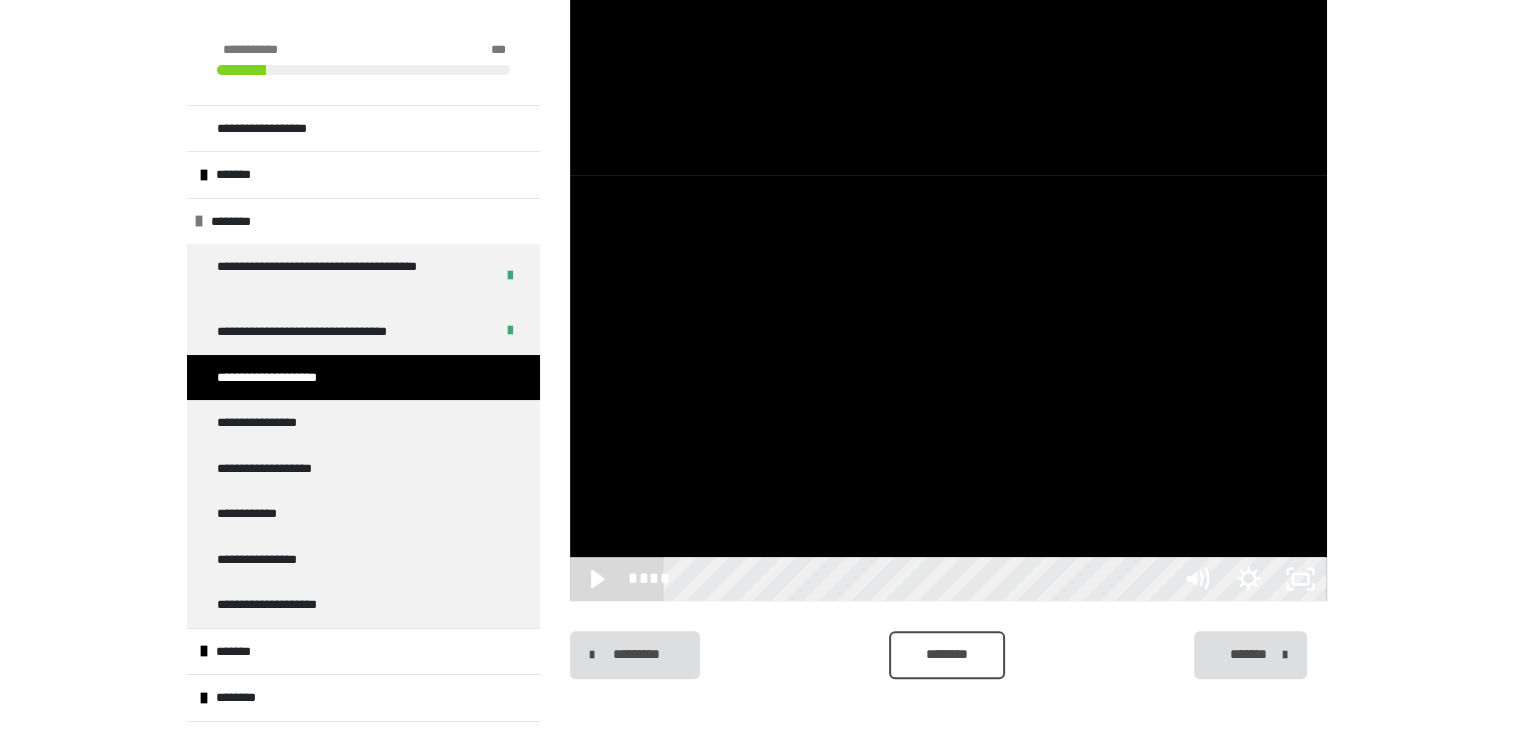 scroll, scrollTop: 460, scrollLeft: 0, axis: vertical 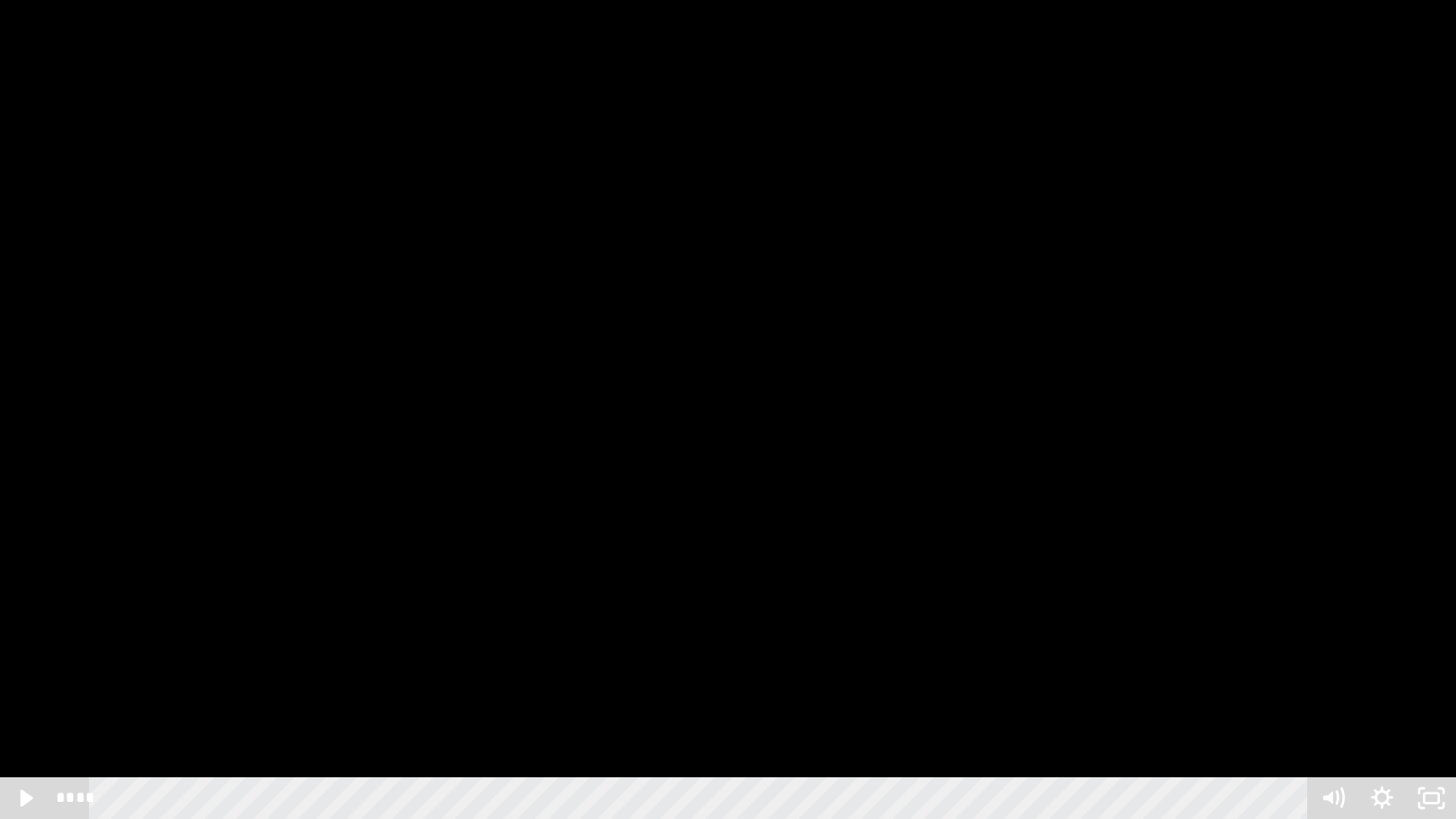 click at bounding box center (728, 410) 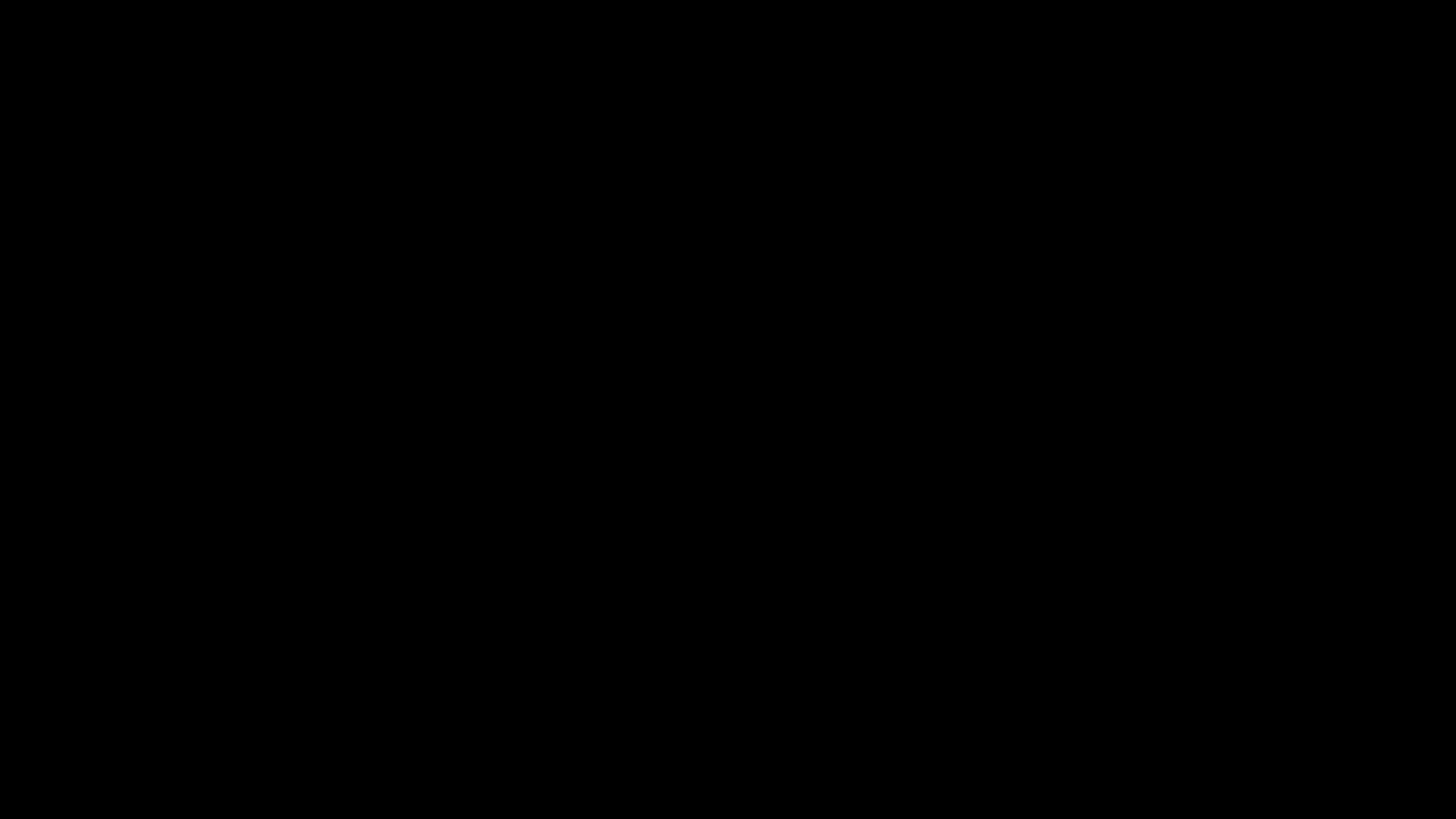 click at bounding box center [728, 410] 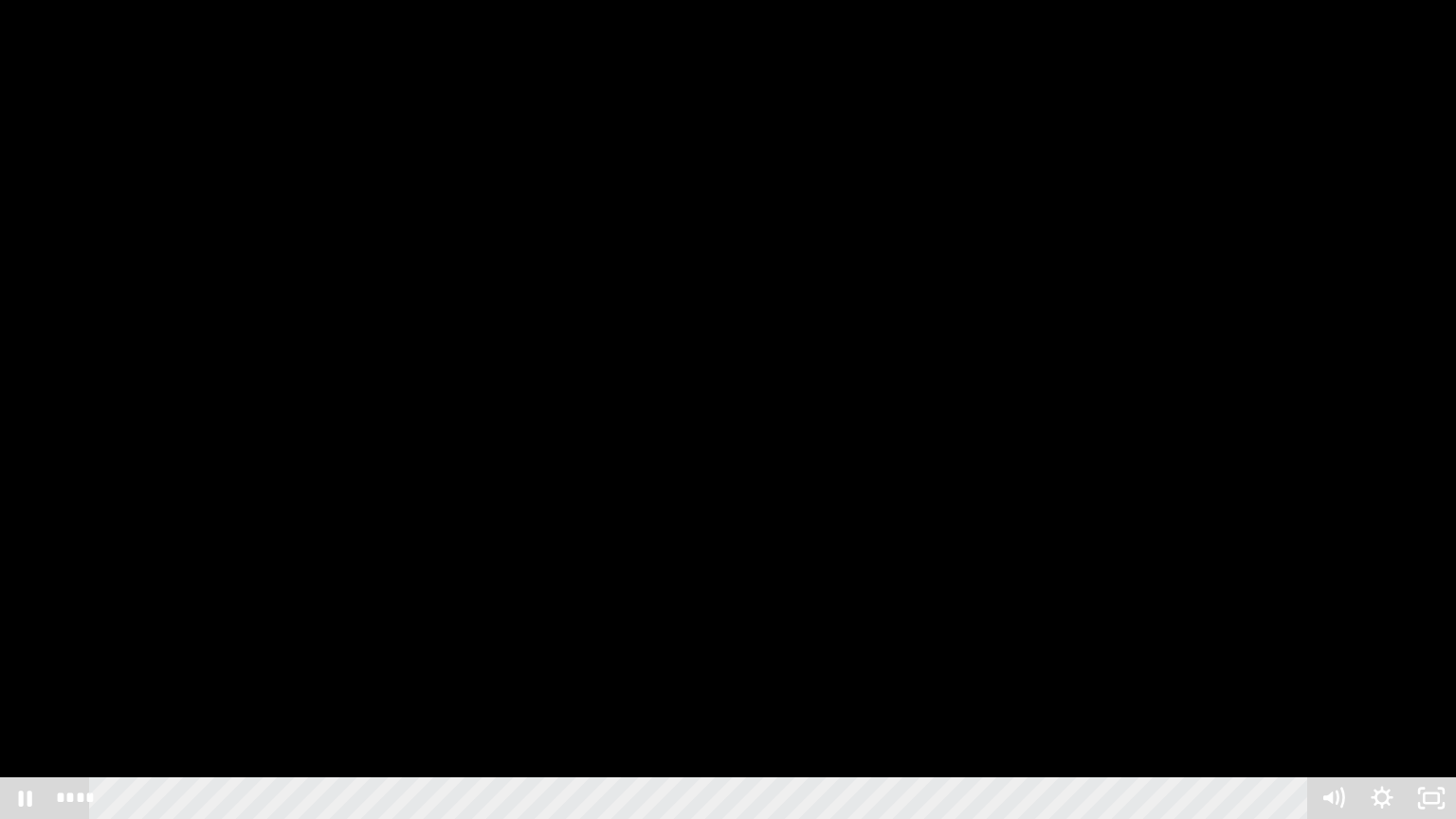 click at bounding box center [728, 410] 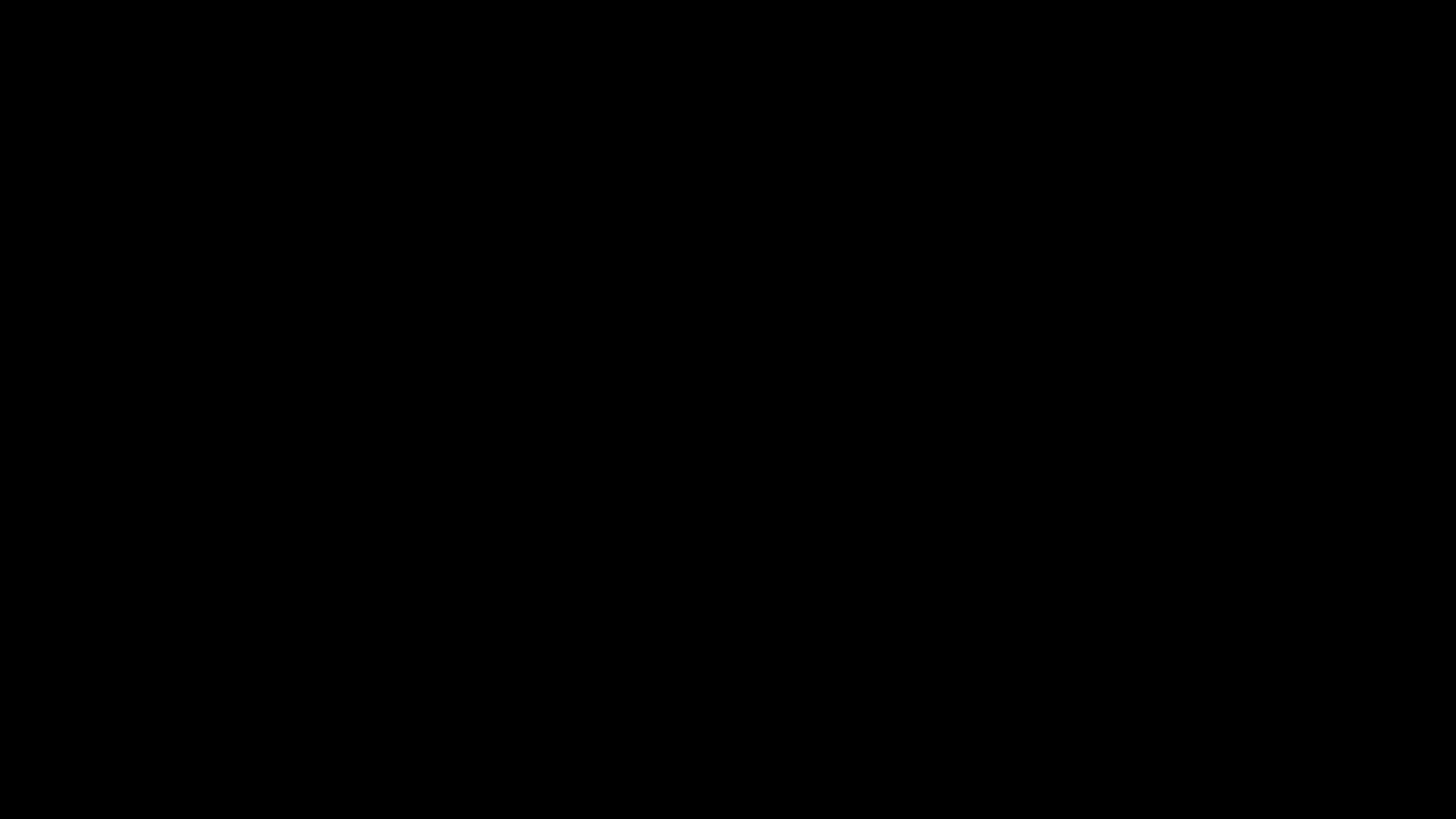click at bounding box center [728, 410] 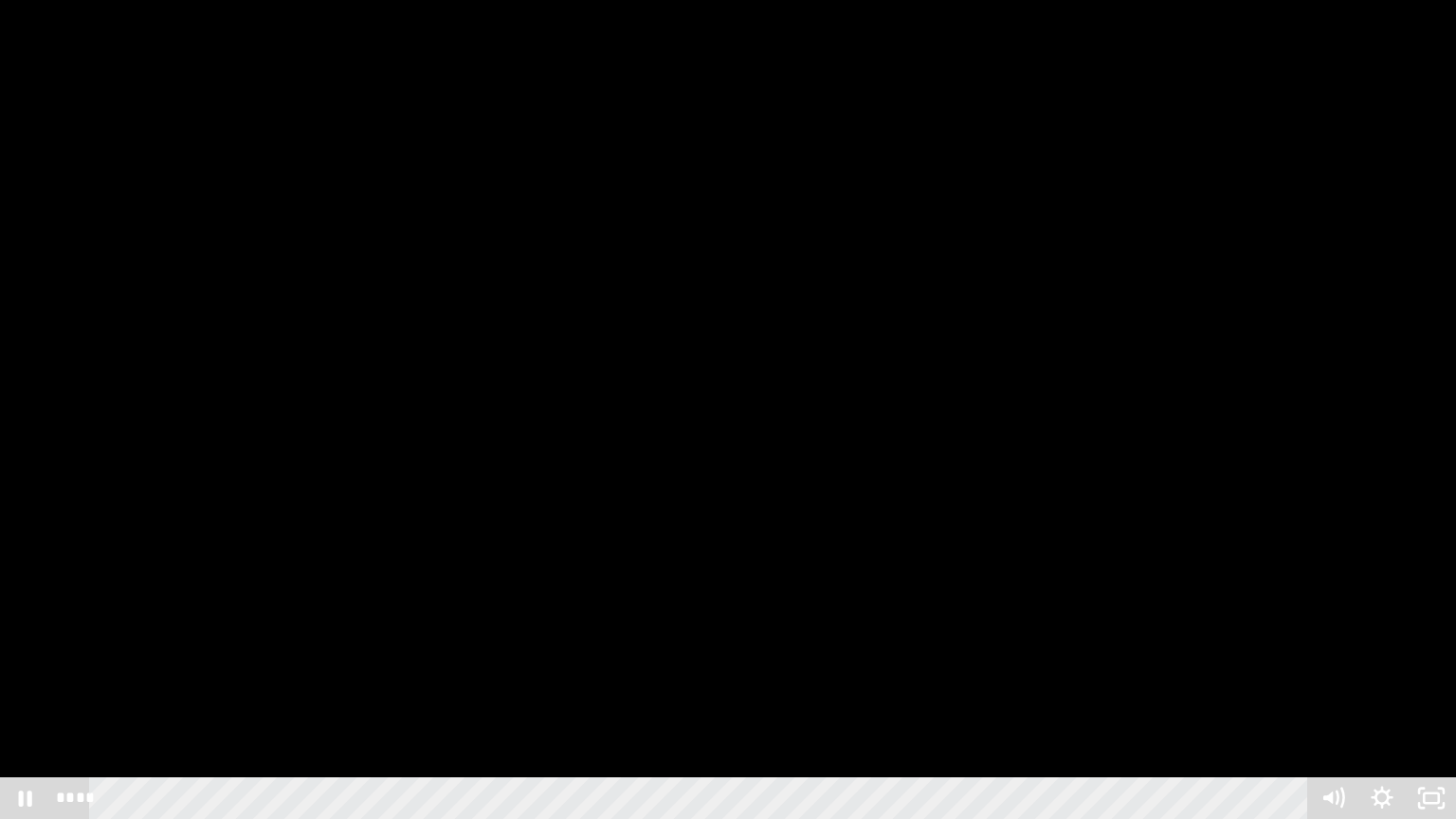 click at bounding box center (728, 410) 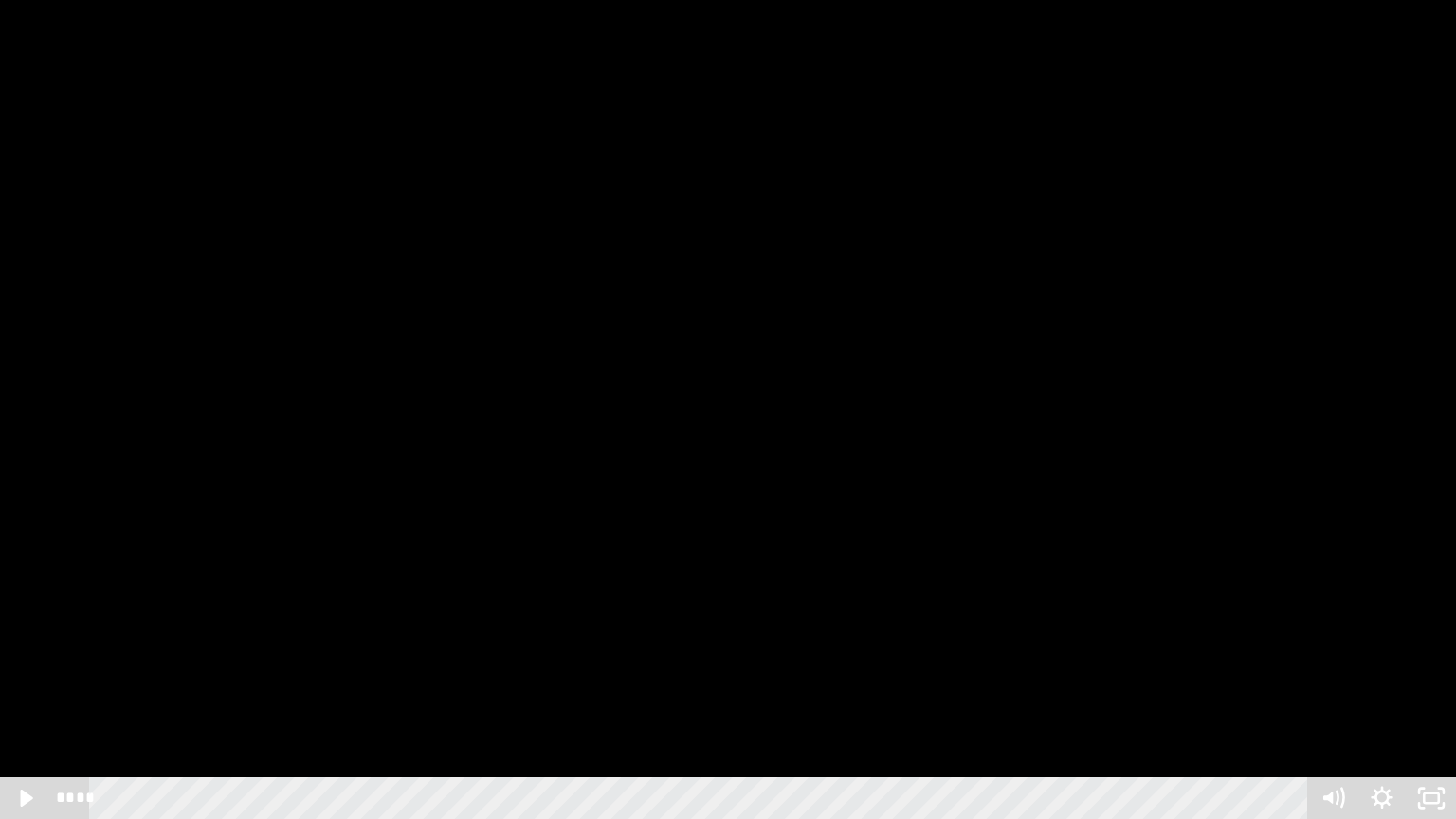 click at bounding box center [728, 410] 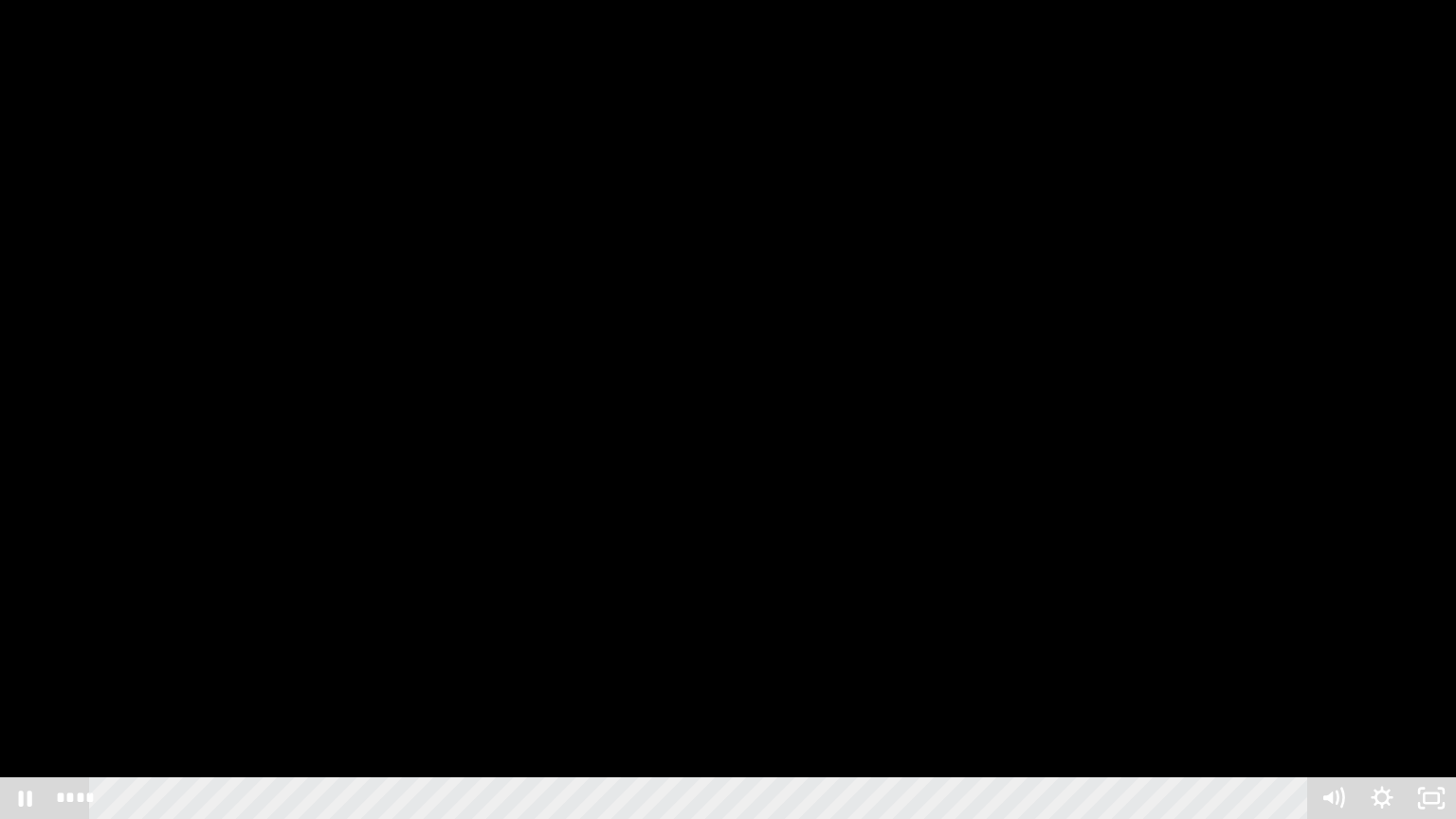 click at bounding box center [728, 410] 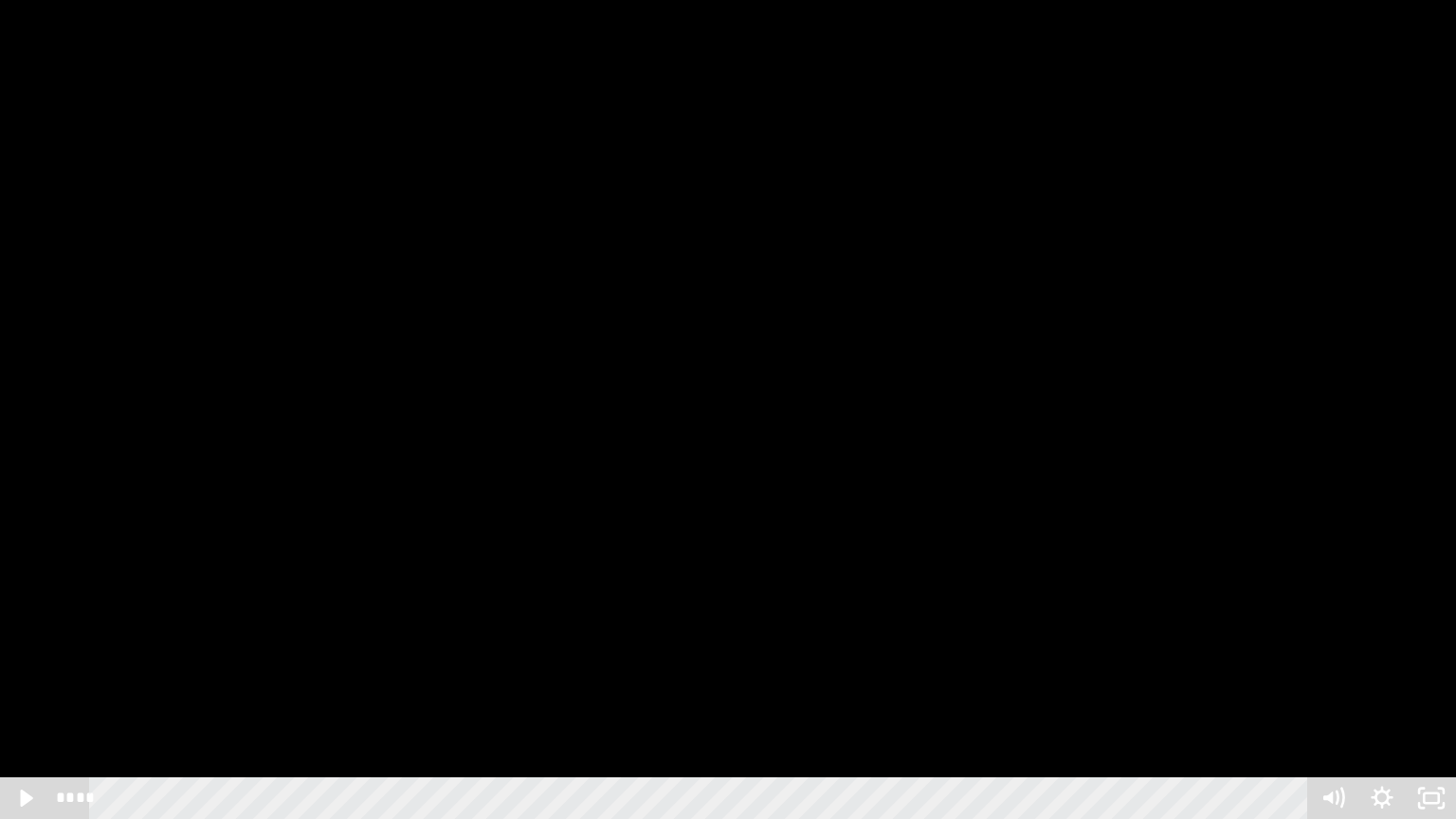 click at bounding box center (728, 410) 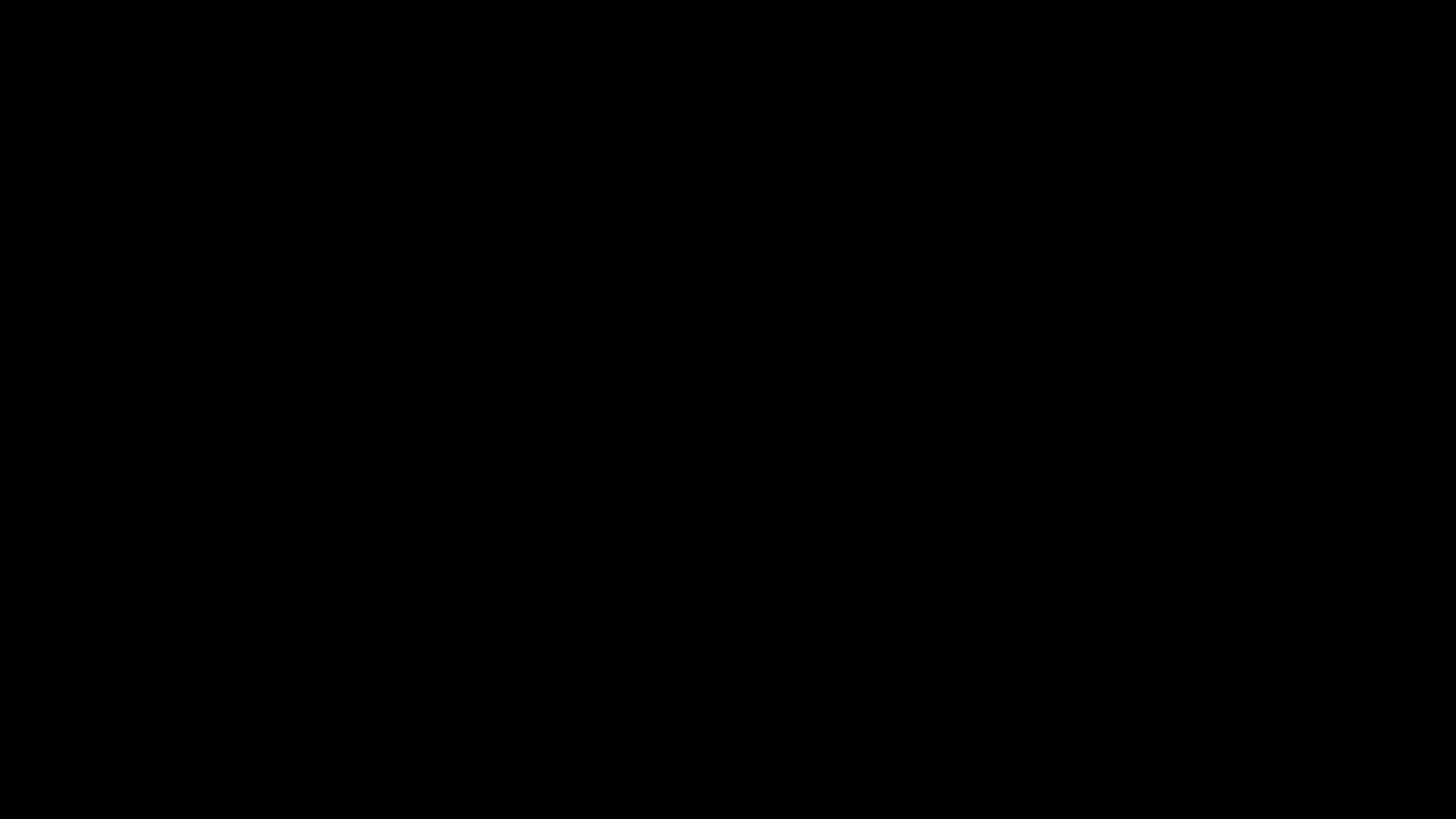 click at bounding box center (728, 410) 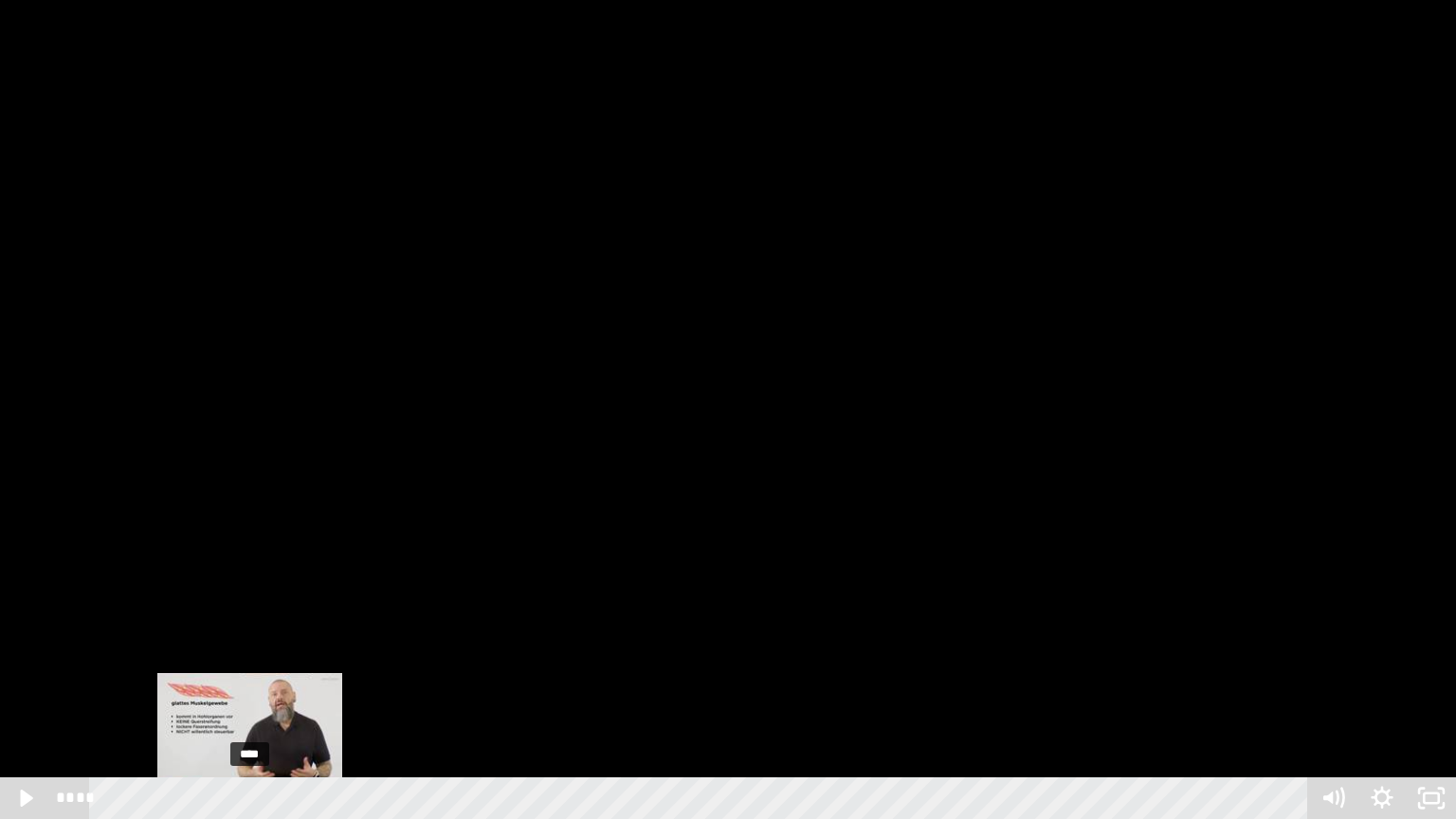 click on "****" at bounding box center [701, 798] 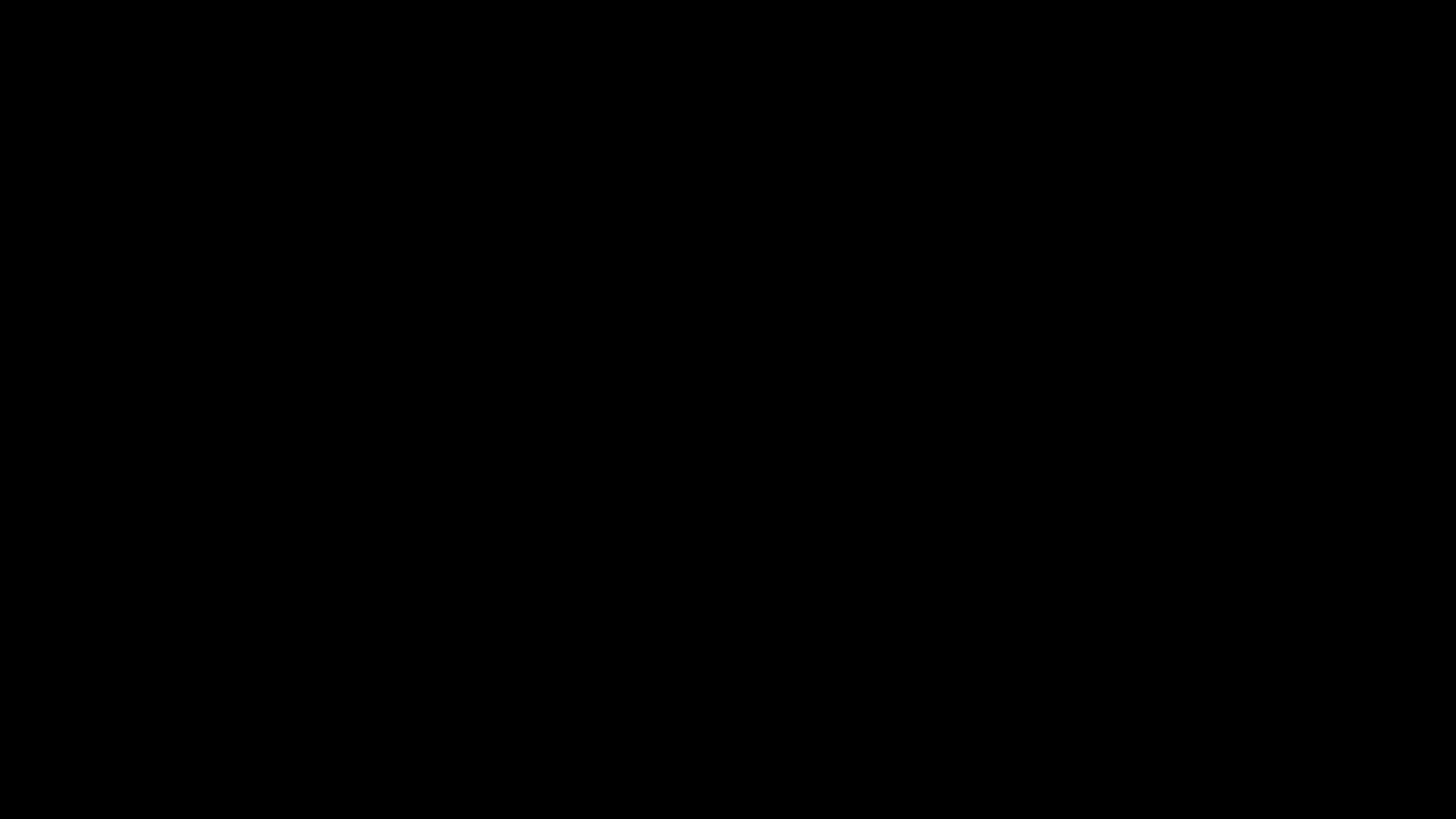 click at bounding box center [728, 410] 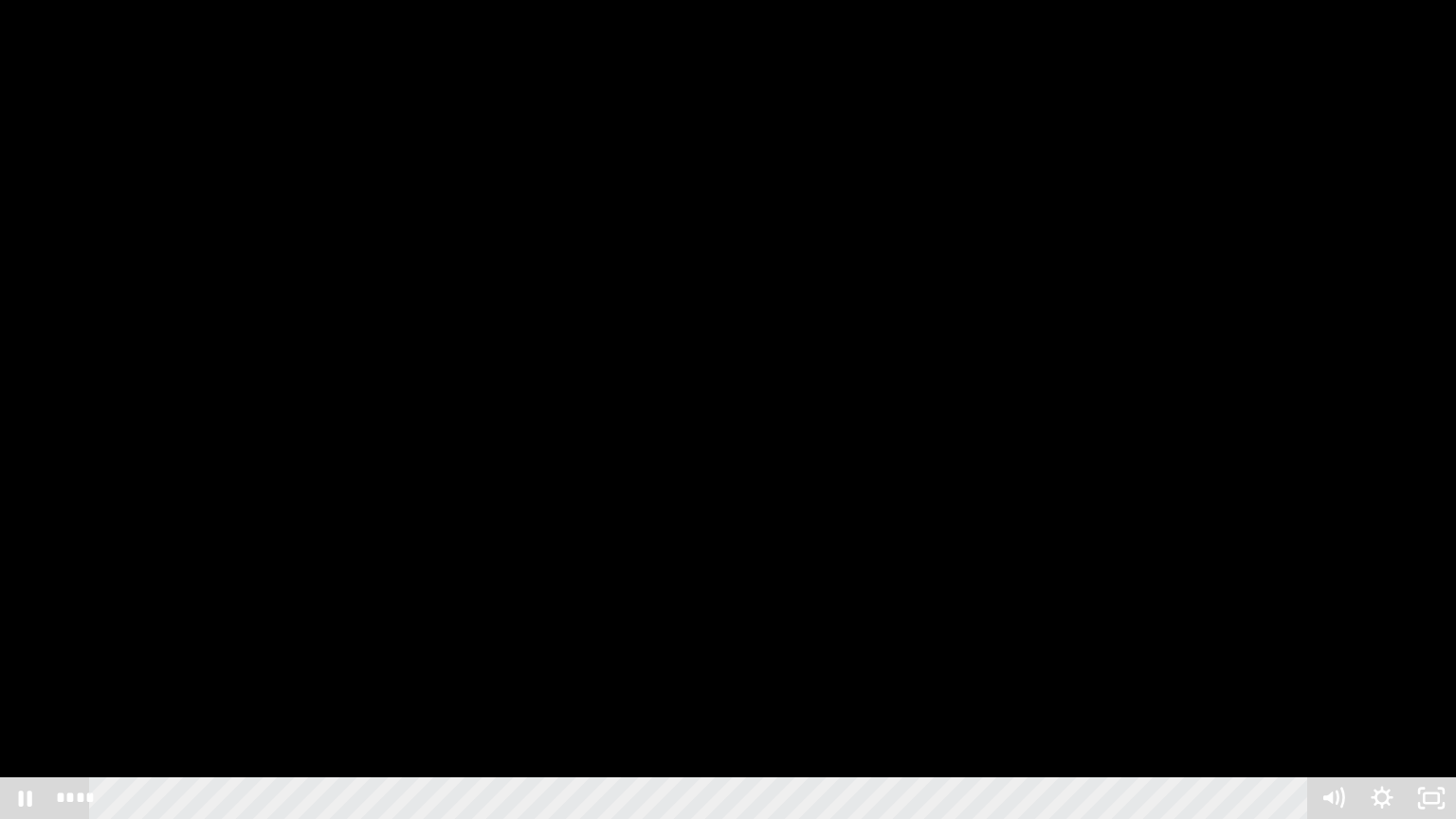 click at bounding box center (728, 410) 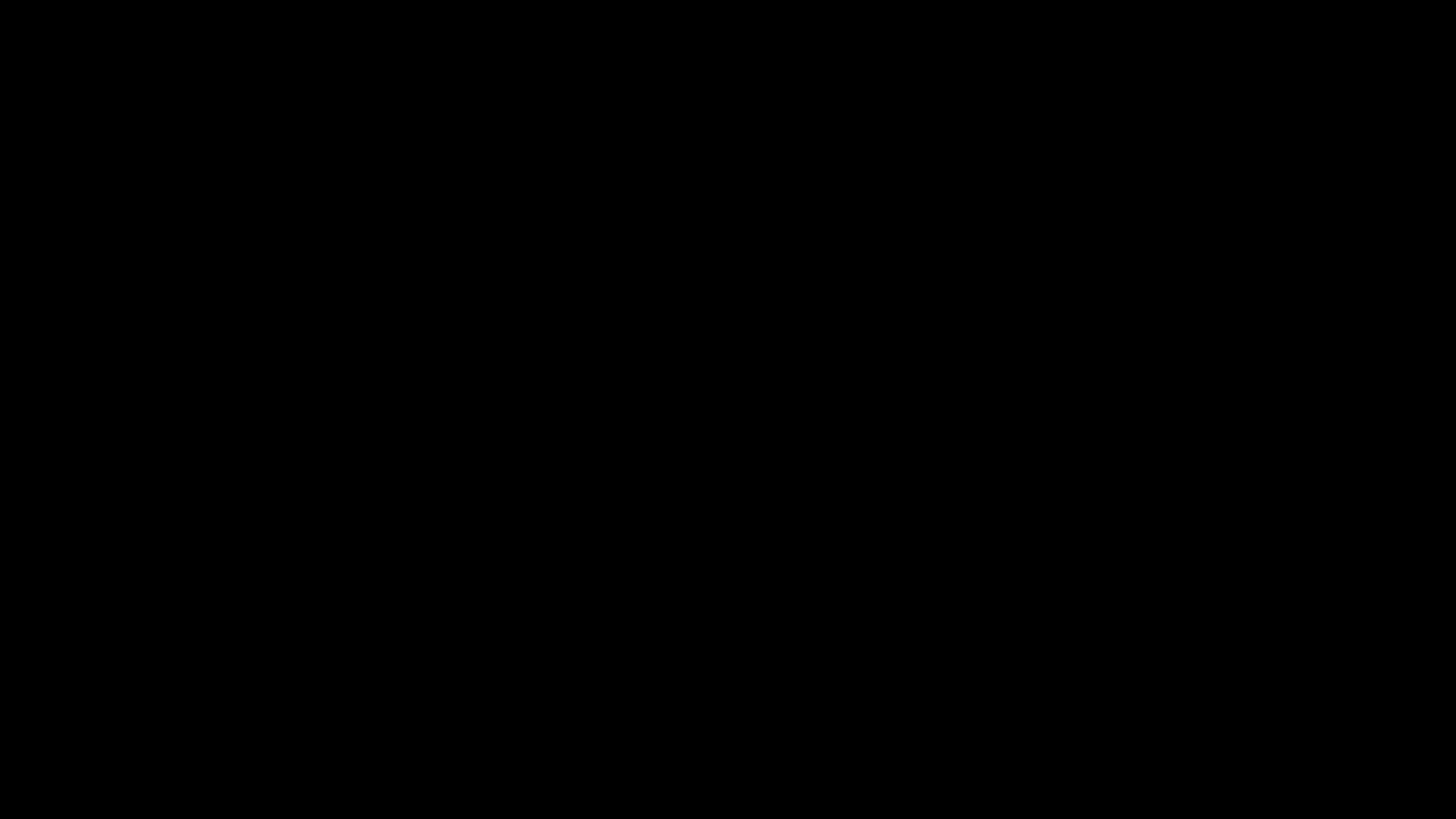 click at bounding box center (728, 410) 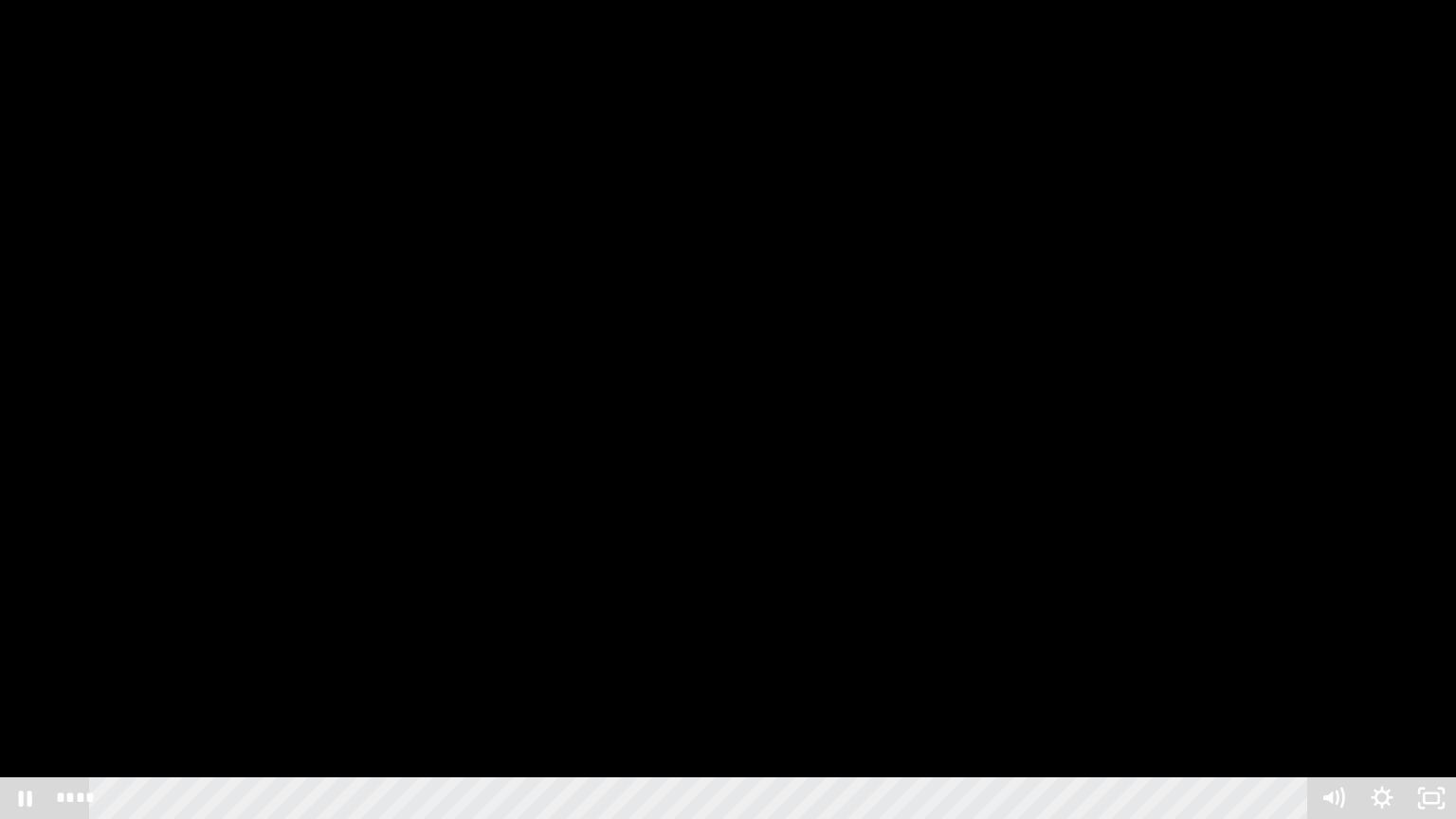 click at bounding box center [728, 410] 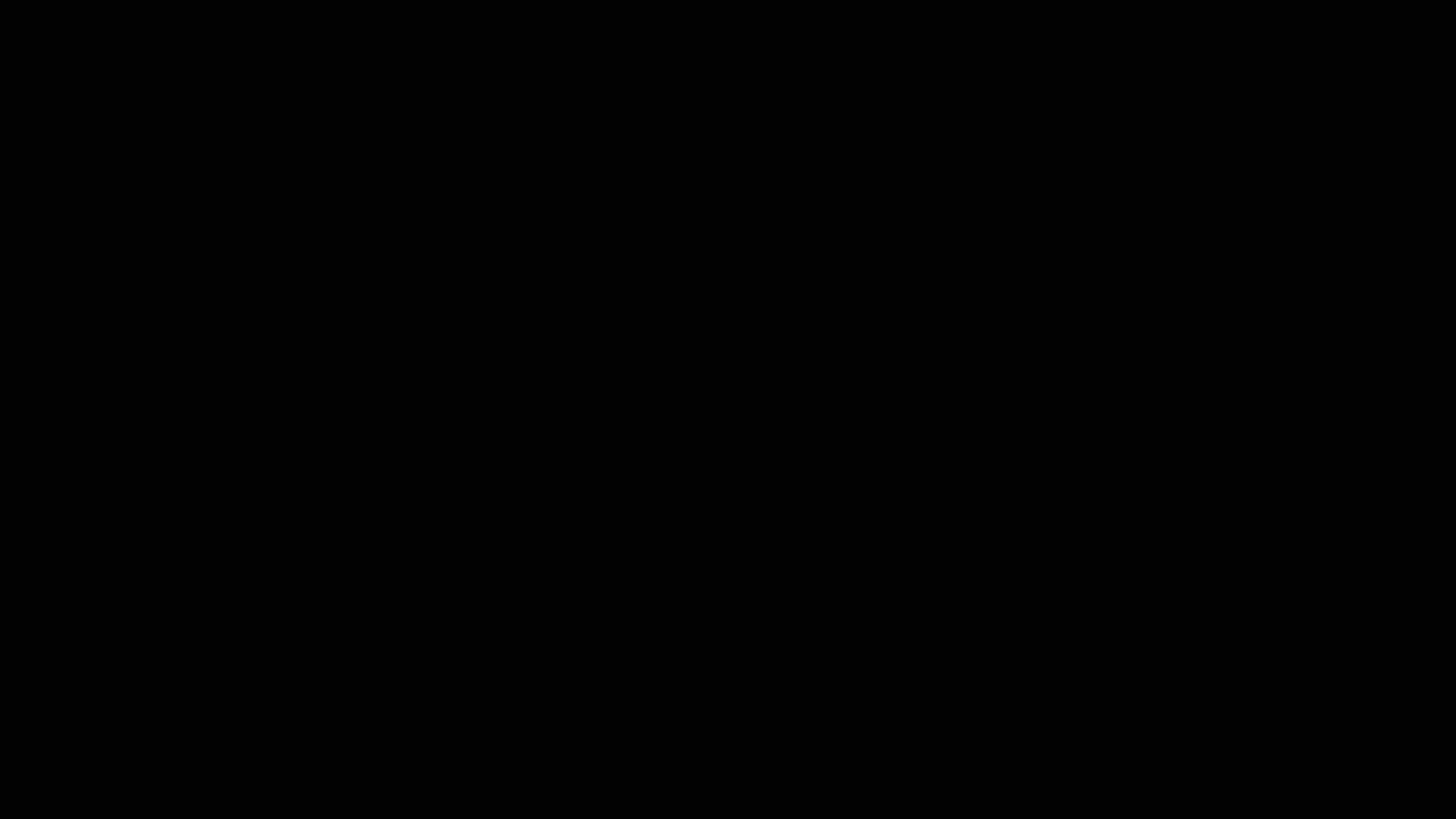 click at bounding box center (728, 410) 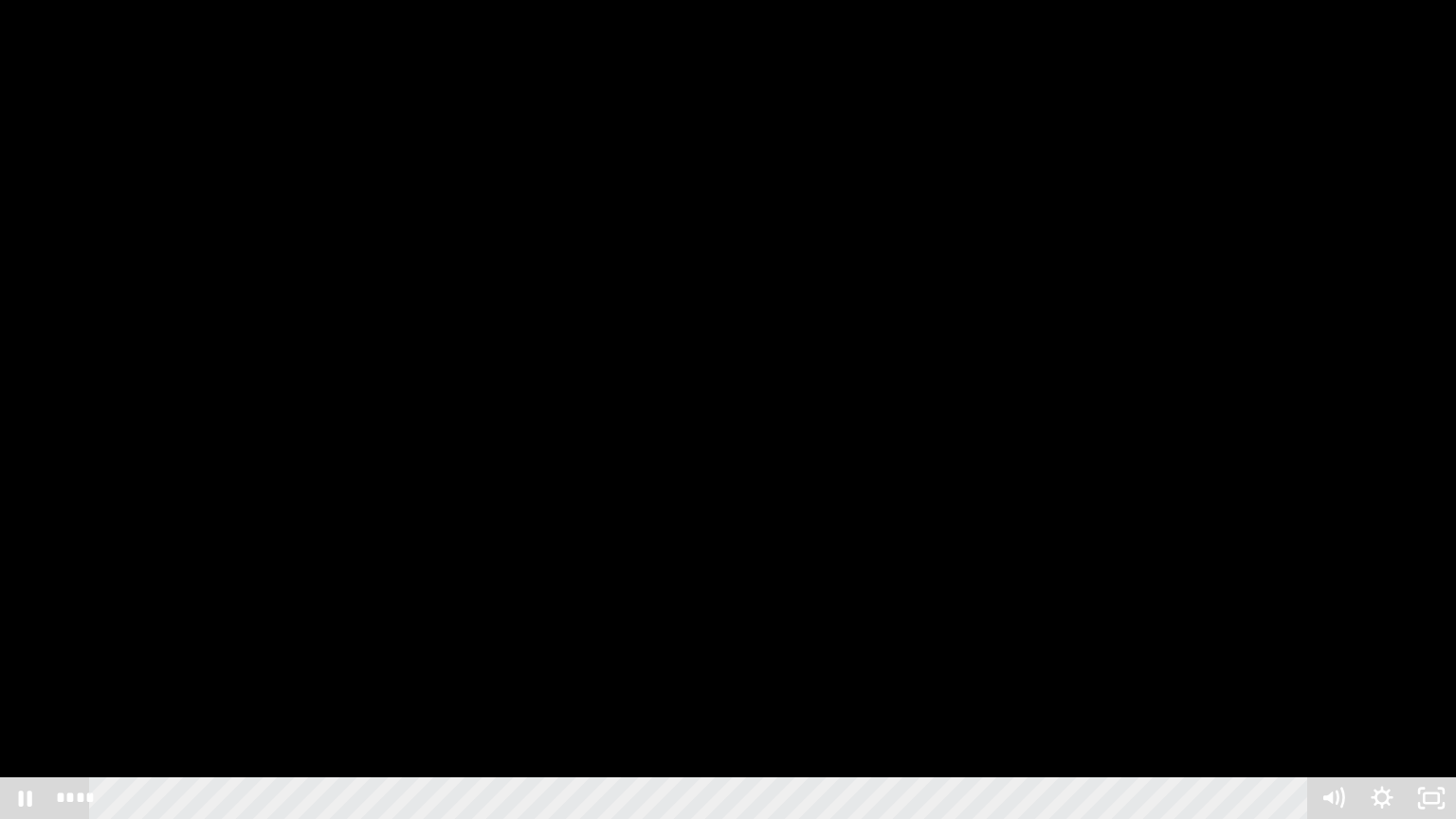 click at bounding box center [728, 410] 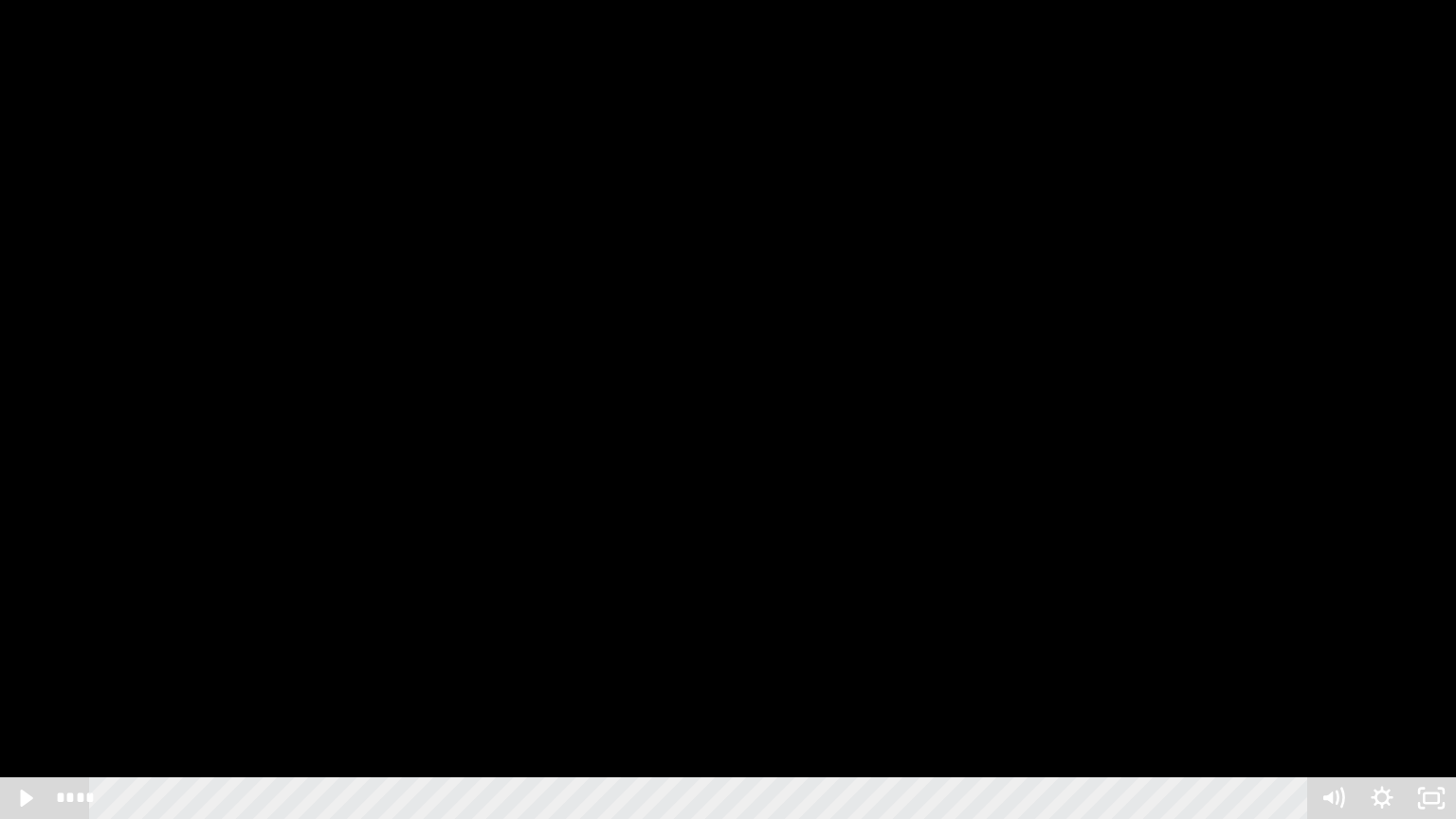 click at bounding box center (728, 410) 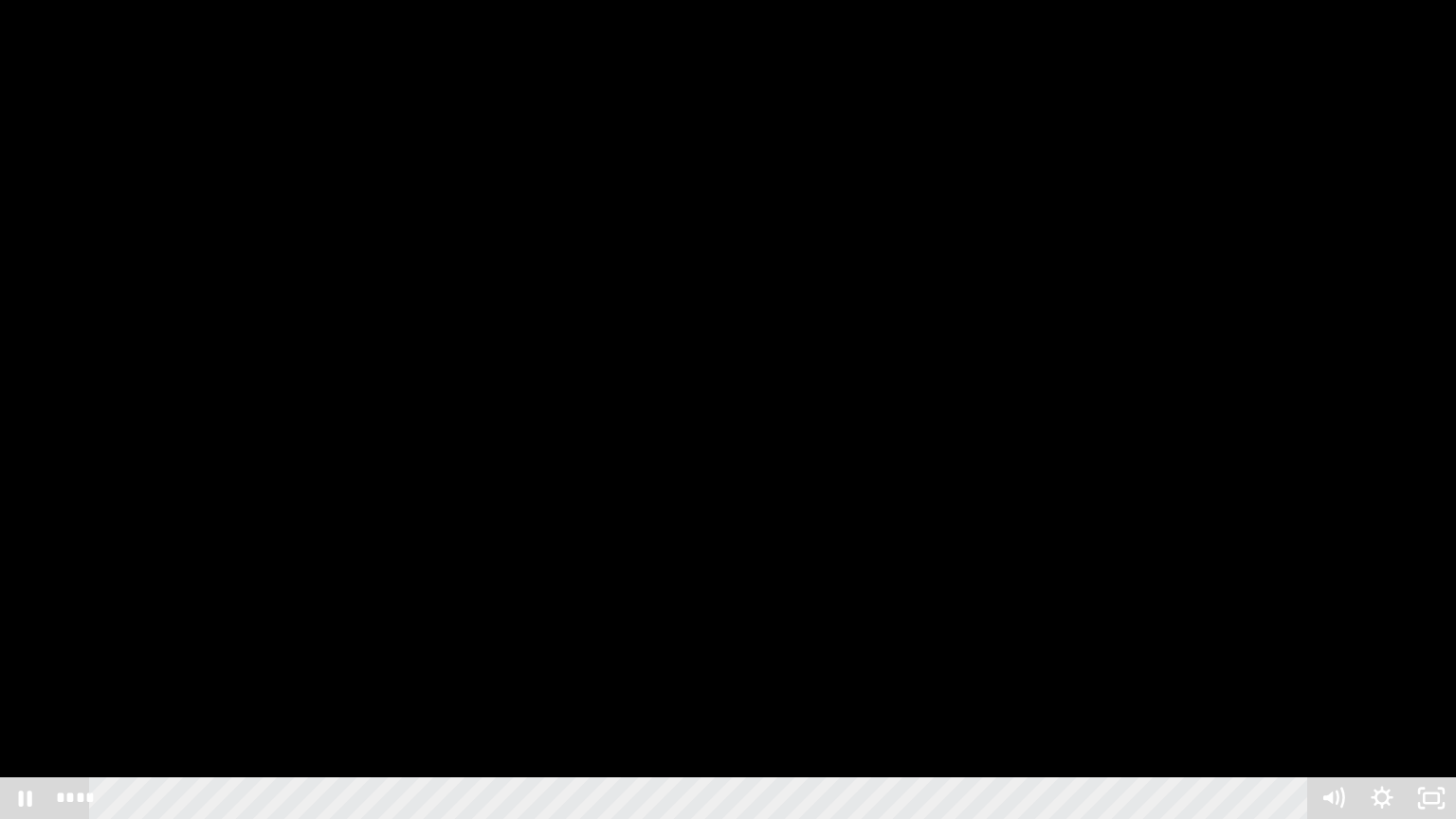 click at bounding box center (728, 410) 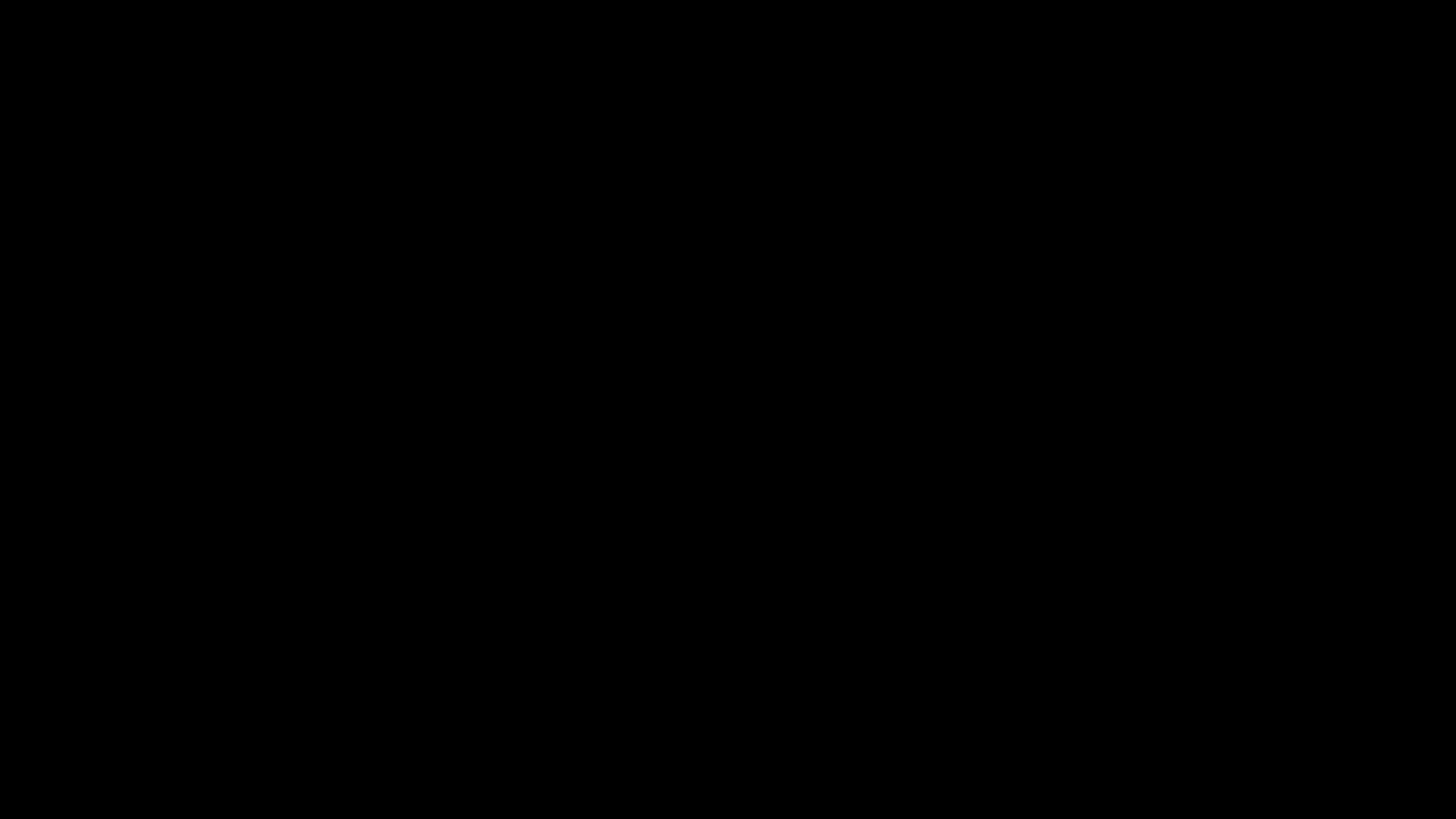 click at bounding box center [728, 410] 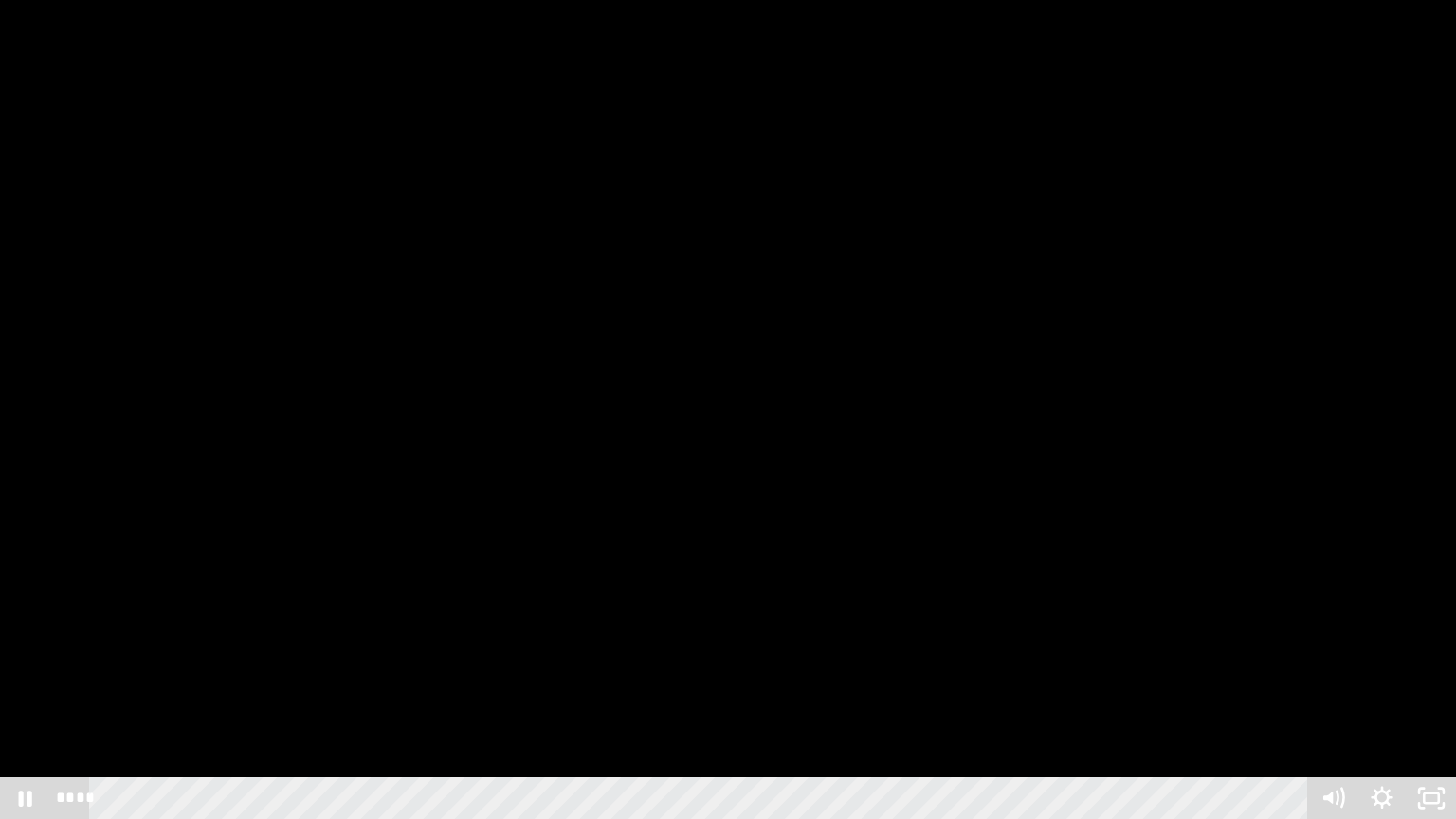 click at bounding box center [728, 410] 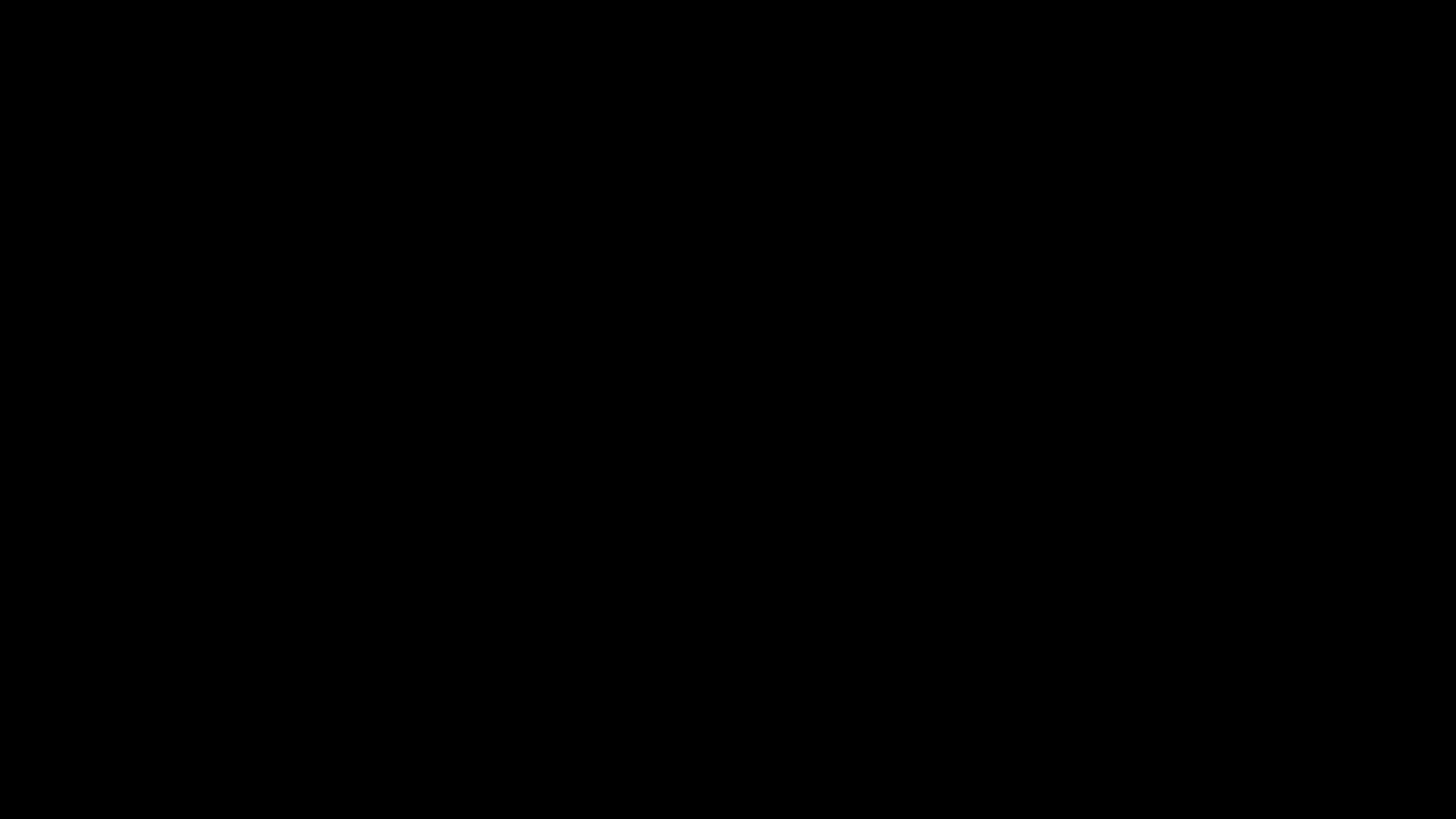 click at bounding box center [728, 410] 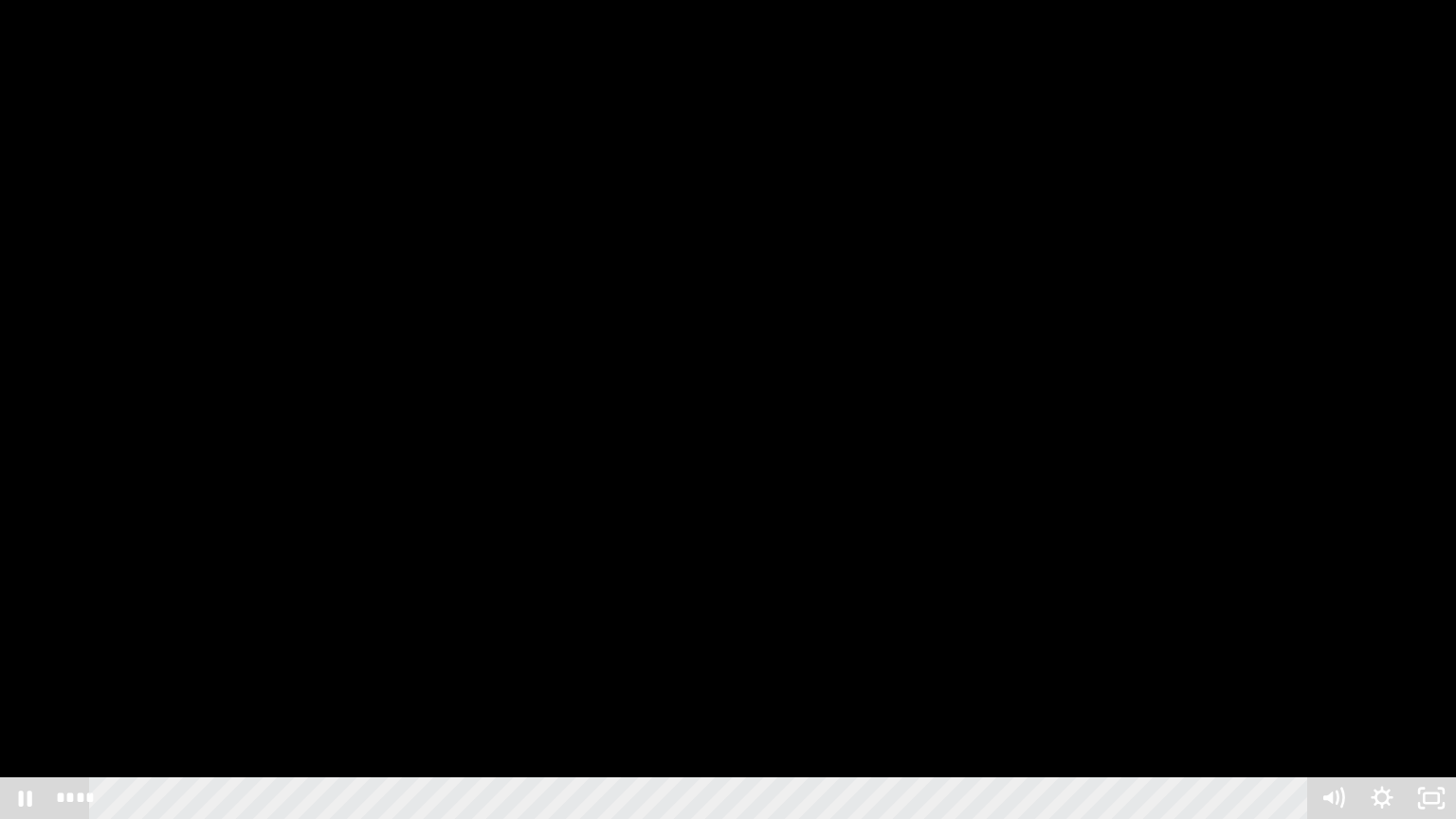 click at bounding box center (728, 410) 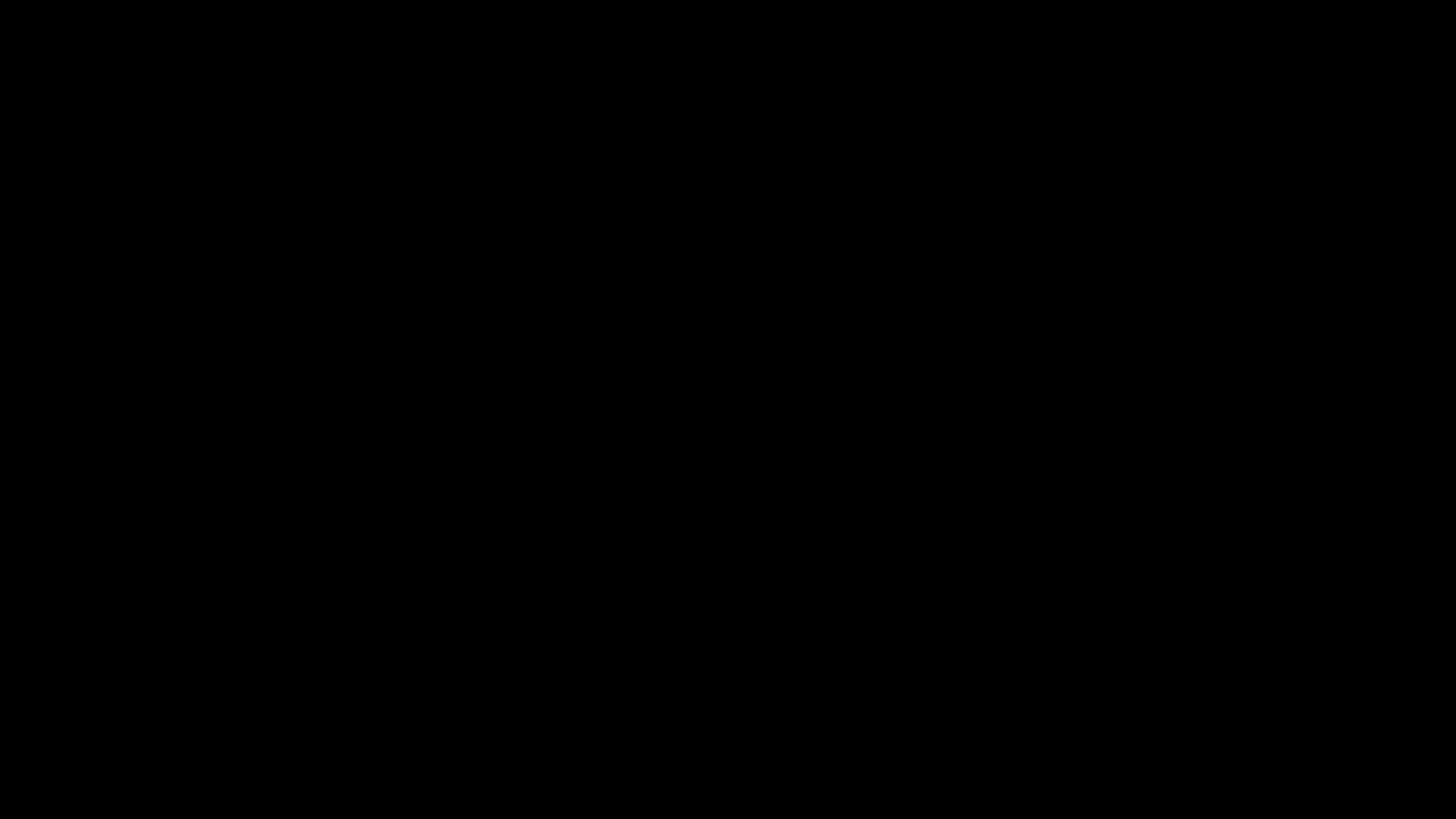 click at bounding box center [728, 410] 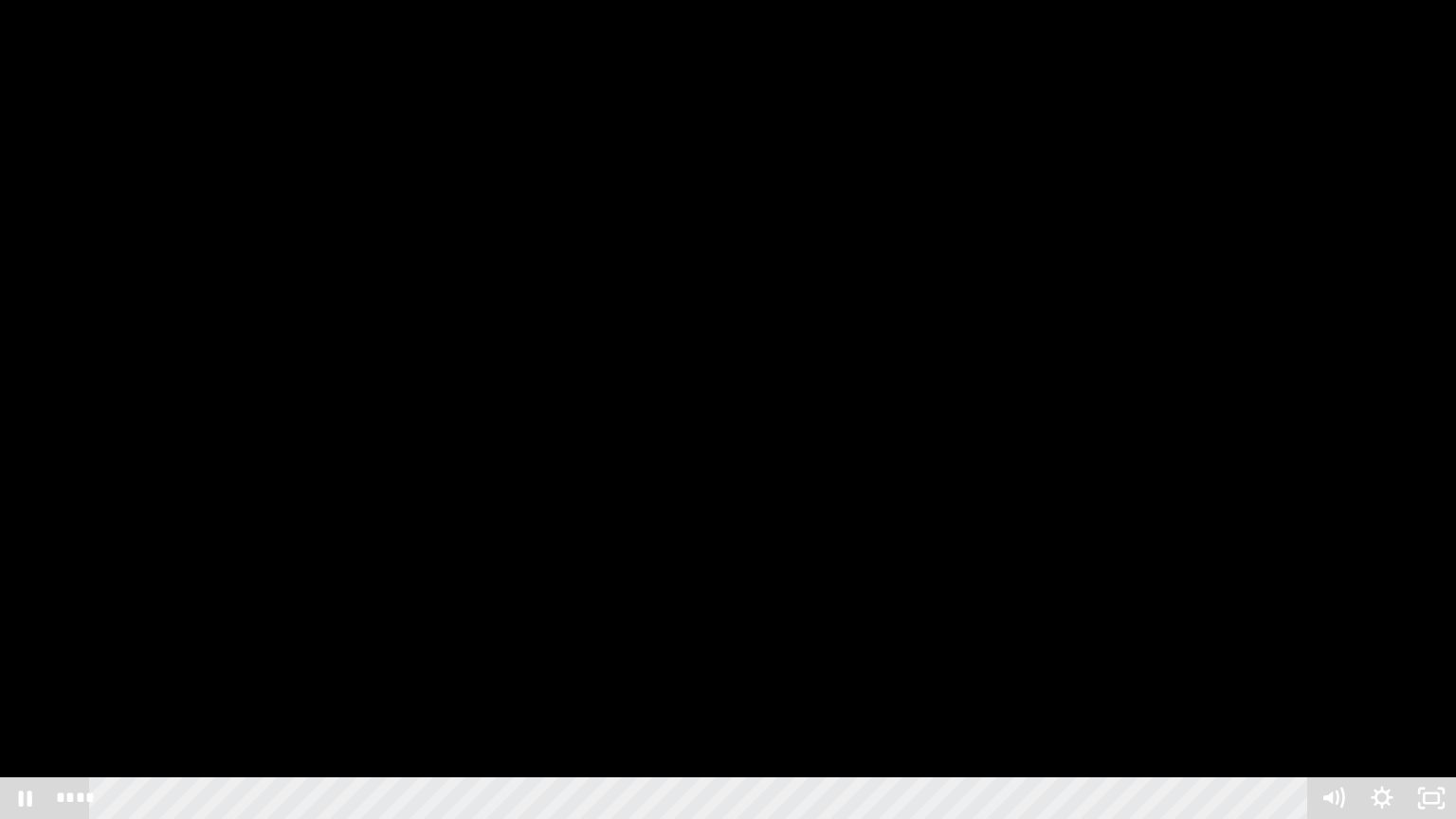 click at bounding box center (728, 410) 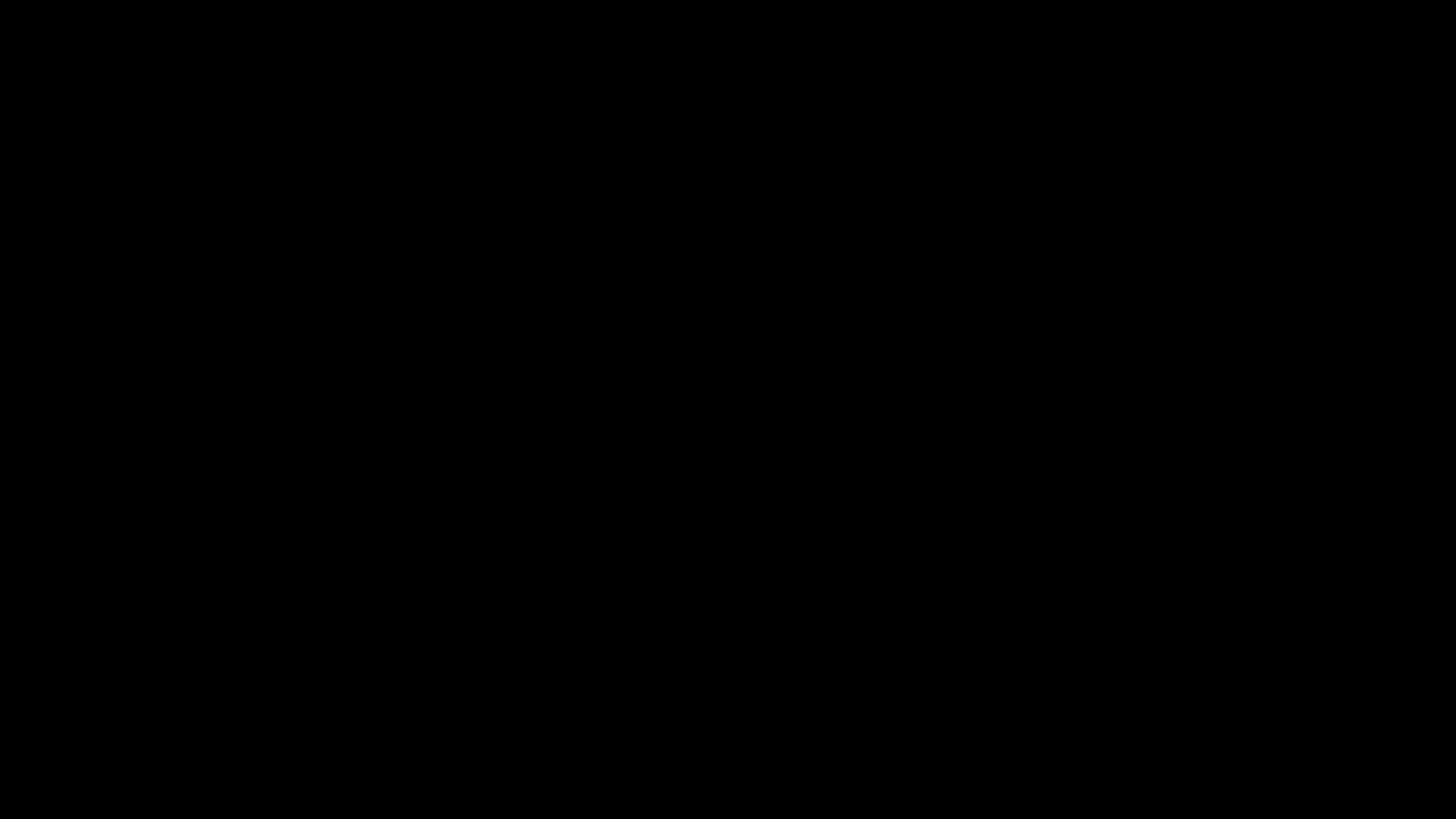 click at bounding box center (728, 410) 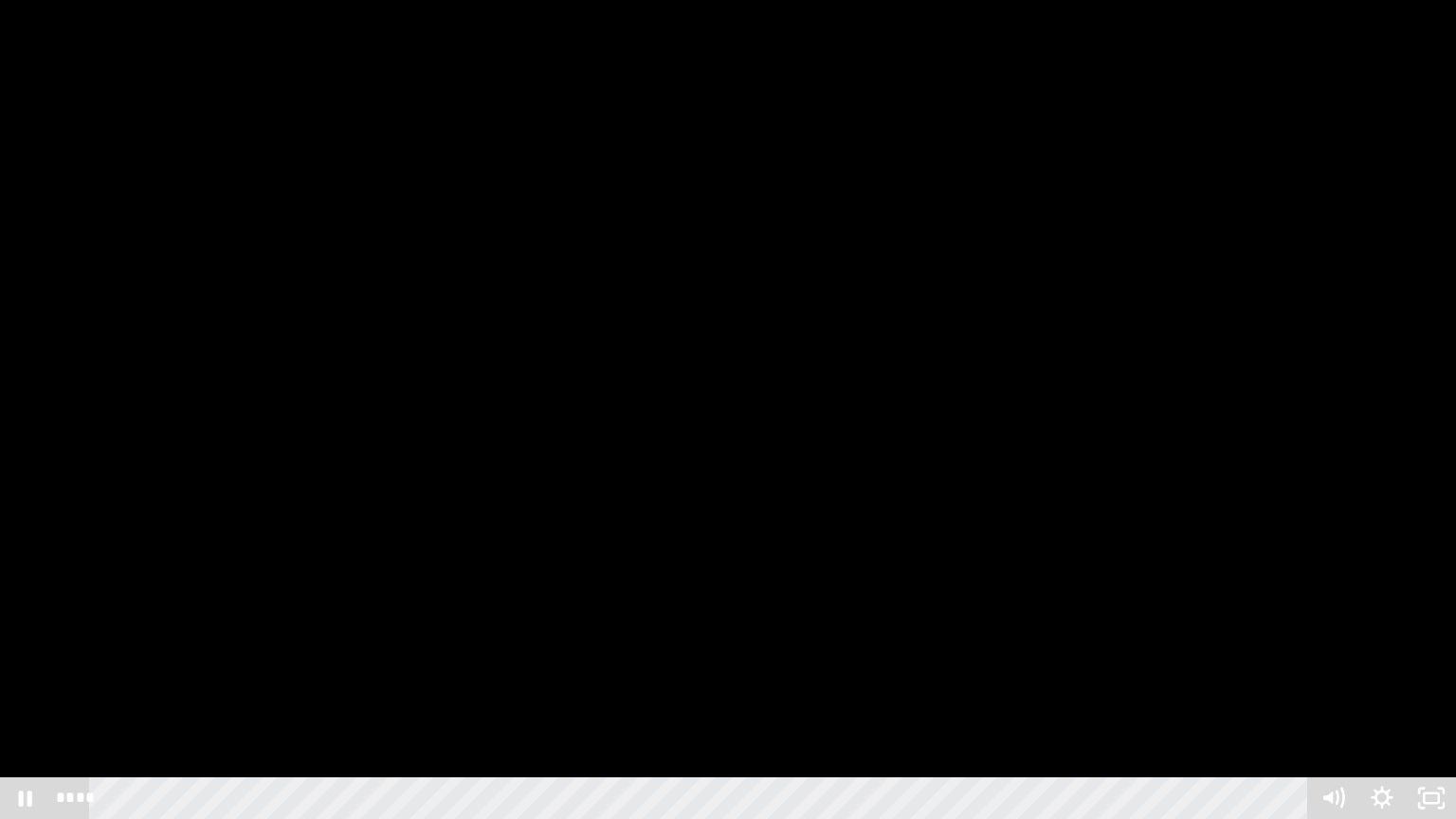 click at bounding box center (728, 410) 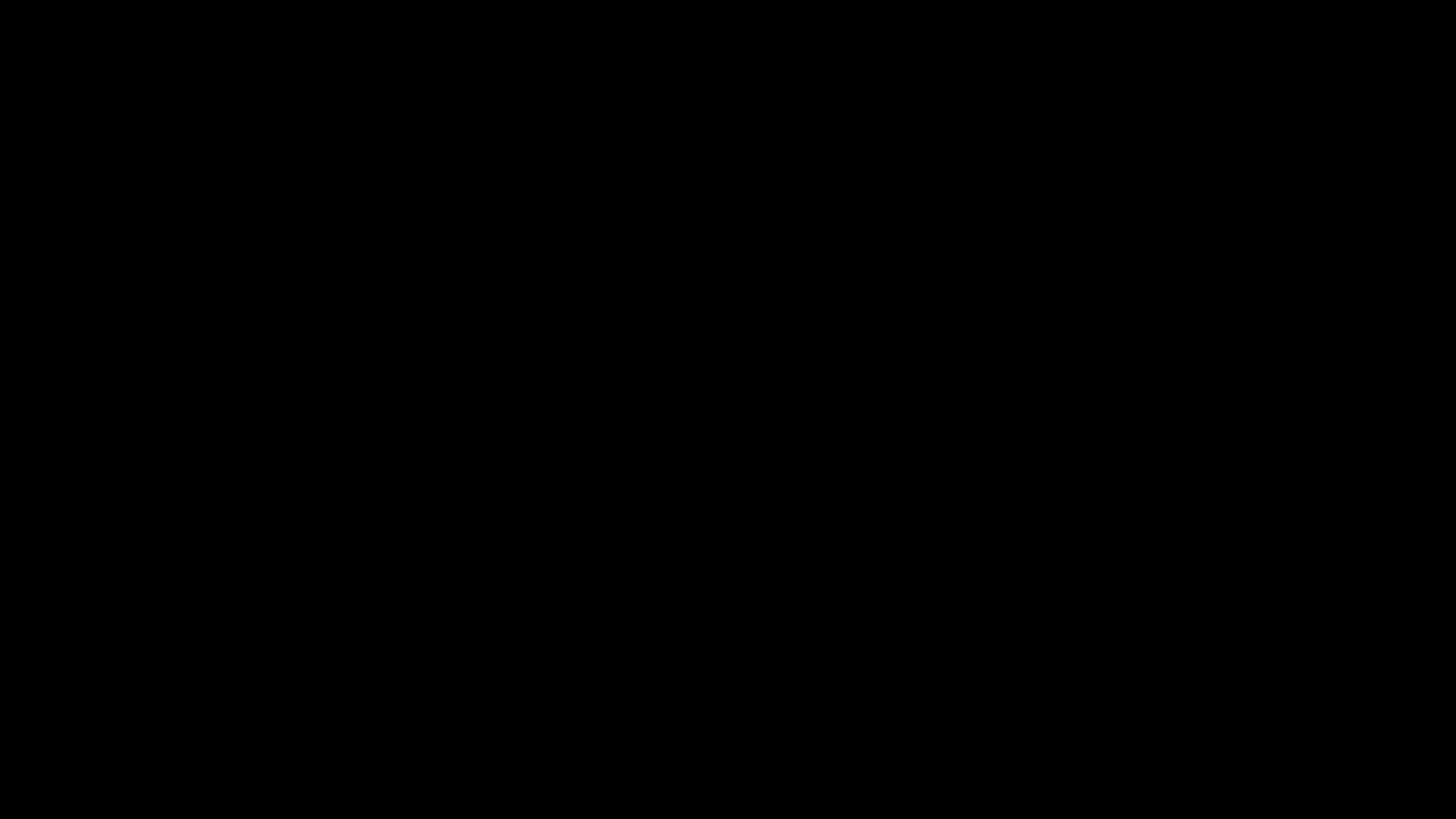 click at bounding box center (728, 410) 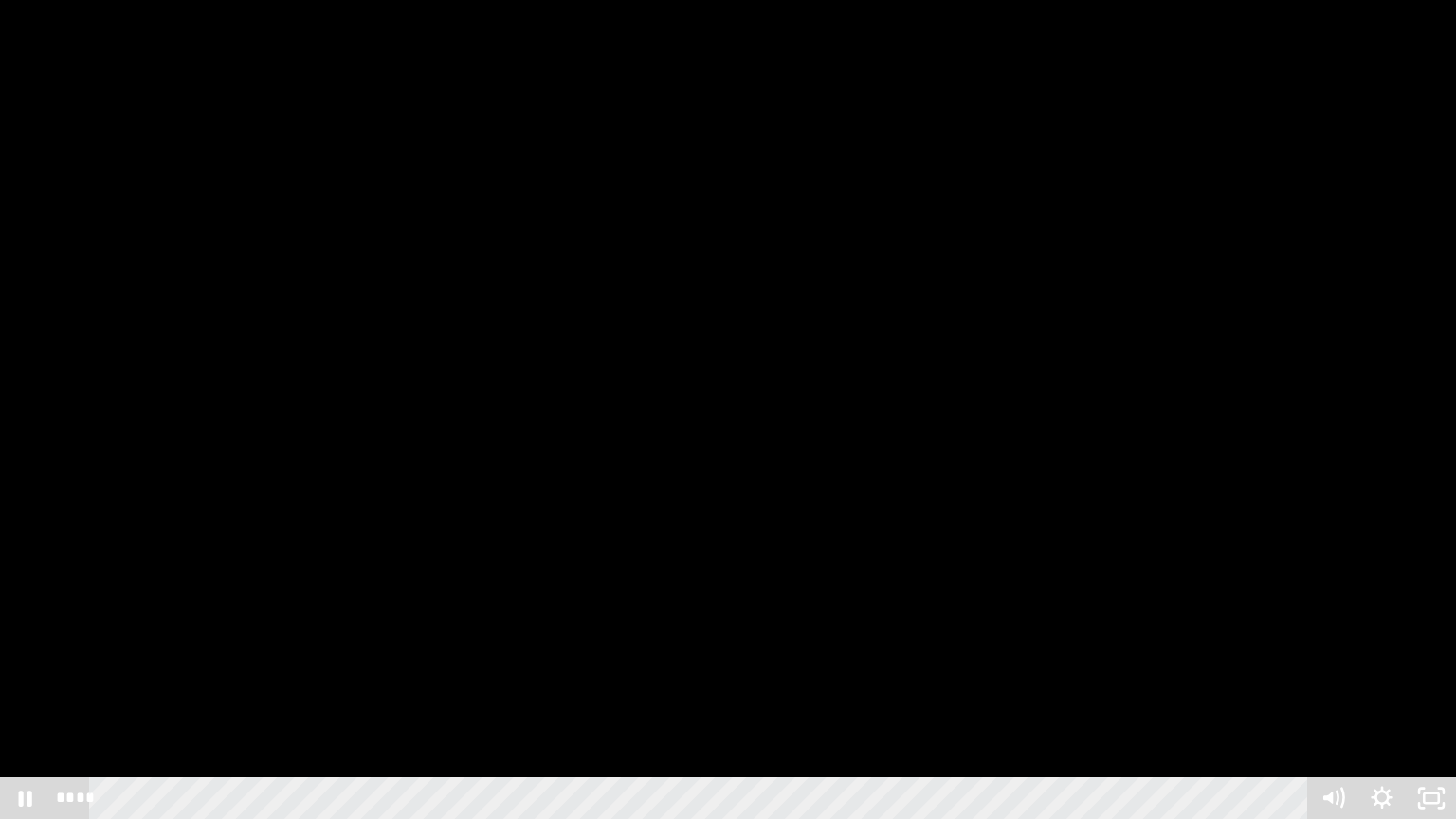 click at bounding box center [728, 410] 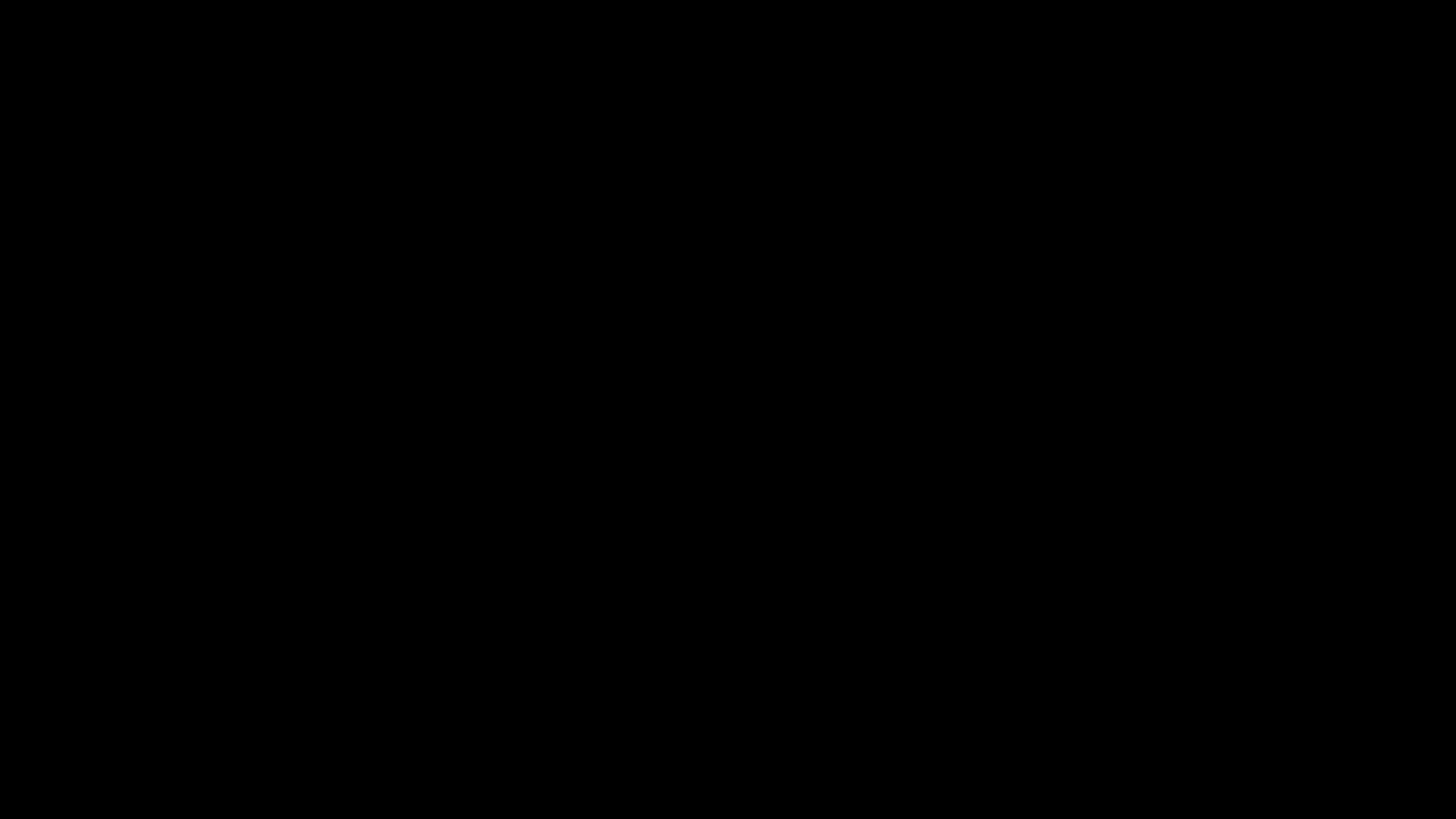 click at bounding box center [728, 410] 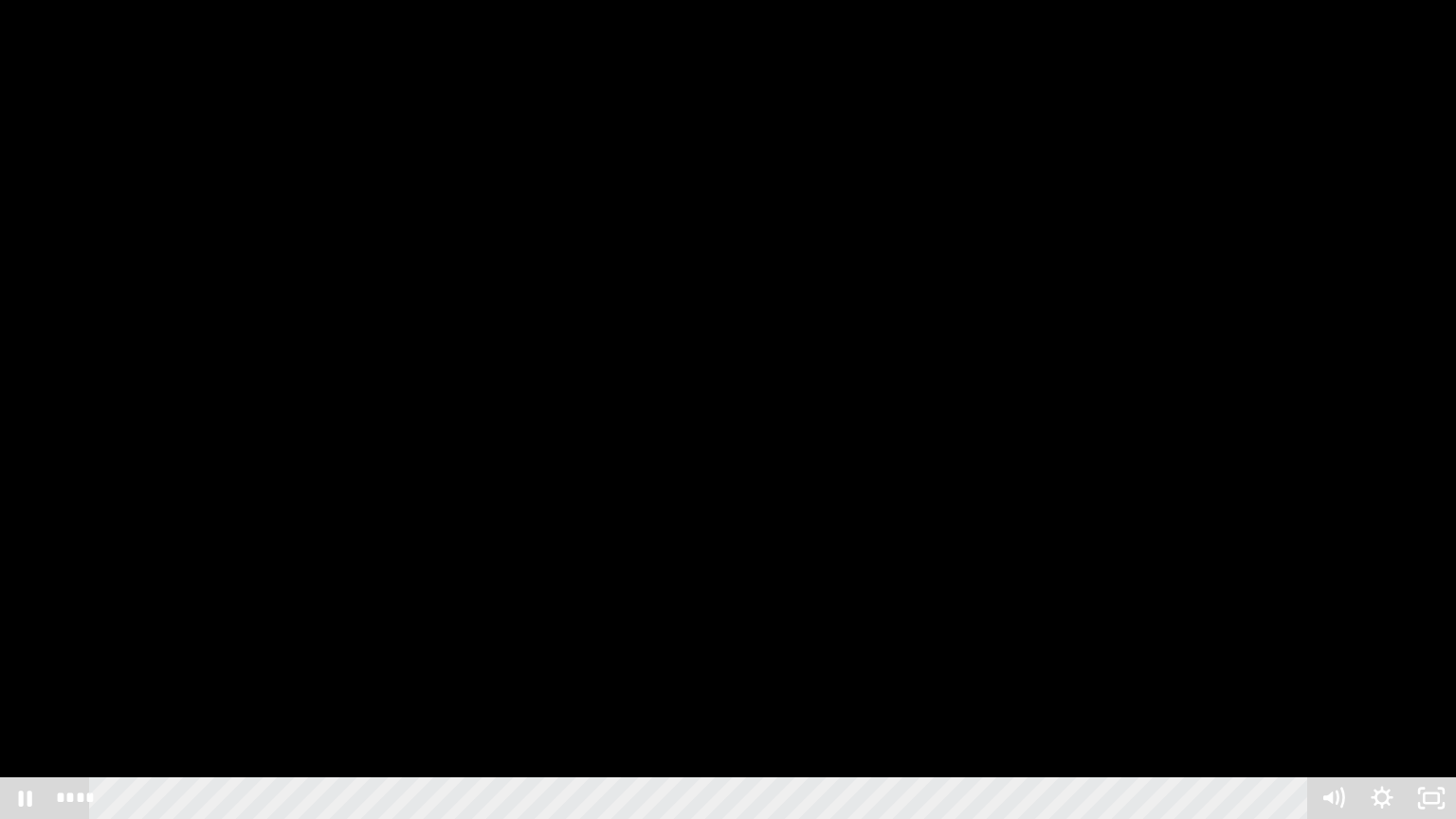 click at bounding box center (728, 410) 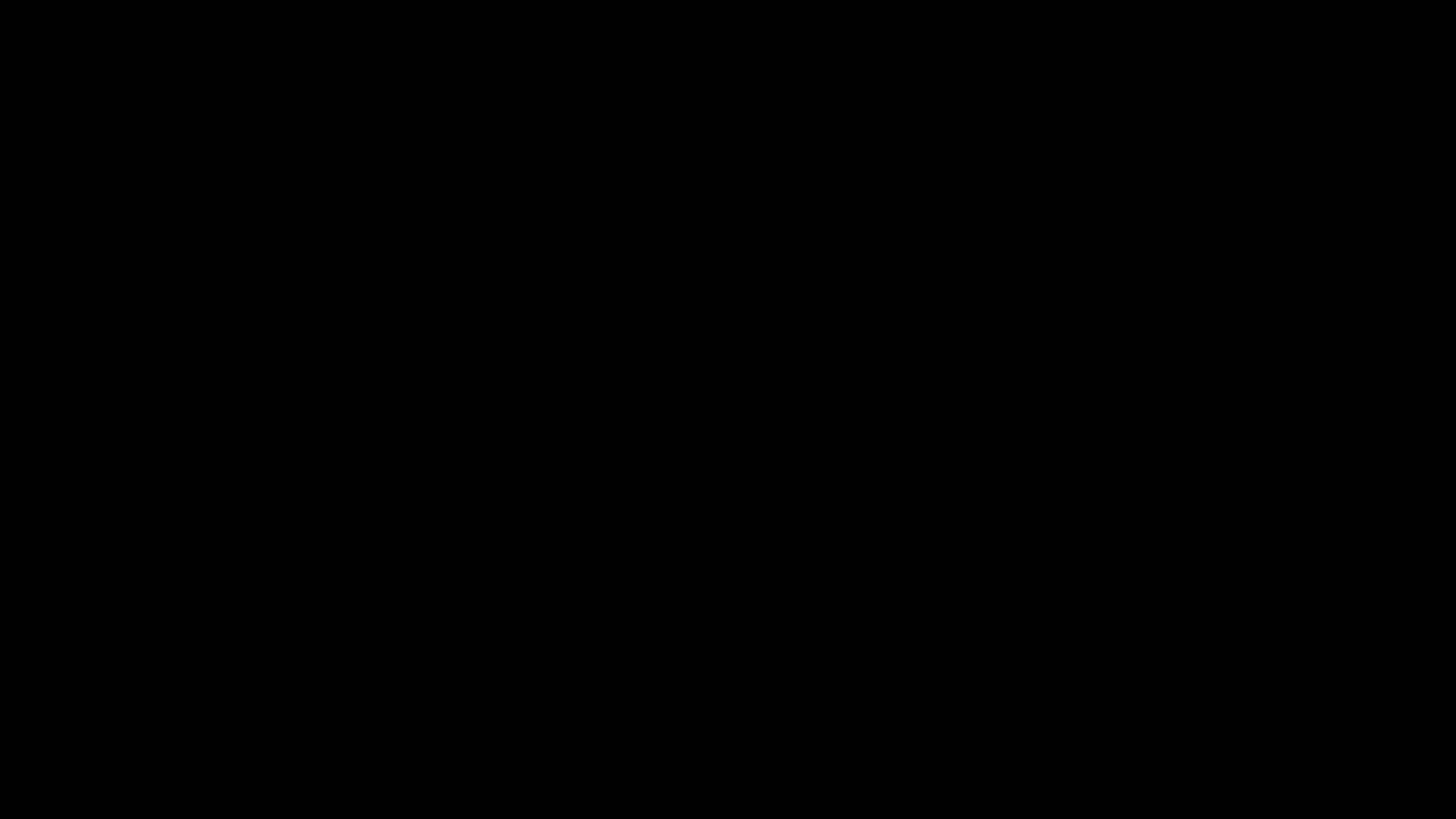 click at bounding box center [728, 410] 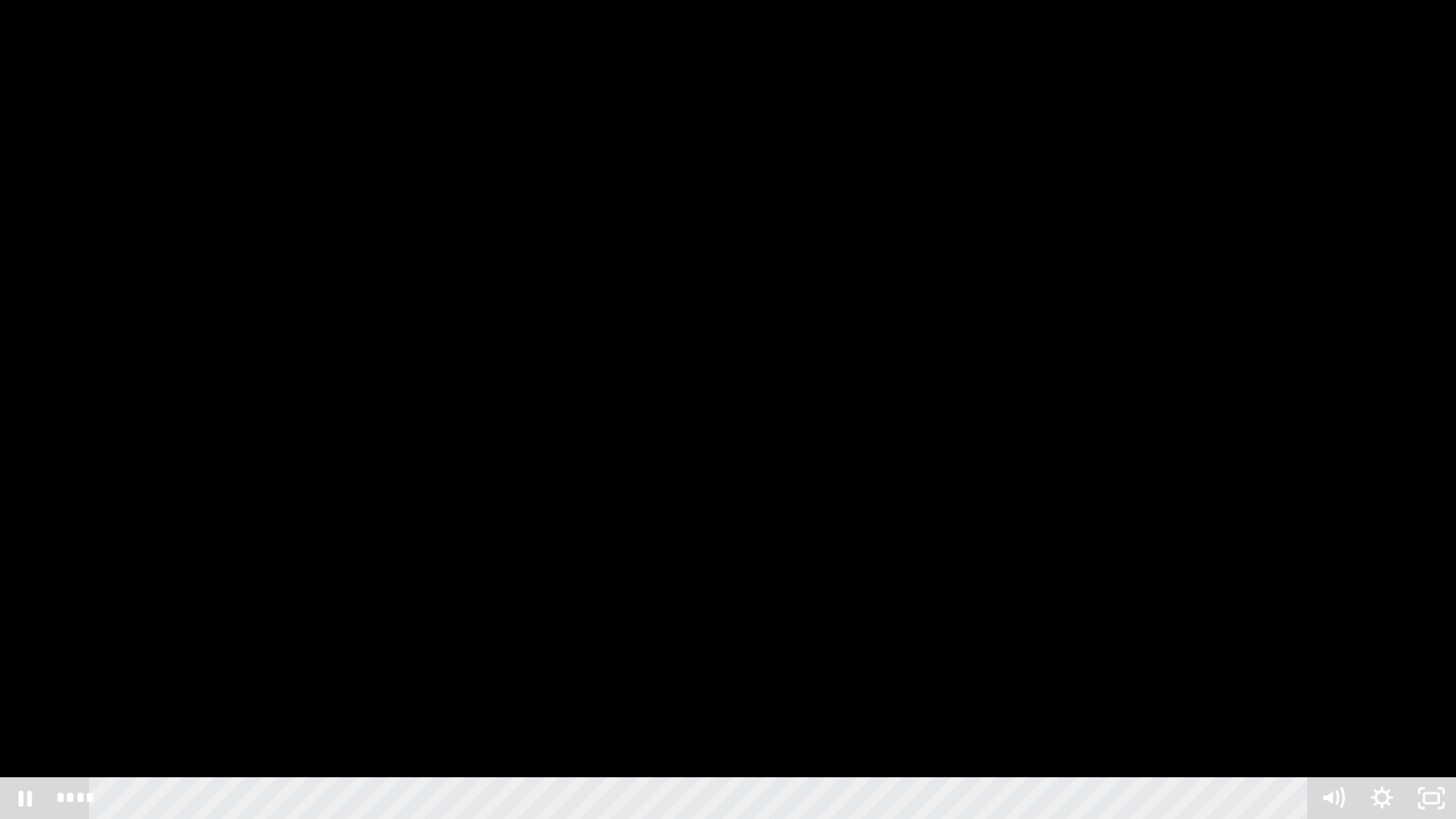 click at bounding box center (728, 410) 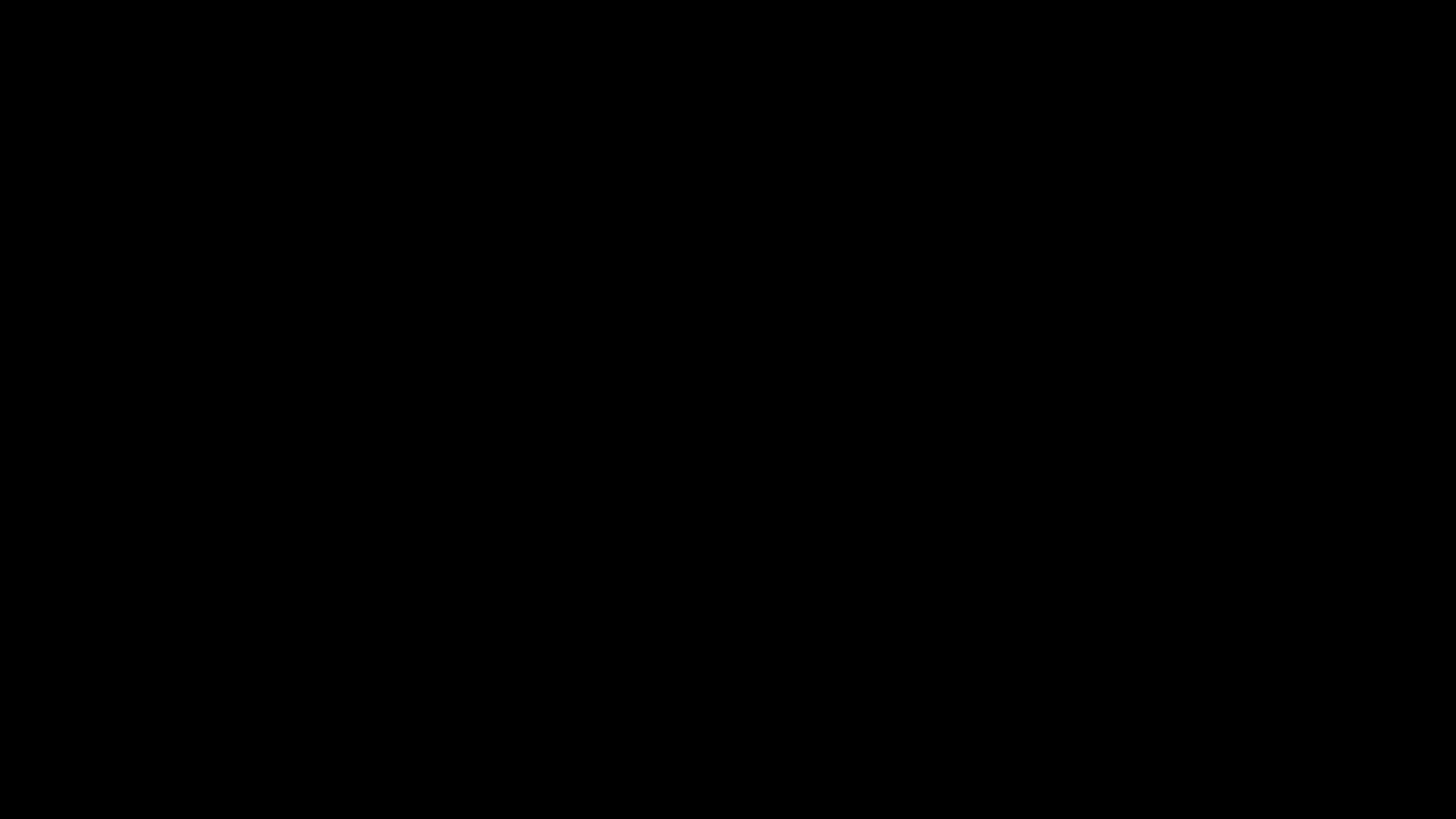 click at bounding box center (728, 410) 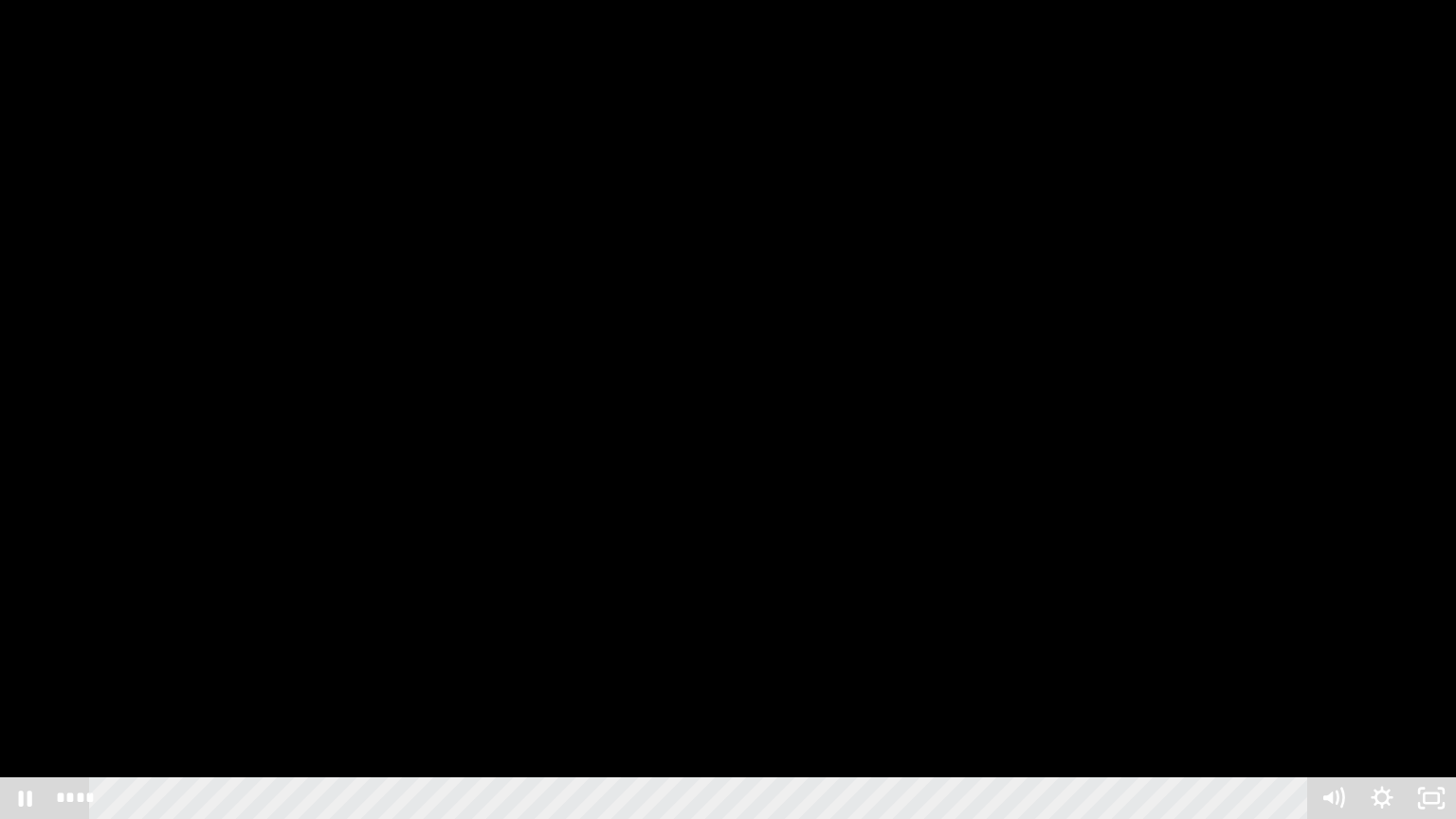 click at bounding box center [728, 410] 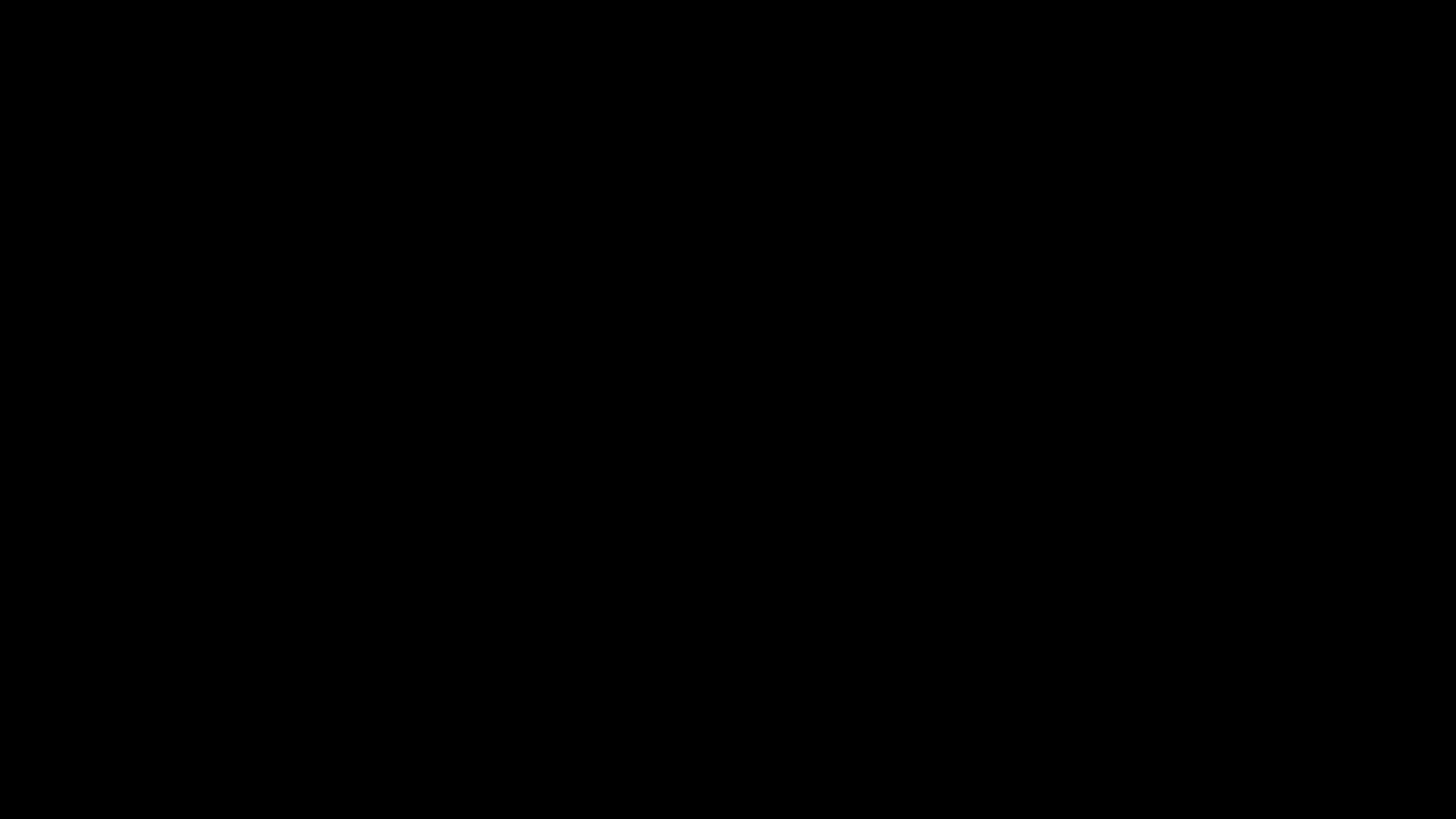 click at bounding box center [728, 410] 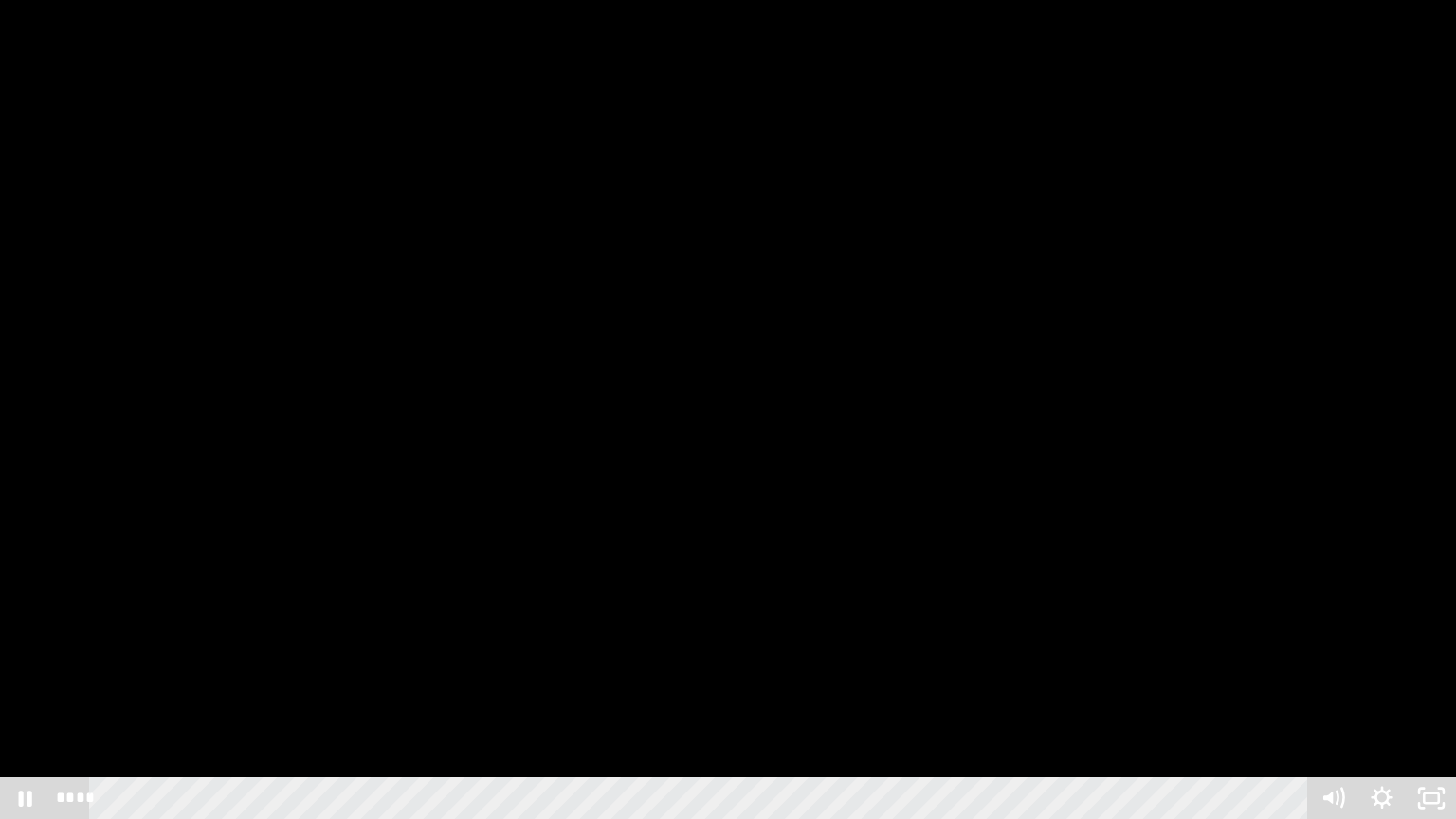 click at bounding box center [728, 410] 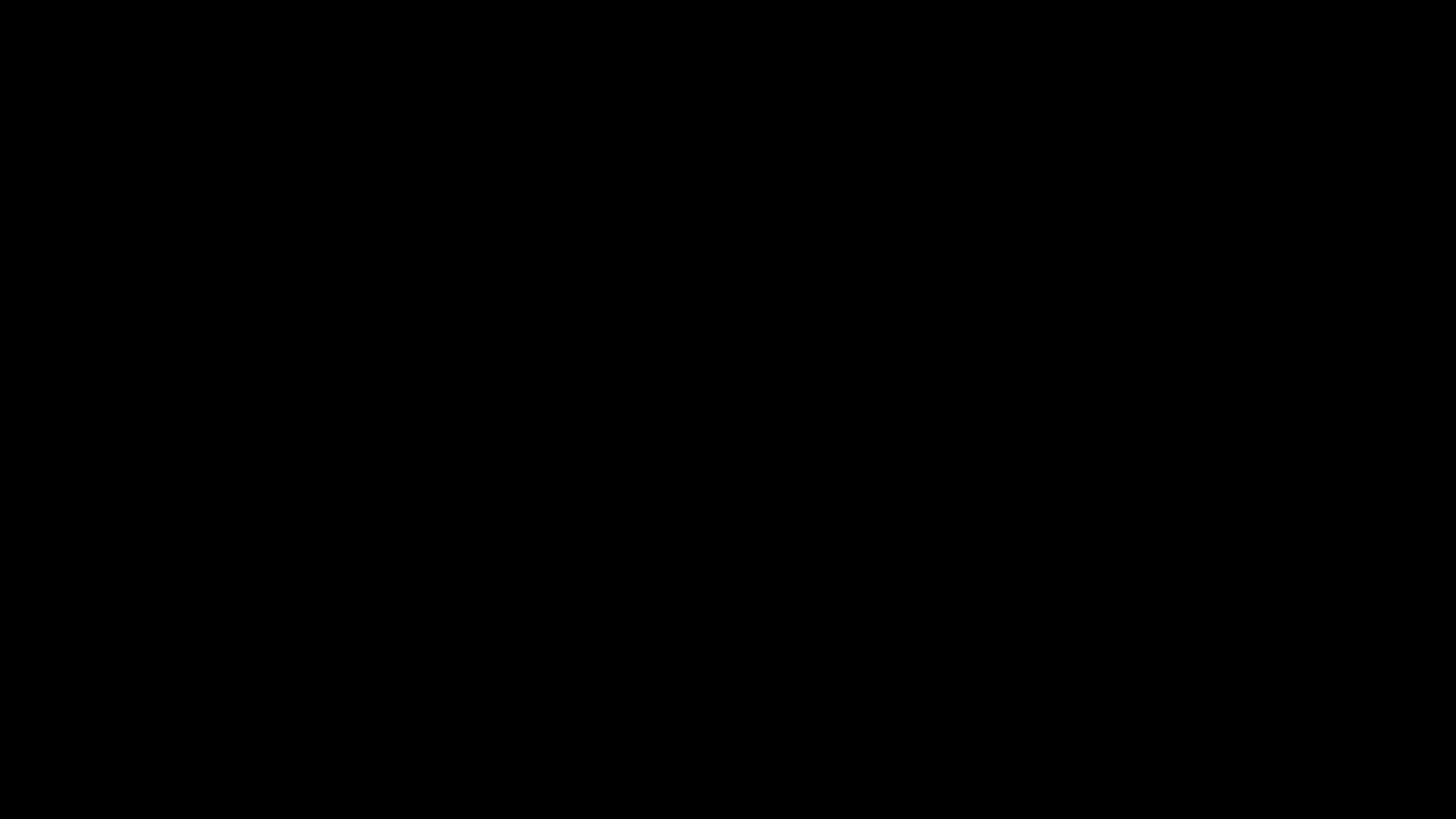 click at bounding box center [728, 410] 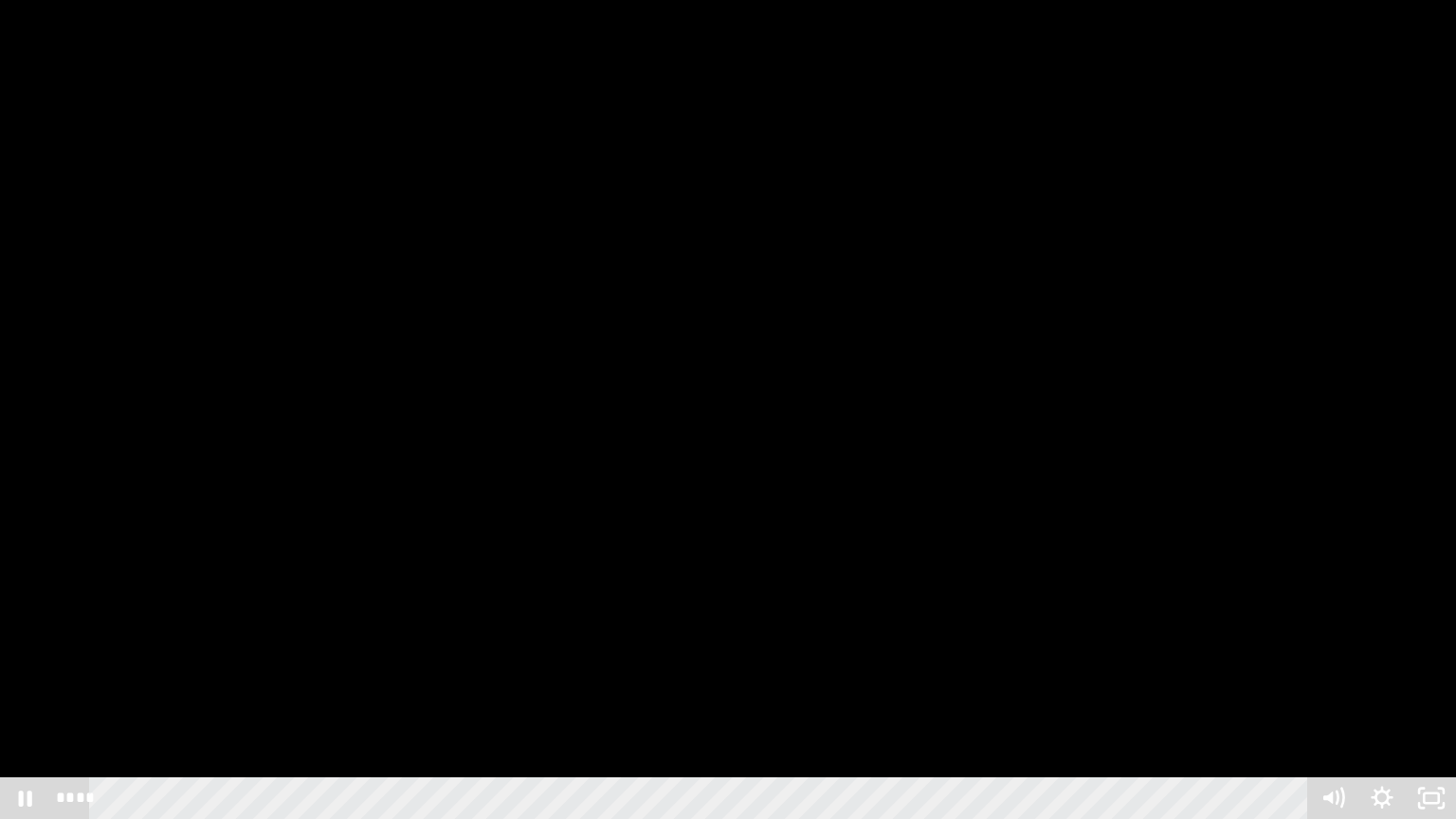 click at bounding box center (728, 410) 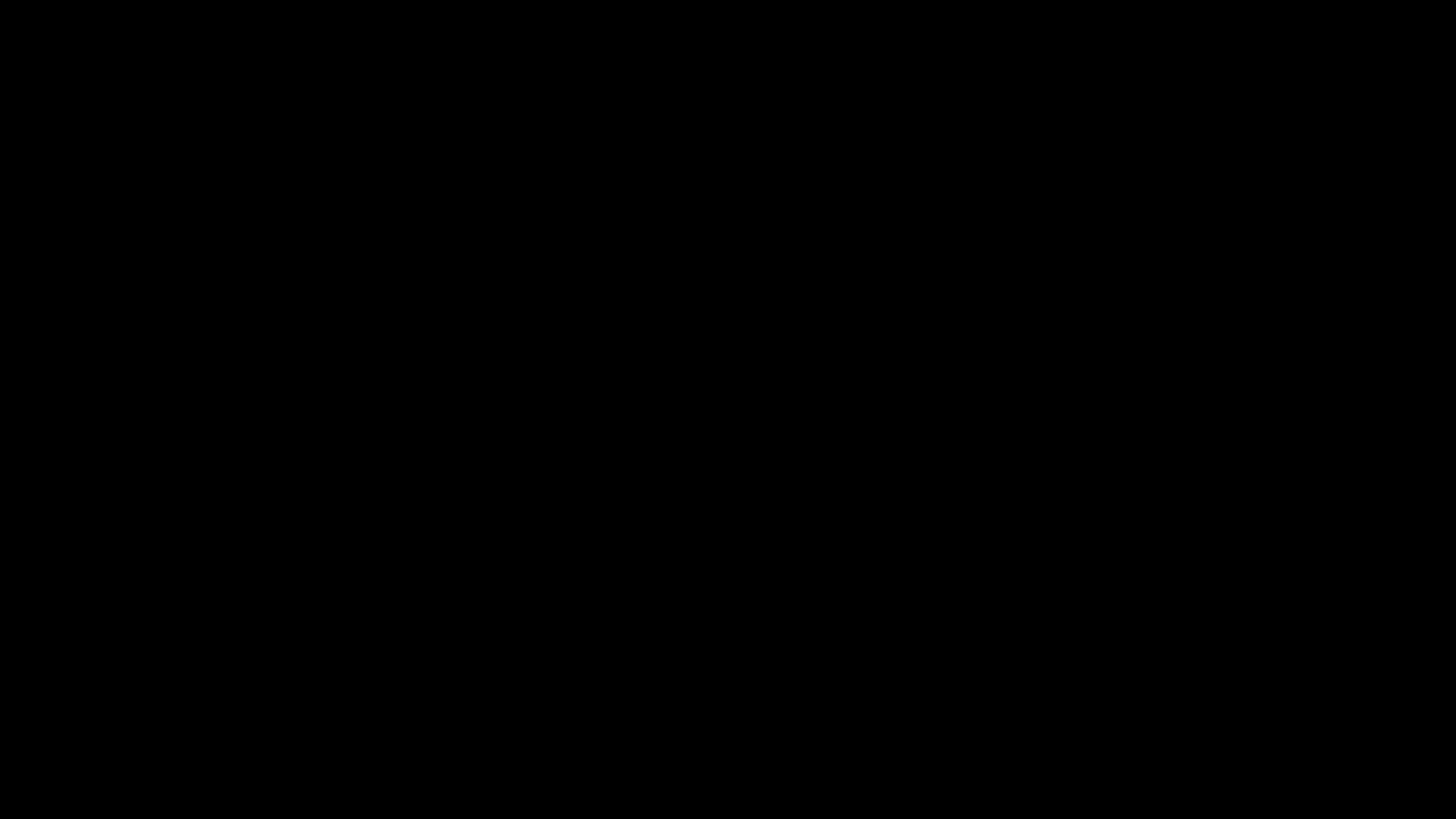 click at bounding box center [728, 410] 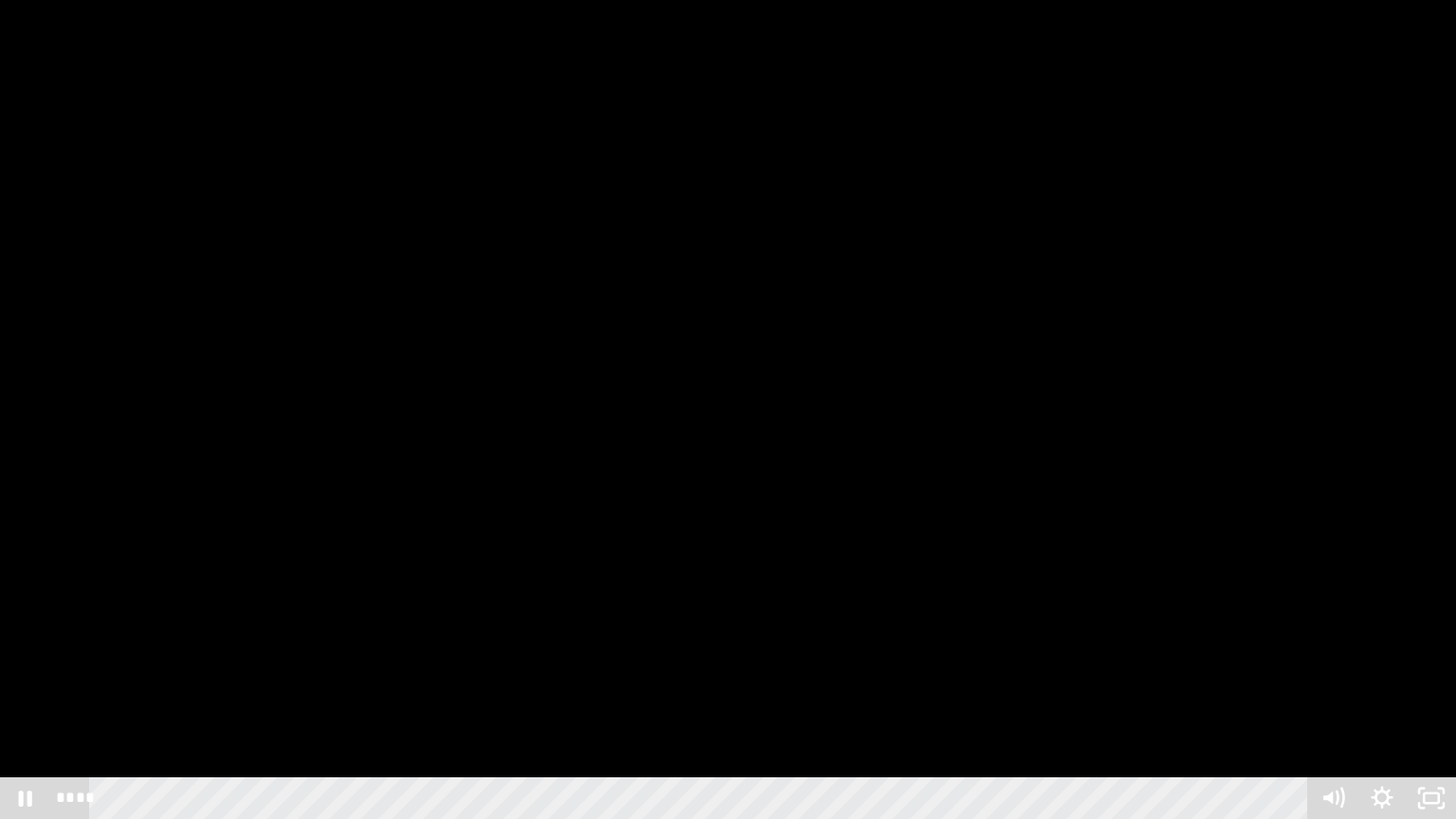 click at bounding box center (728, 410) 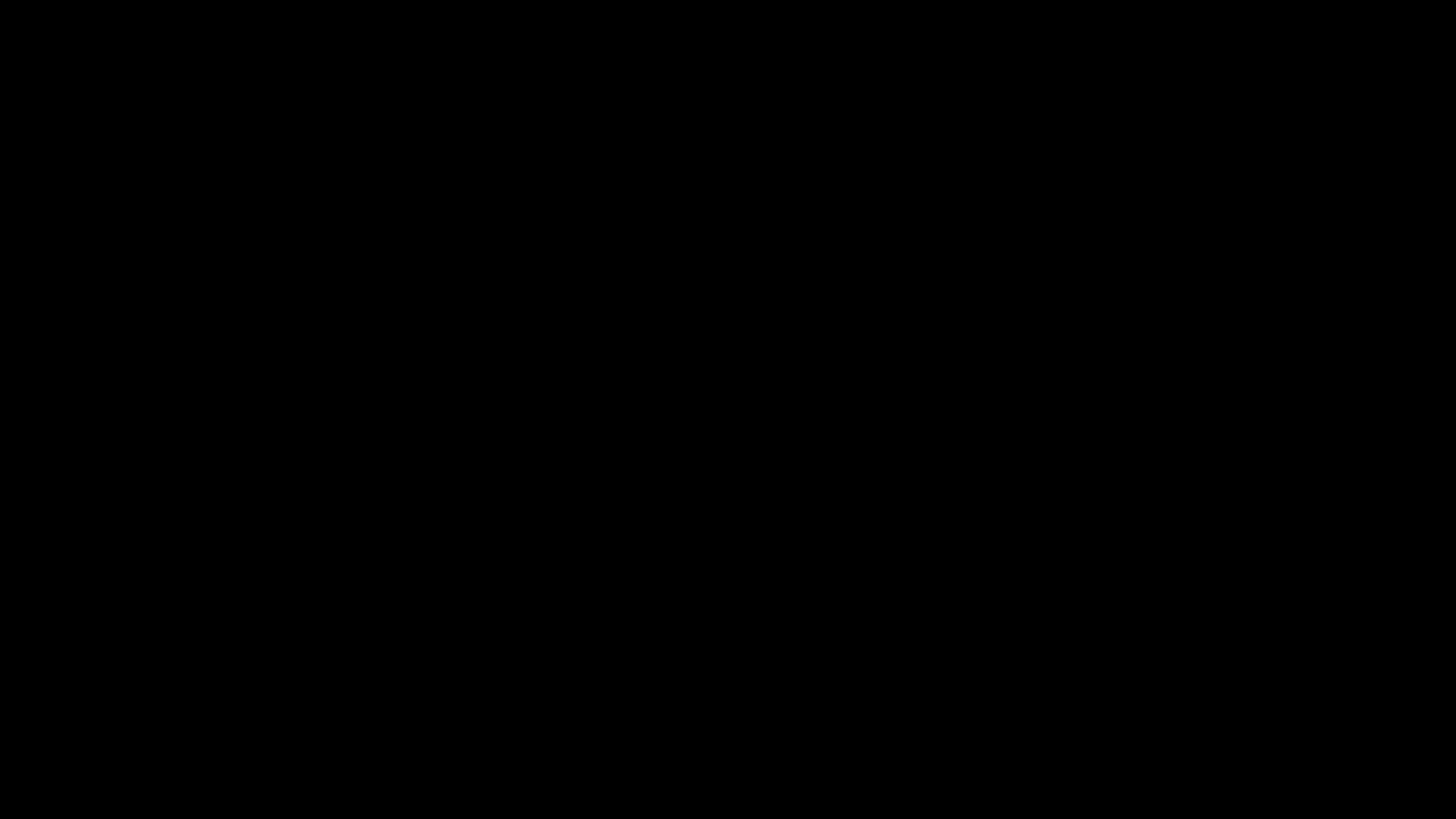 click at bounding box center [728, 410] 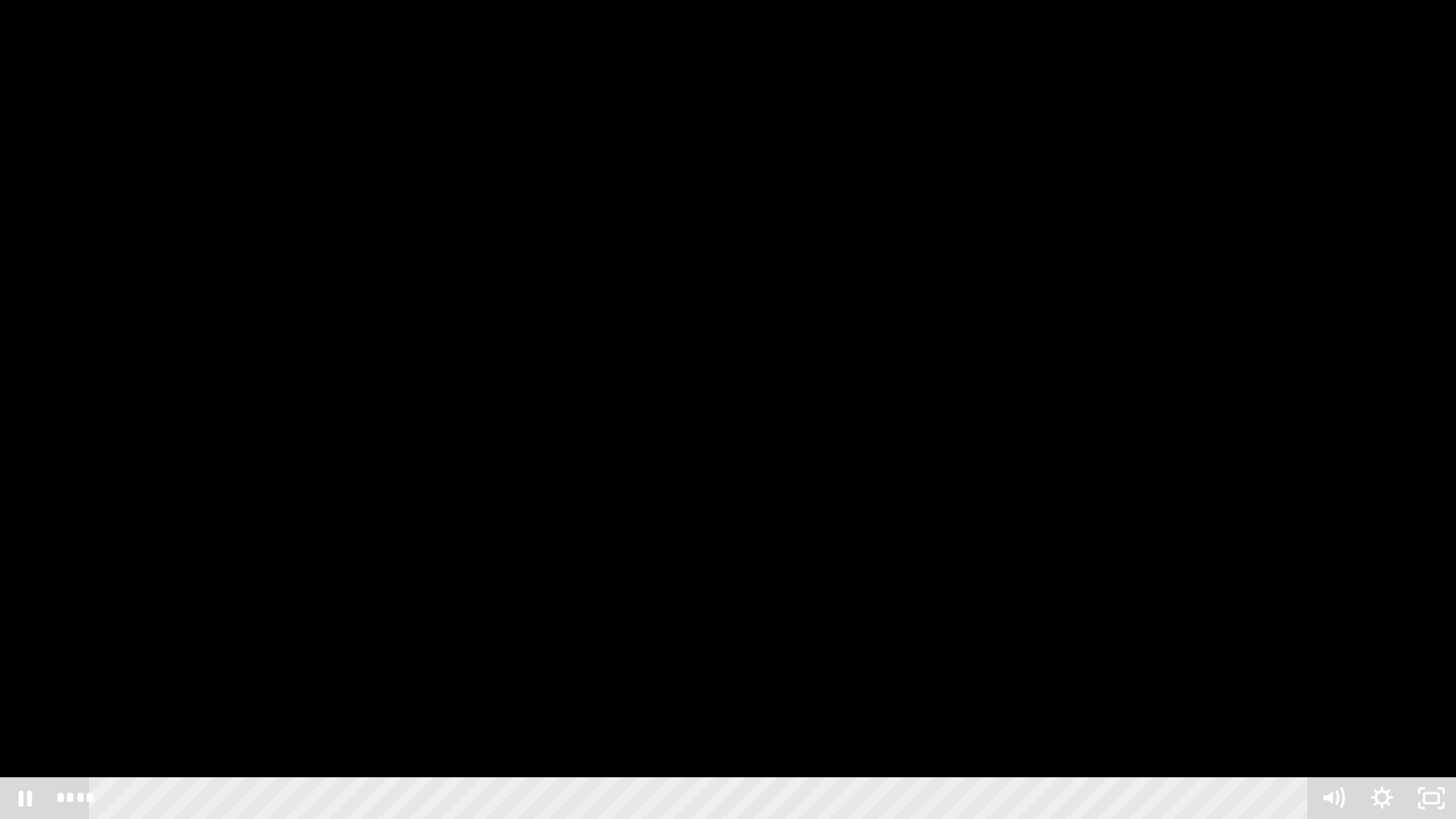 click at bounding box center (728, 410) 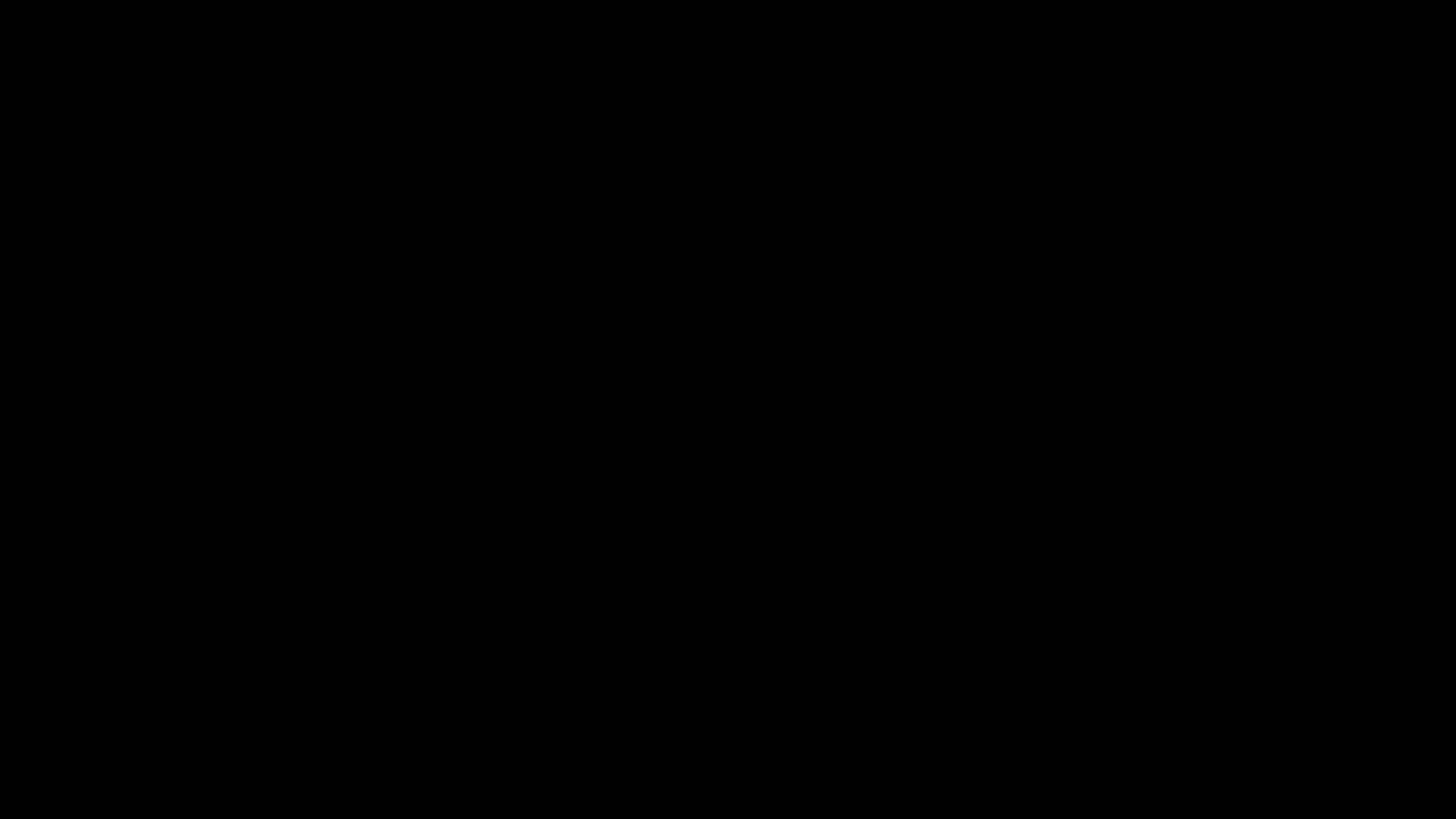 click at bounding box center (728, 410) 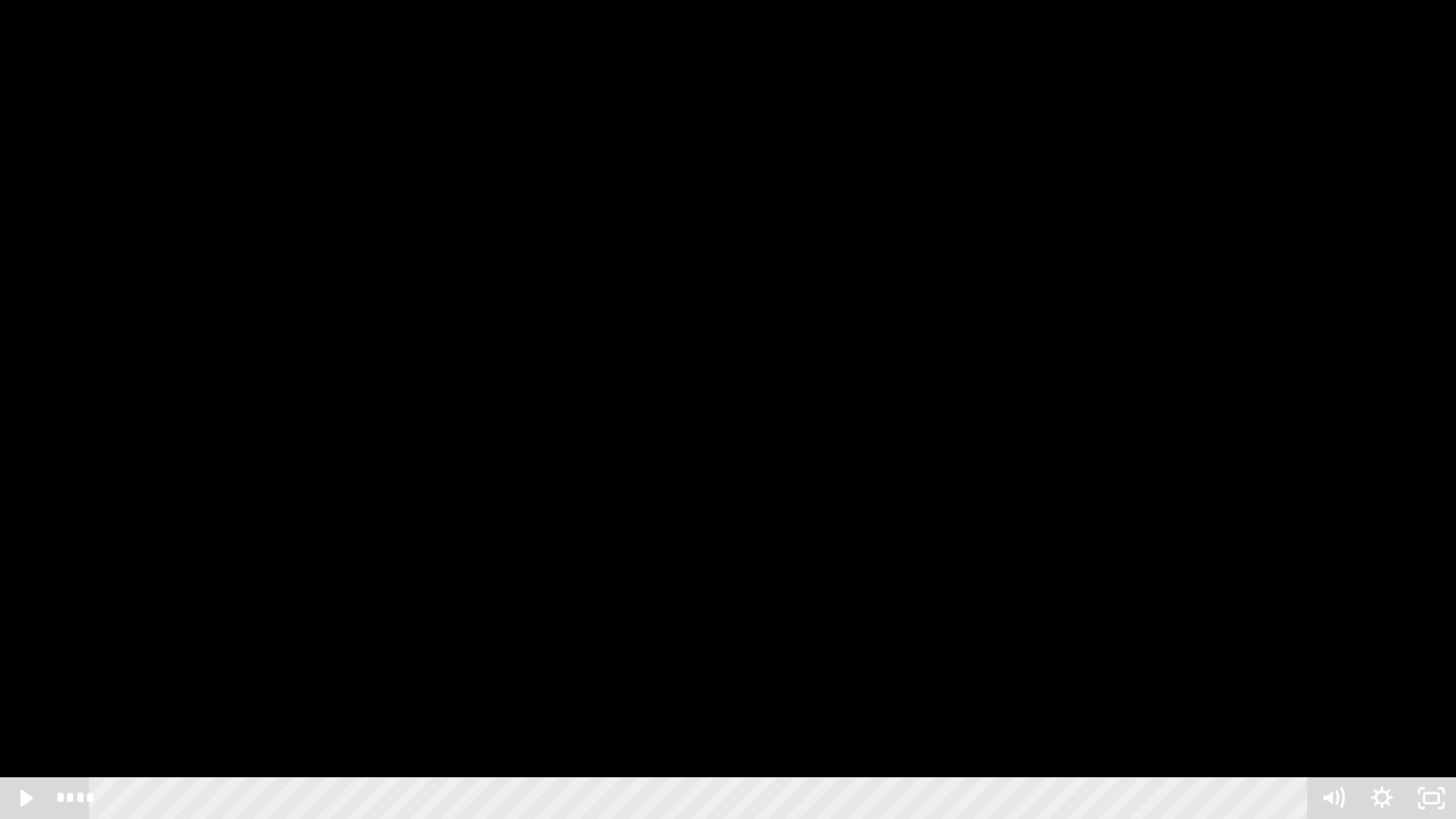 click at bounding box center [728, 410] 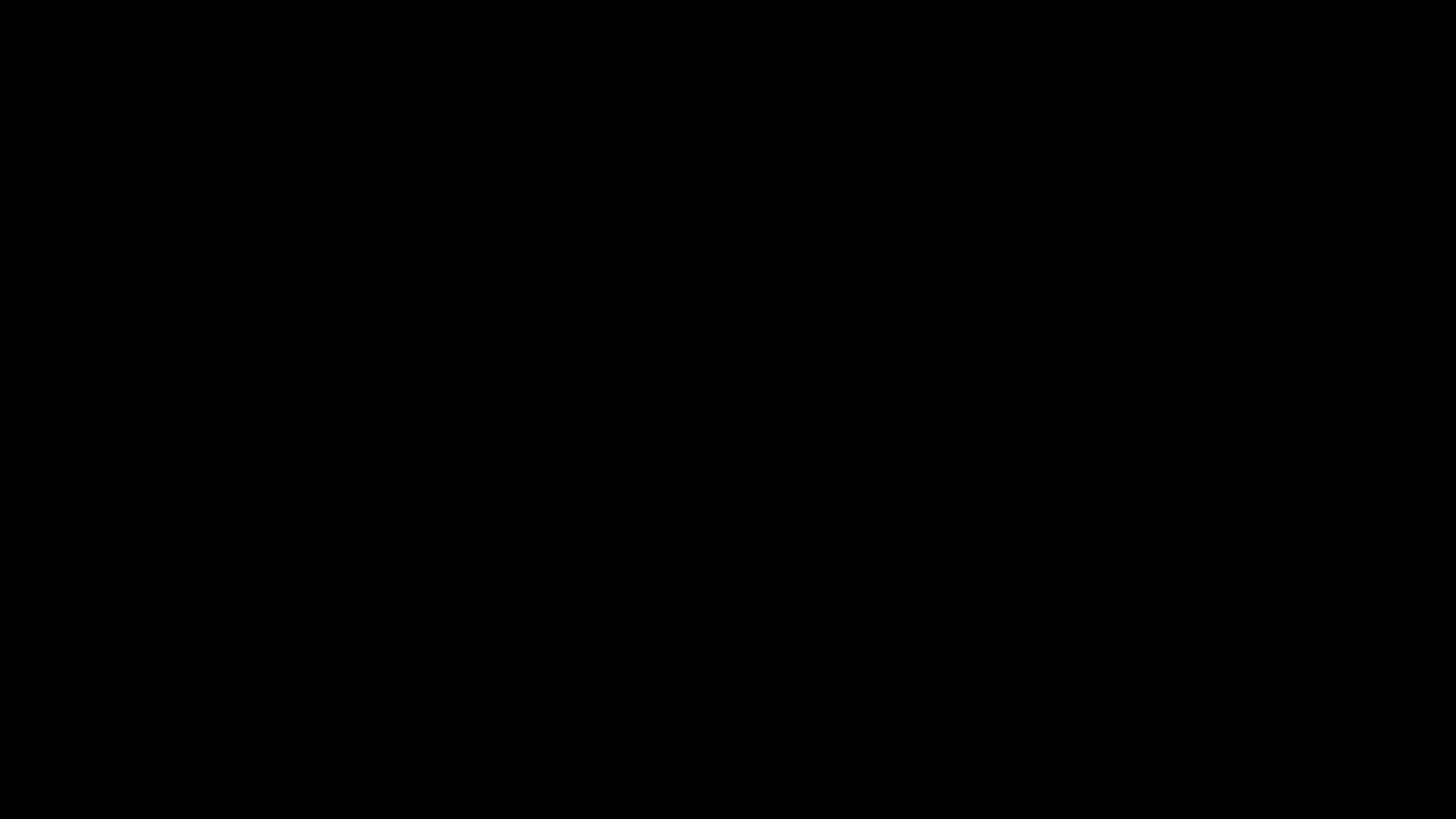 click at bounding box center (728, 410) 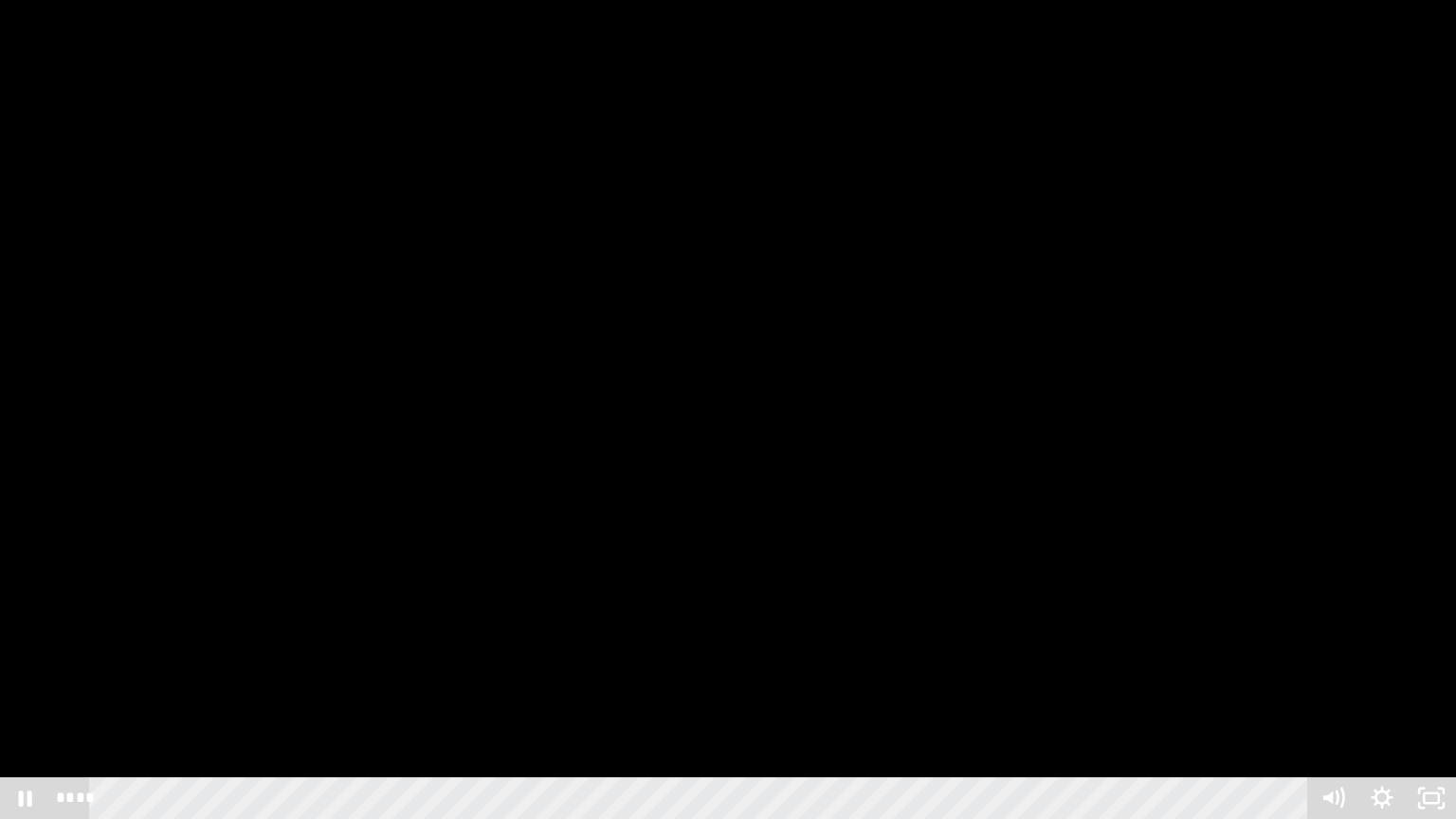 click at bounding box center [728, 410] 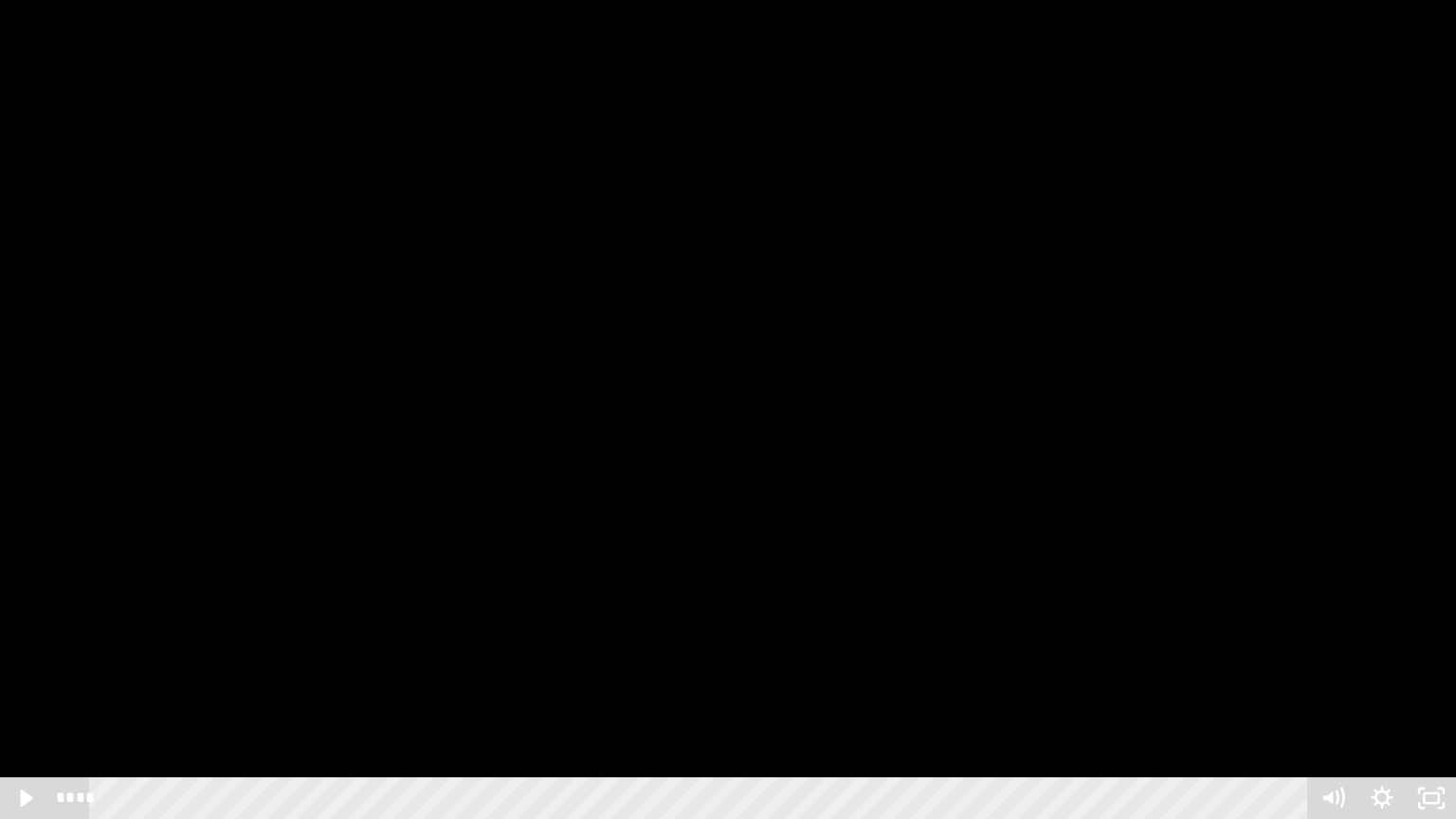 click at bounding box center [728, 410] 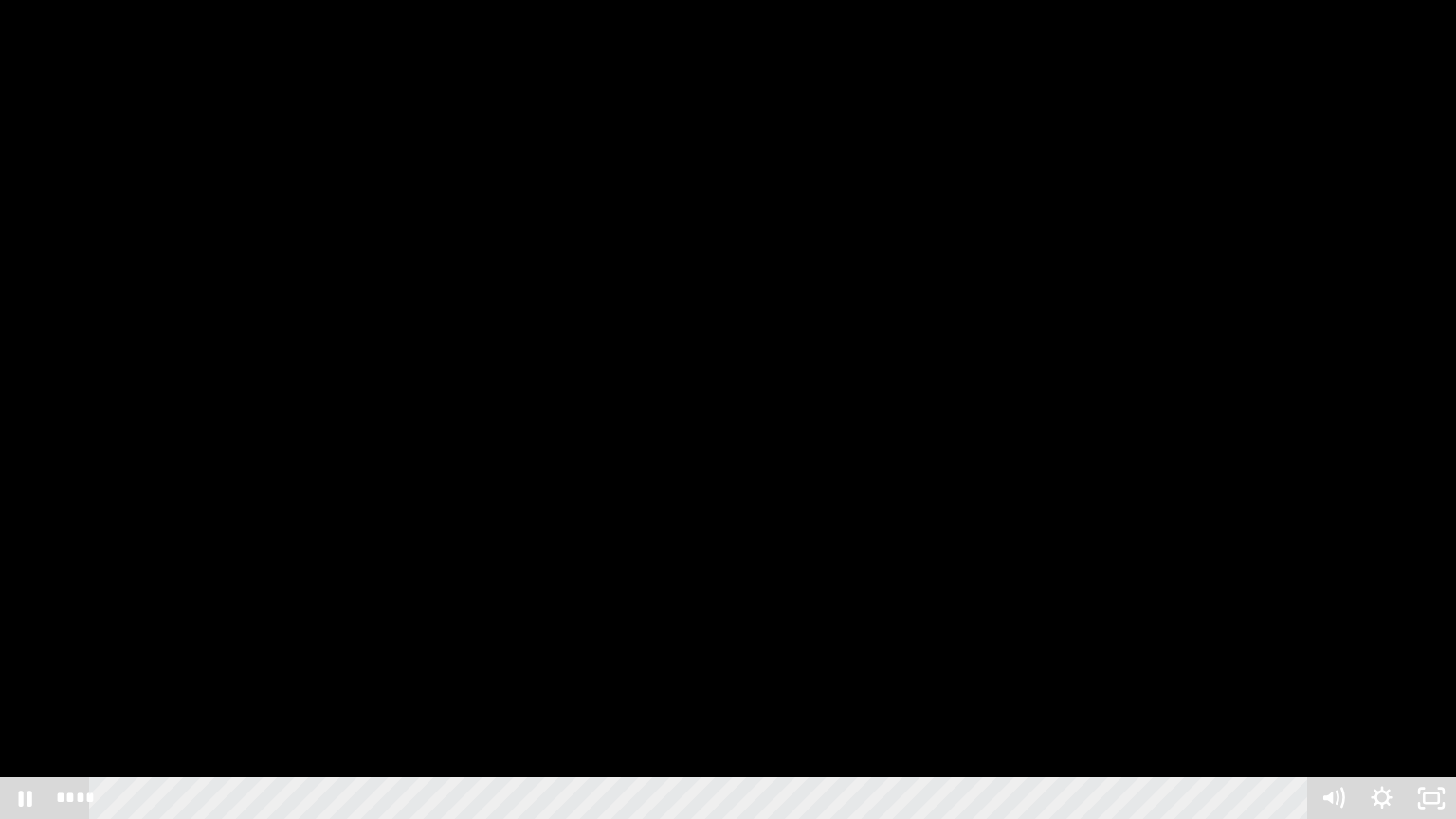 click at bounding box center [728, 410] 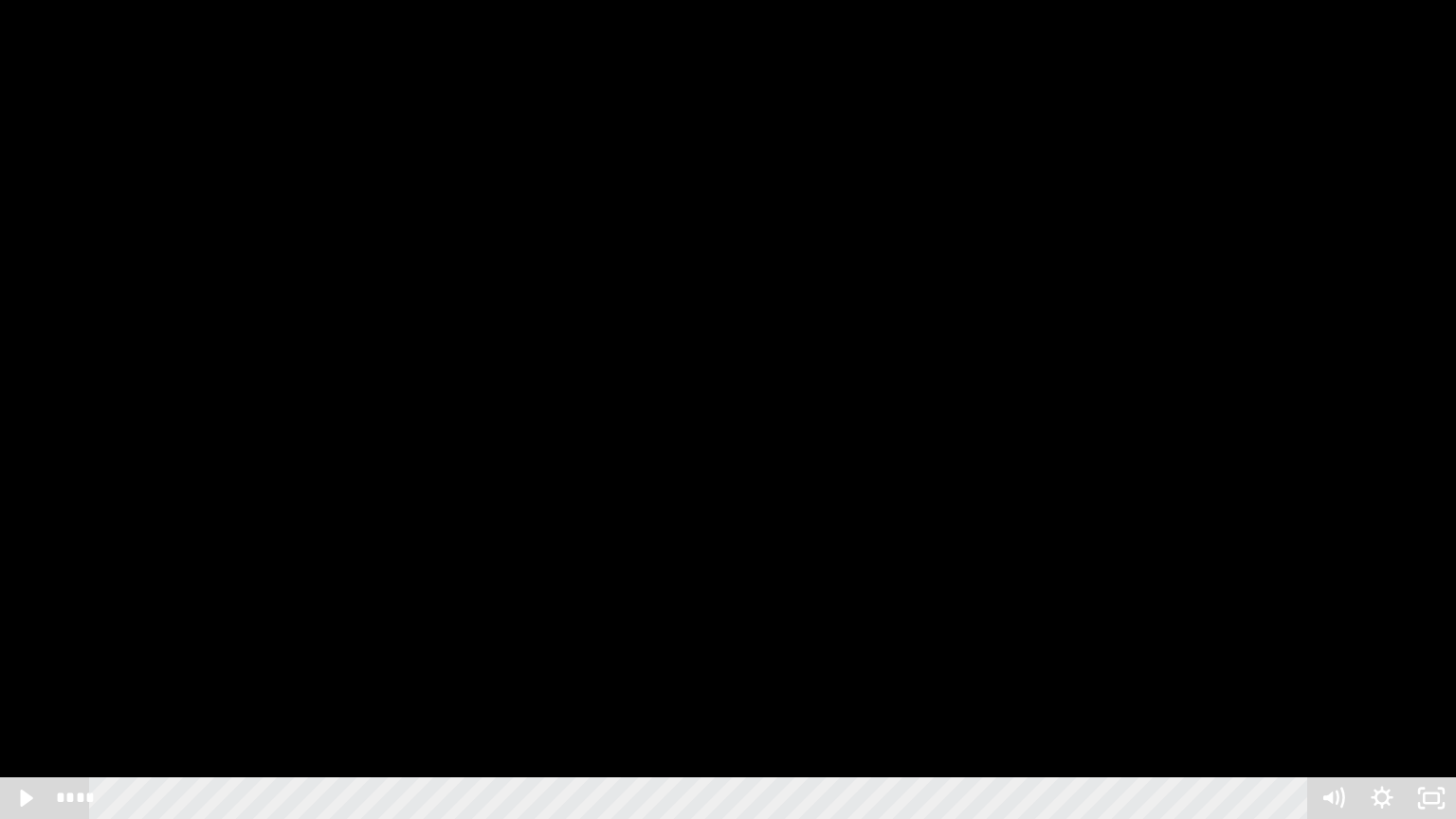 click at bounding box center (728, 410) 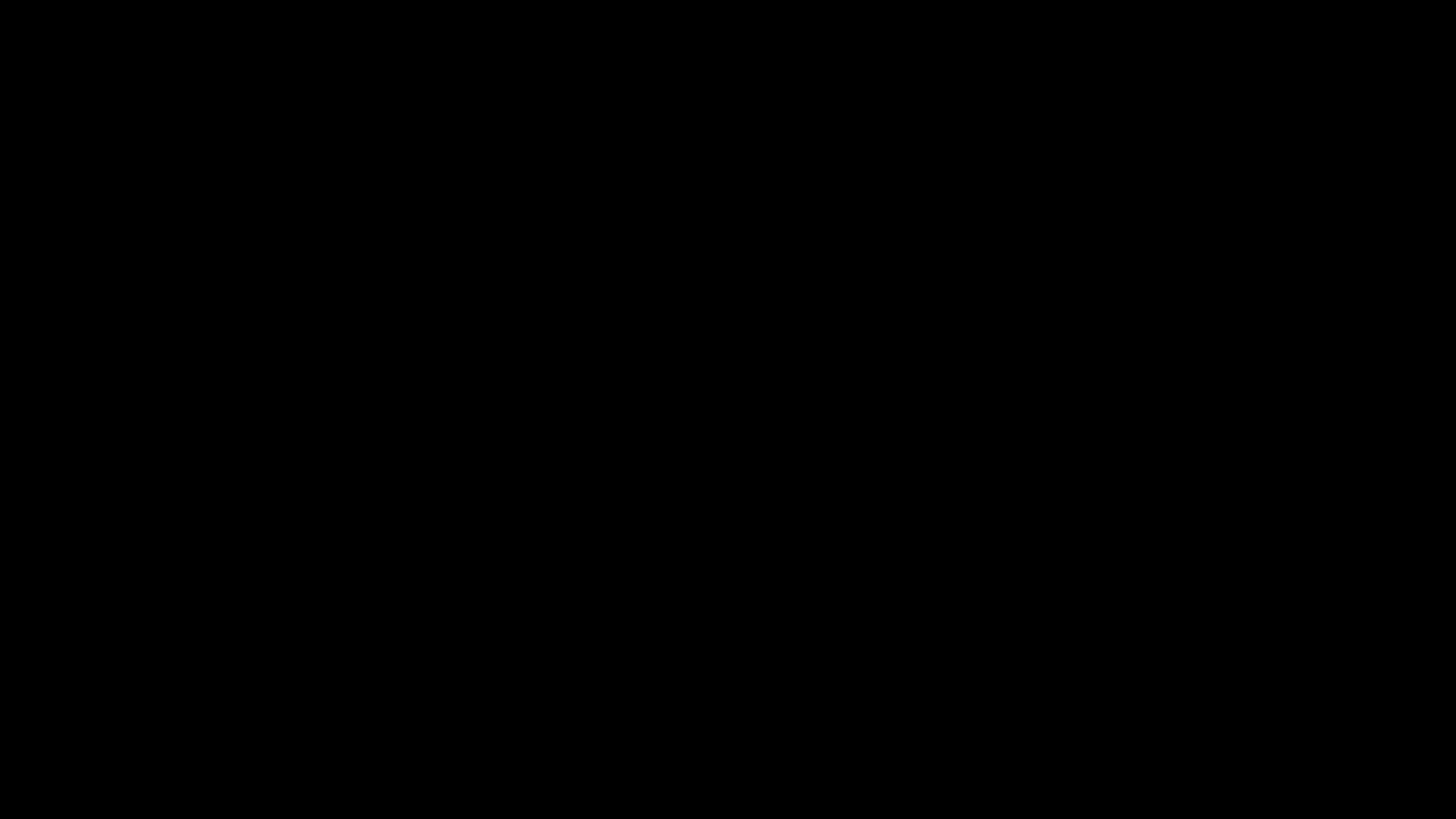 click at bounding box center (728, 410) 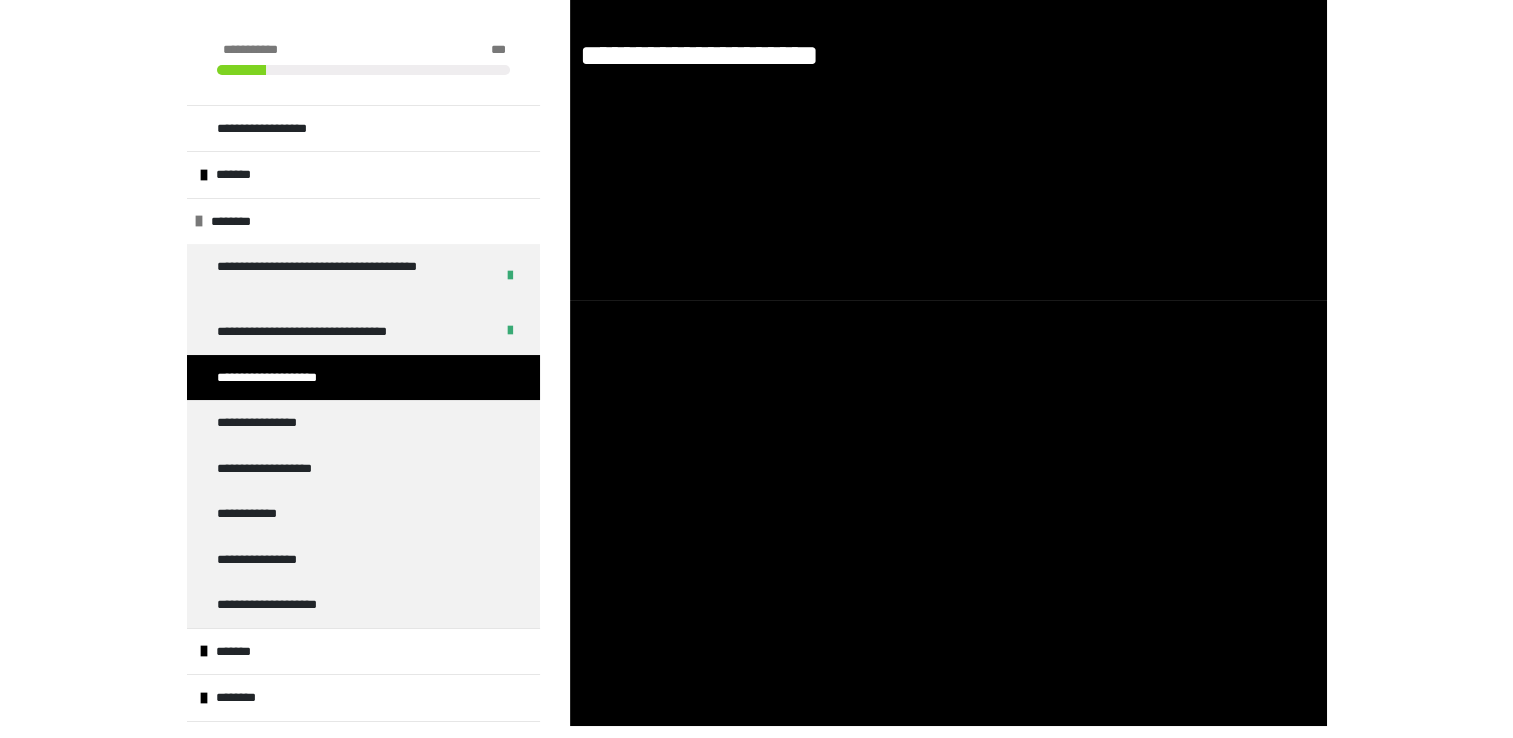 scroll, scrollTop: 585, scrollLeft: 0, axis: vertical 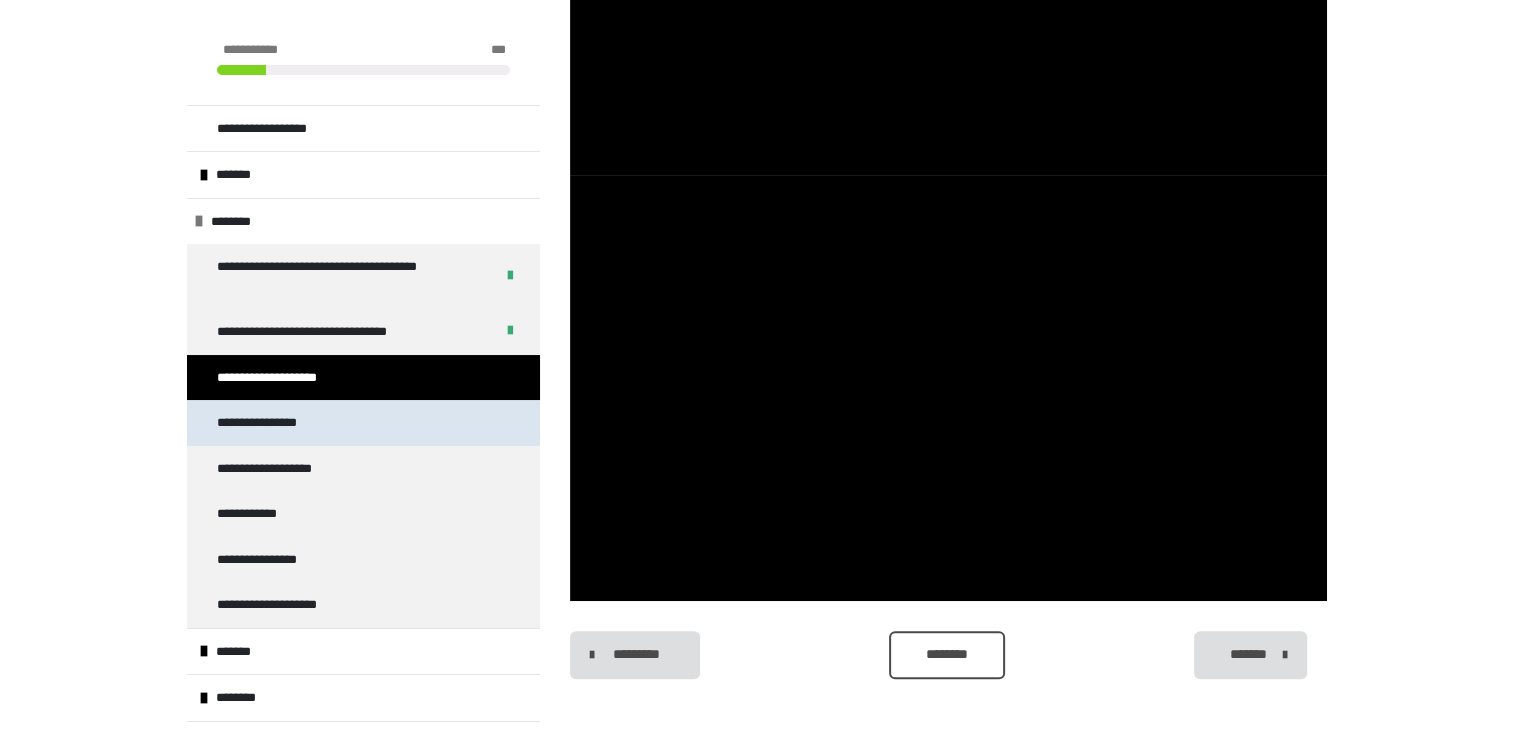 click on "**********" at bounding box center (281, 423) 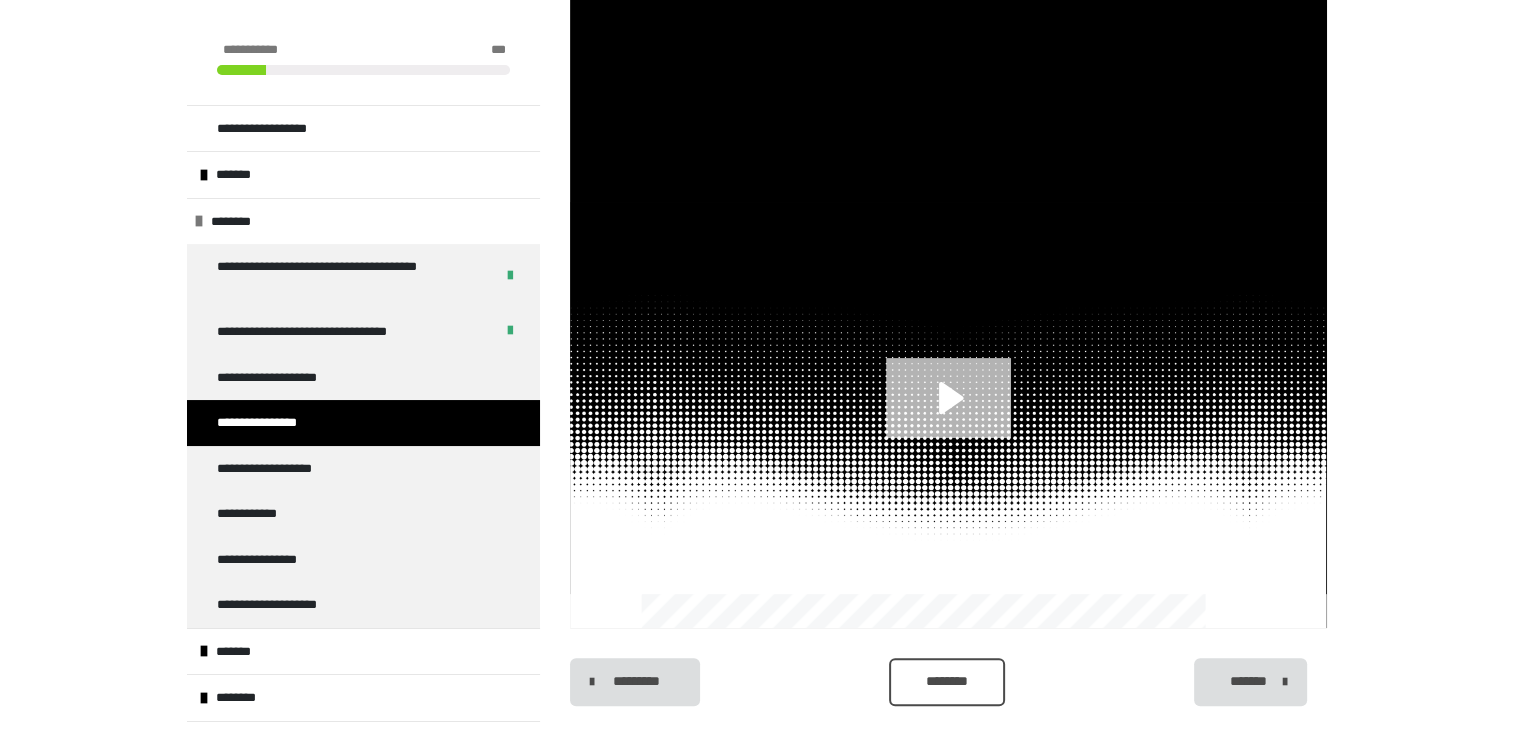 scroll, scrollTop: 585, scrollLeft: 0, axis: vertical 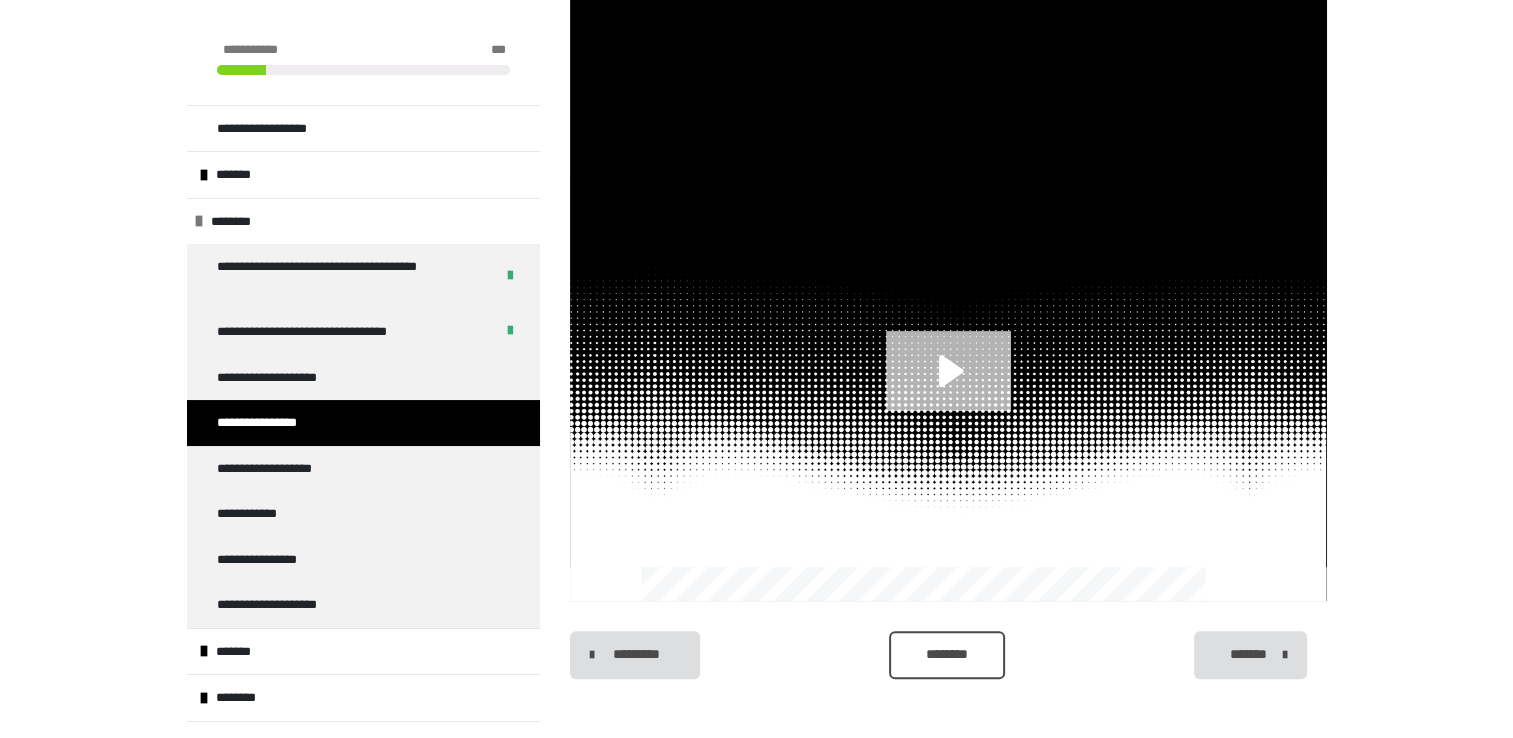 click 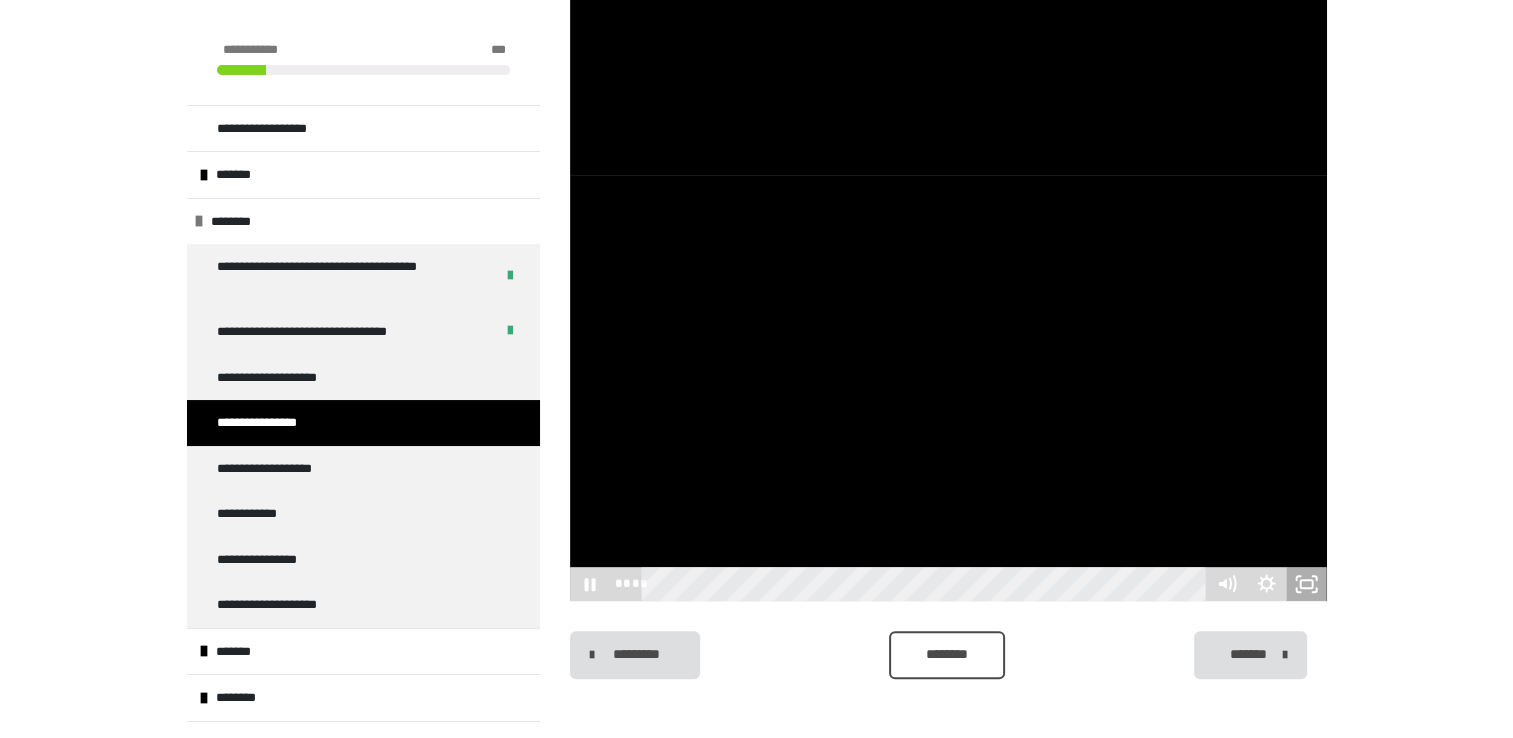 drag, startPoint x: 1288, startPoint y: 582, endPoint x: 1318, endPoint y: 578, distance: 30.265491 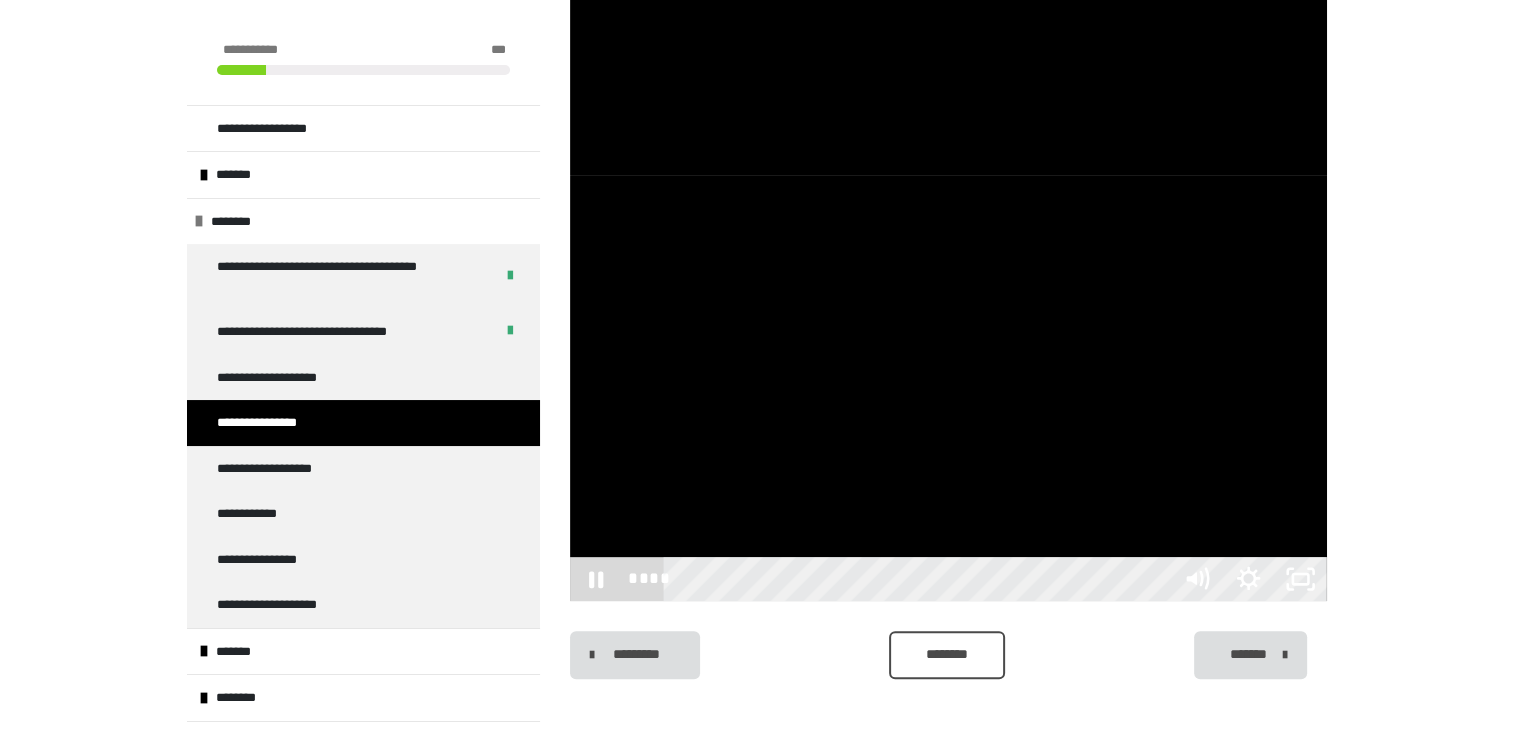 scroll, scrollTop: 460, scrollLeft: 0, axis: vertical 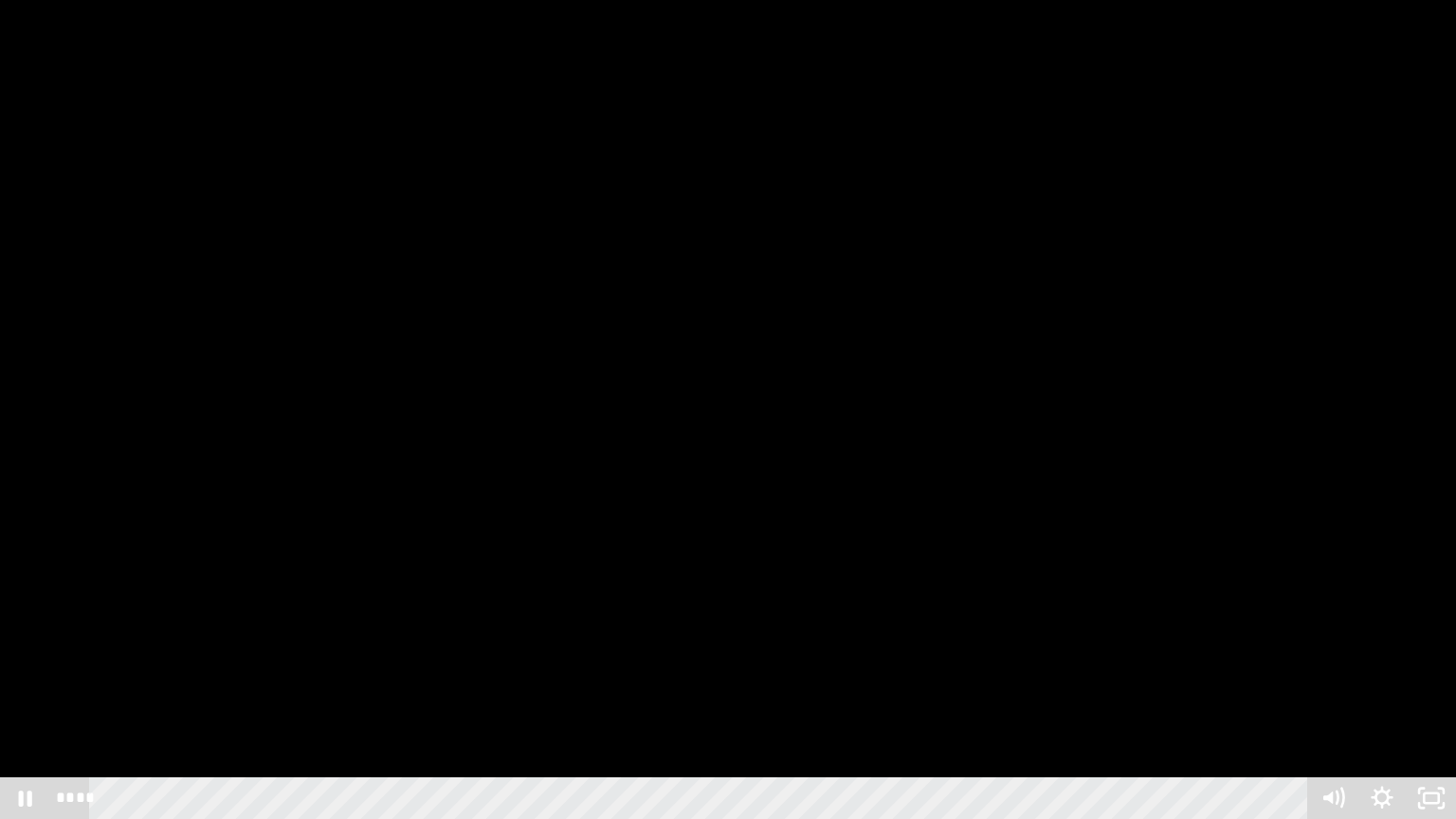 click at bounding box center [728, 410] 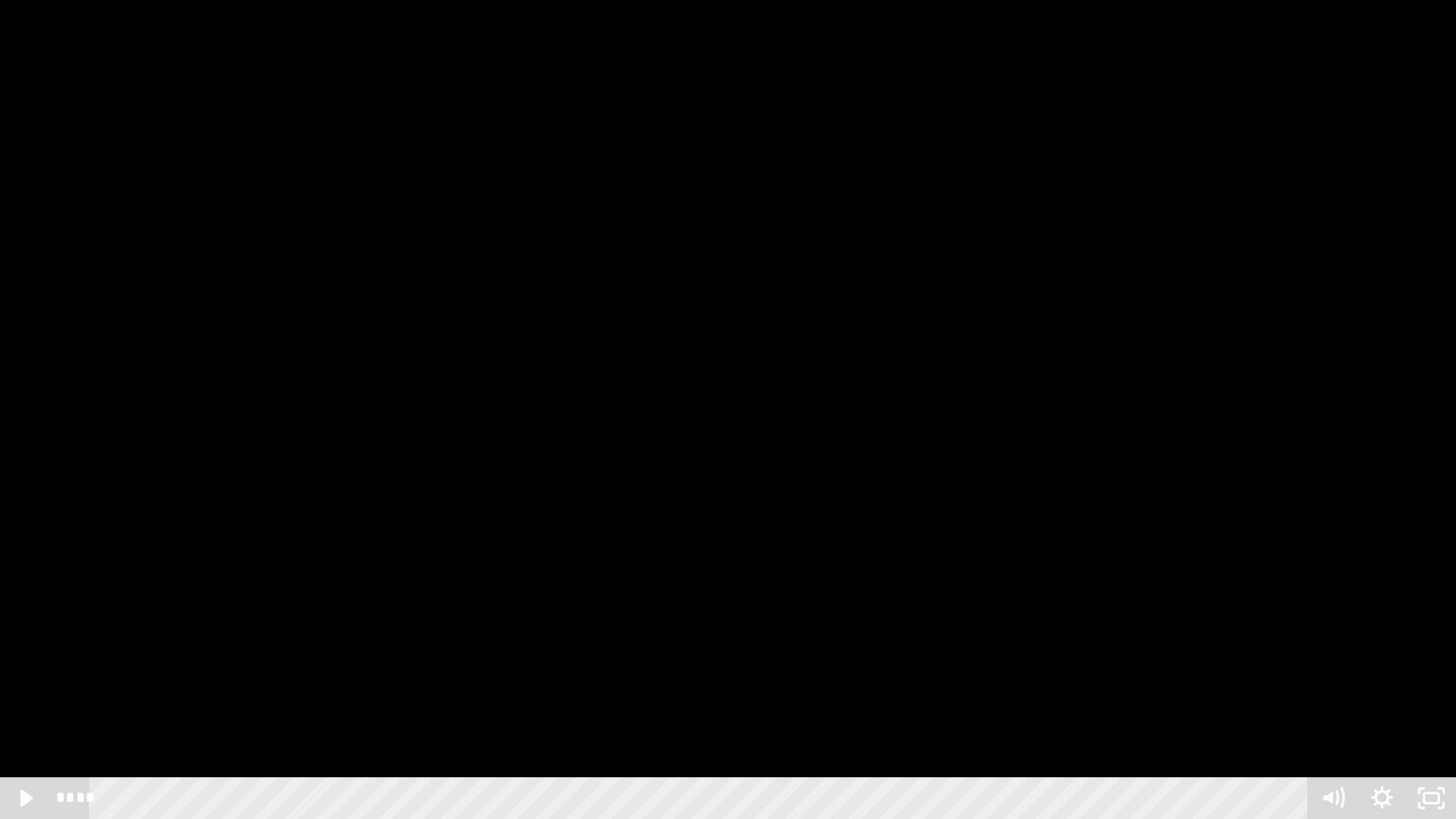 click at bounding box center [728, 410] 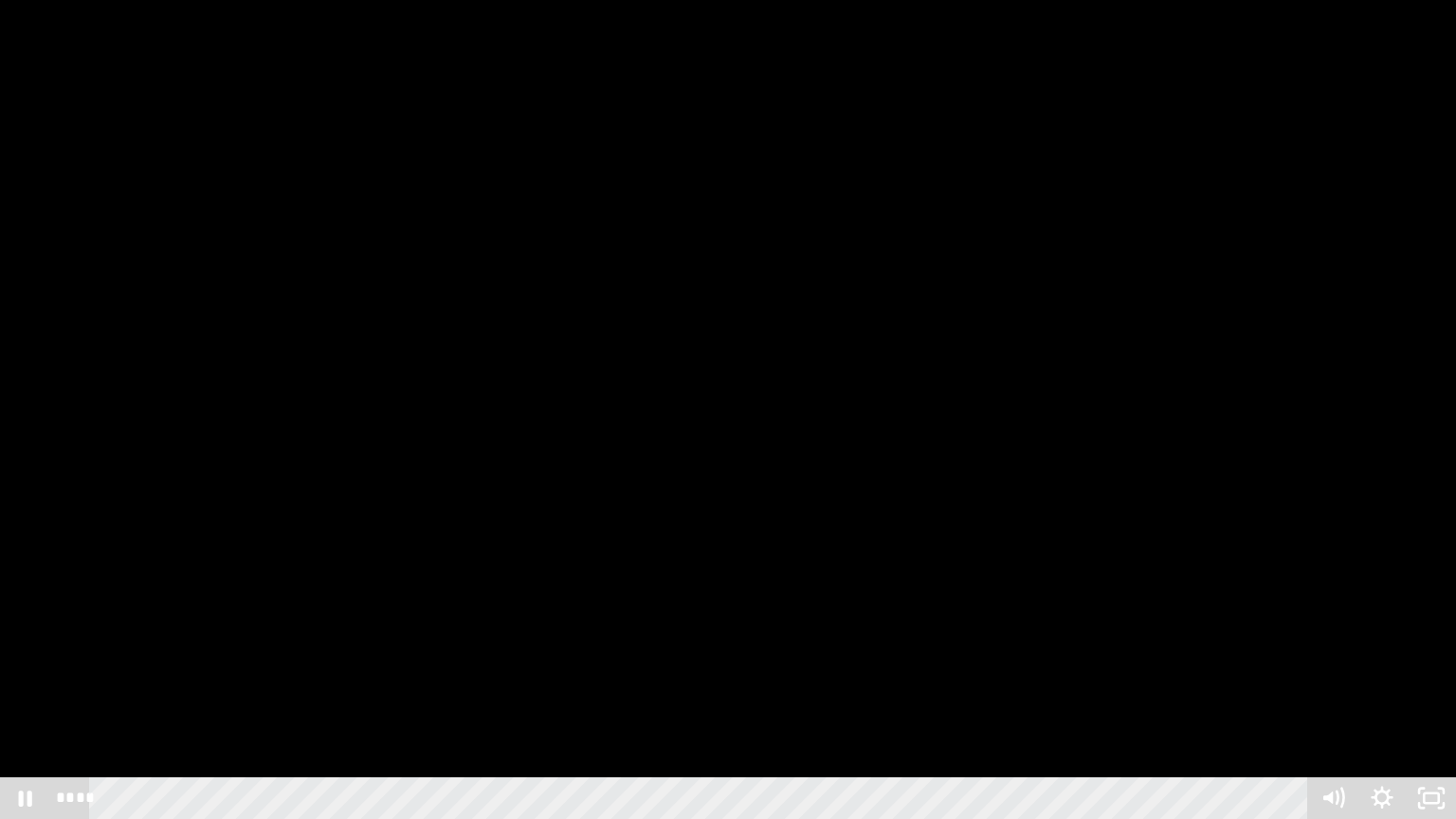 click at bounding box center (728, 410) 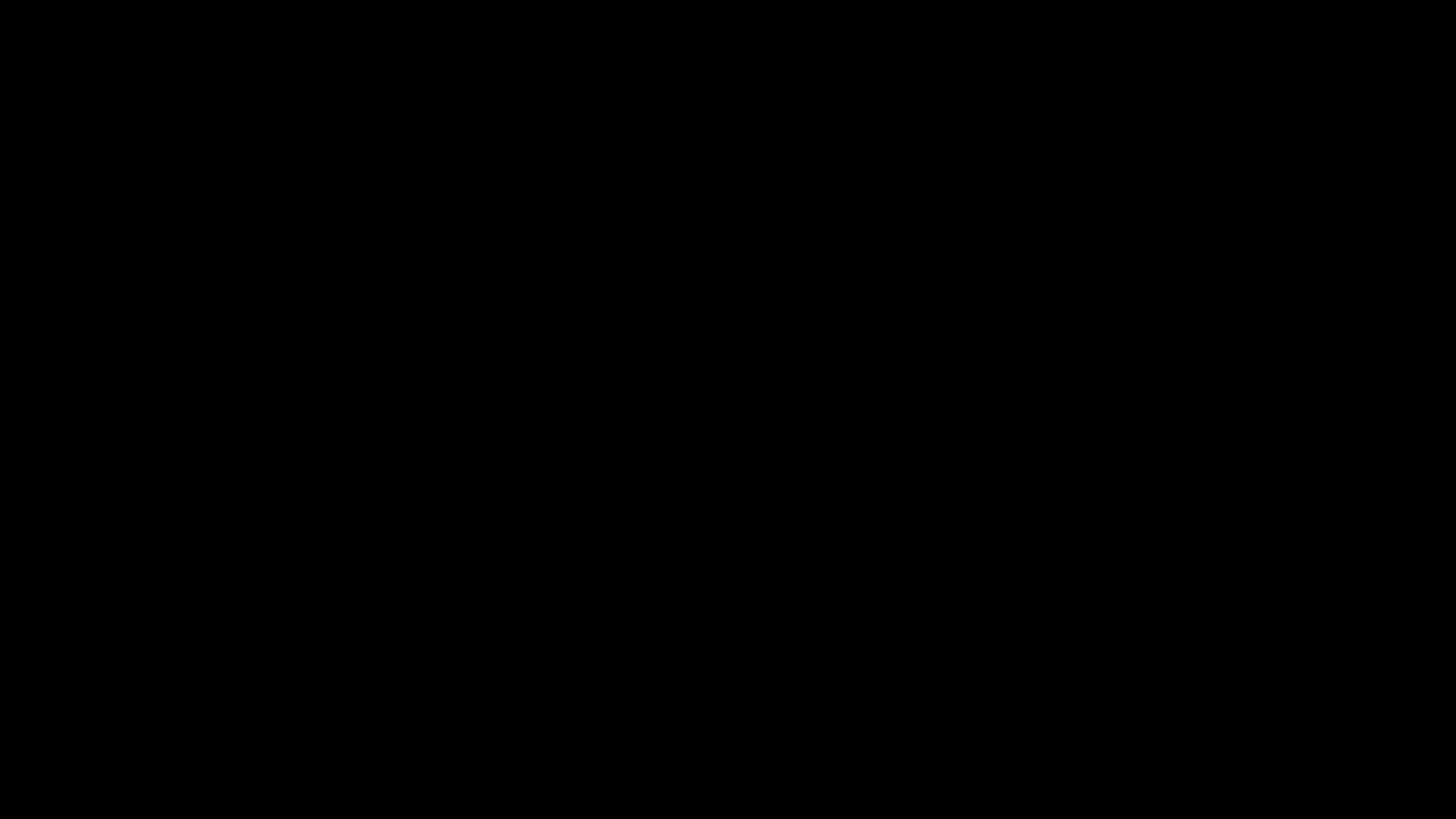 click at bounding box center (728, 410) 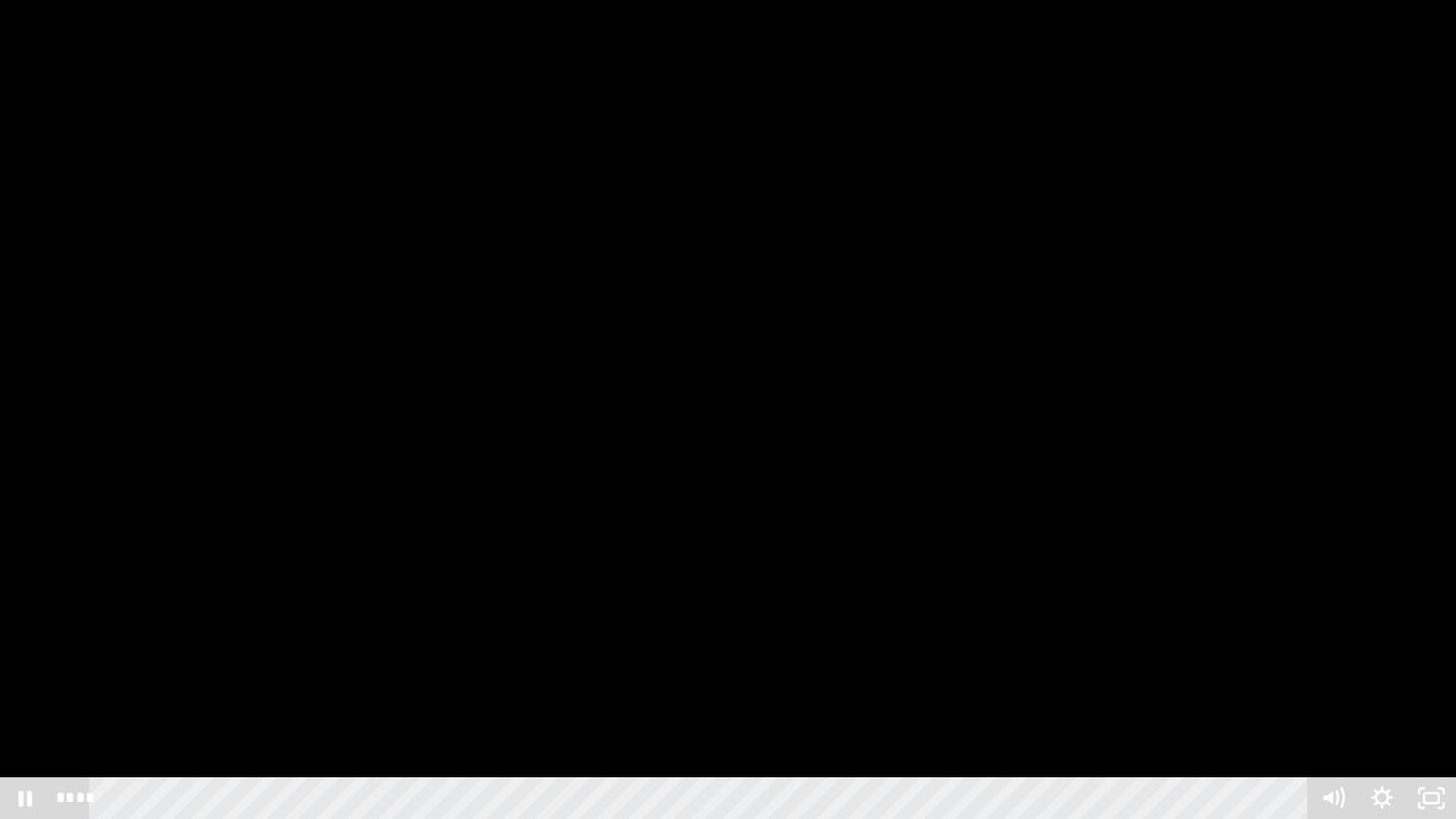 click at bounding box center (728, 410) 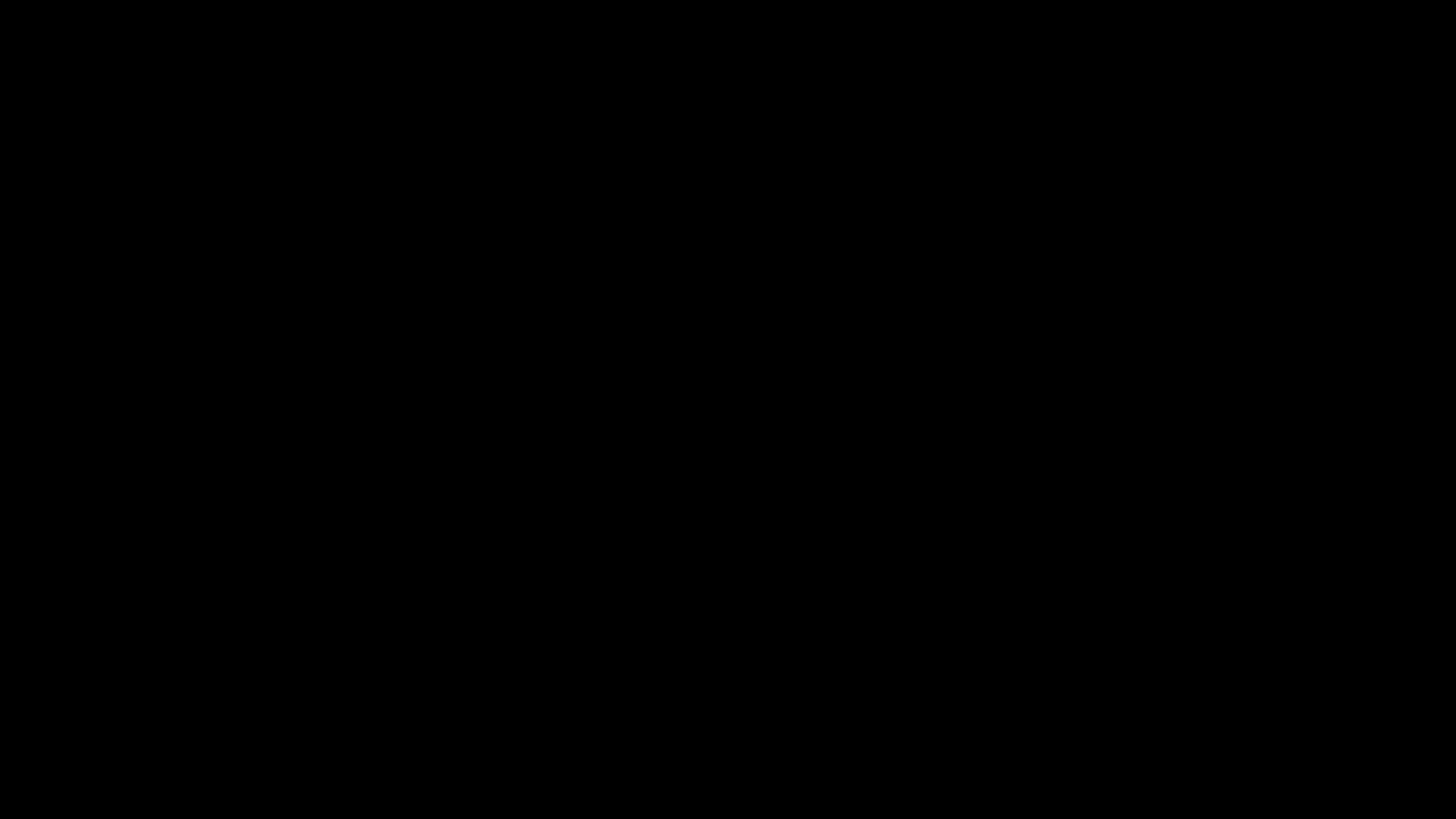 click at bounding box center (728, 410) 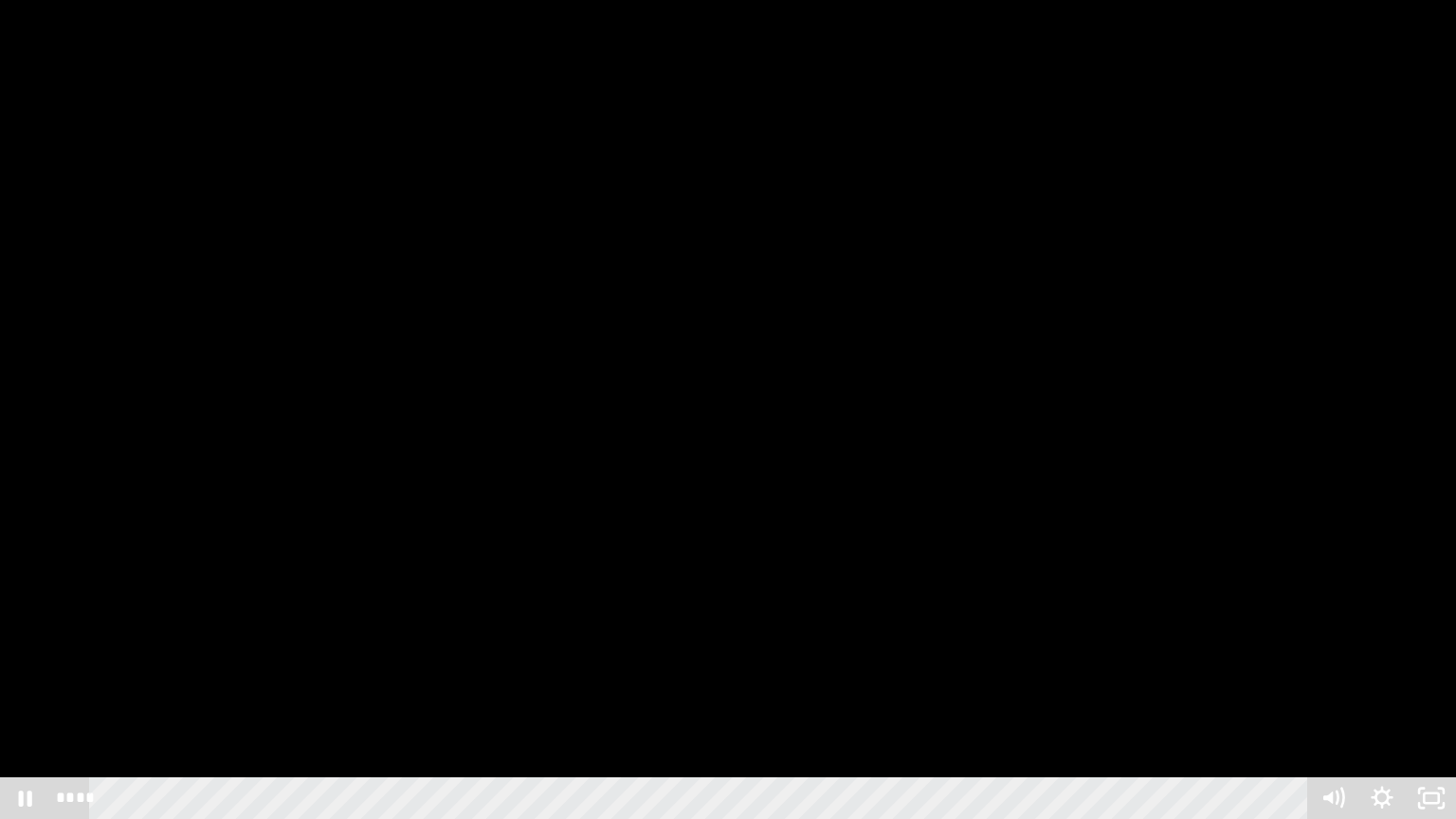 click at bounding box center (728, 410) 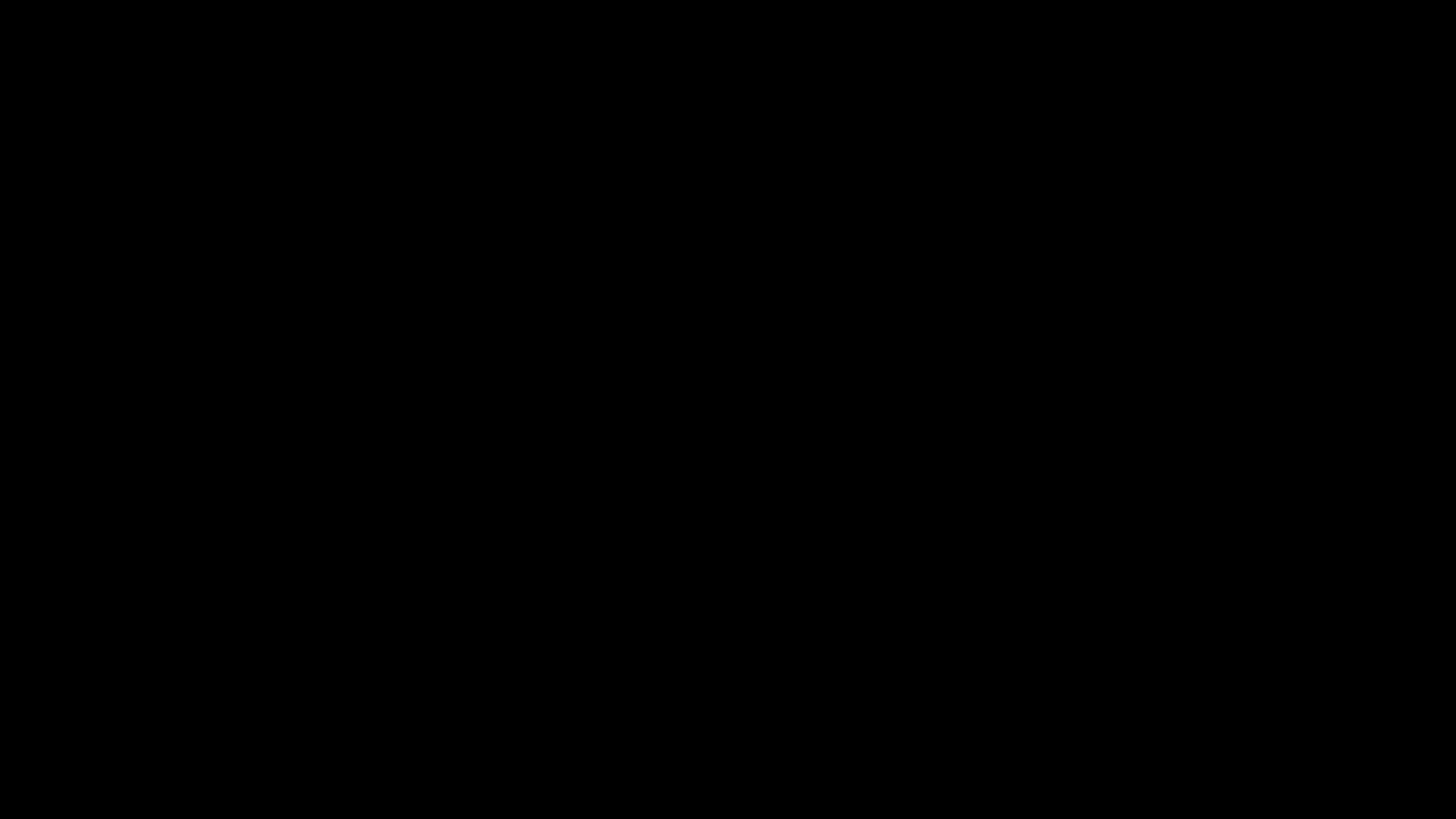 click at bounding box center (728, 410) 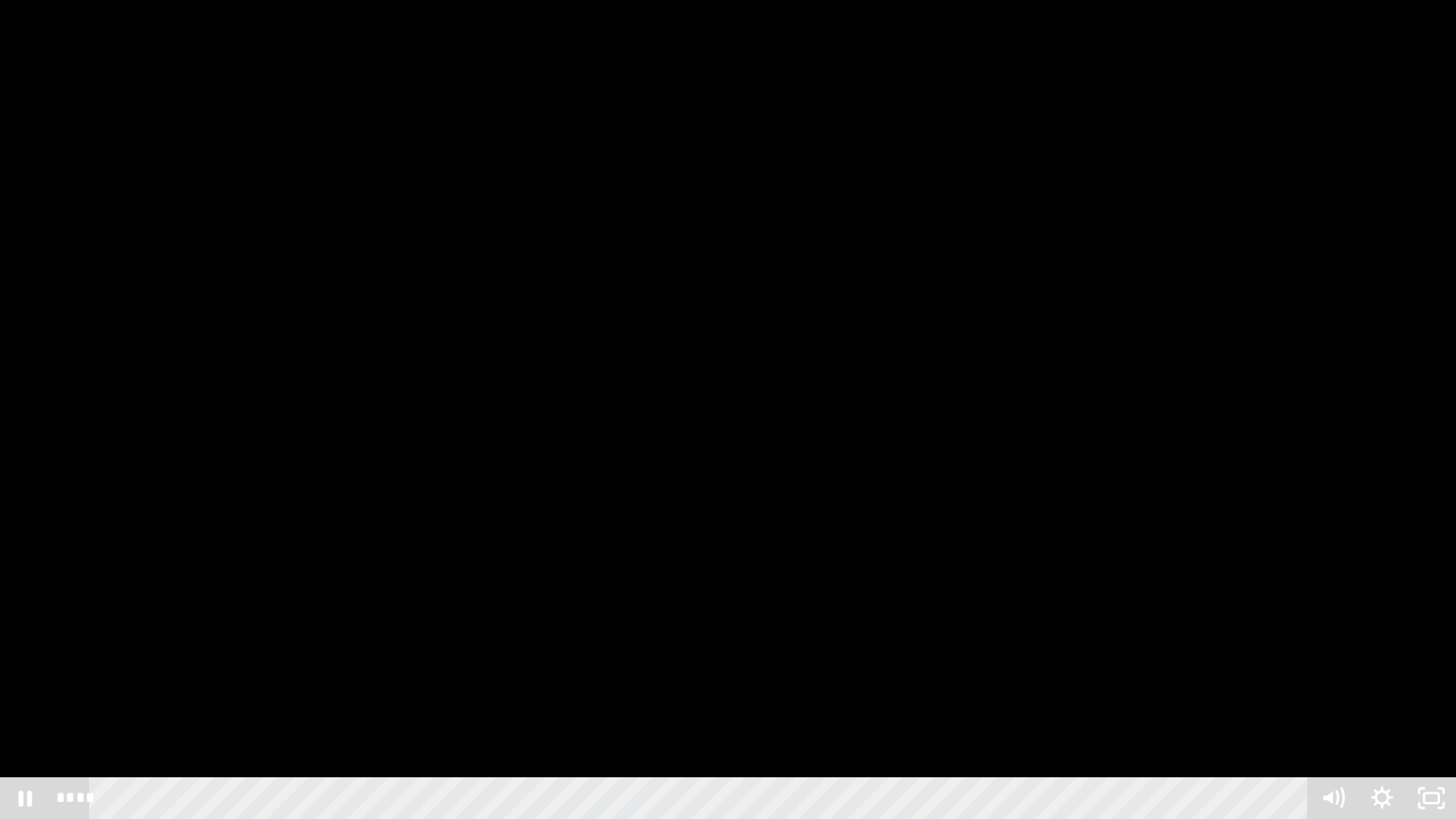 click at bounding box center [728, 410] 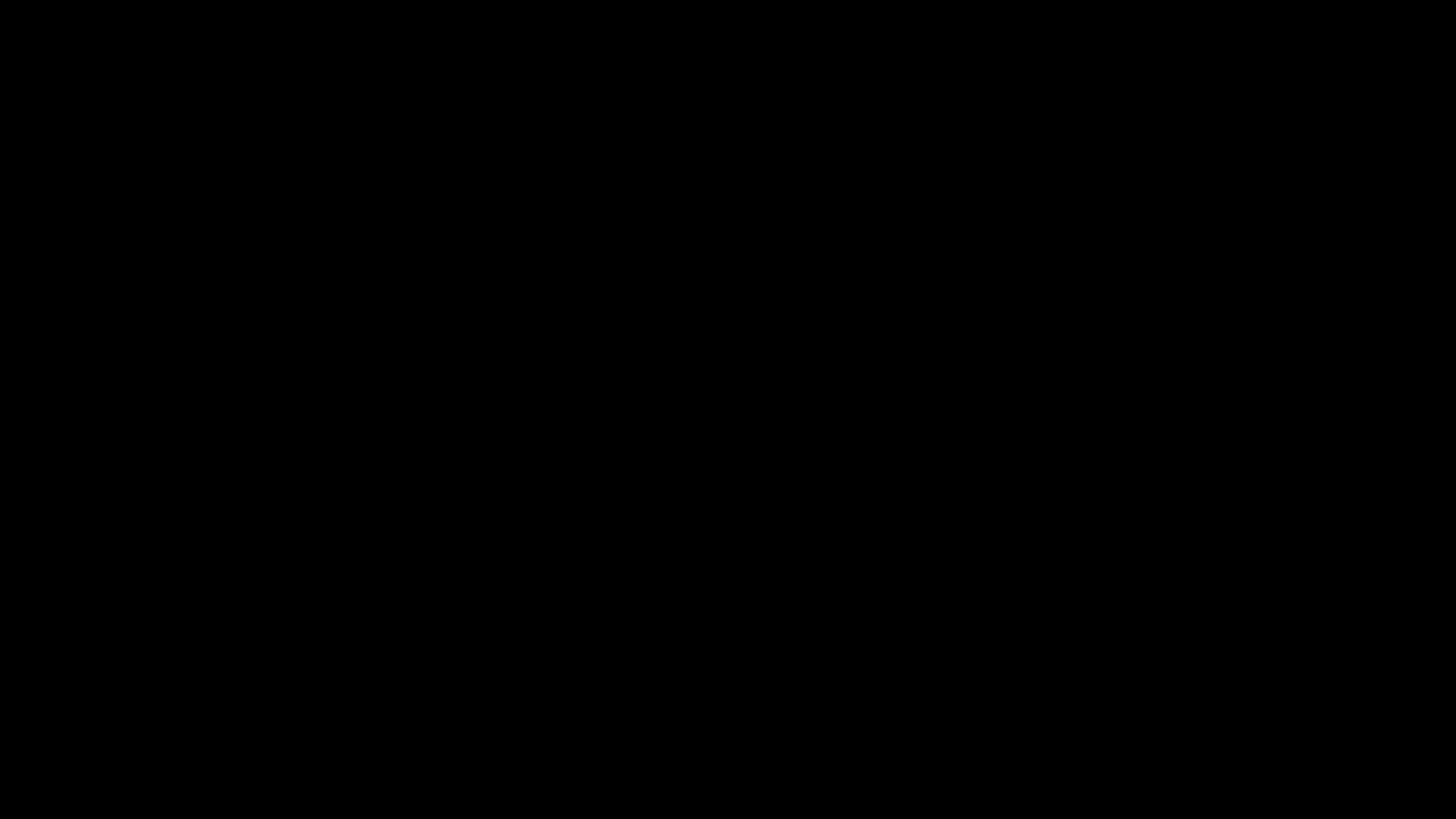 click at bounding box center [728, 410] 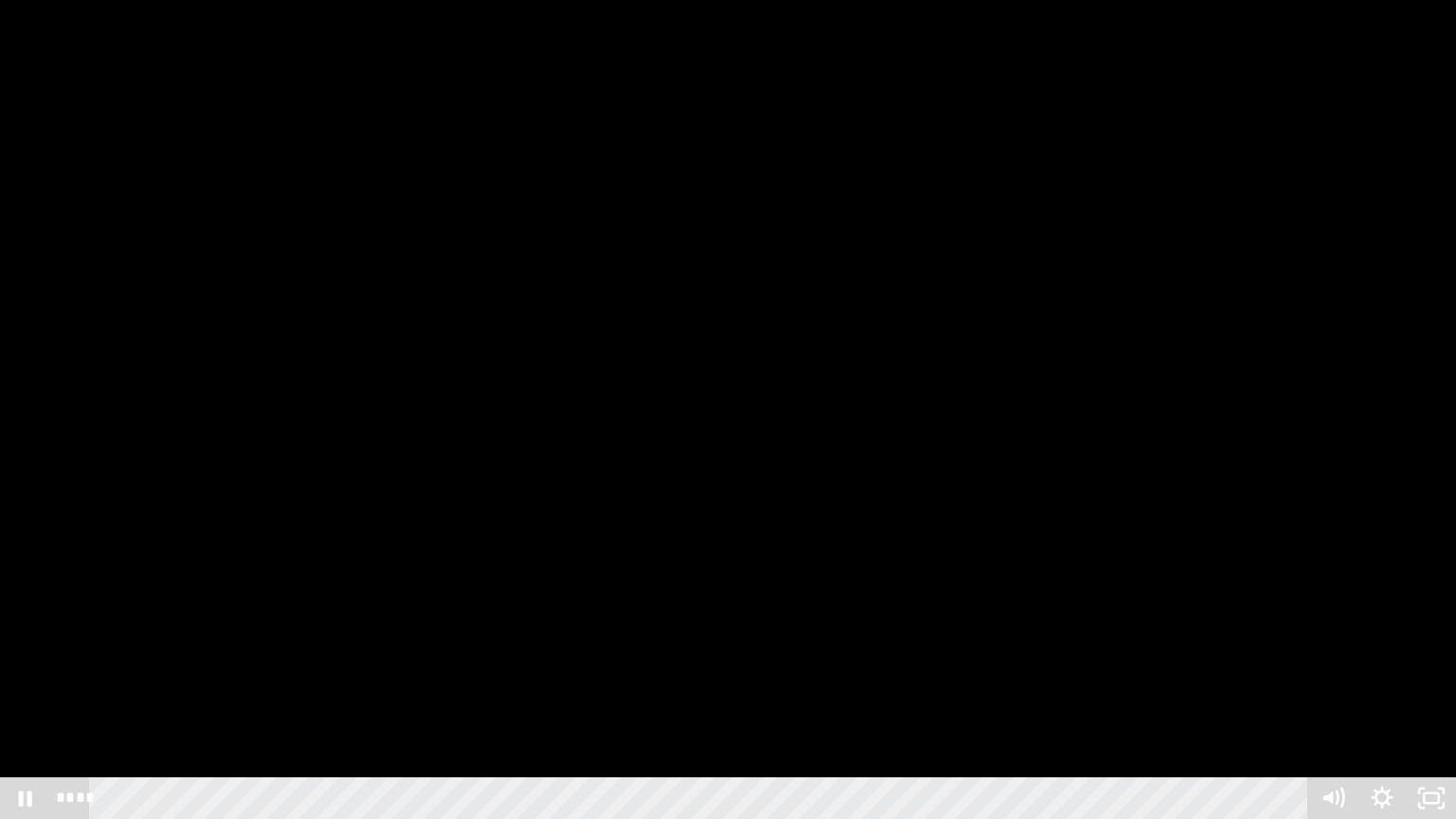 click at bounding box center (728, 410) 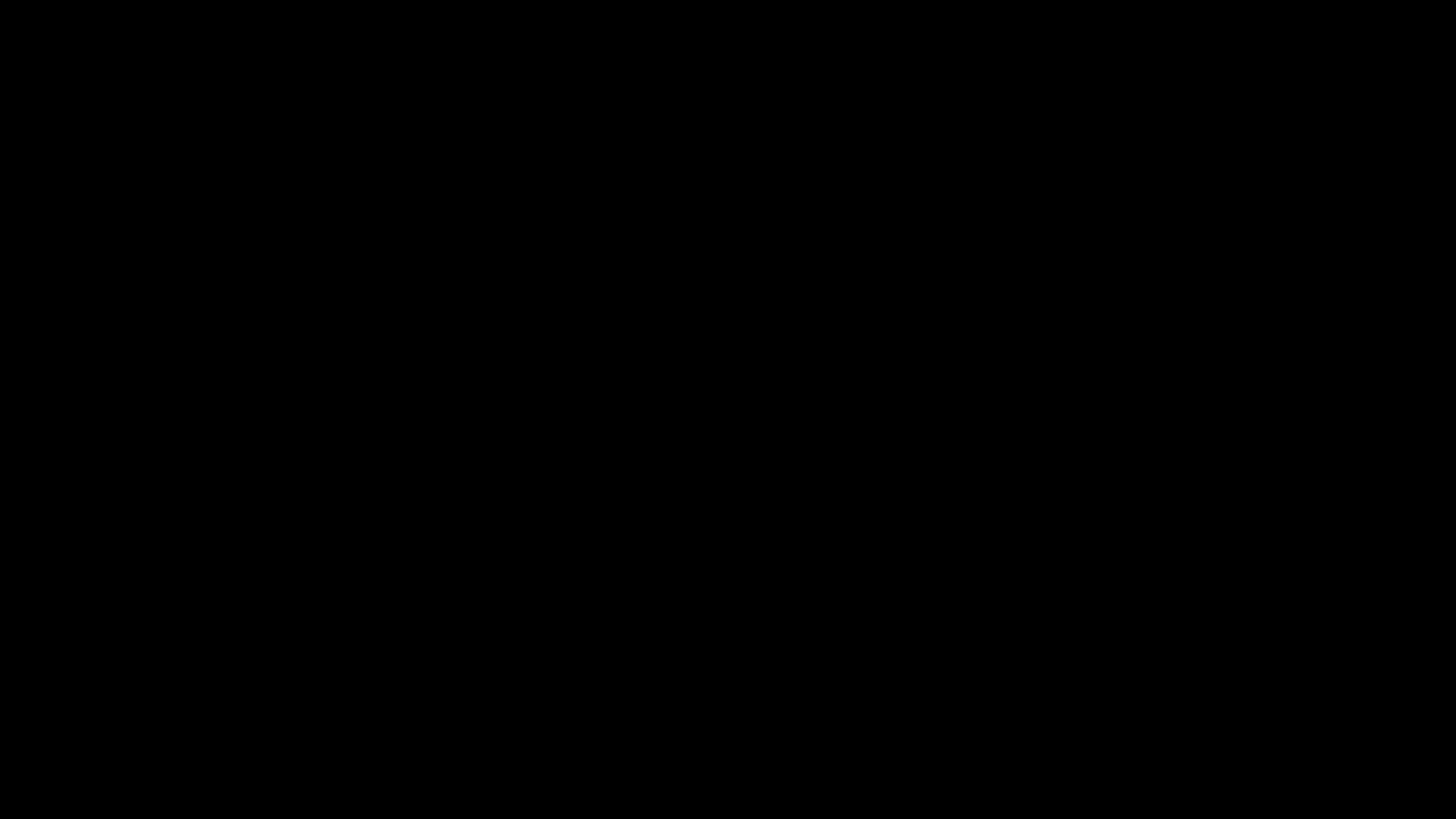 click at bounding box center (728, 410) 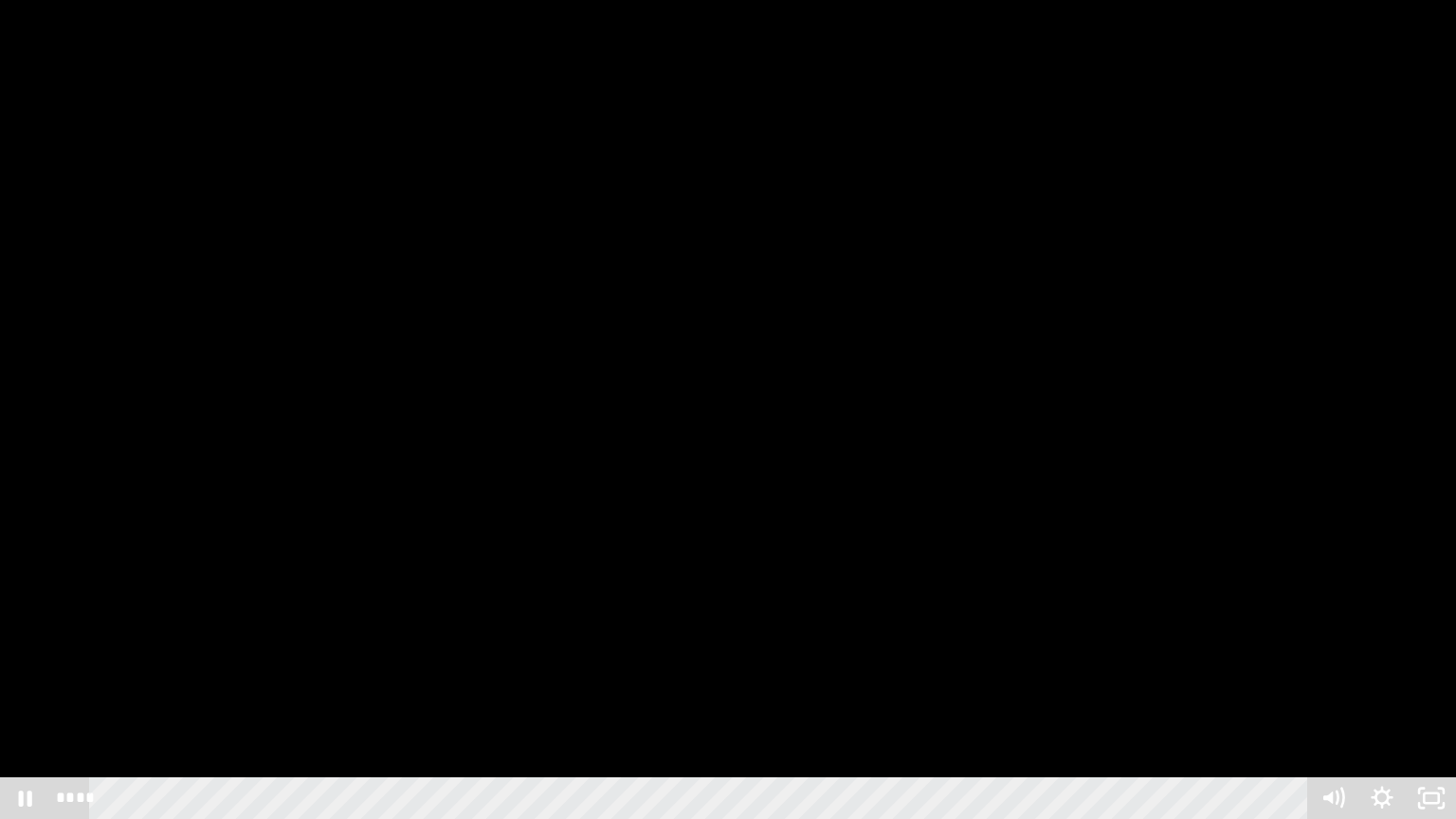 click at bounding box center [728, 410] 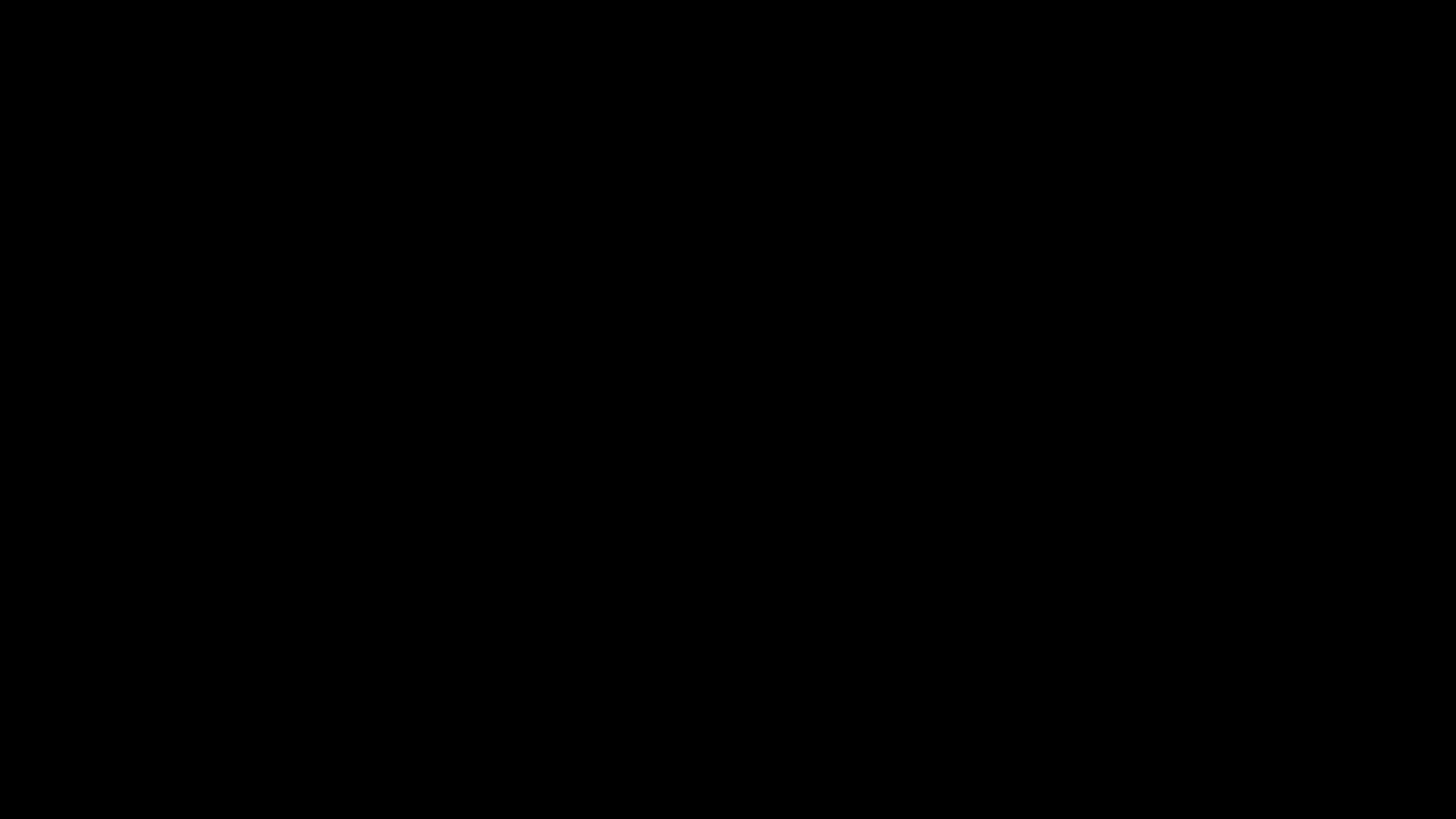 click at bounding box center (728, 410) 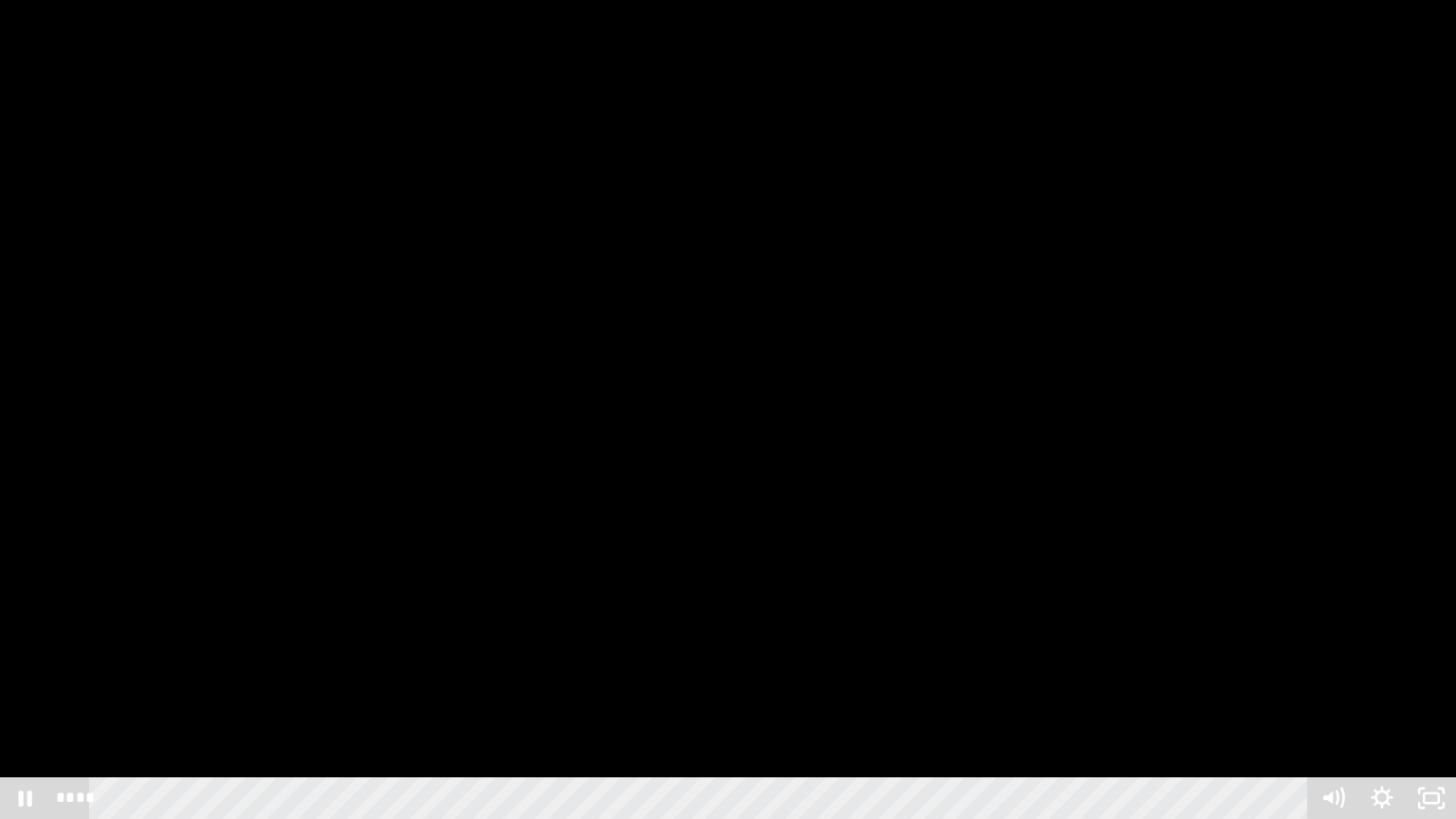 click at bounding box center (728, 410) 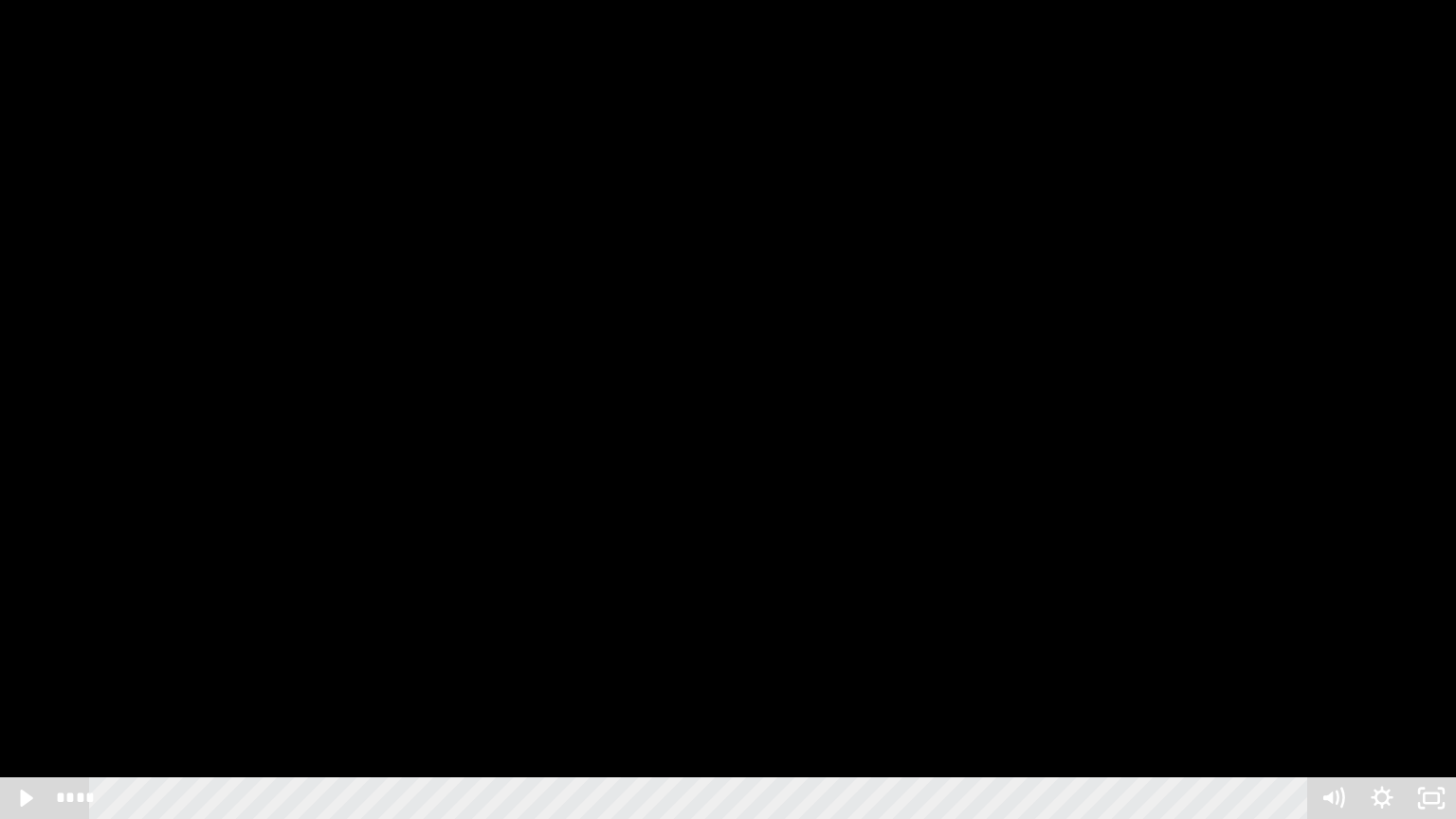 click at bounding box center (728, 410) 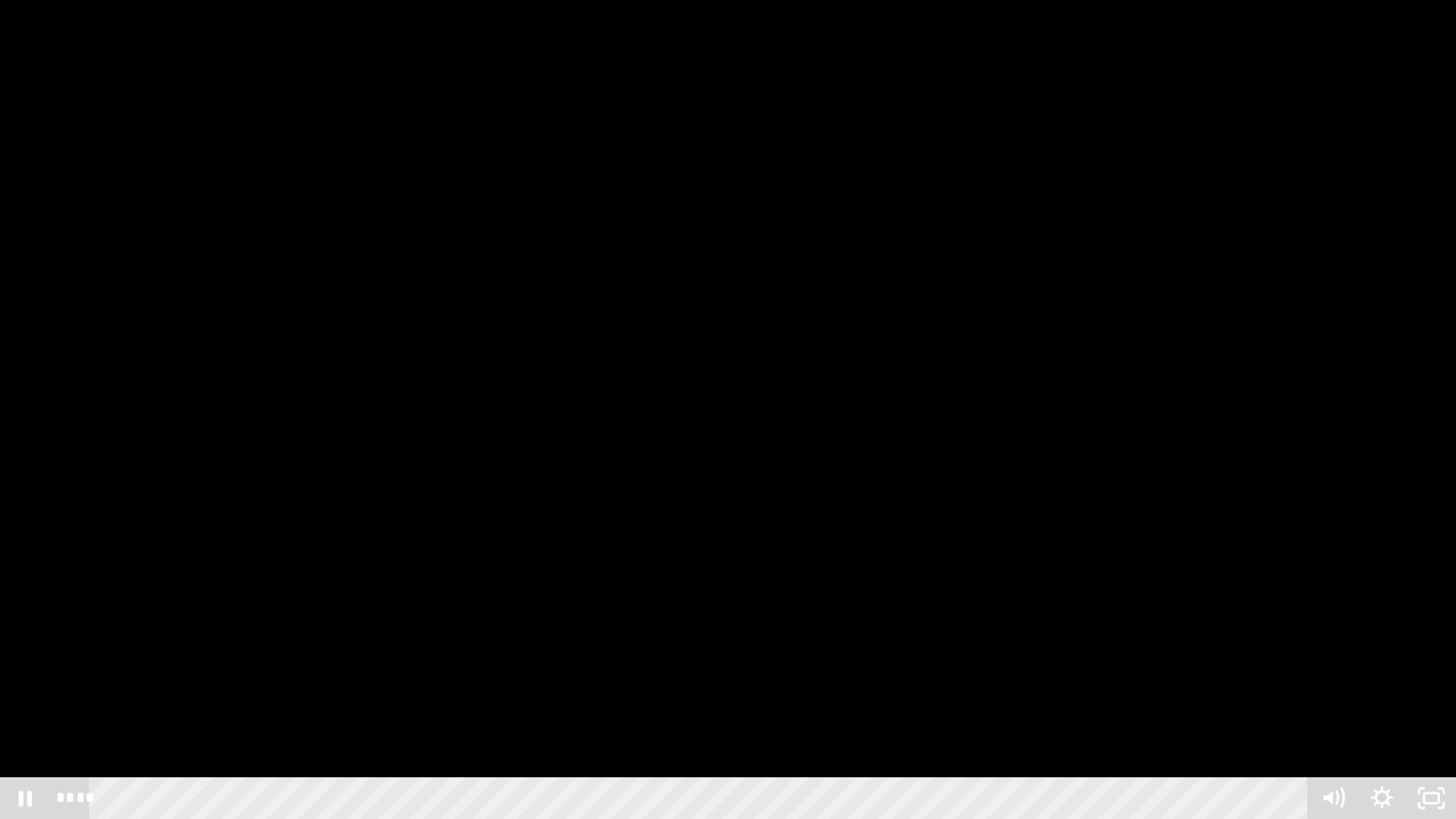 click at bounding box center [728, 410] 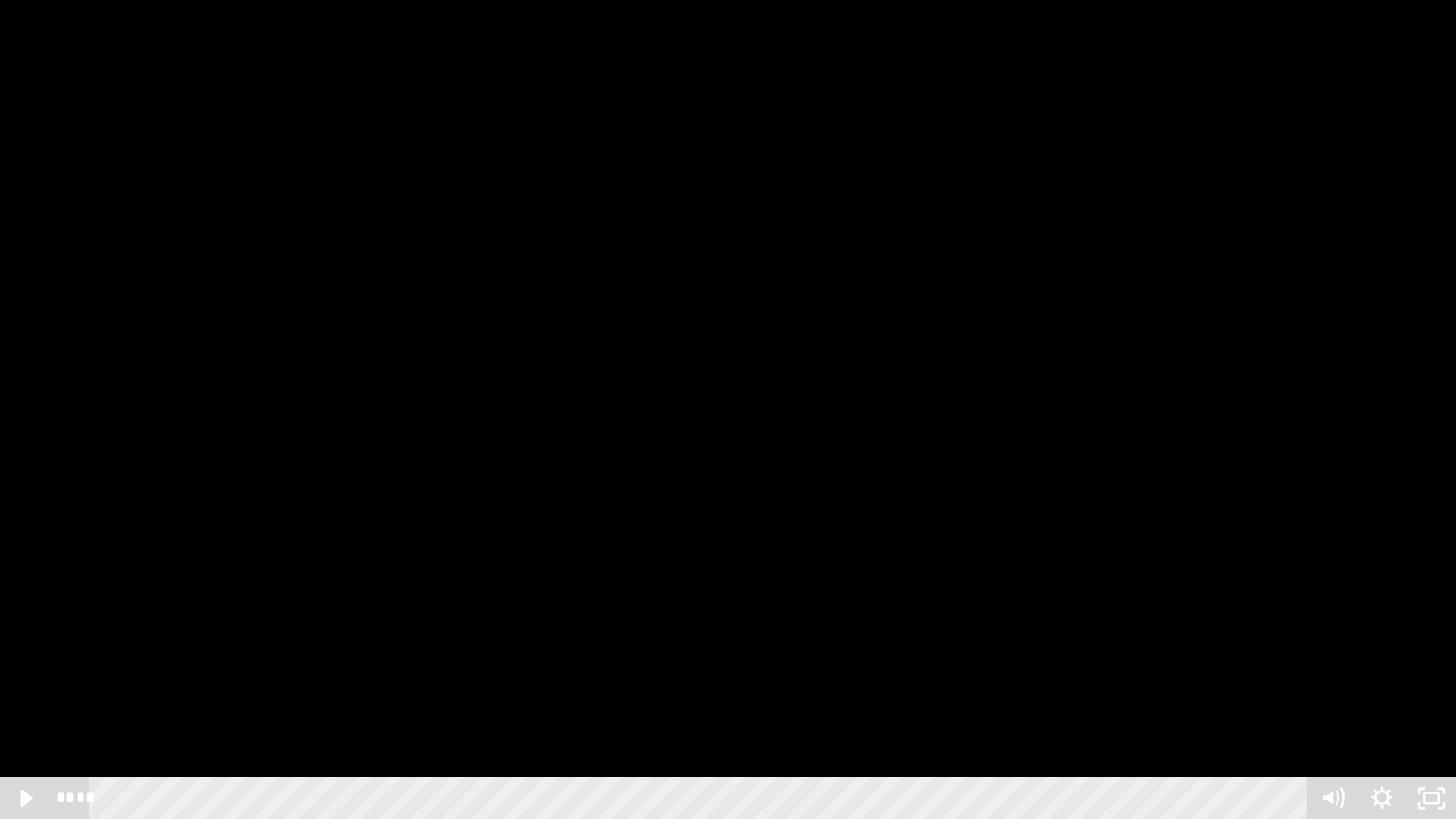click at bounding box center [728, 410] 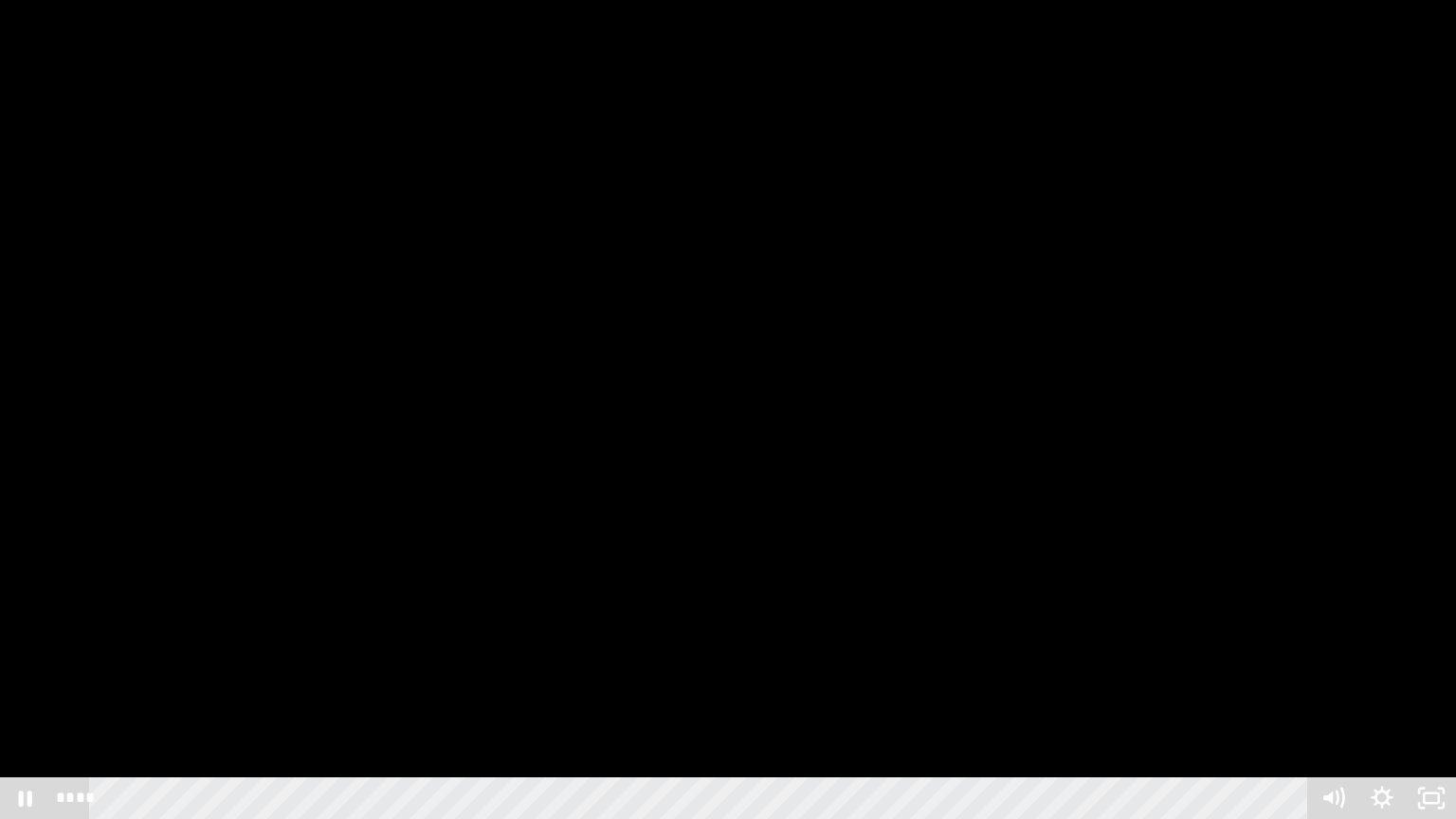 click at bounding box center [728, 410] 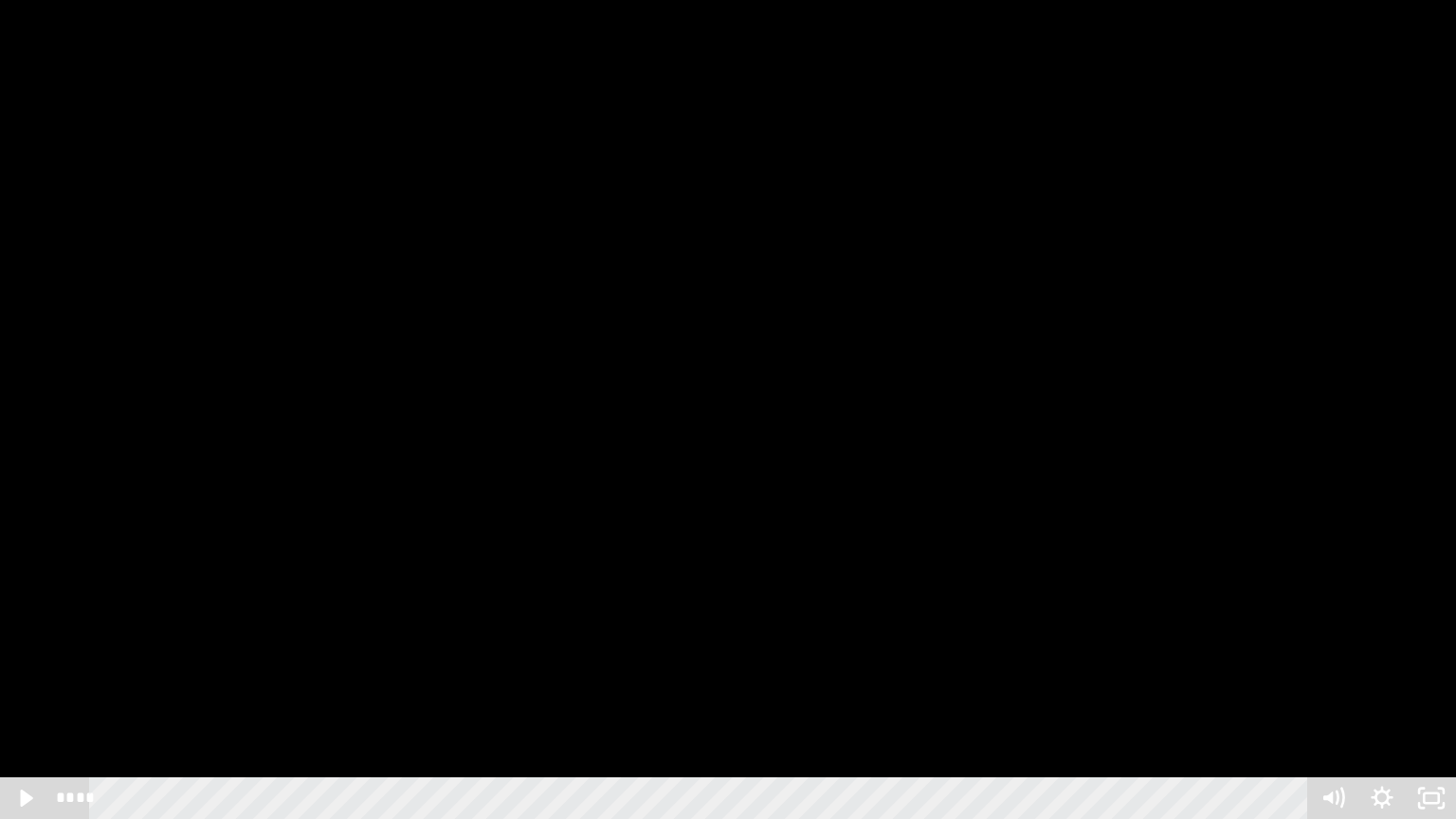 drag, startPoint x: 428, startPoint y: 440, endPoint x: 626, endPoint y: 311, distance: 236.3155 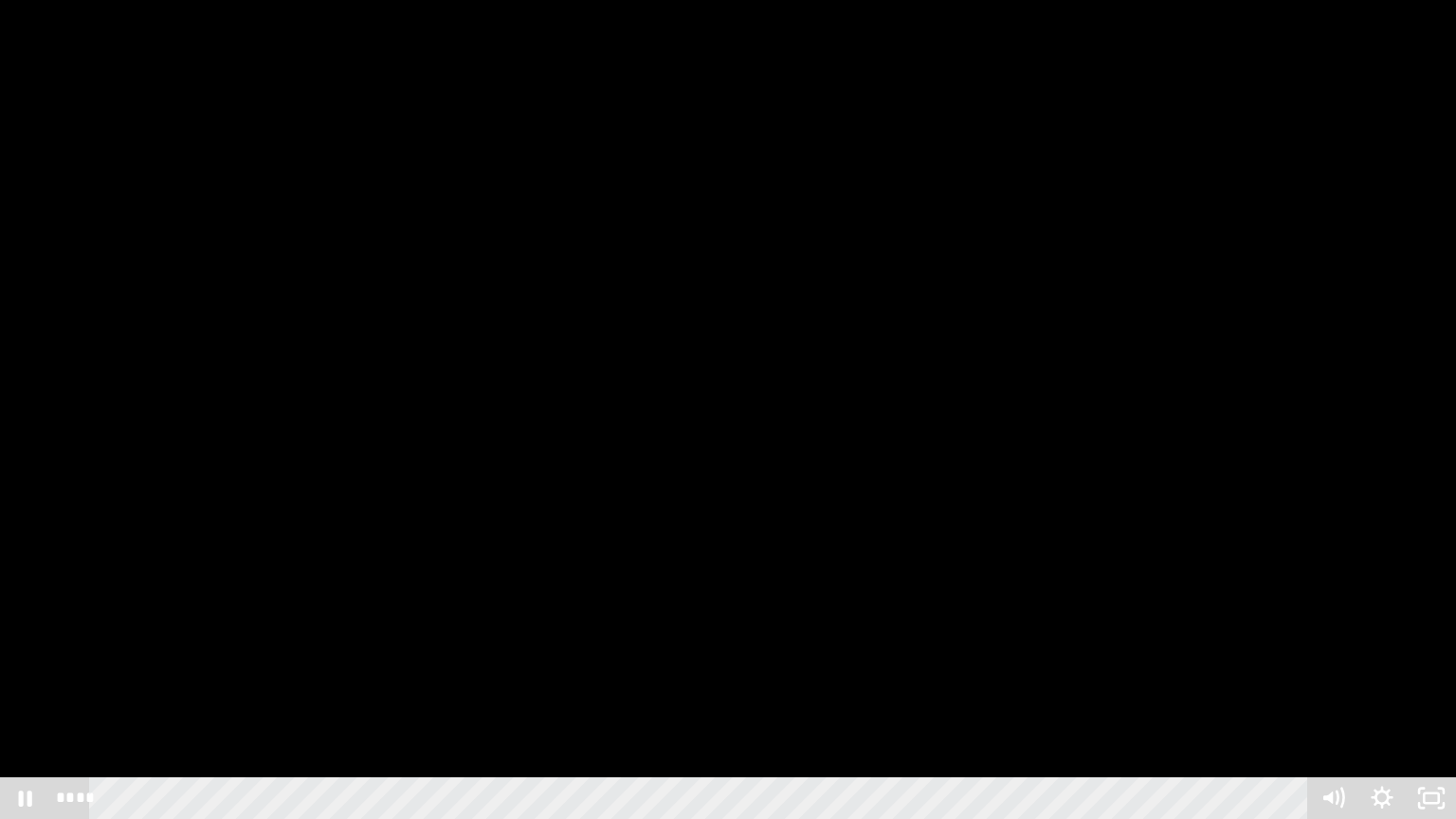 click at bounding box center (728, 410) 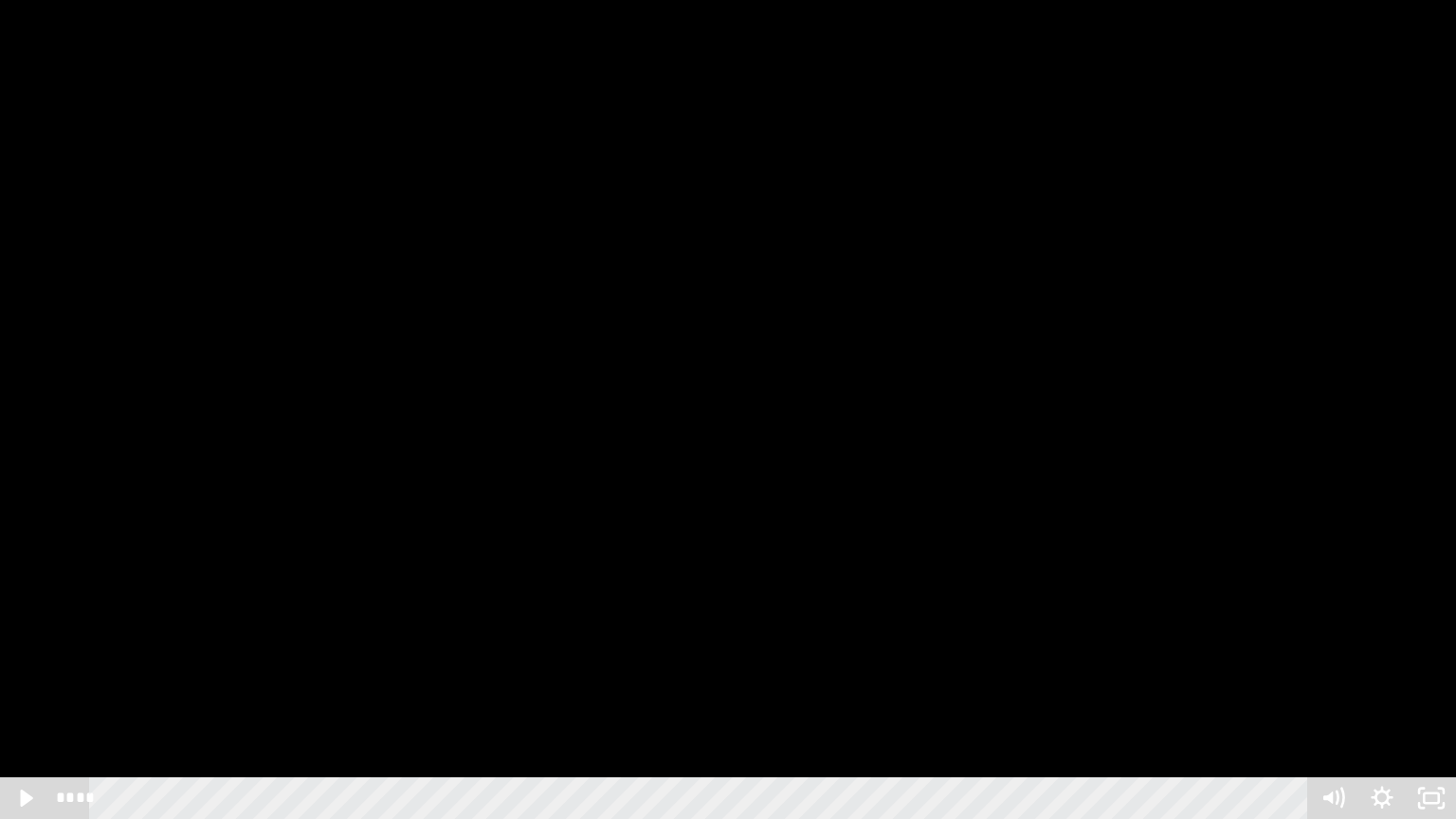 click at bounding box center (728, 410) 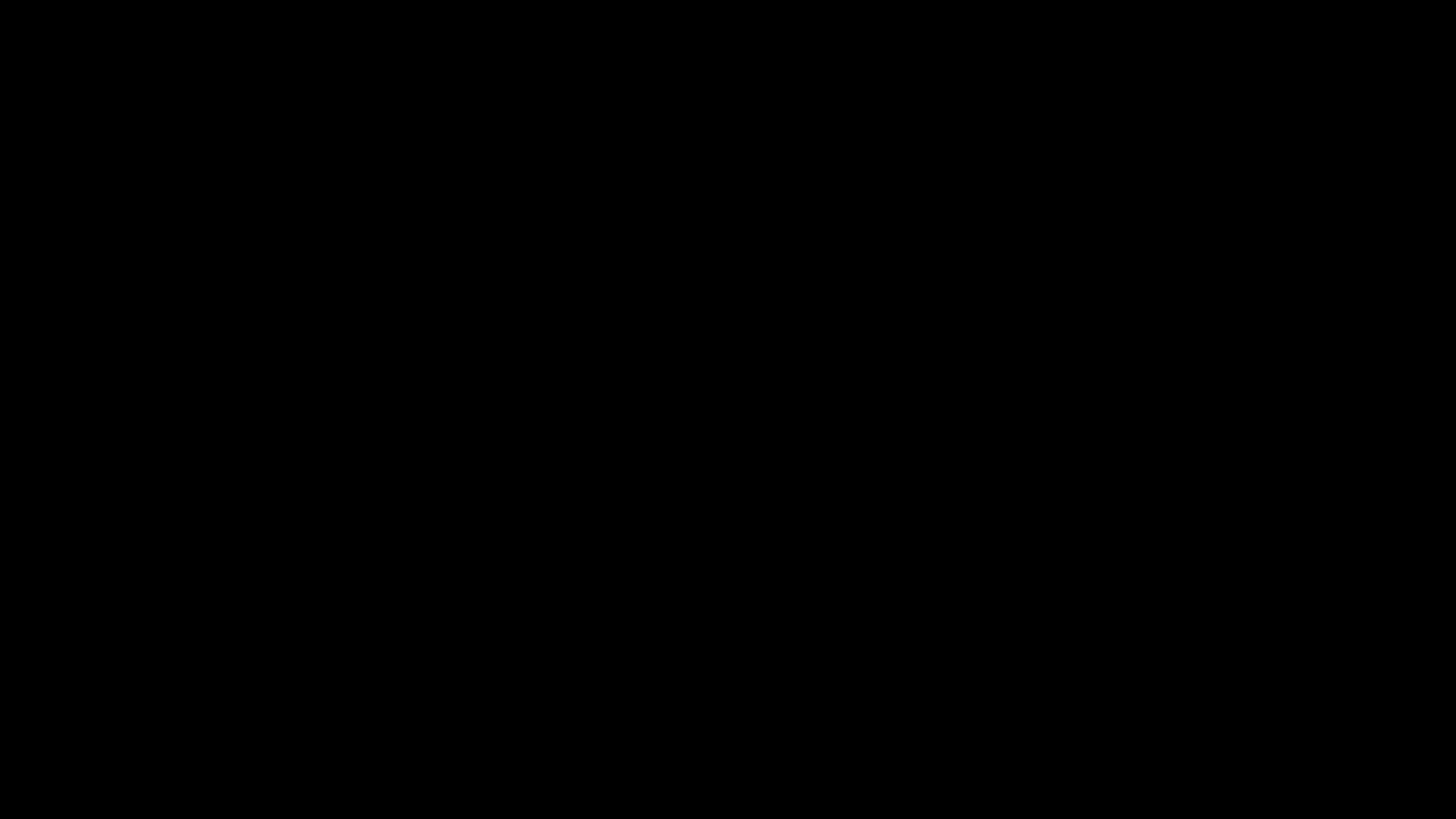 click at bounding box center (728, 410) 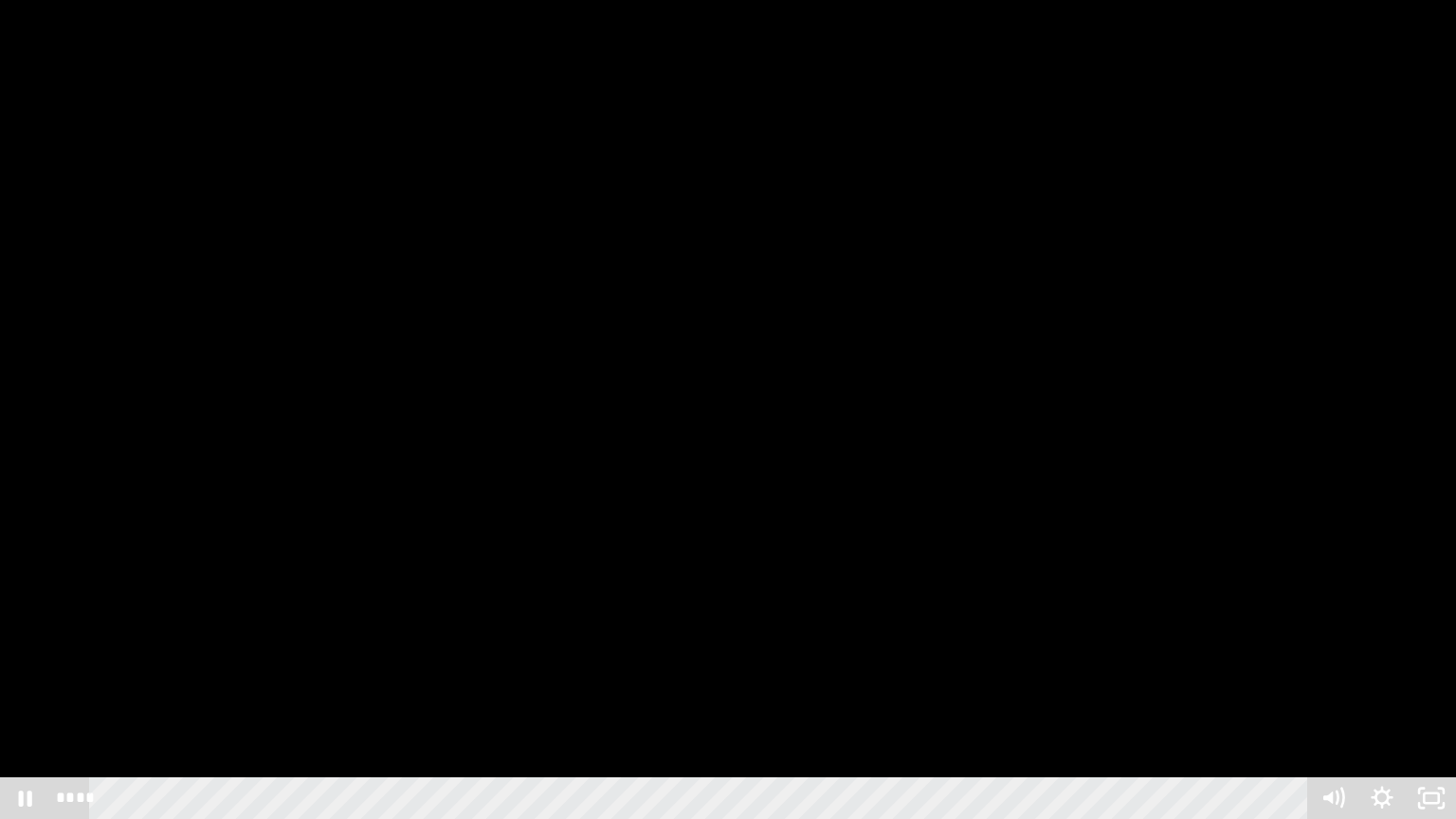 click at bounding box center (728, 410) 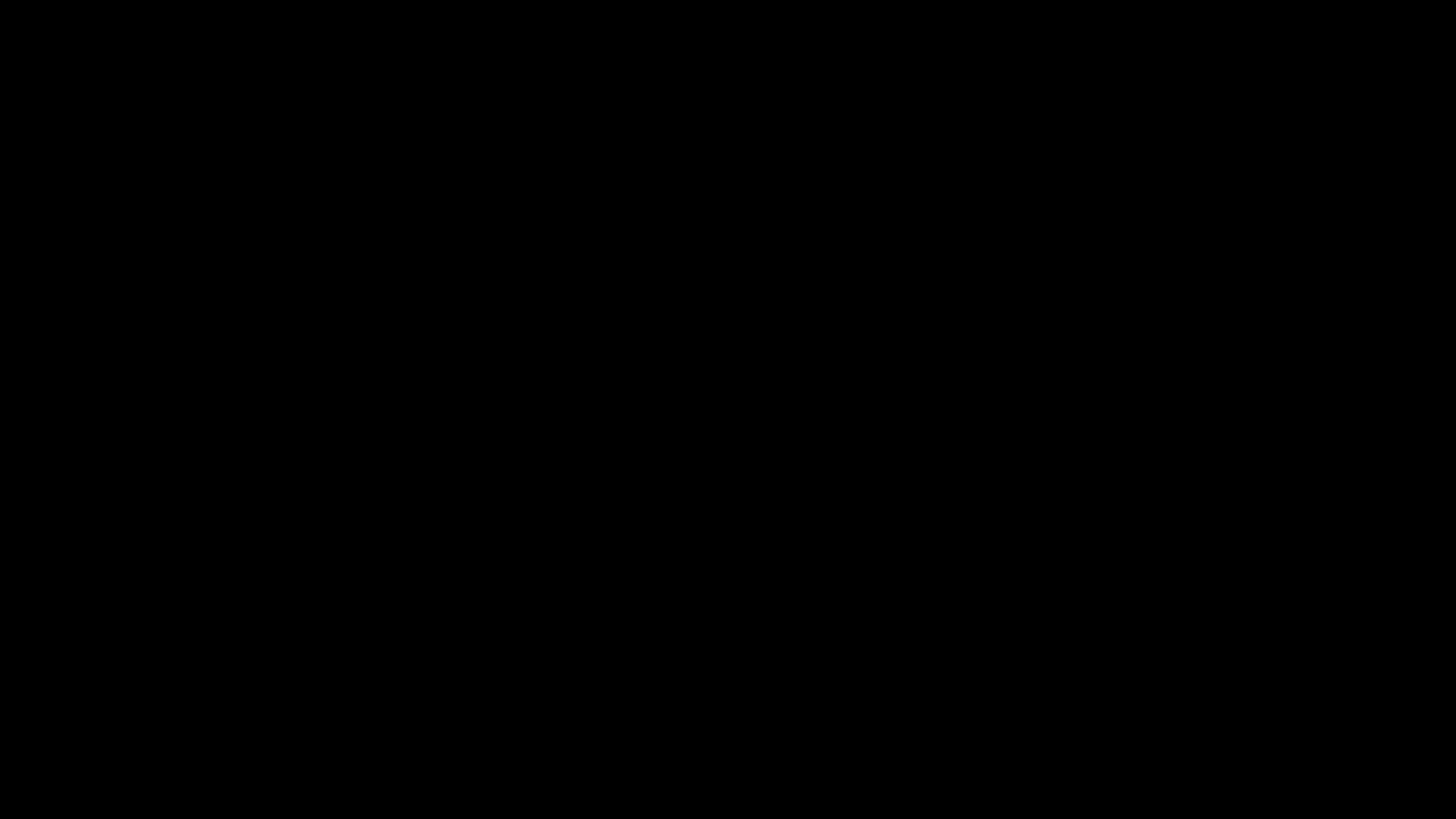 click at bounding box center [728, 410] 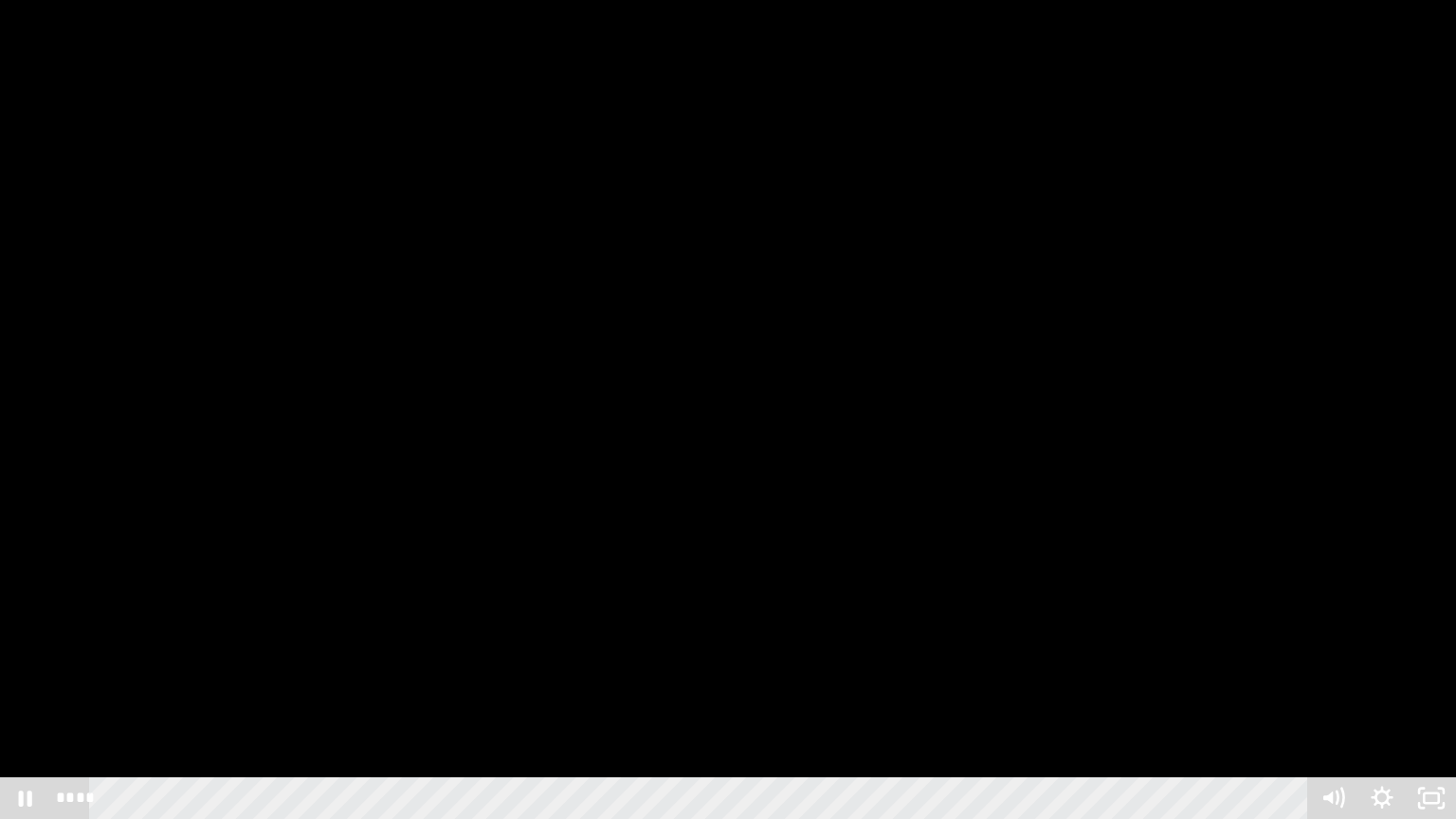 click at bounding box center [728, 410] 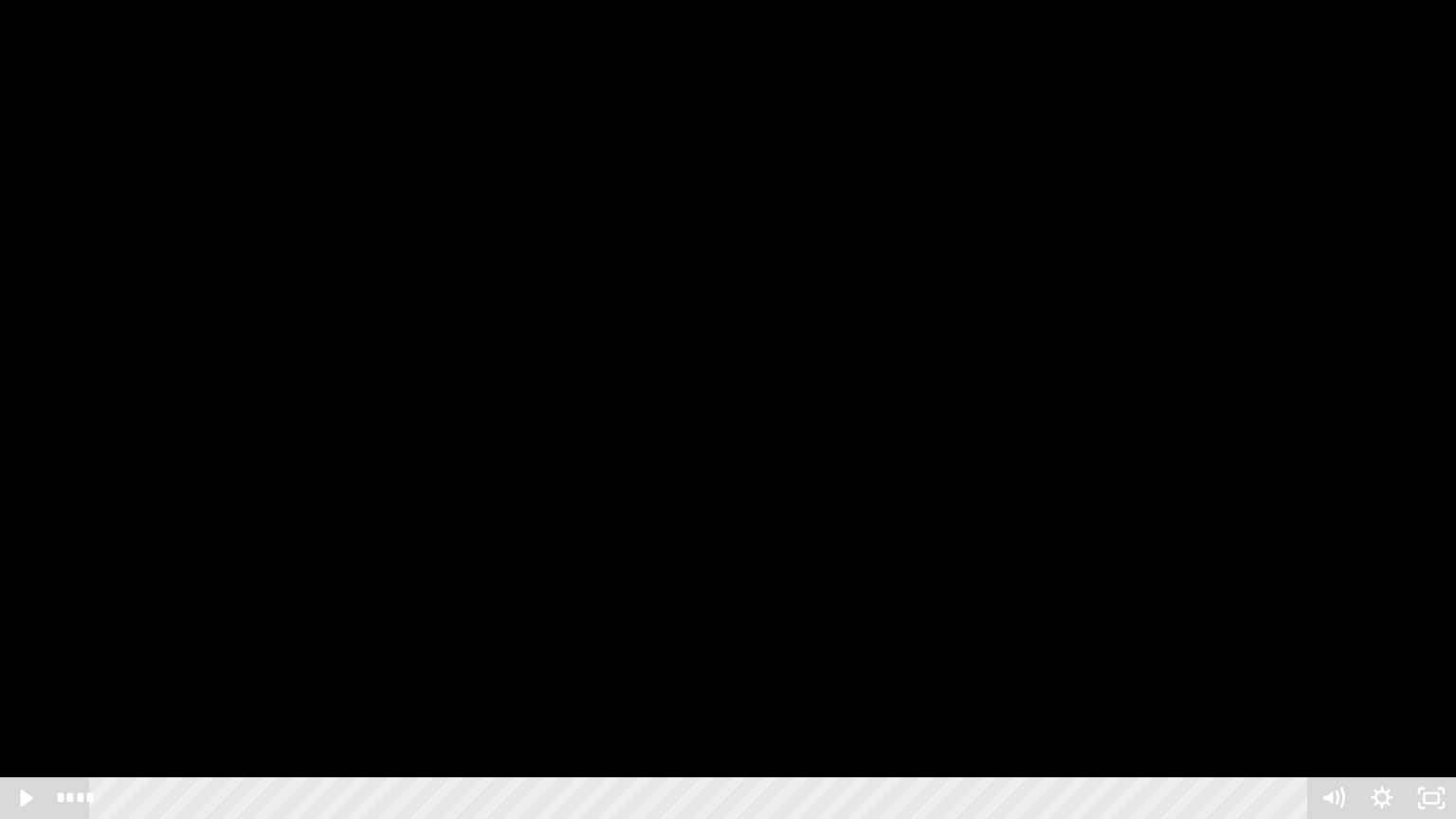 click at bounding box center (728, 410) 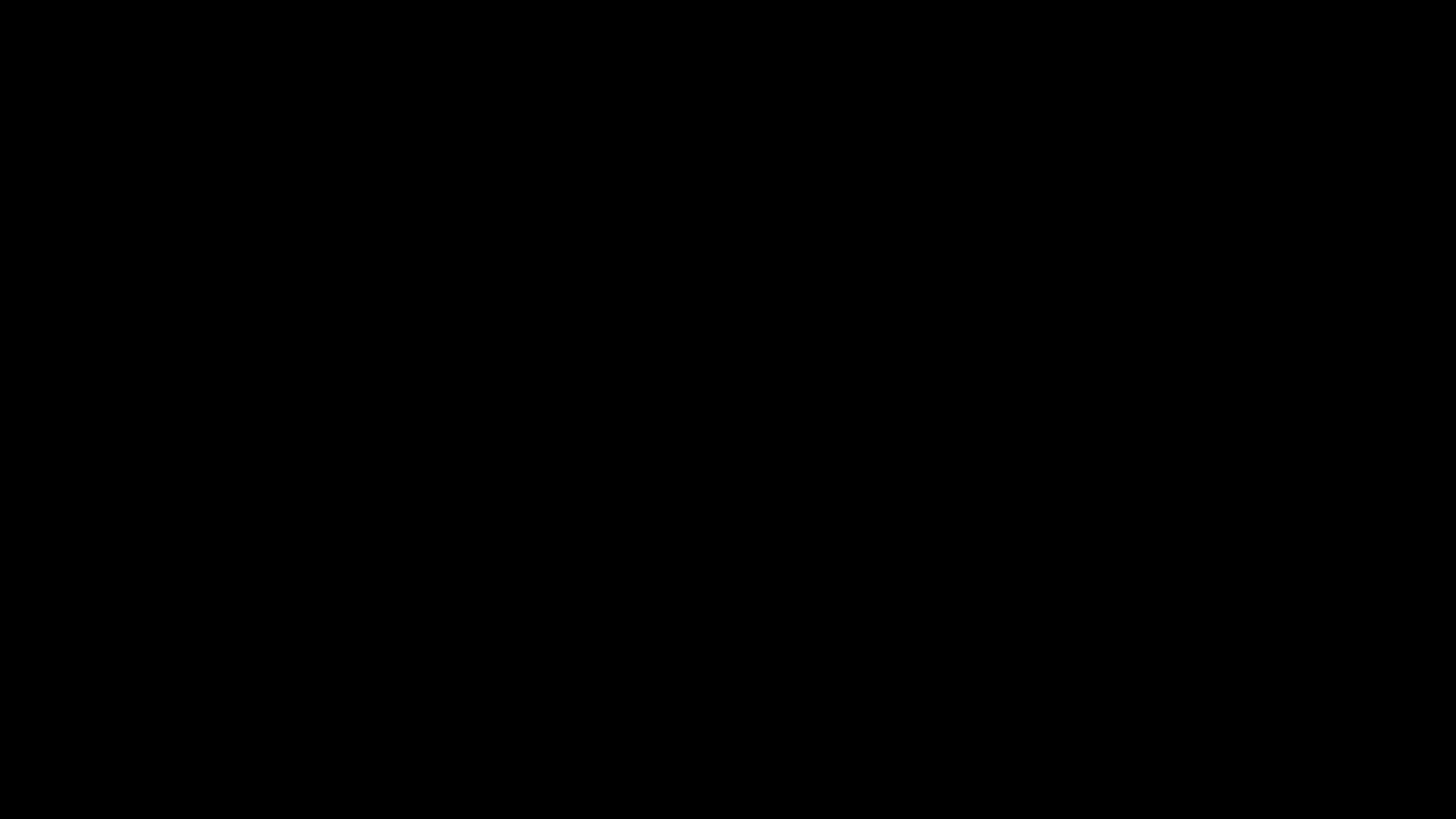 click at bounding box center (728, 410) 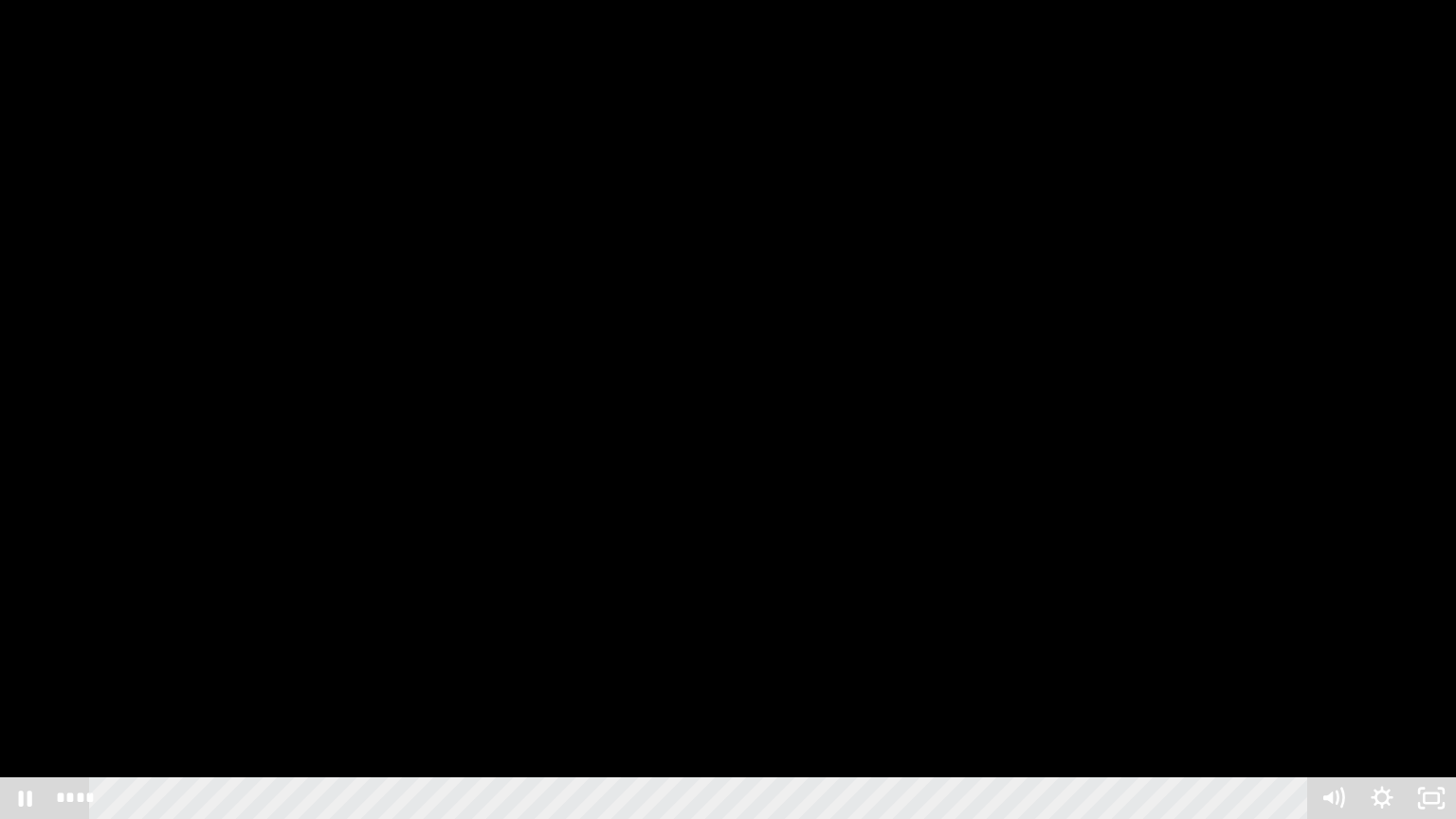 click at bounding box center [728, 410] 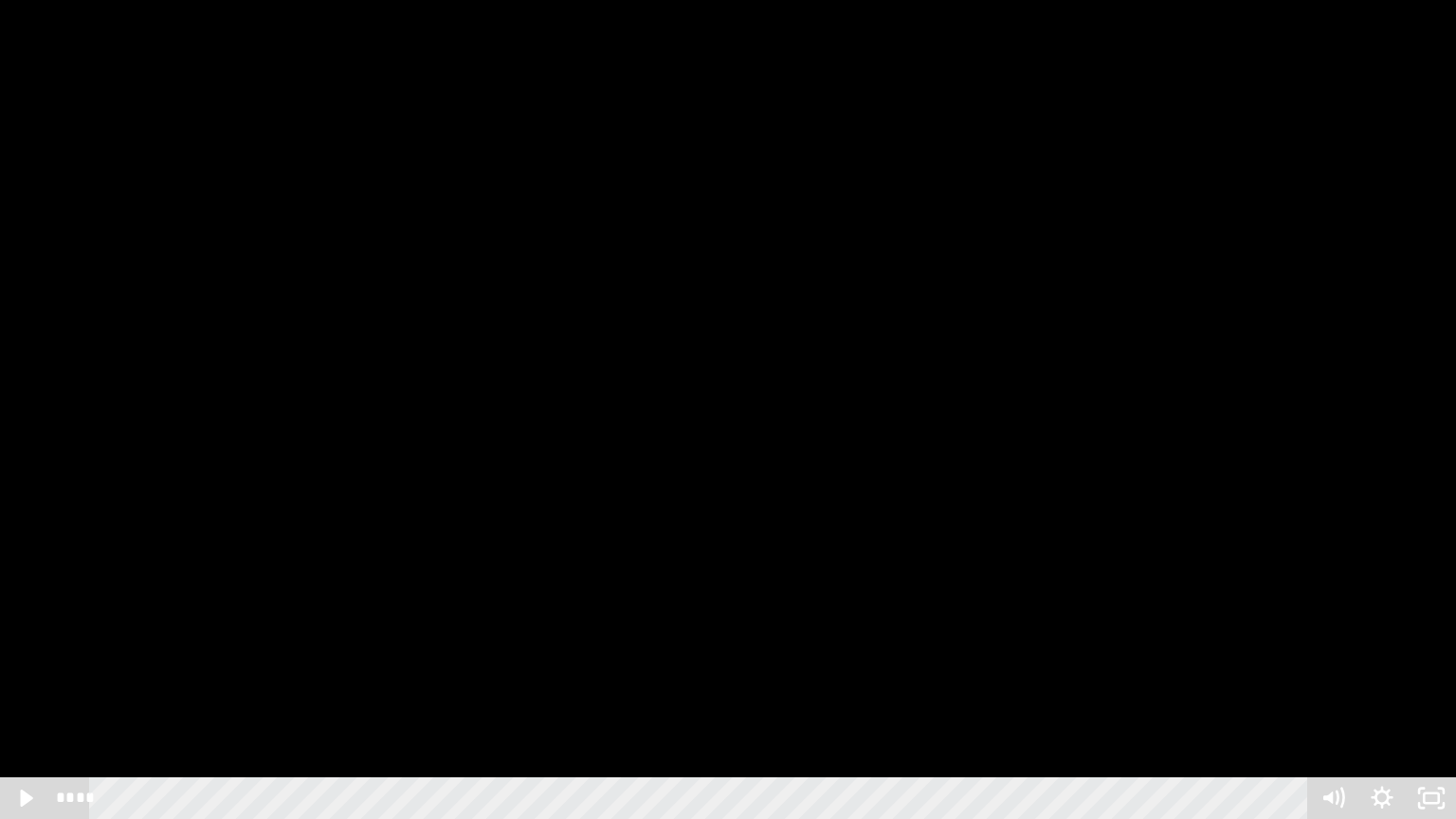 click at bounding box center (728, 410) 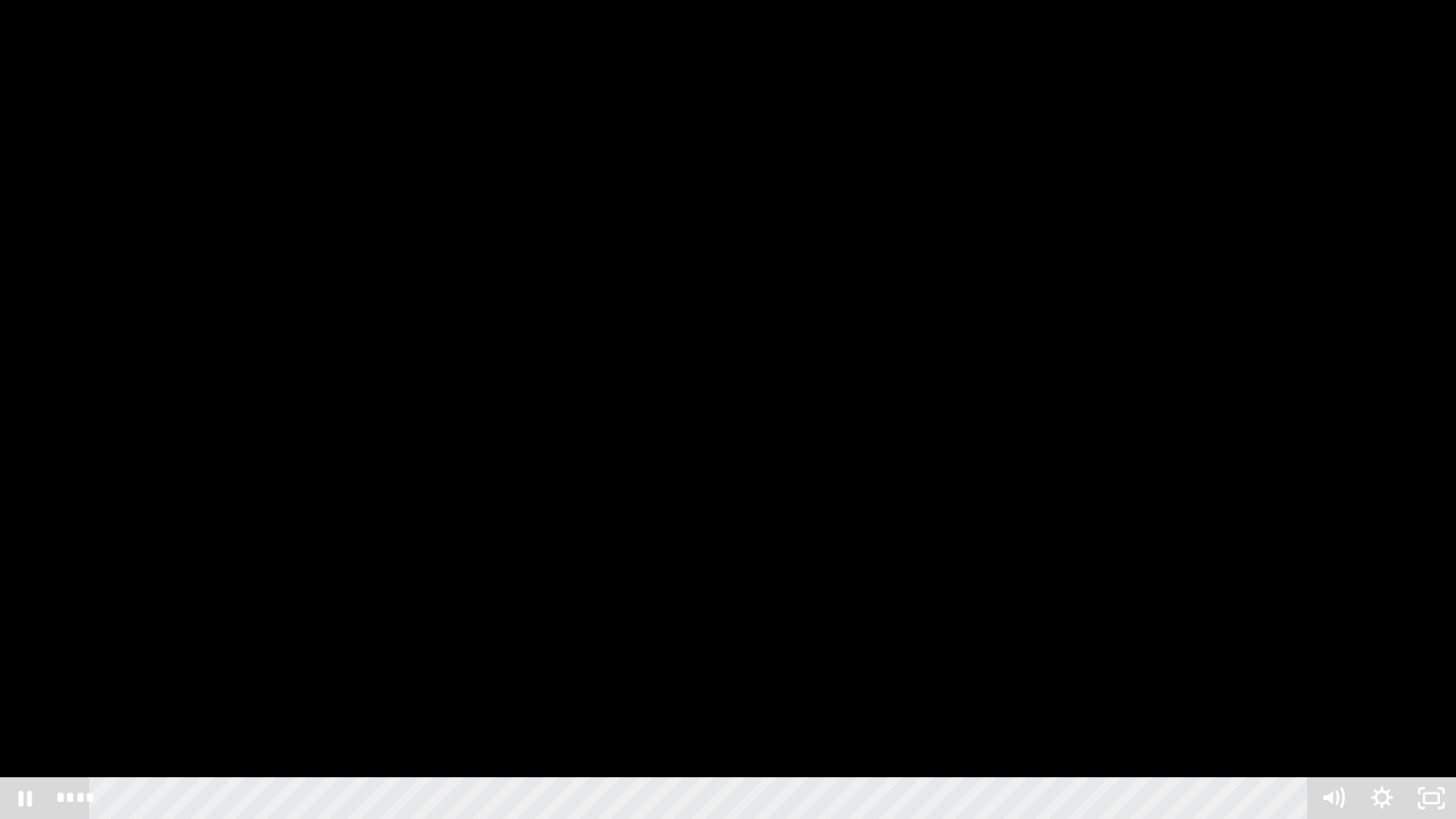 click at bounding box center [728, 410] 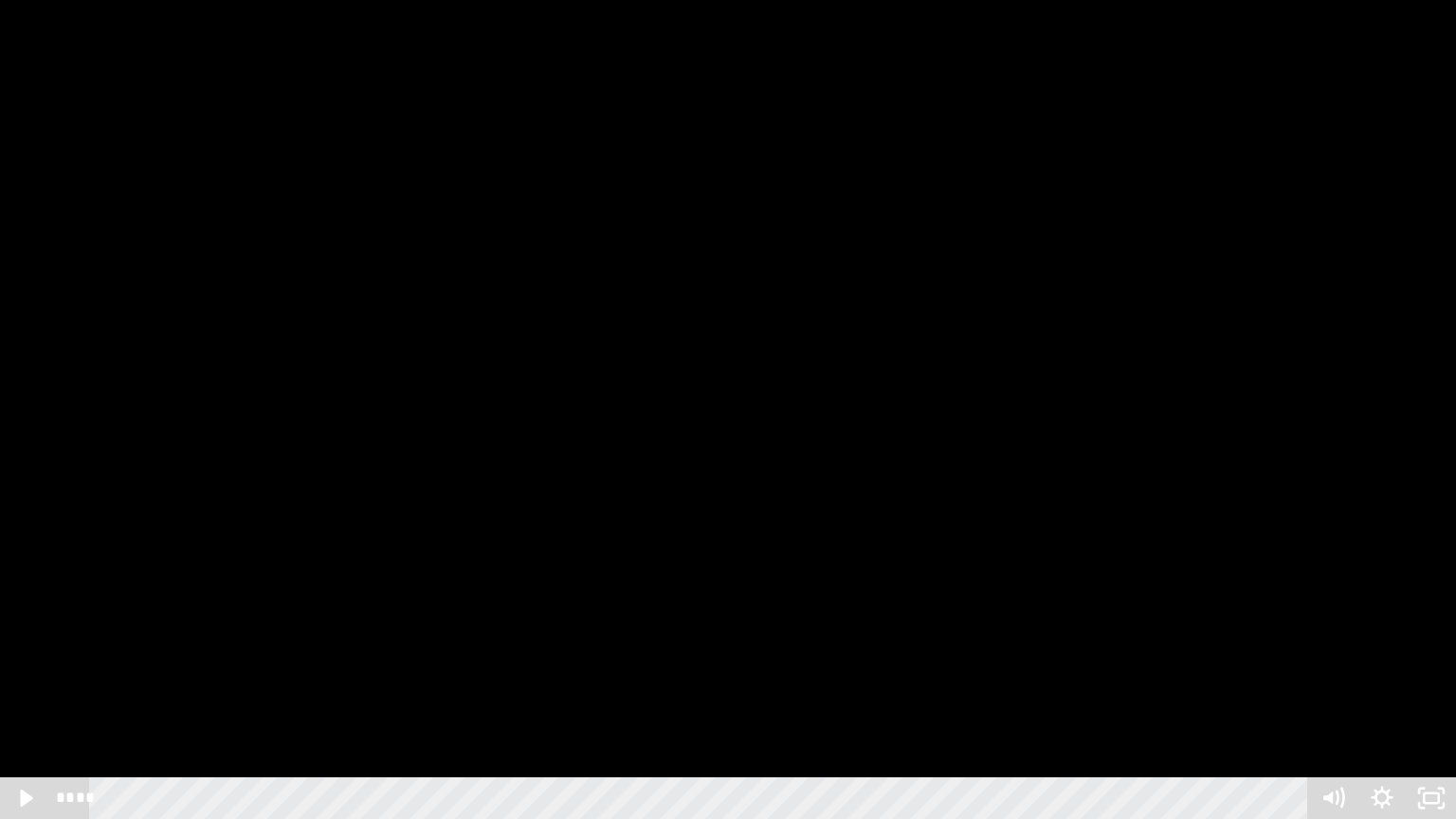 click at bounding box center [728, 410] 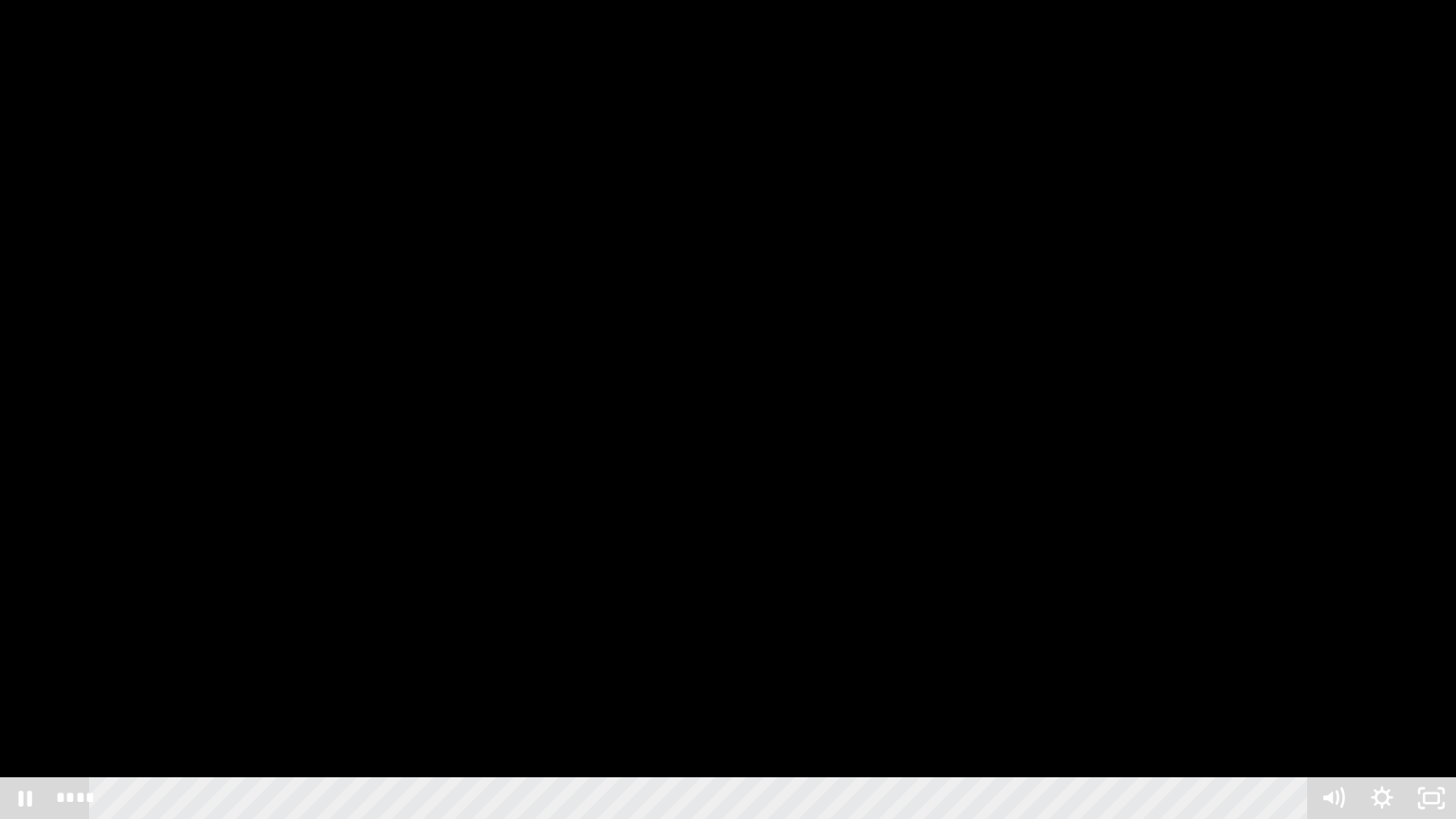 click at bounding box center [728, 410] 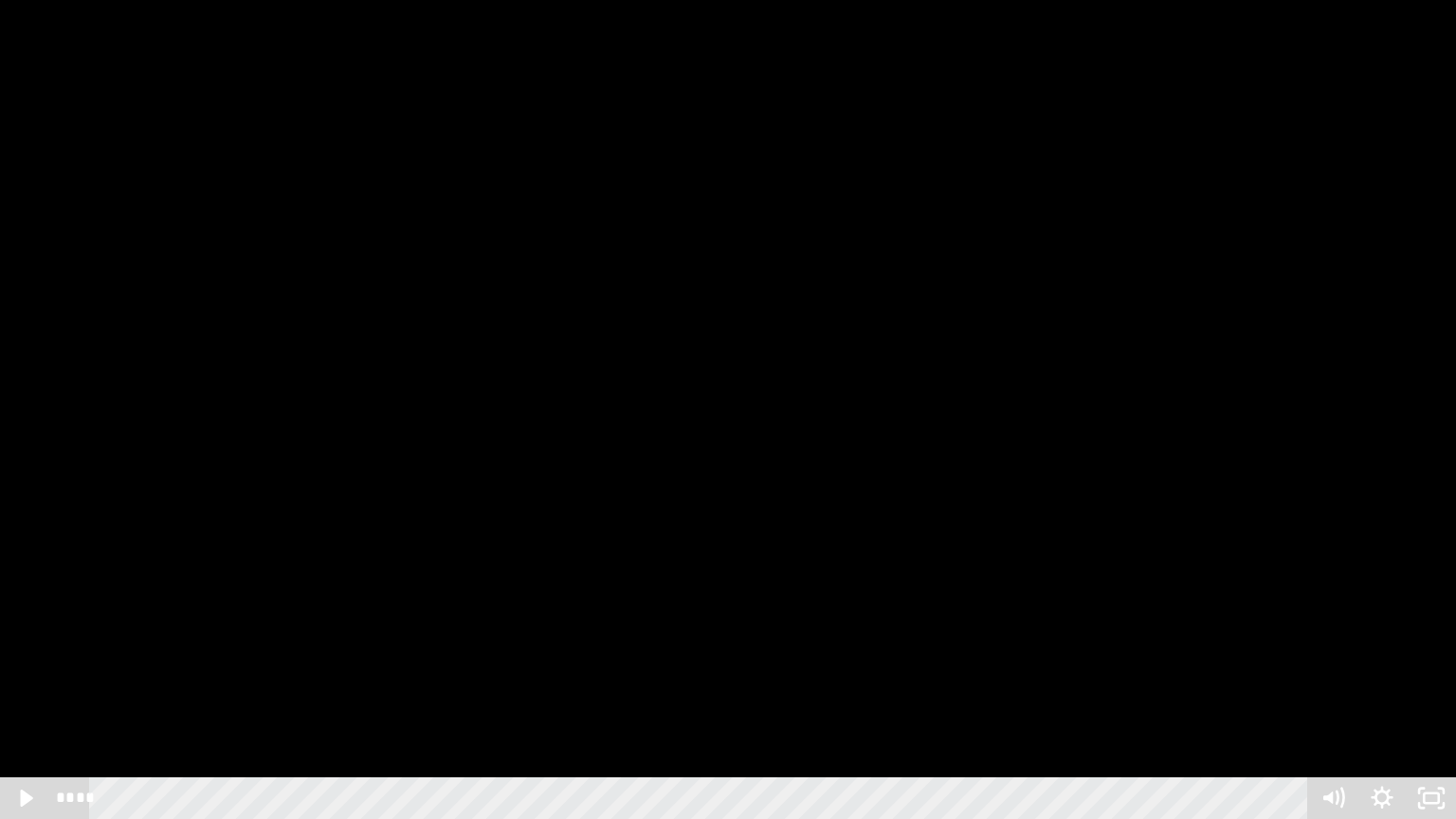 click at bounding box center [728, 410] 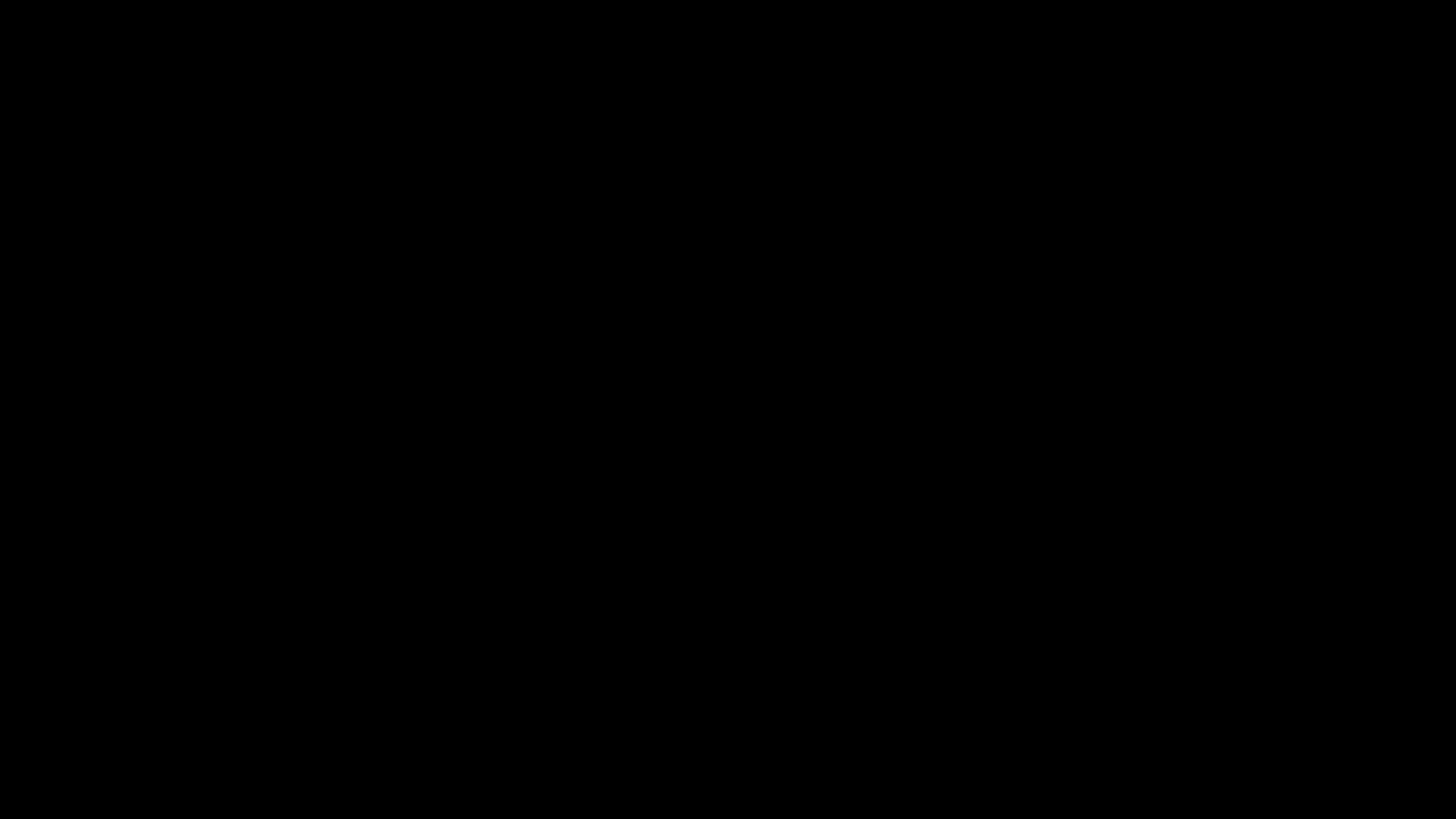 click at bounding box center (728, 410) 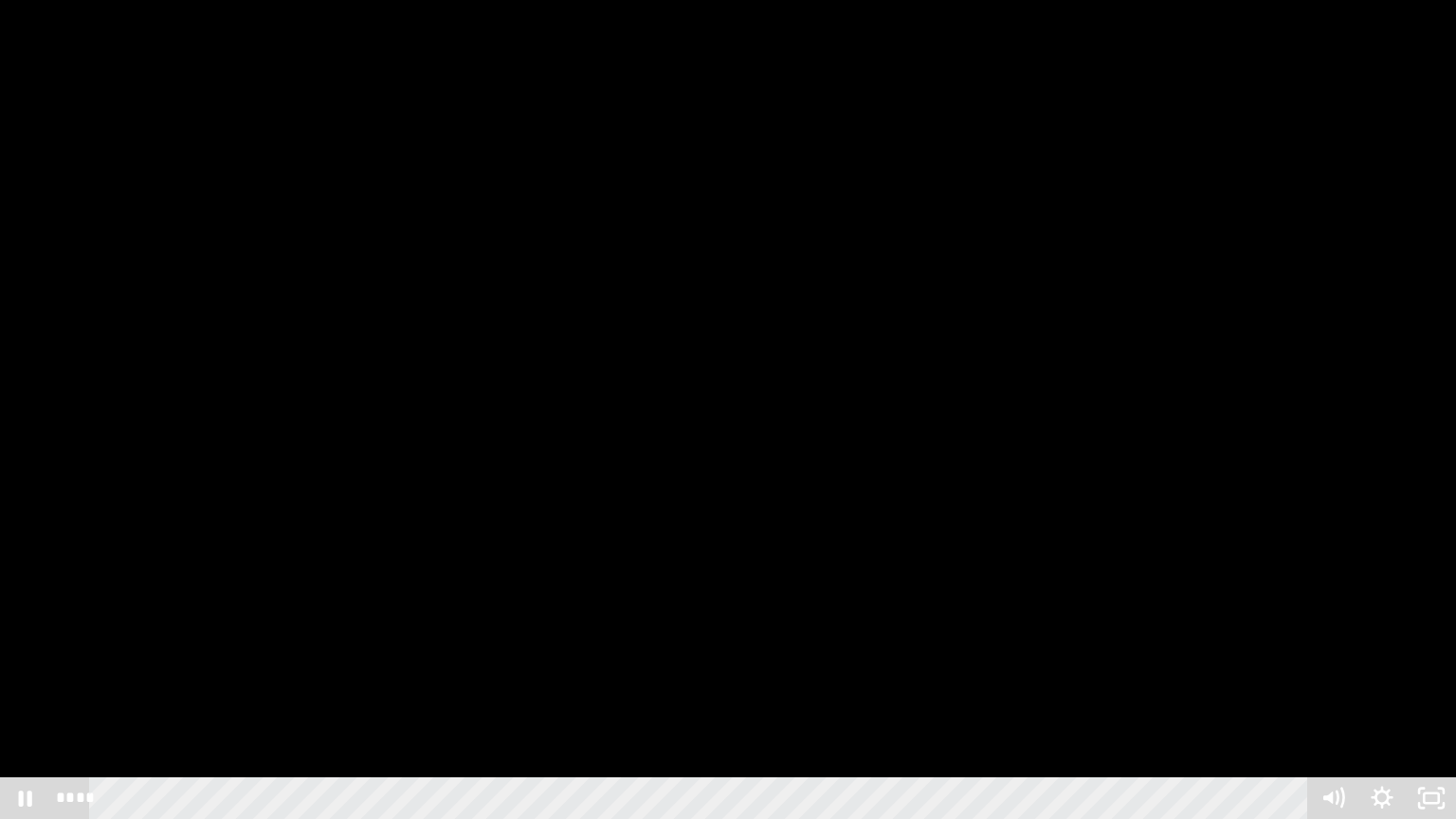 click at bounding box center [728, 410] 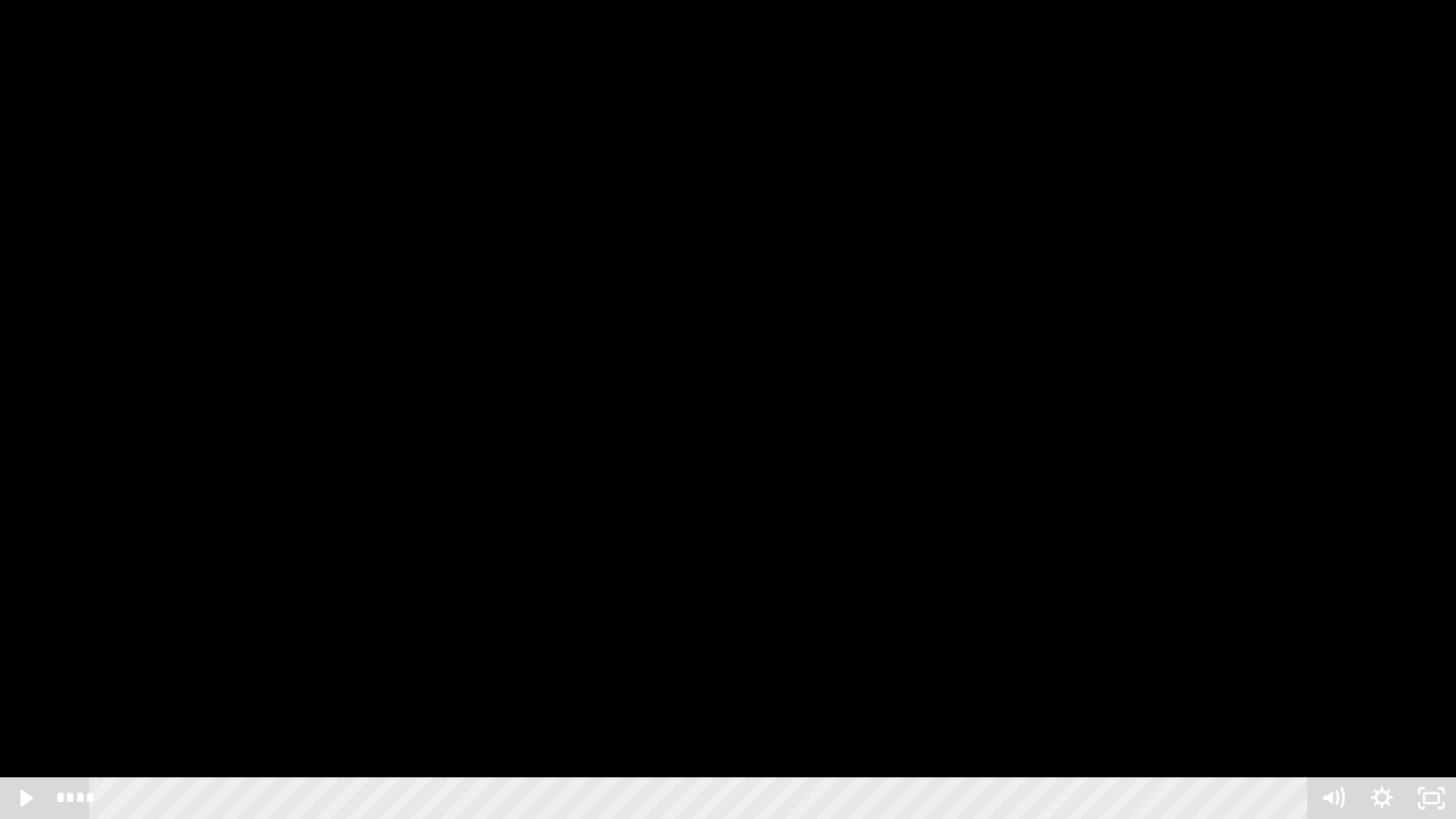 click at bounding box center (728, 410) 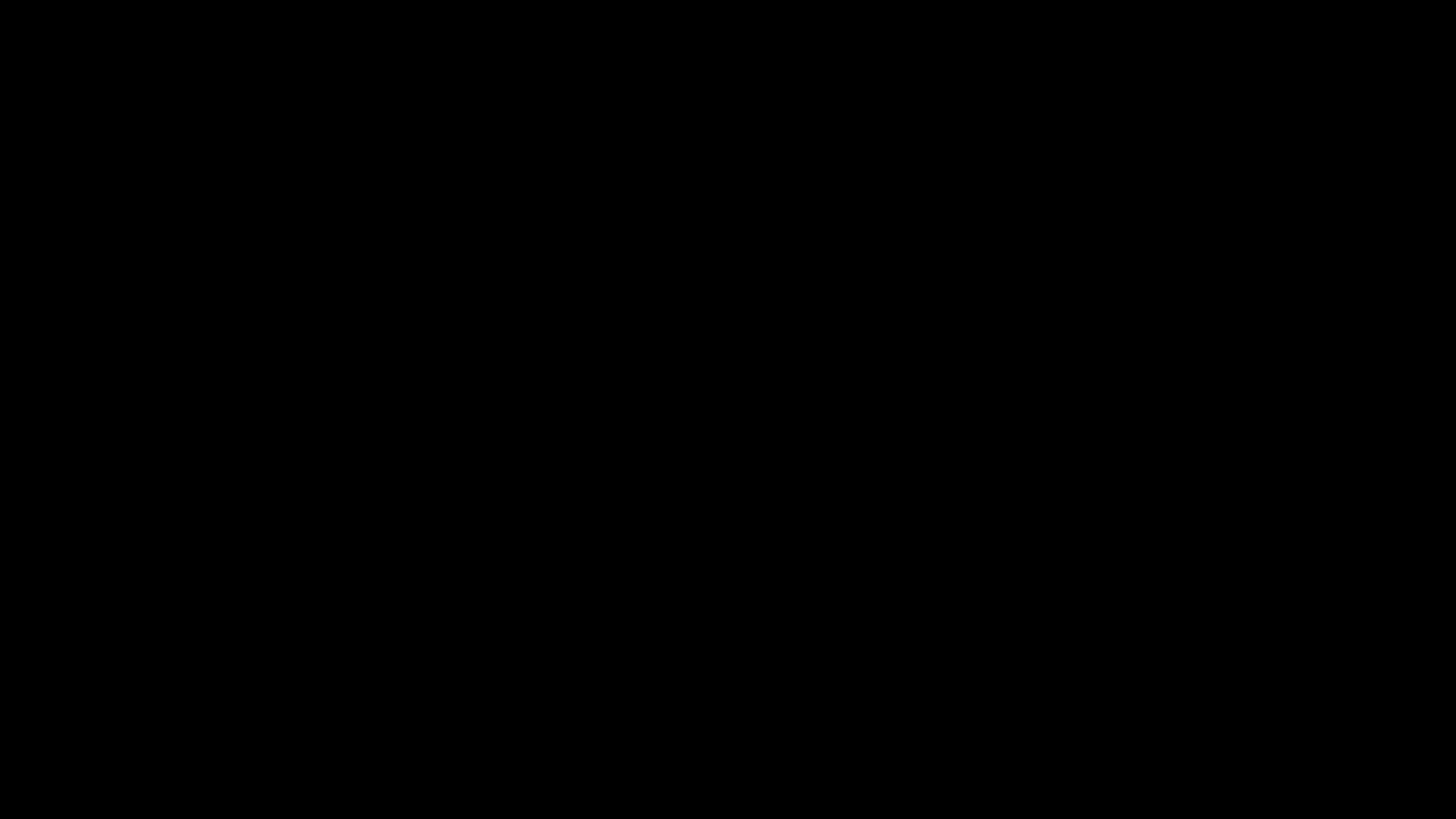 click at bounding box center [728, 410] 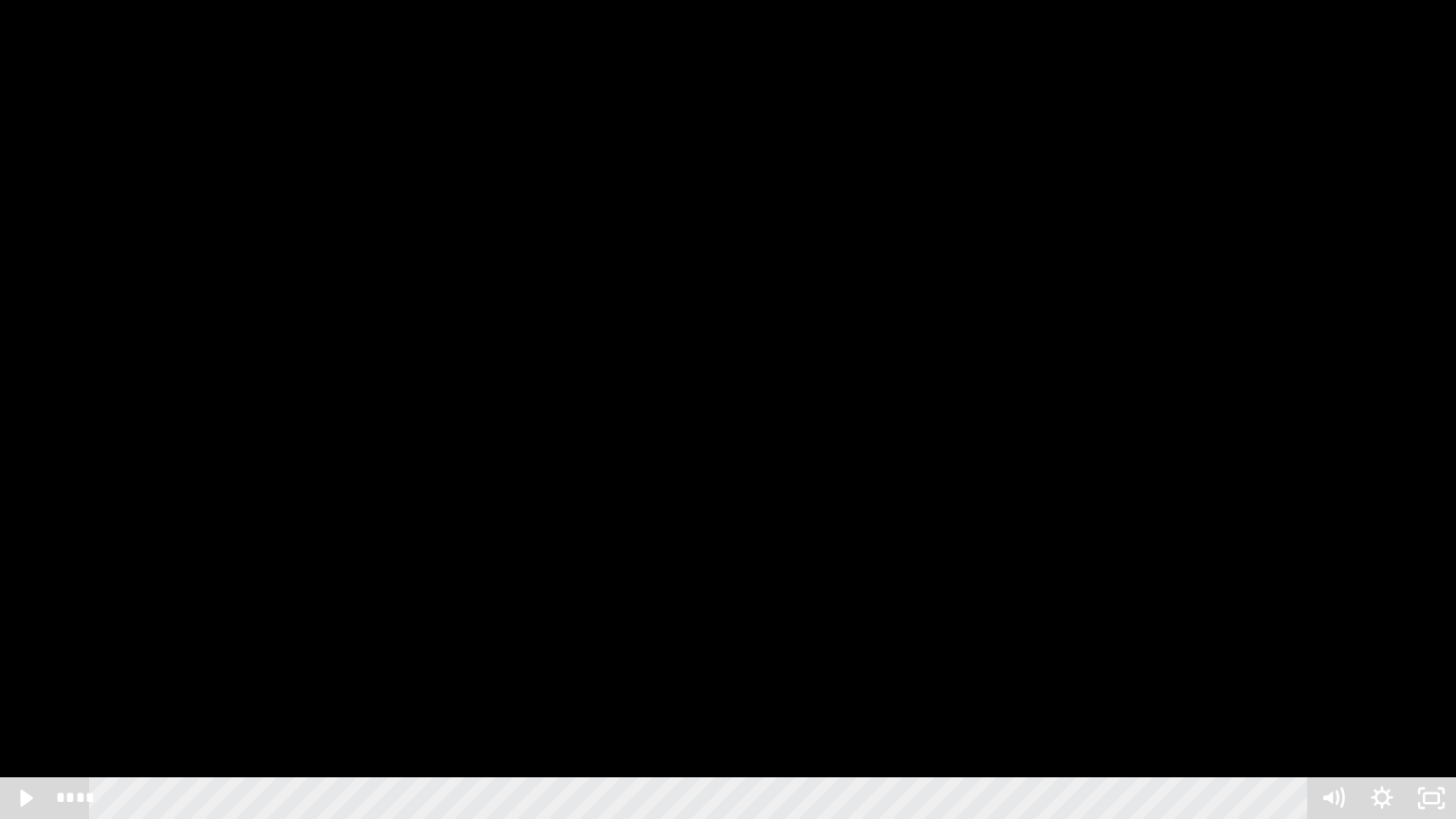 click at bounding box center [728, 410] 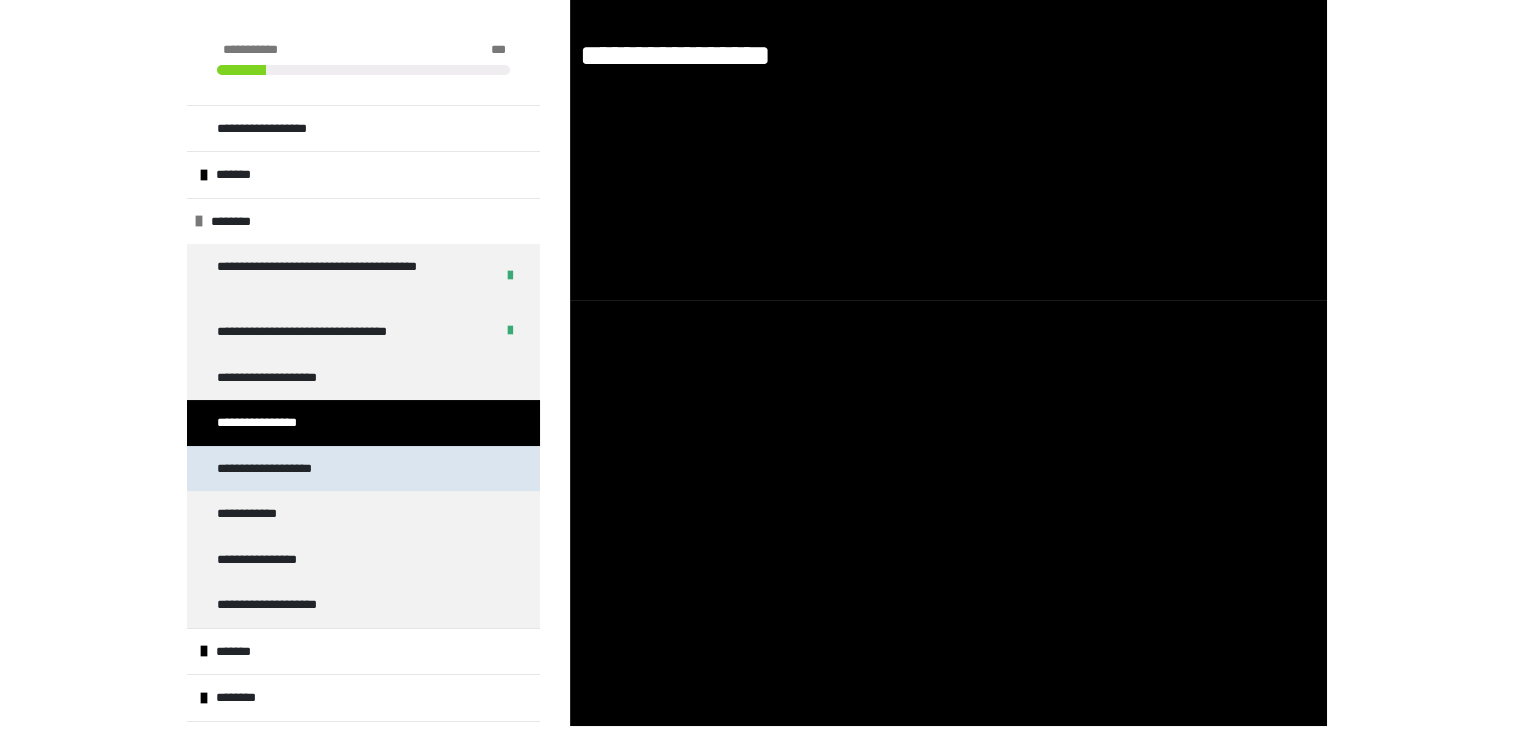 click on "**********" at bounding box center [363, 469] 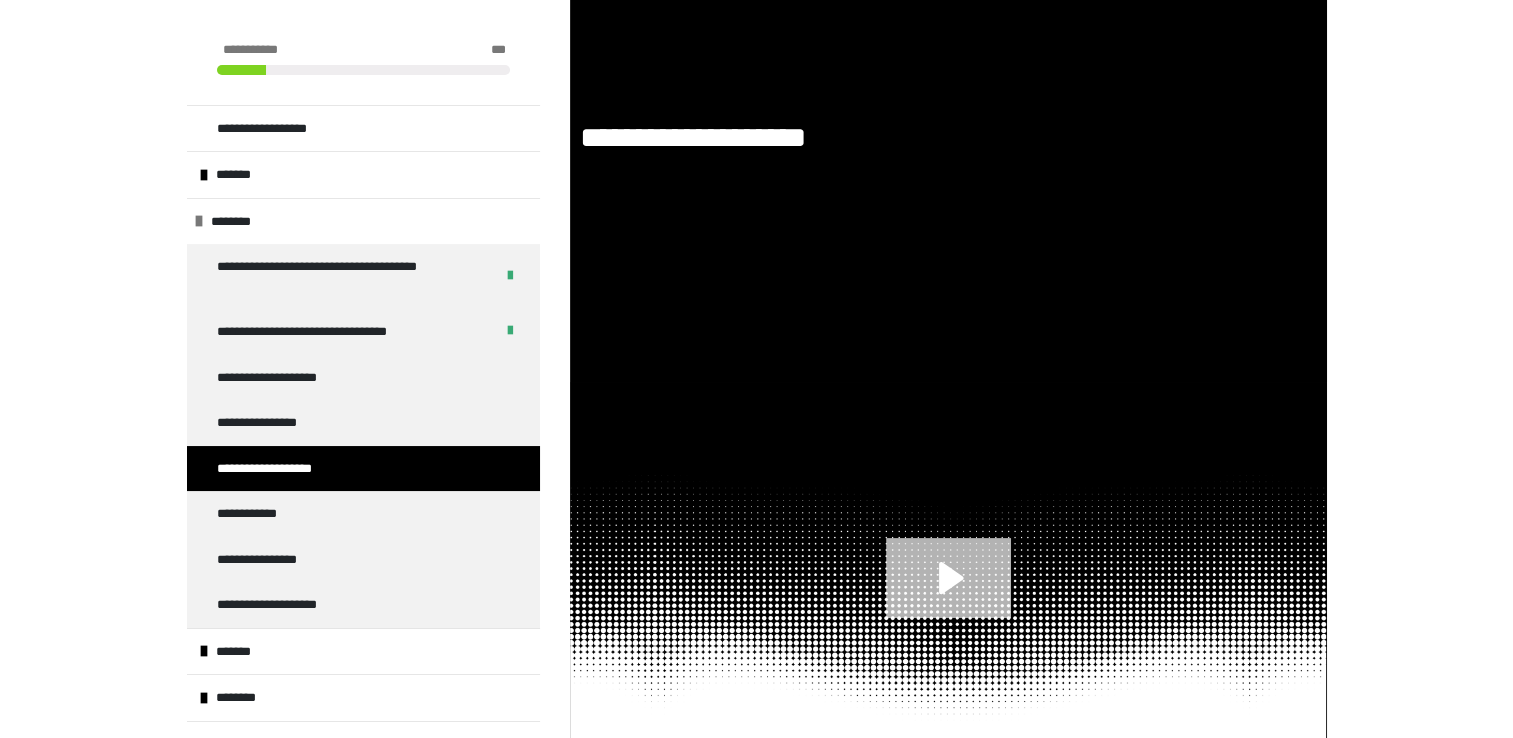 scroll, scrollTop: 585, scrollLeft: 0, axis: vertical 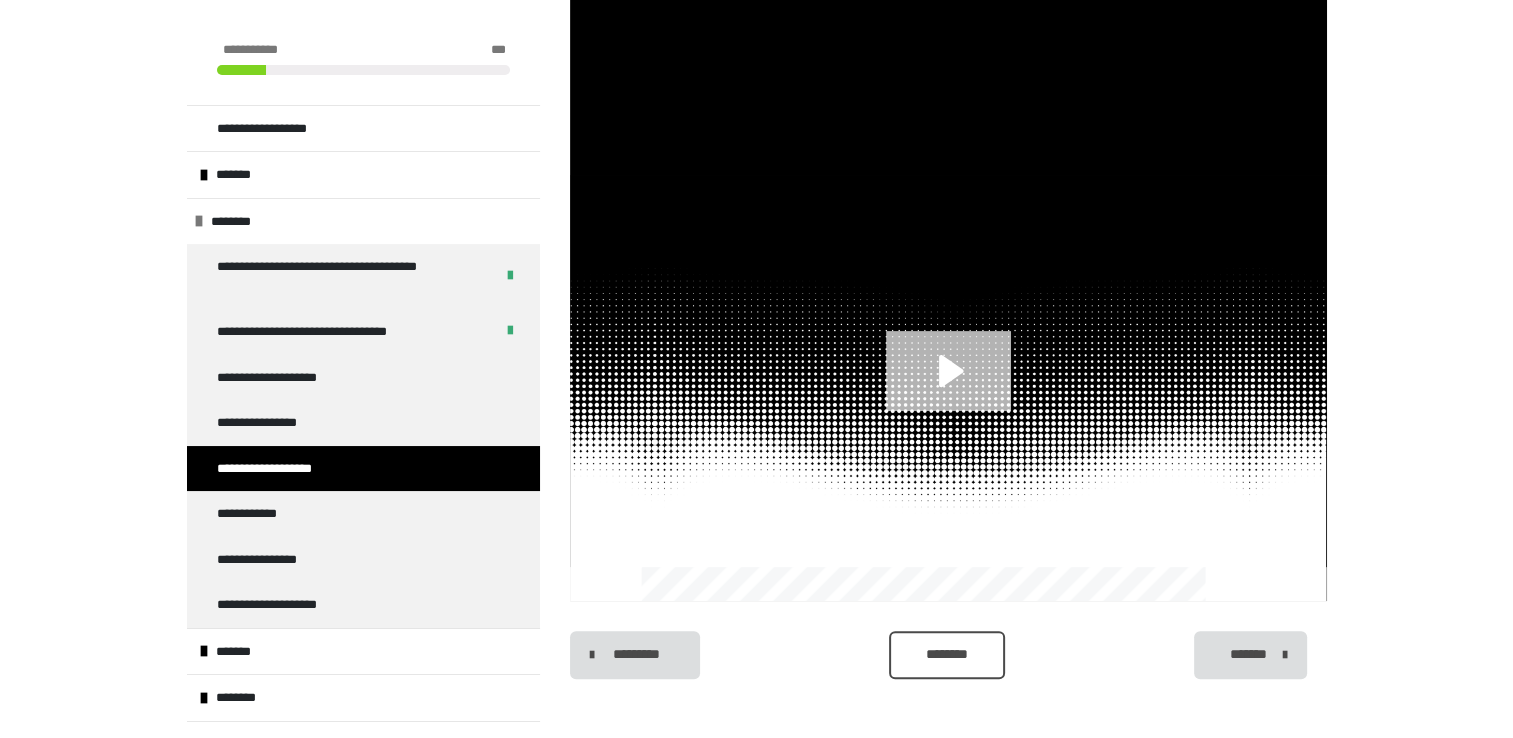 click 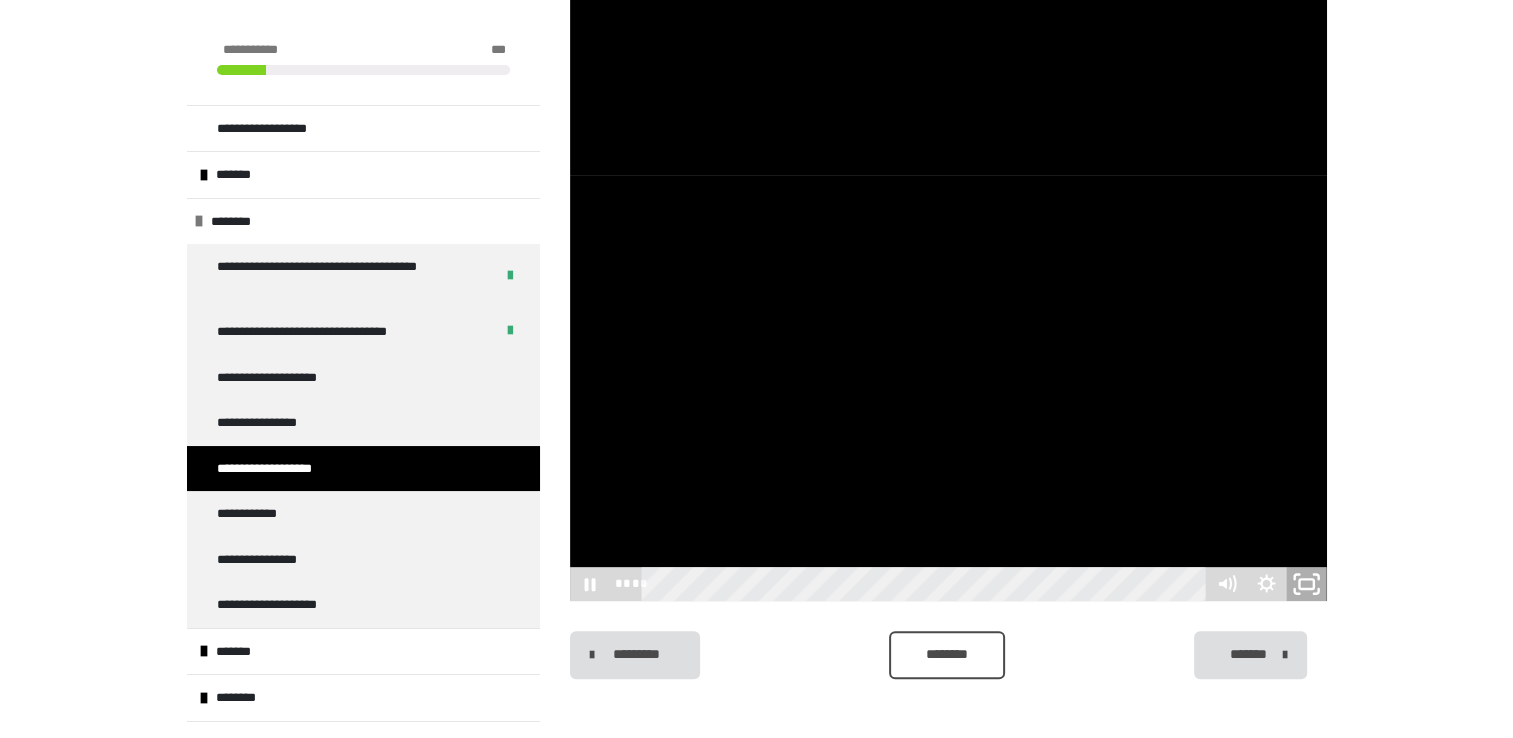 click 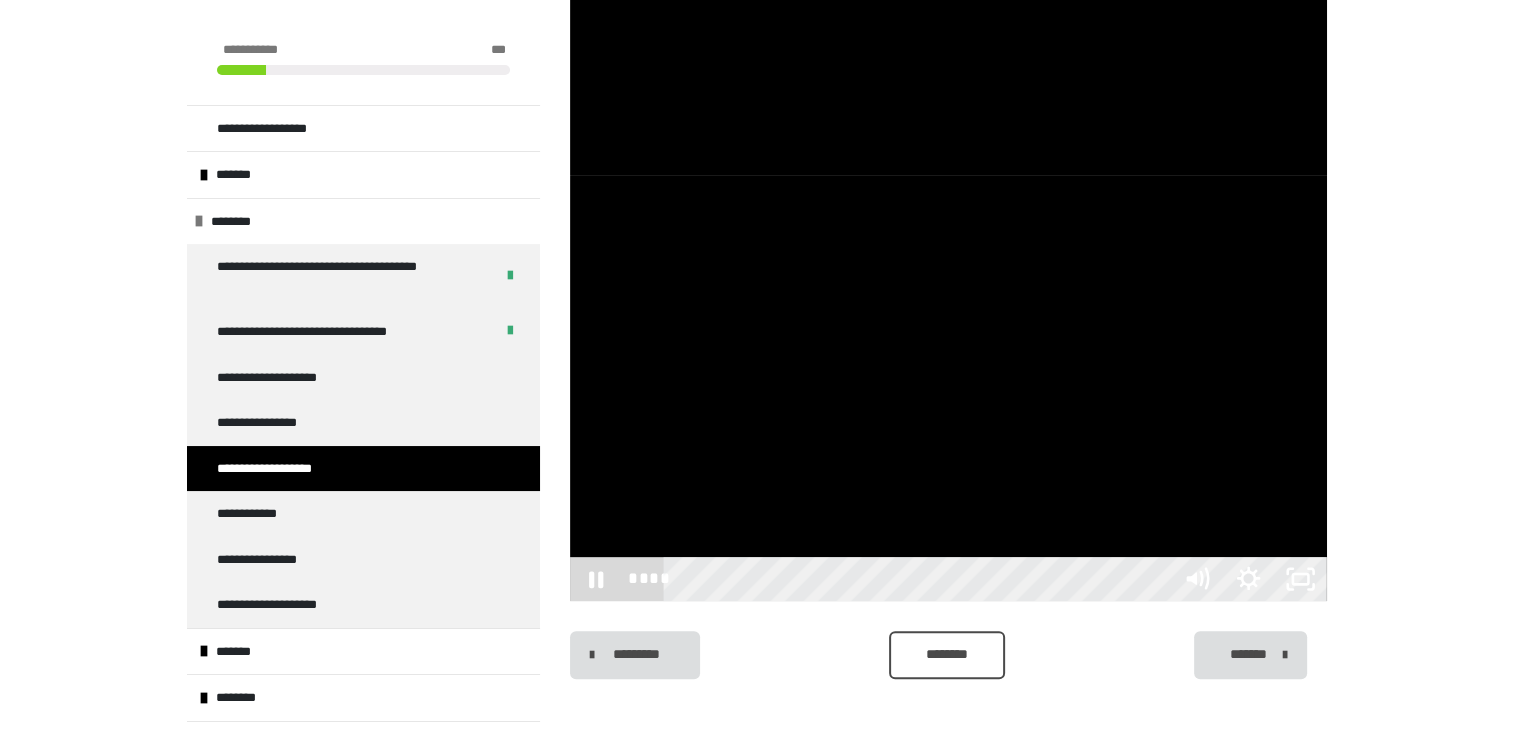 scroll, scrollTop: 460, scrollLeft: 0, axis: vertical 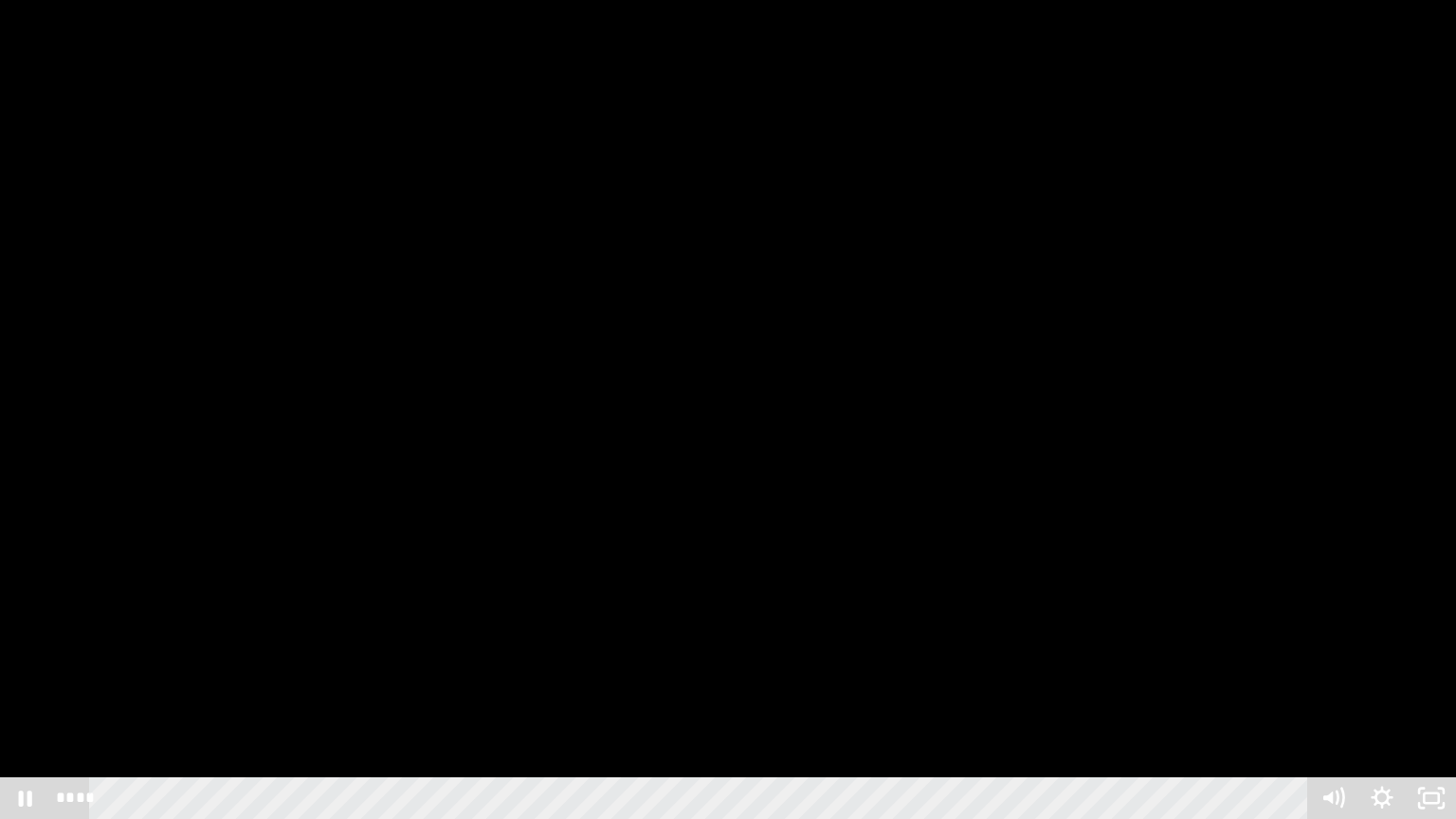 click at bounding box center [728, 410] 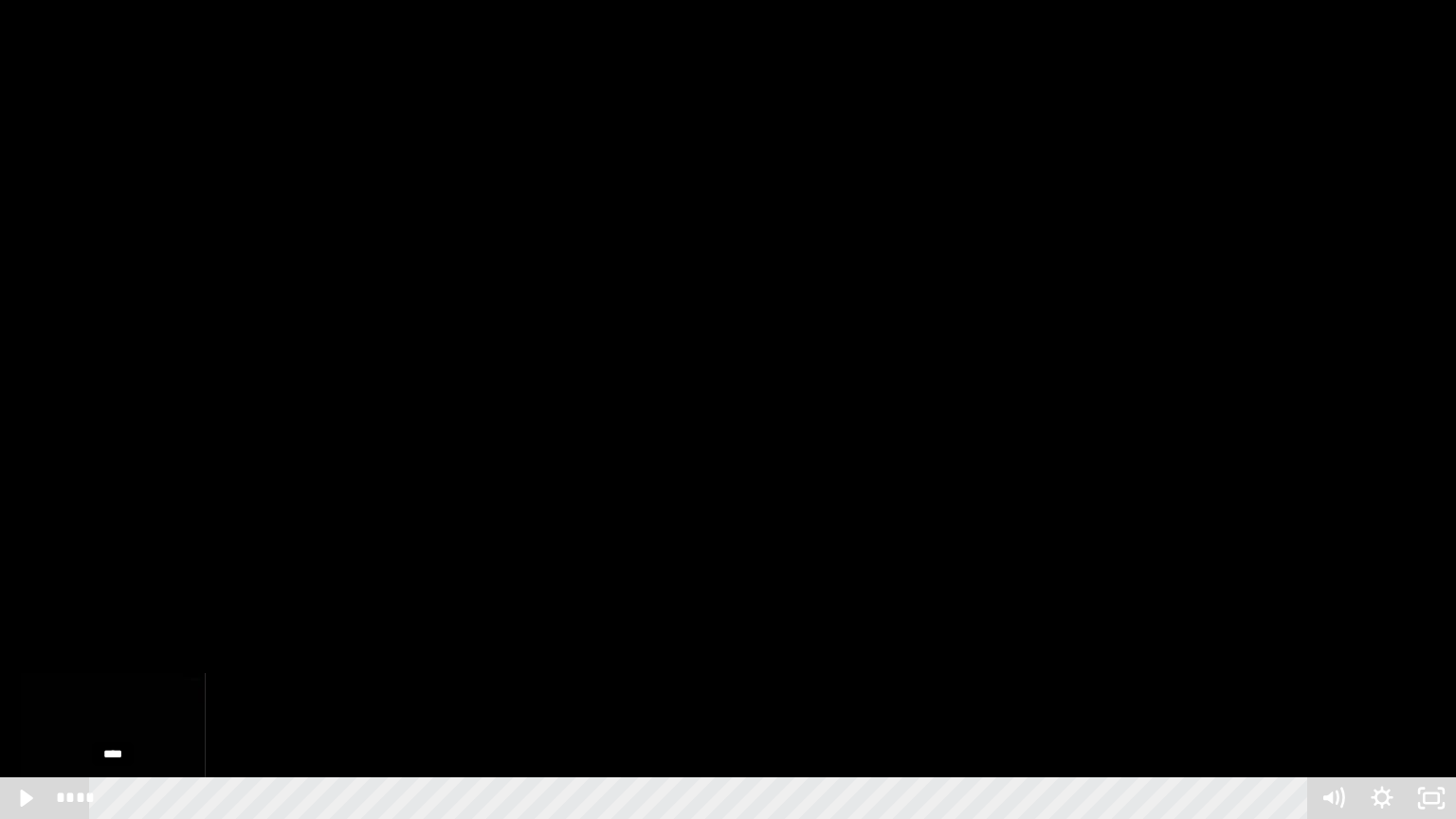 click on "****" at bounding box center [701, 798] 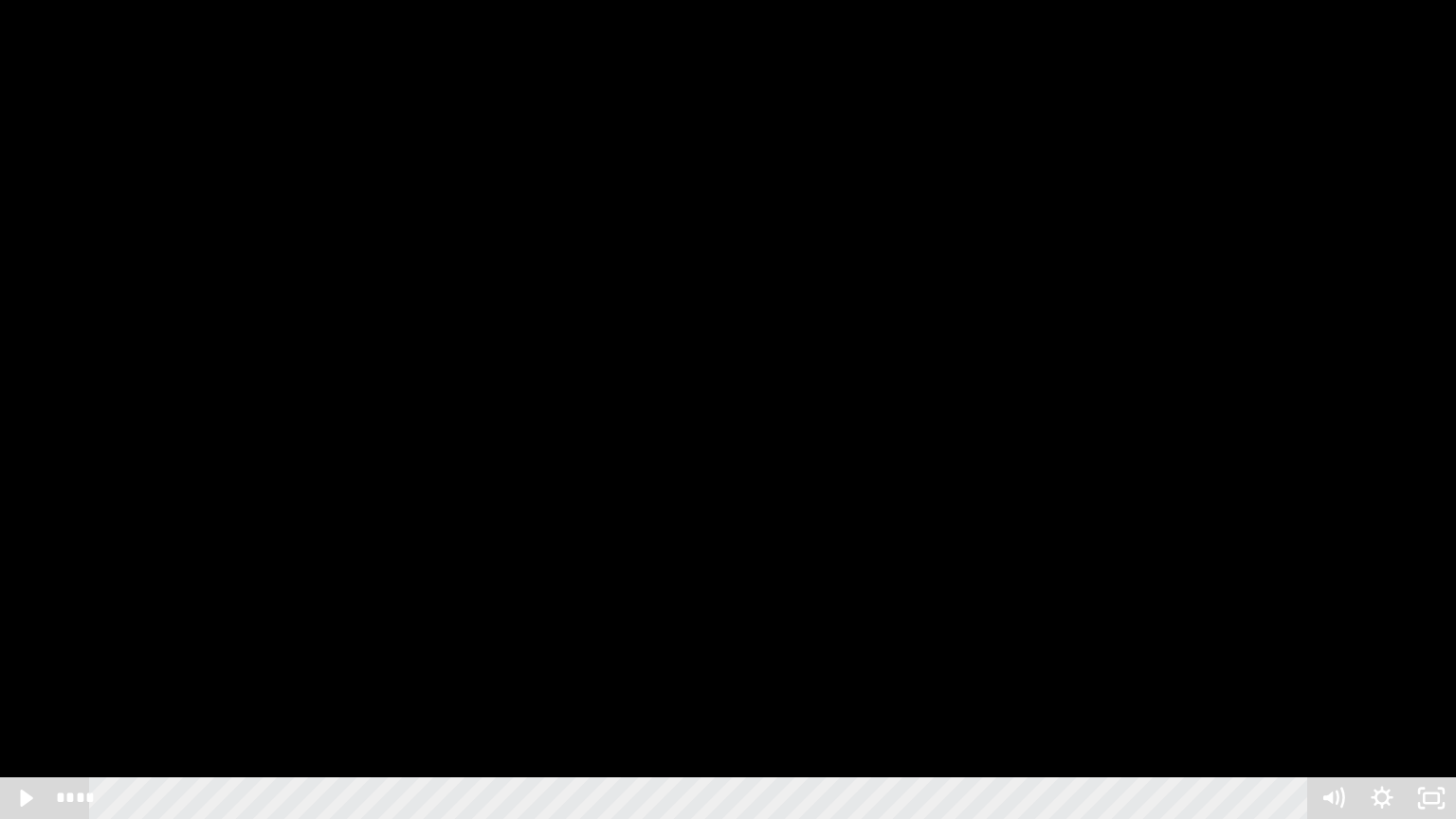 click at bounding box center (728, 410) 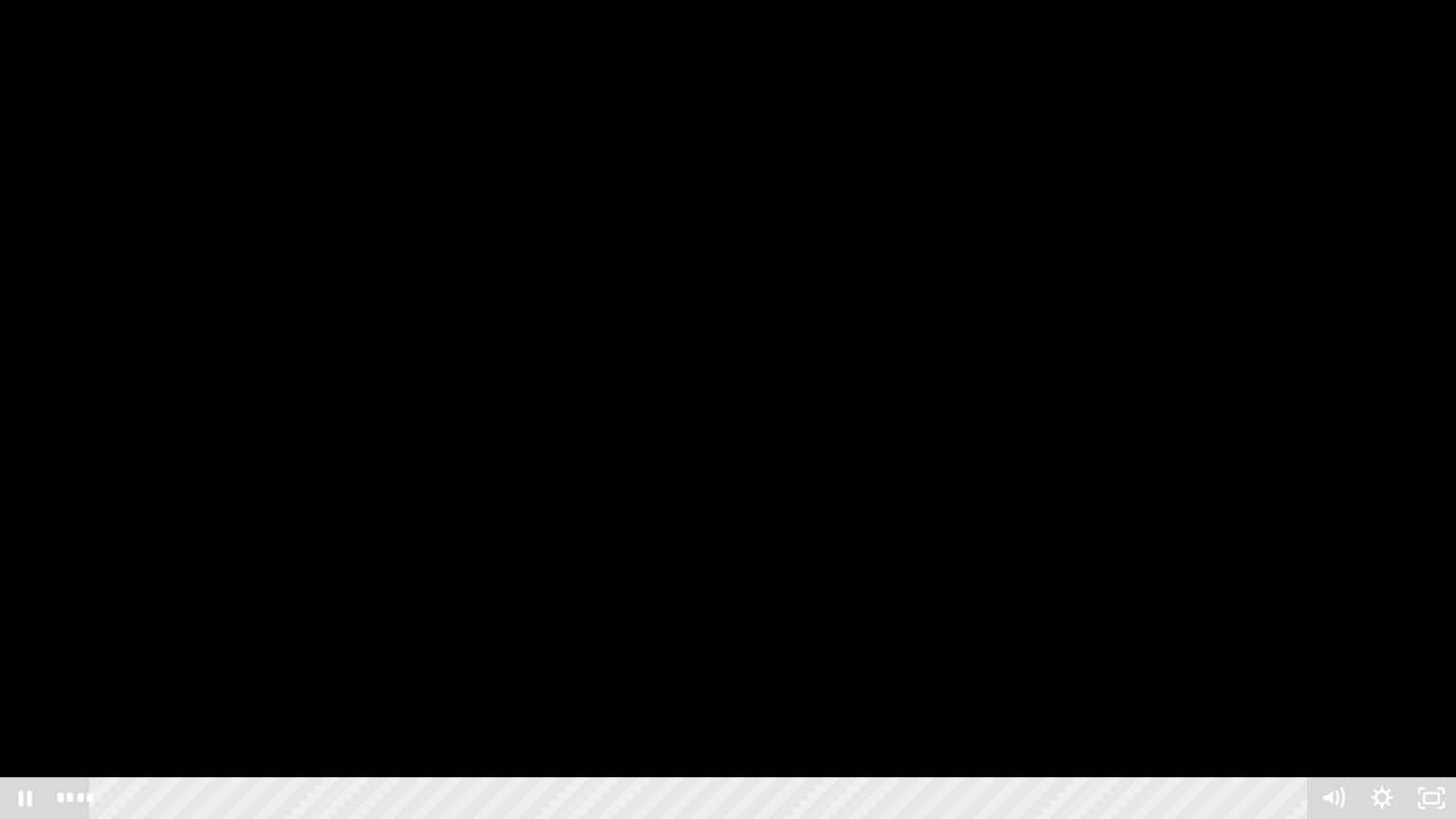 click at bounding box center (728, 410) 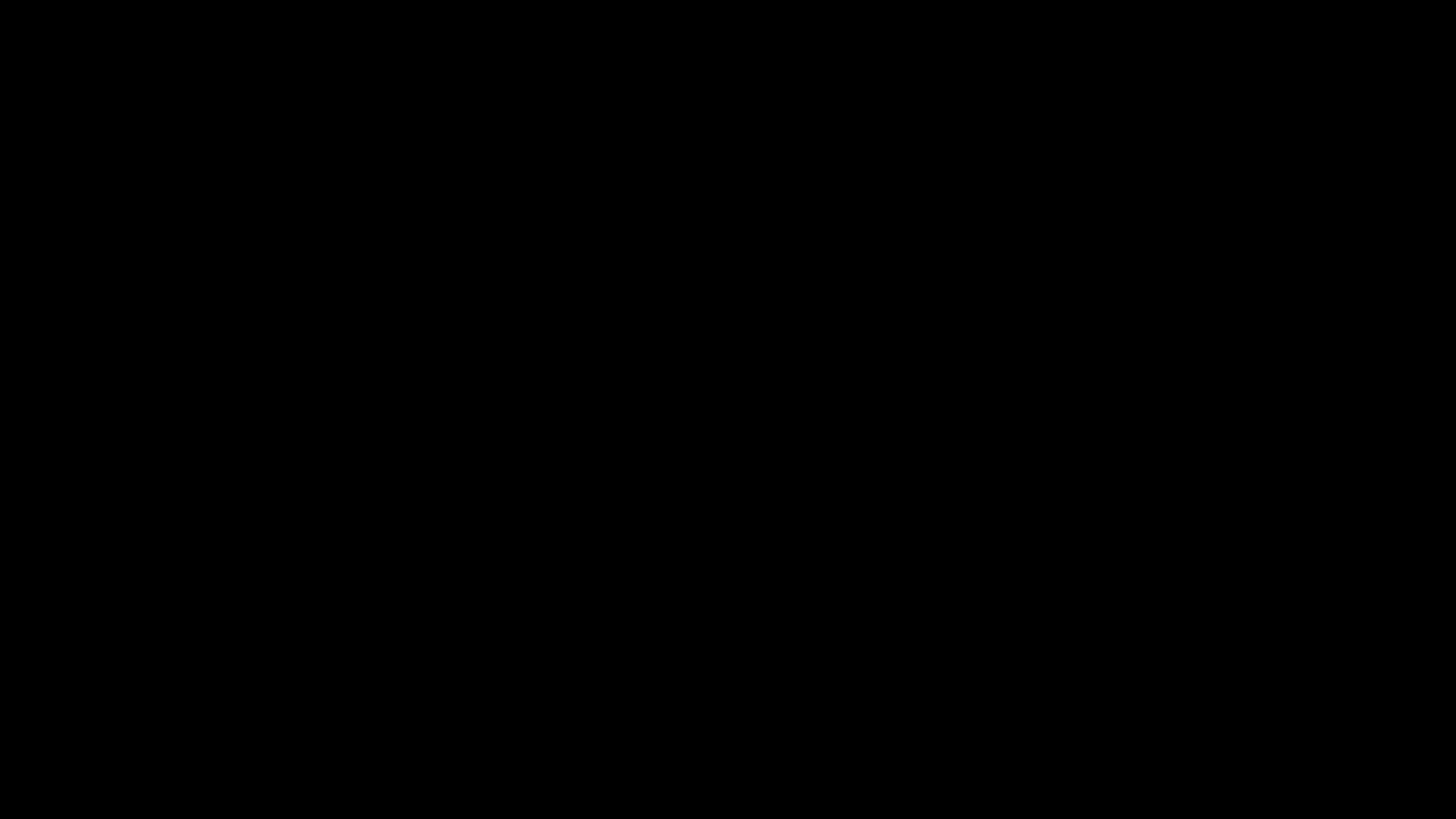 click at bounding box center [728, 410] 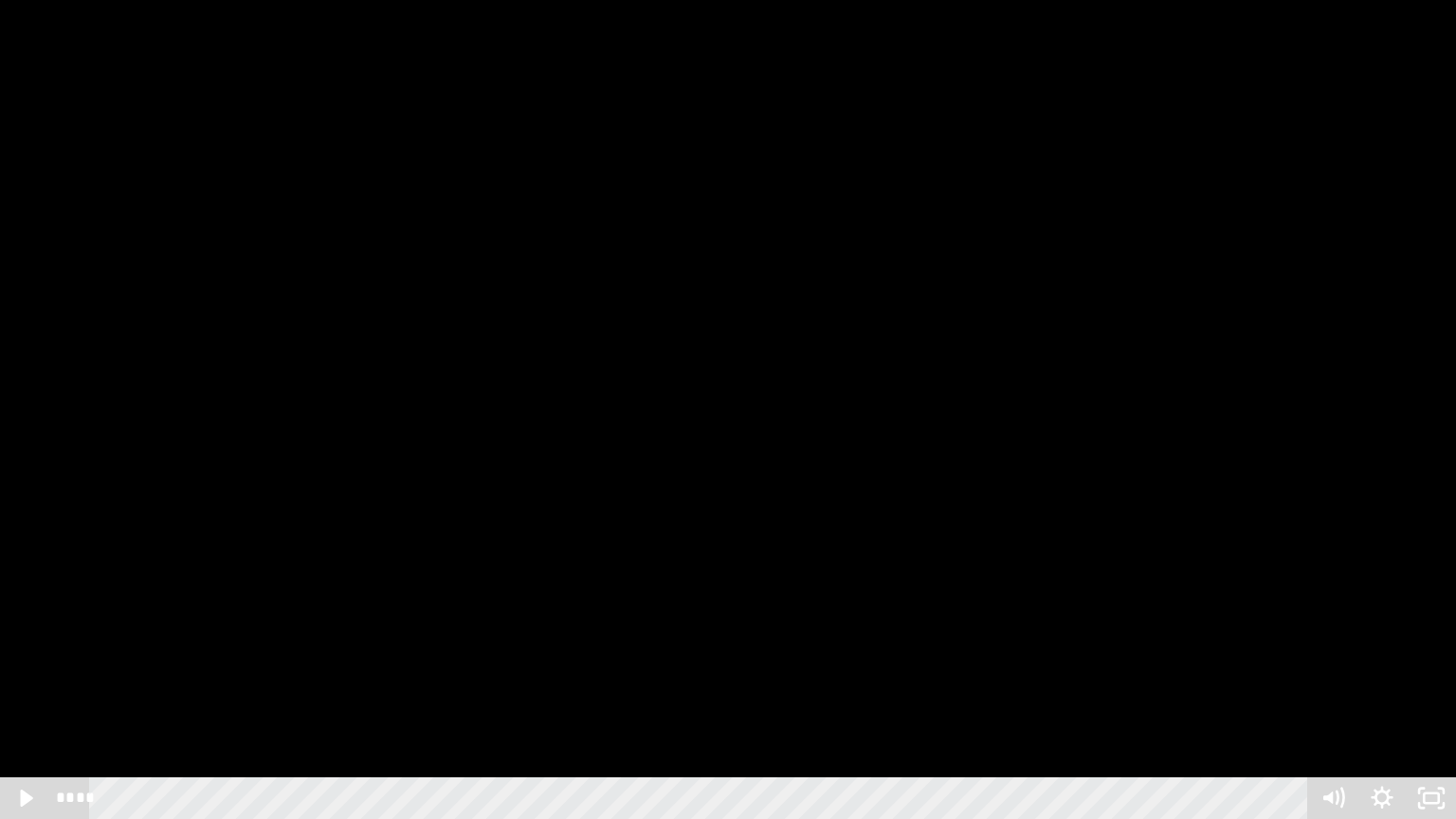 click at bounding box center [728, 410] 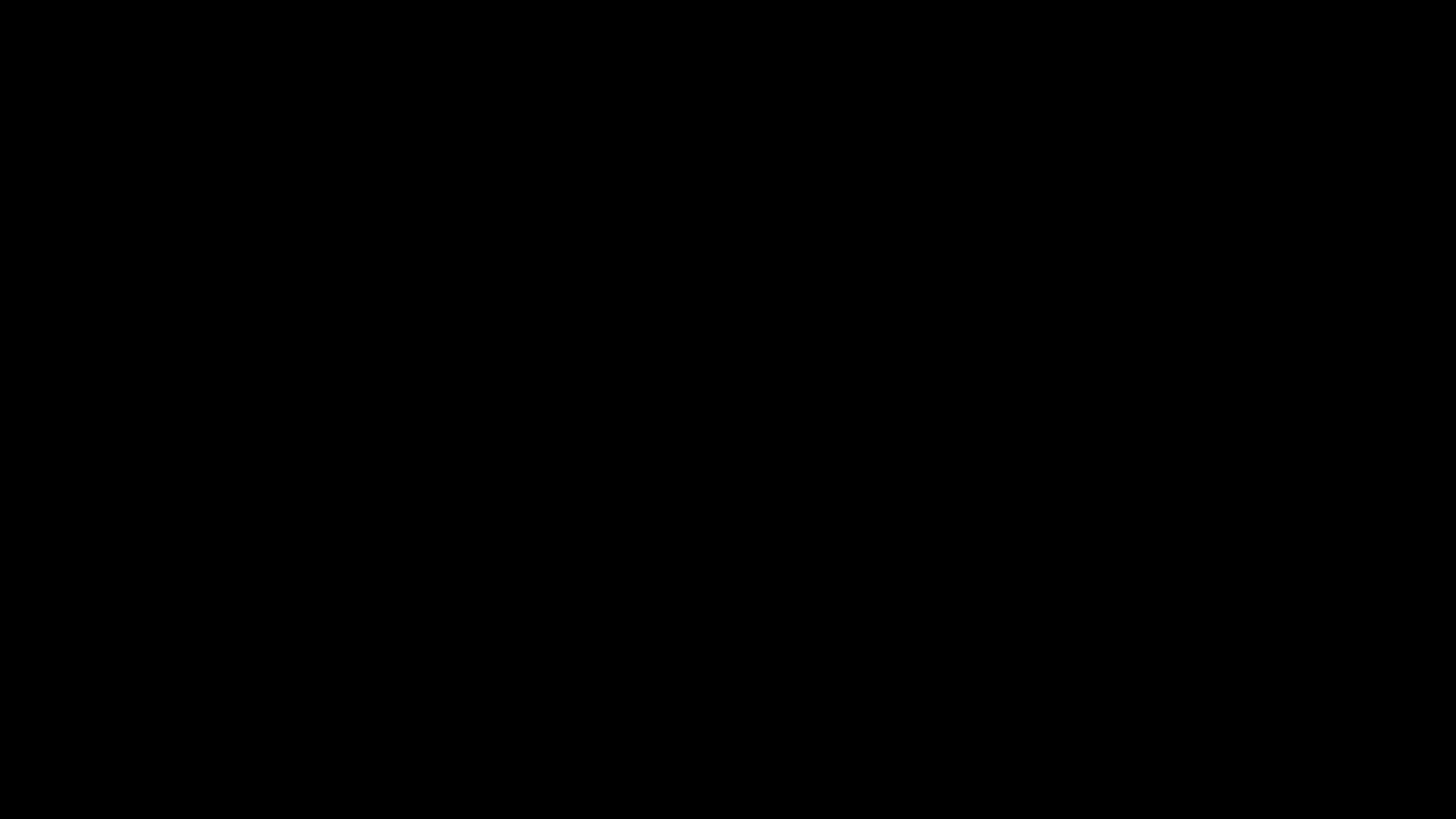 click at bounding box center [728, 410] 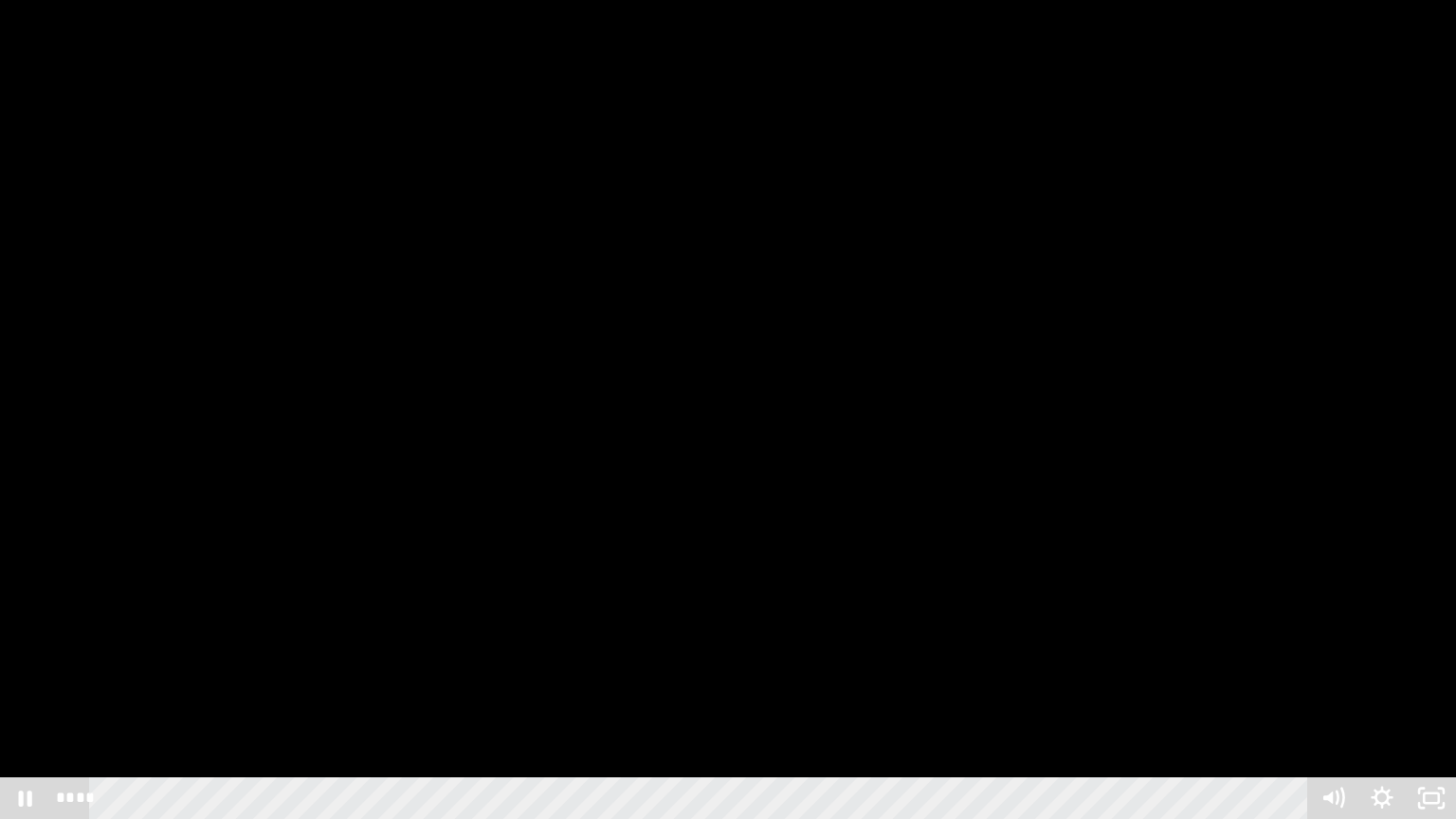 click at bounding box center (728, 410) 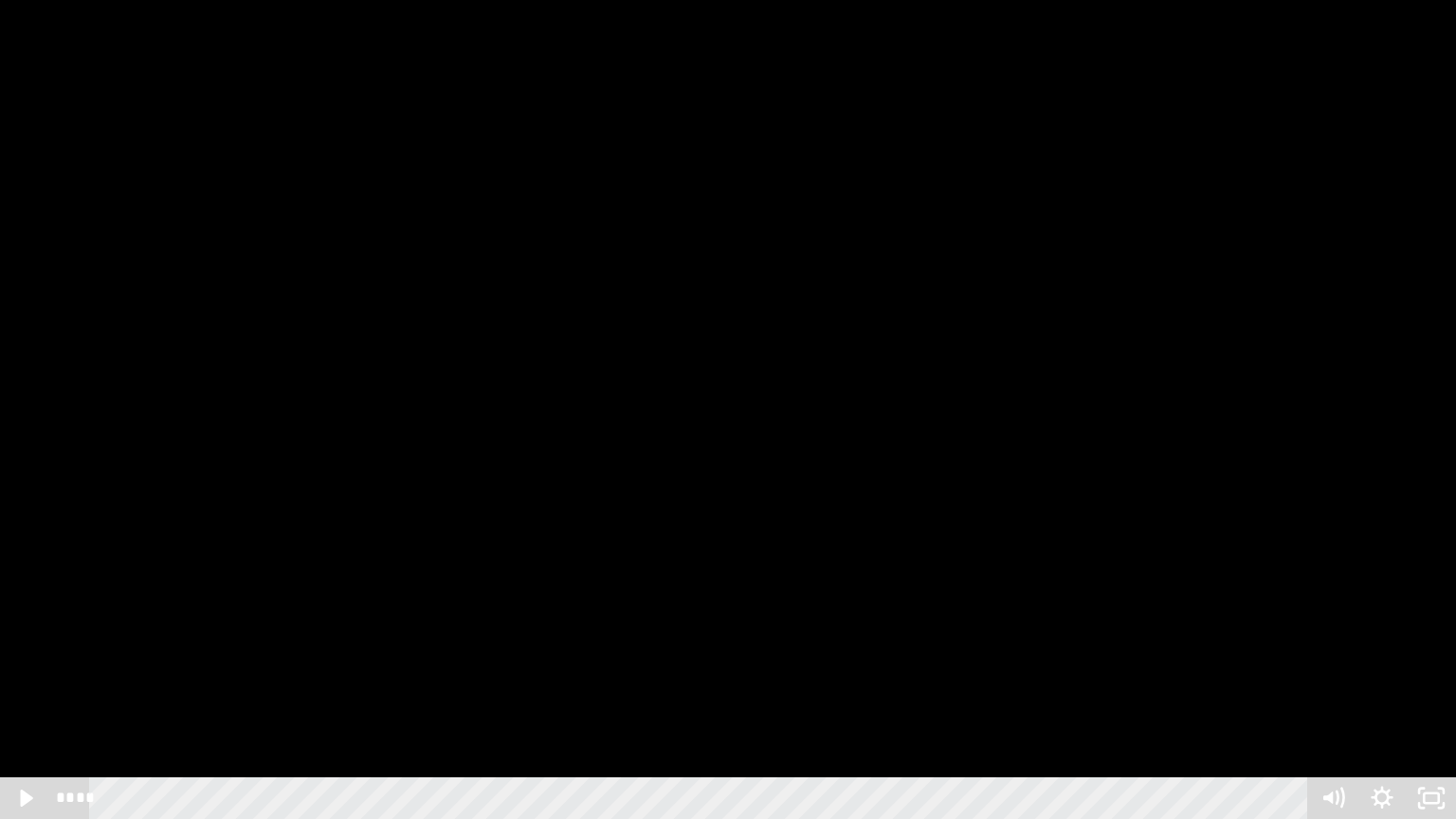 click at bounding box center (728, 410) 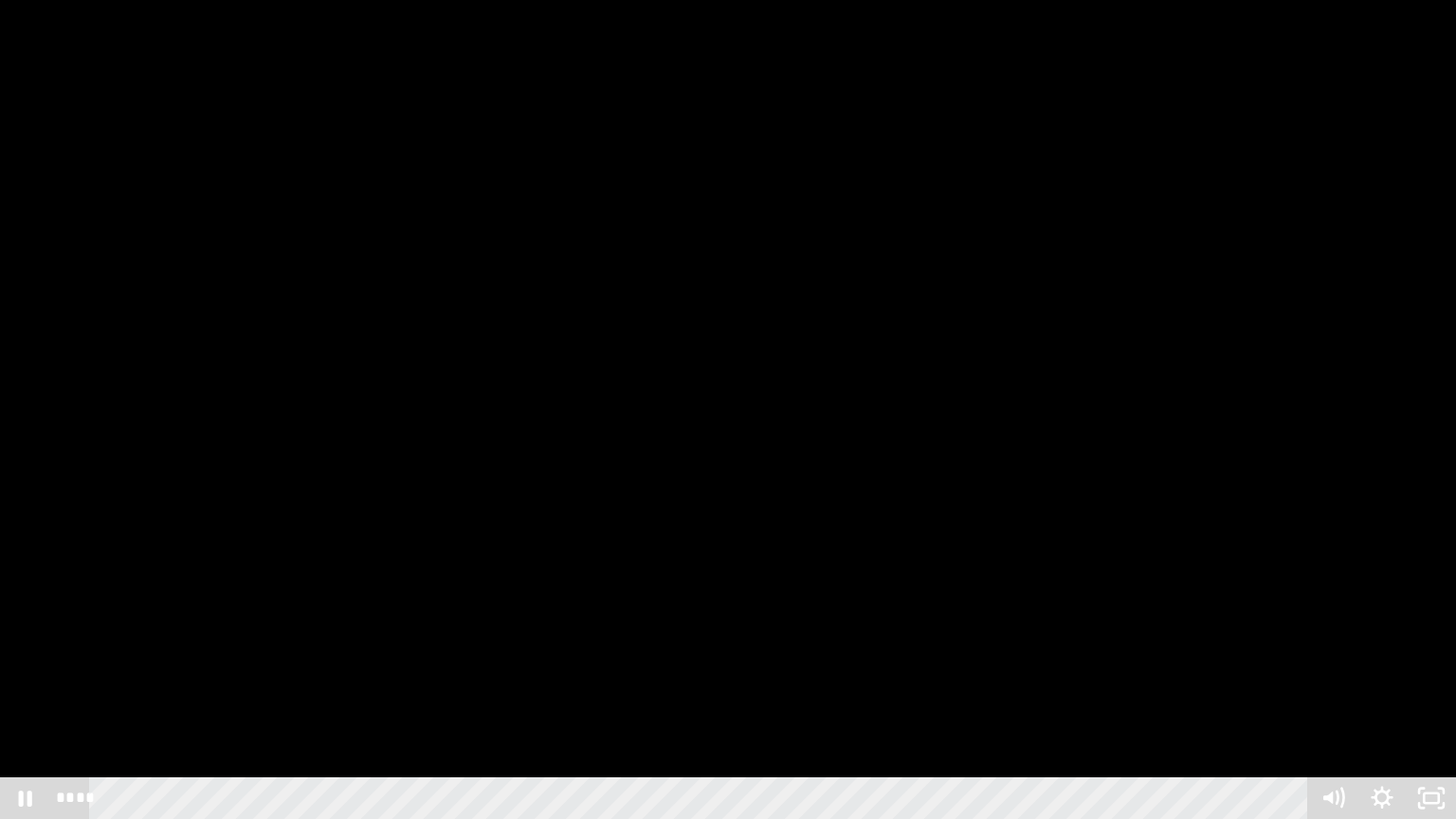 click at bounding box center (728, 410) 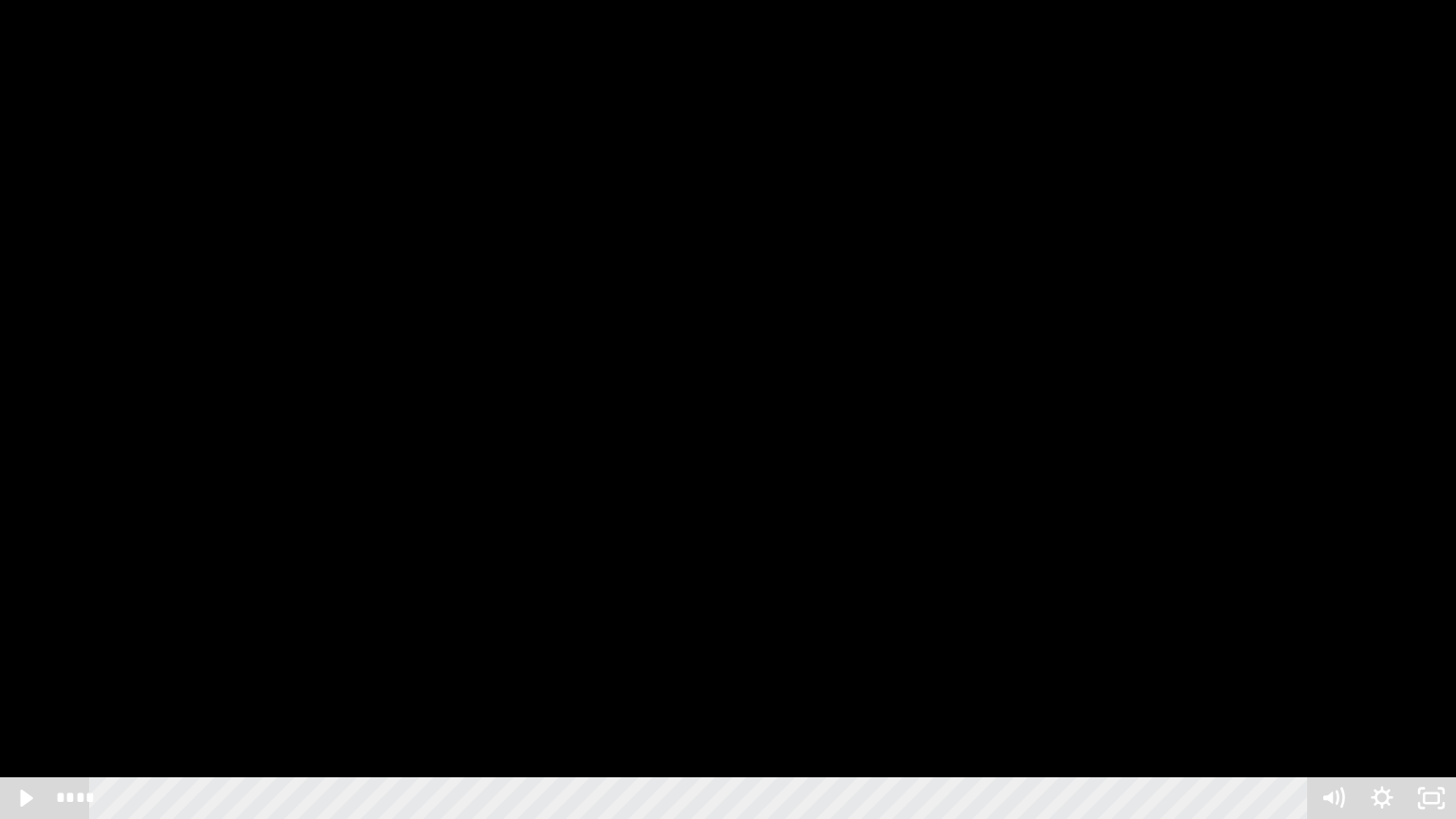 click at bounding box center [728, 410] 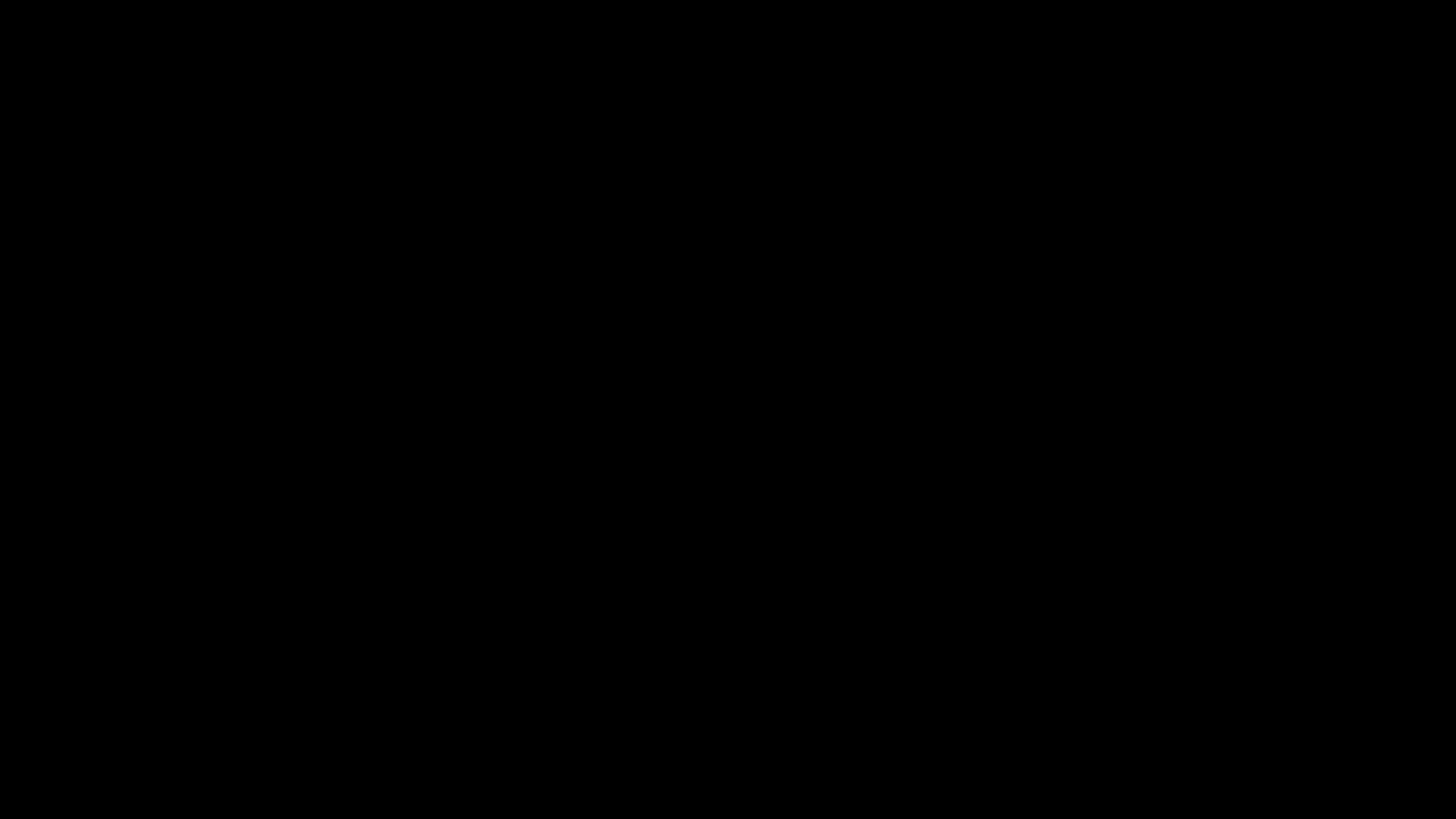 click at bounding box center [728, 410] 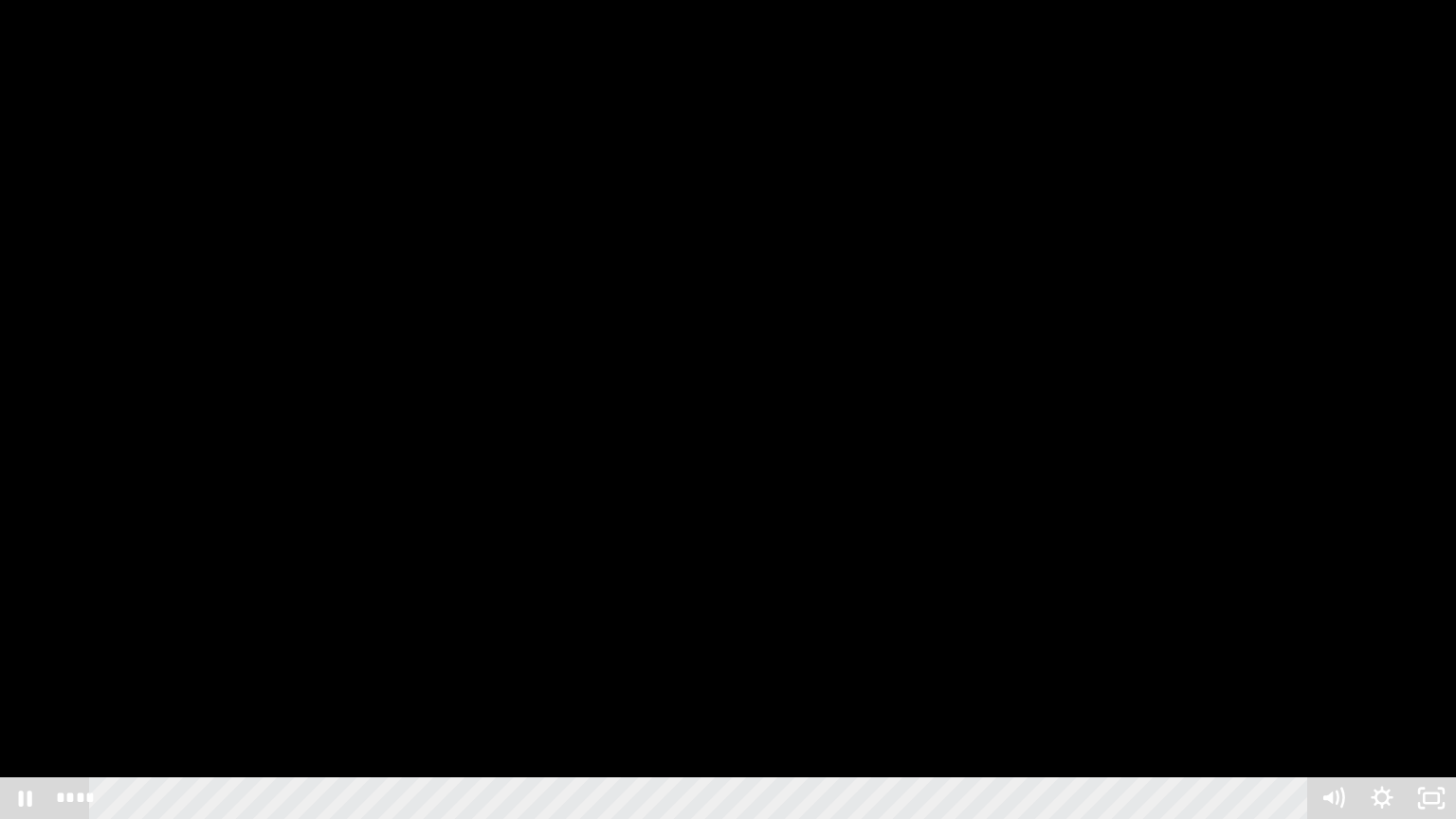 click at bounding box center [728, 410] 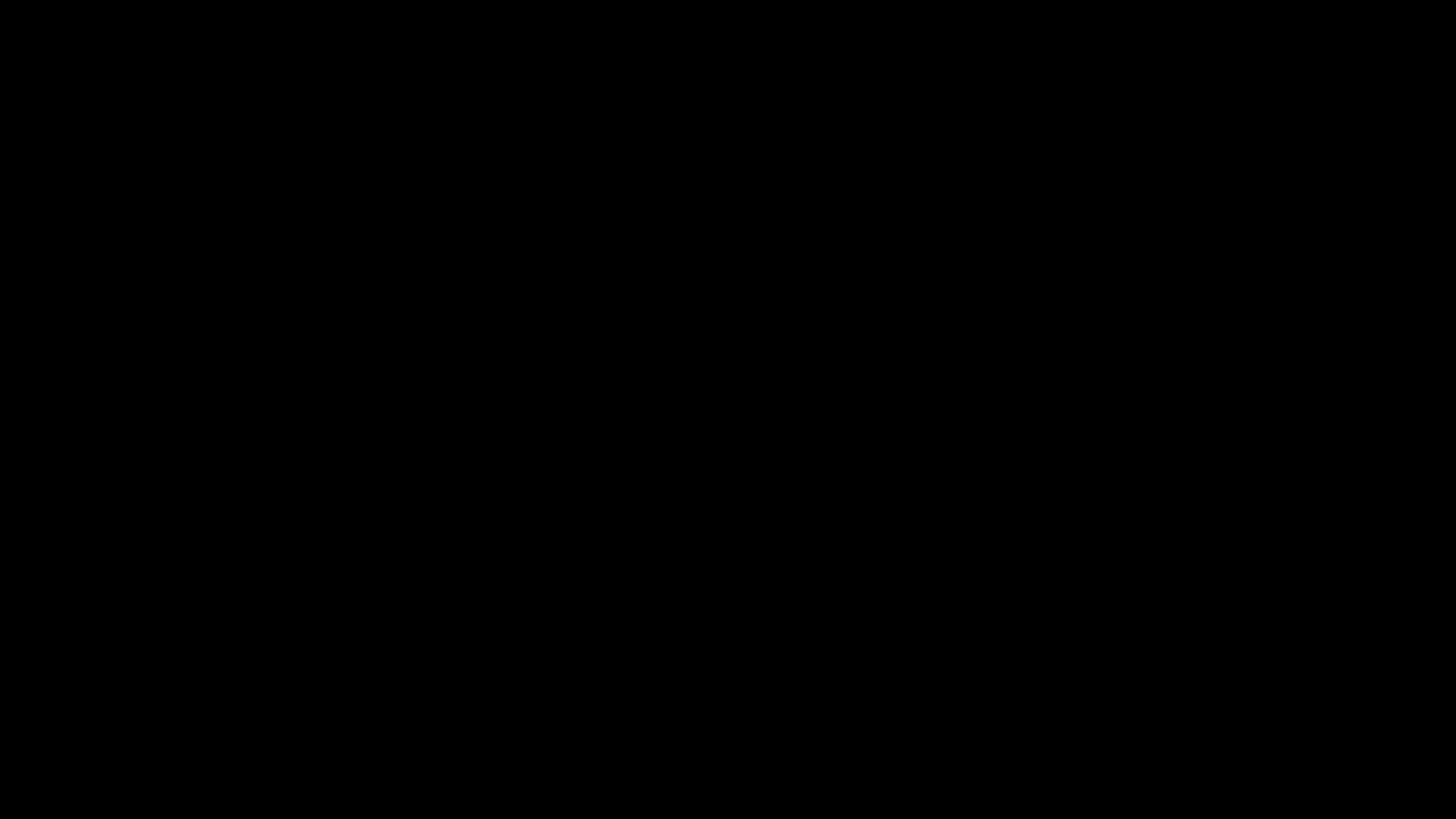click at bounding box center (728, 410) 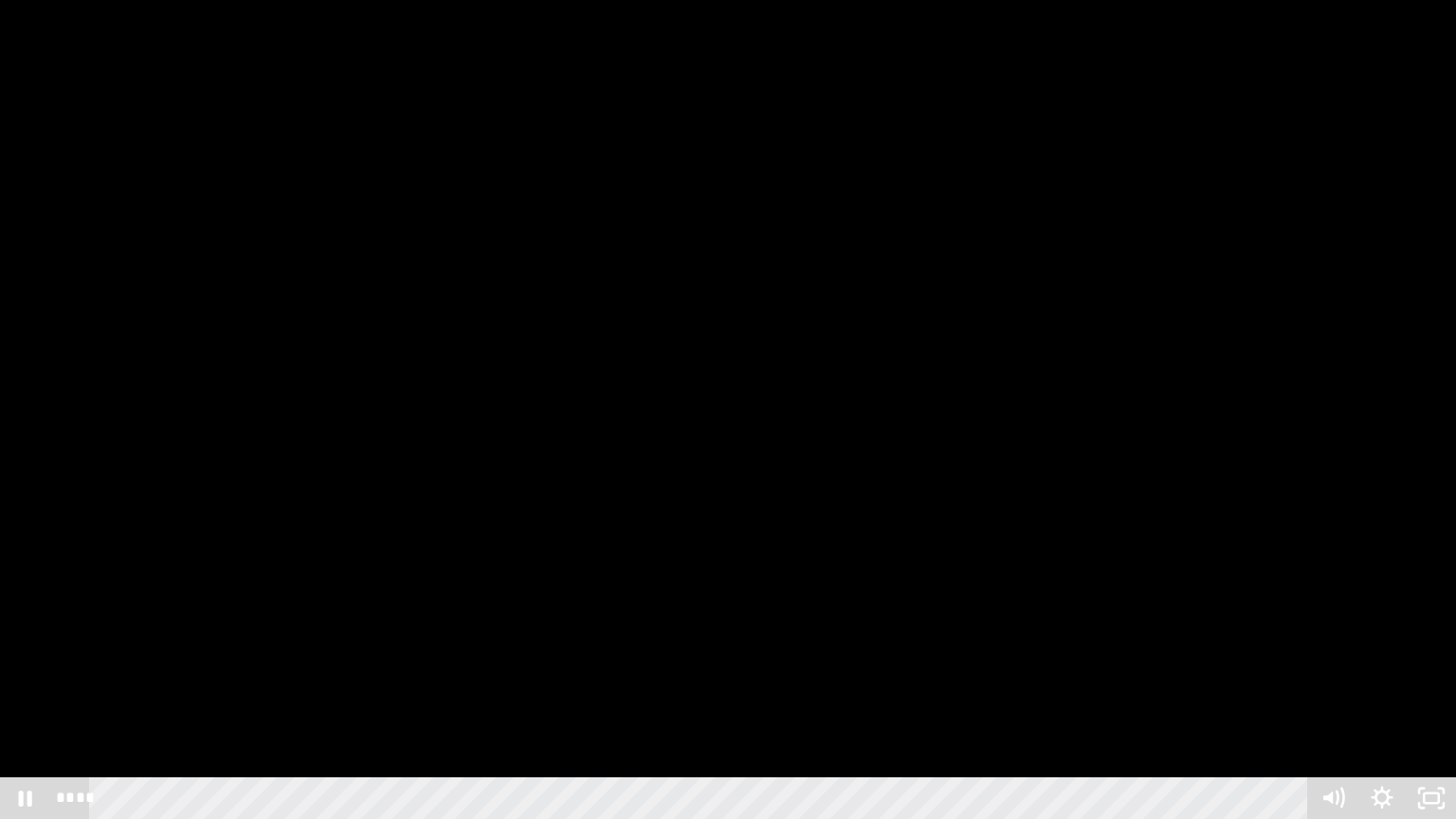 click at bounding box center [728, 410] 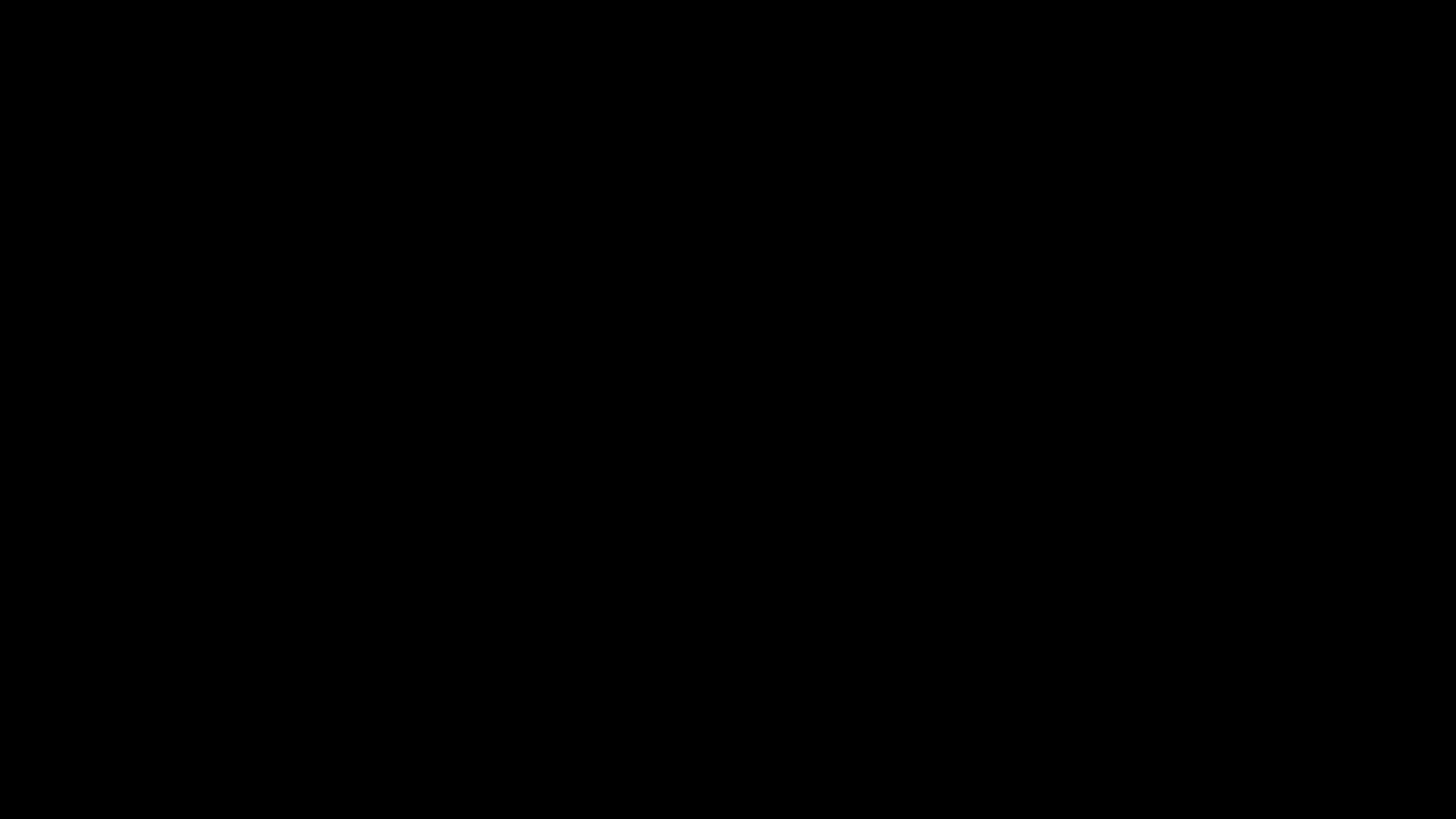 click at bounding box center [728, 410] 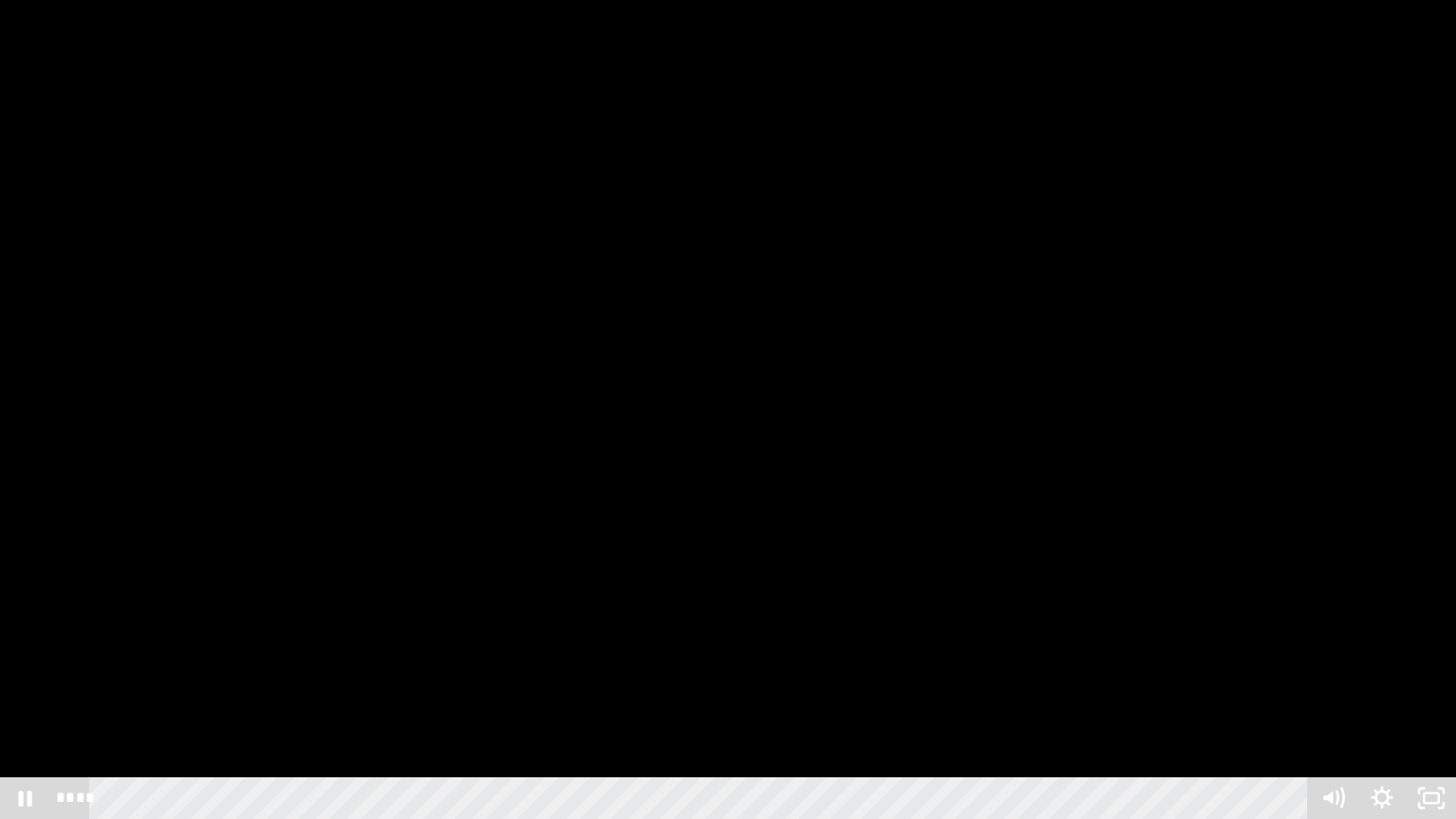 click at bounding box center [728, 410] 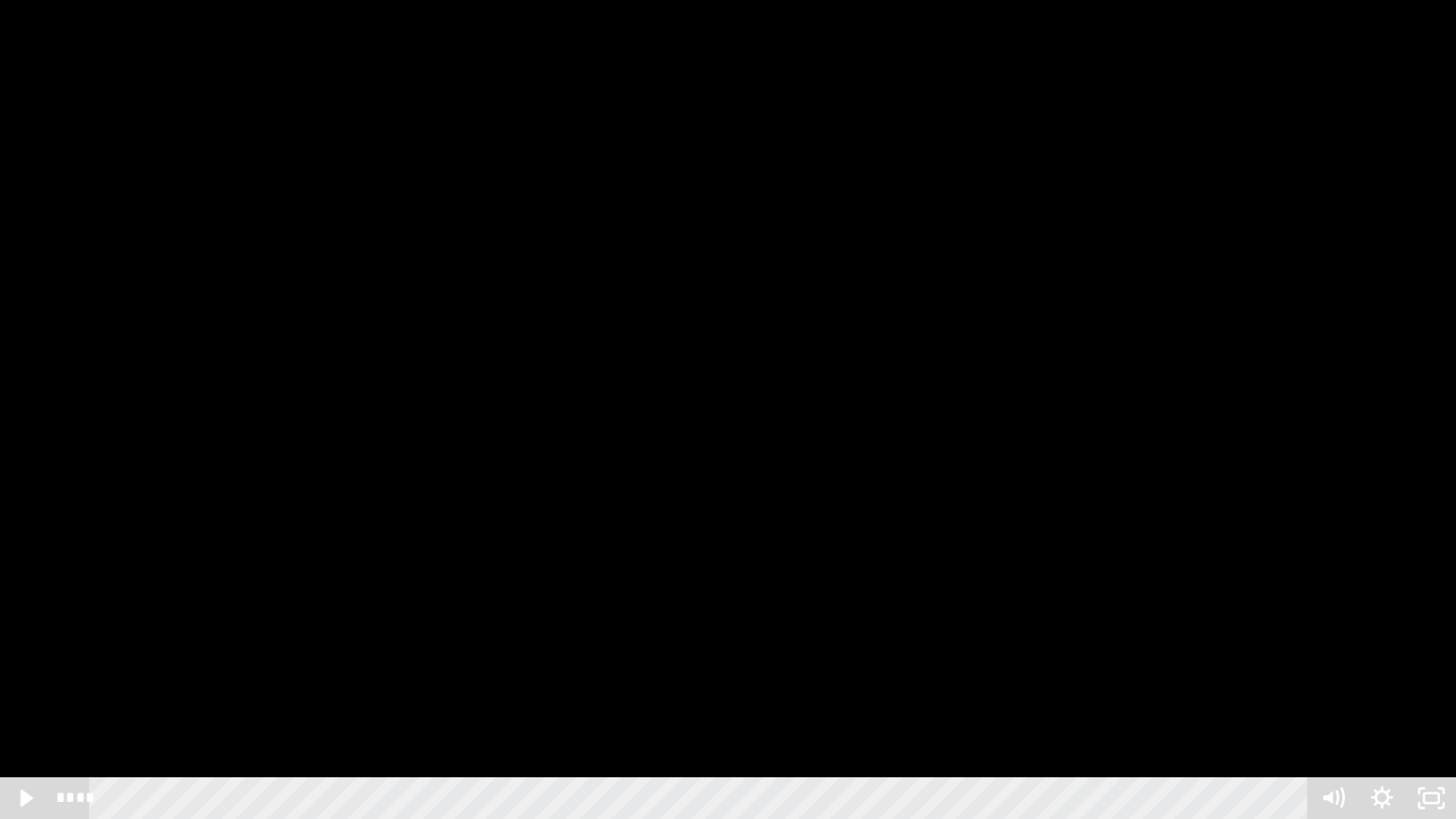 click at bounding box center [728, 410] 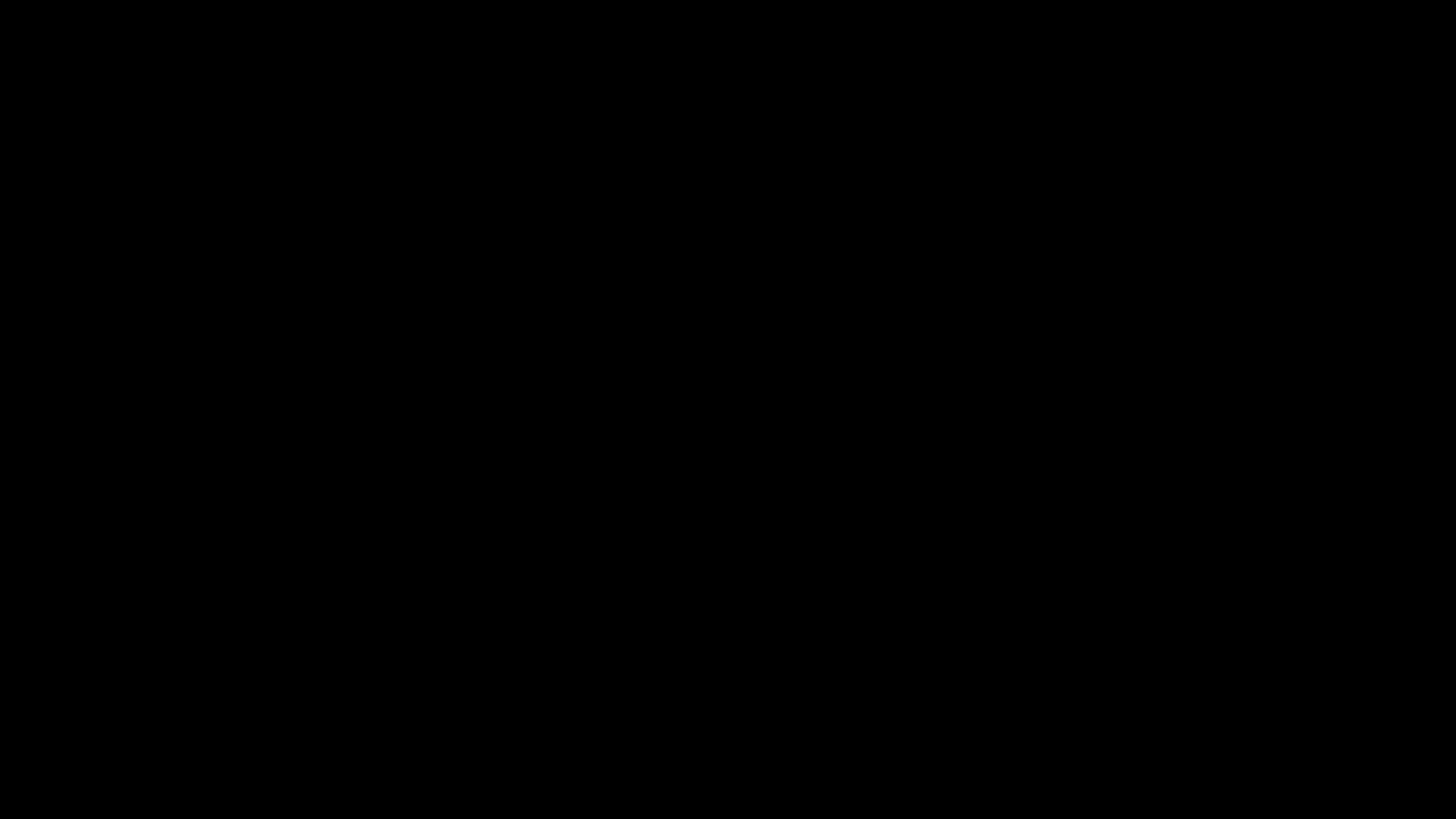 click at bounding box center (728, 410) 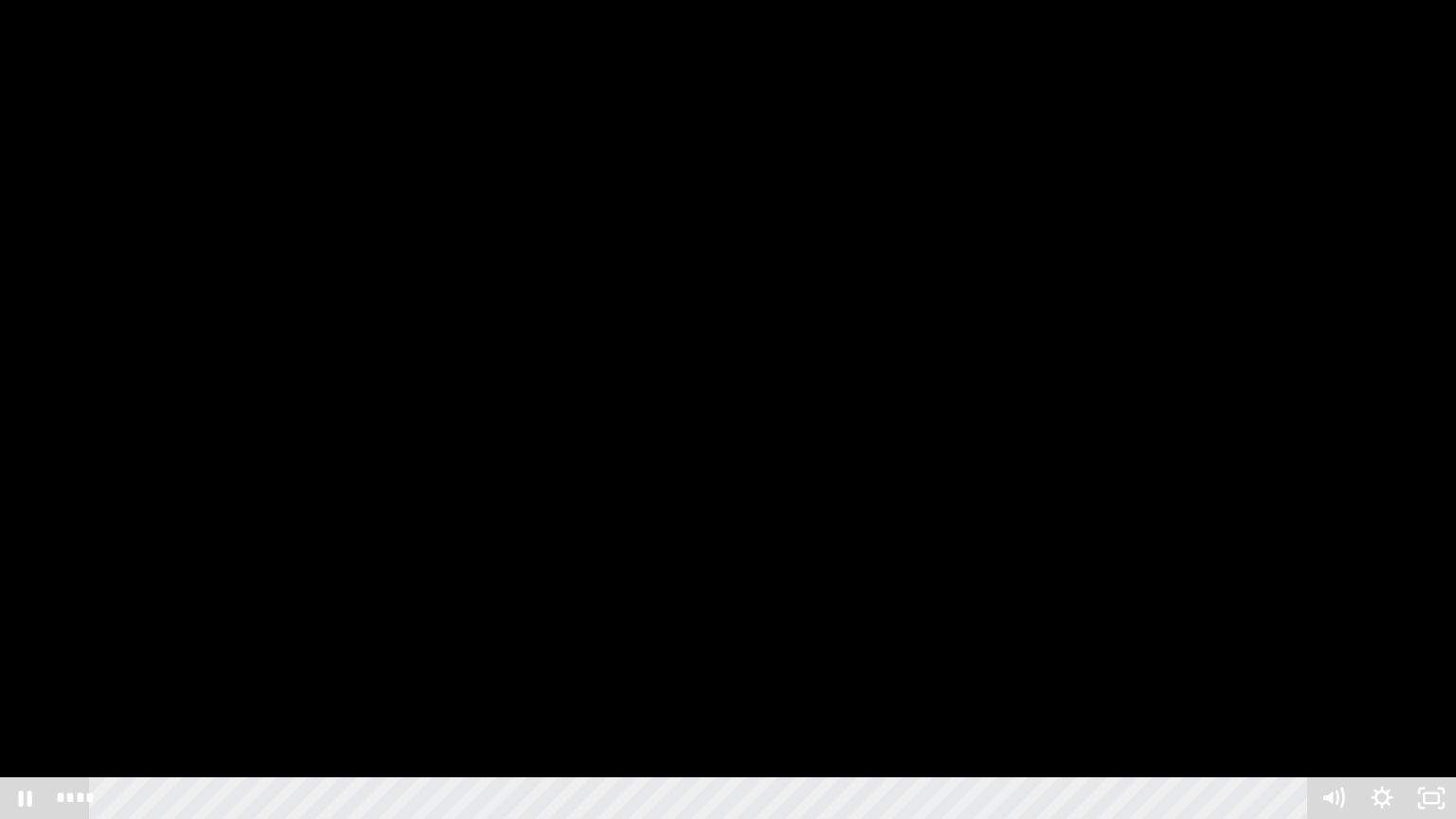 click at bounding box center (728, 410) 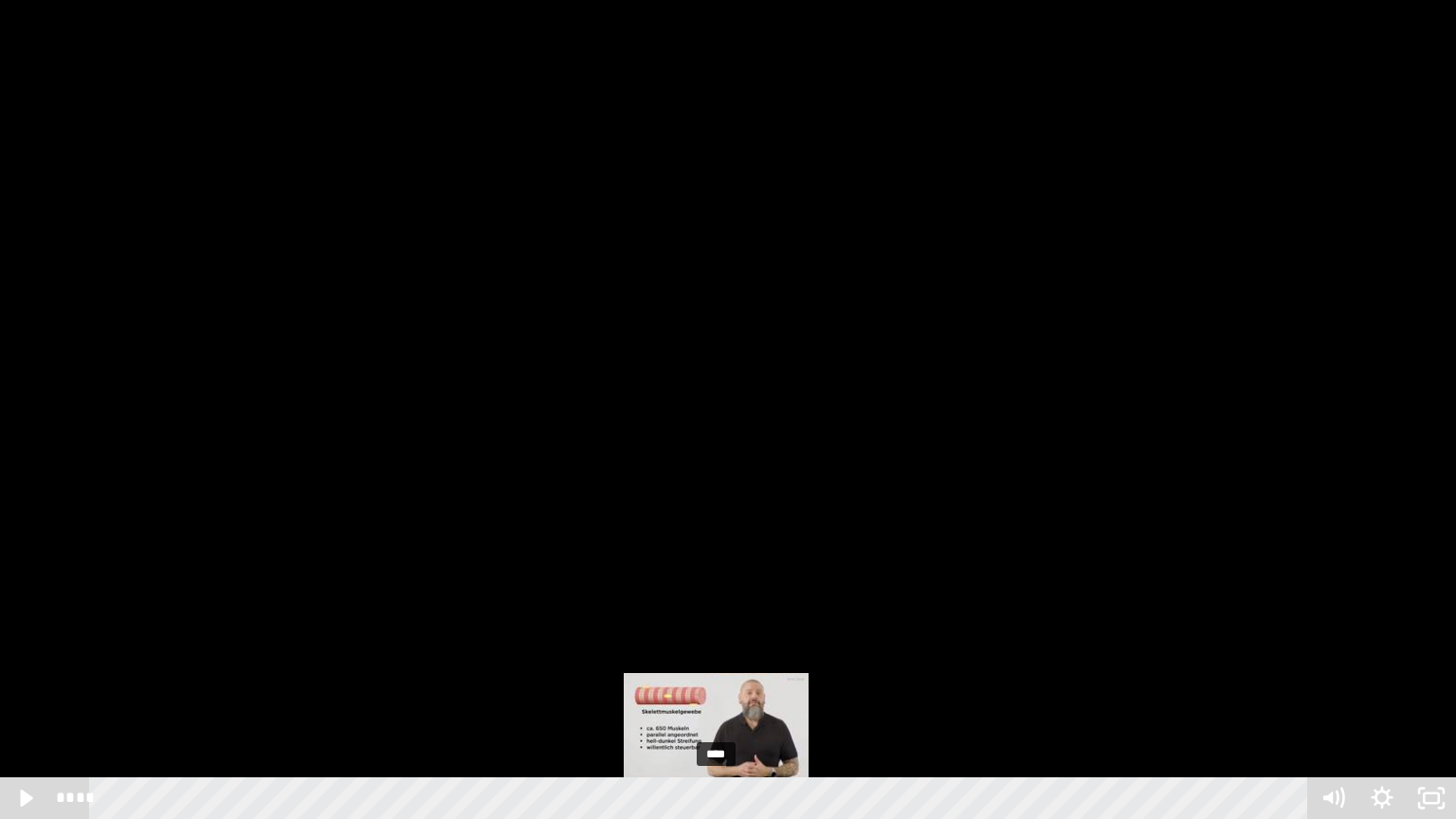 click on "****" at bounding box center (701, 798) 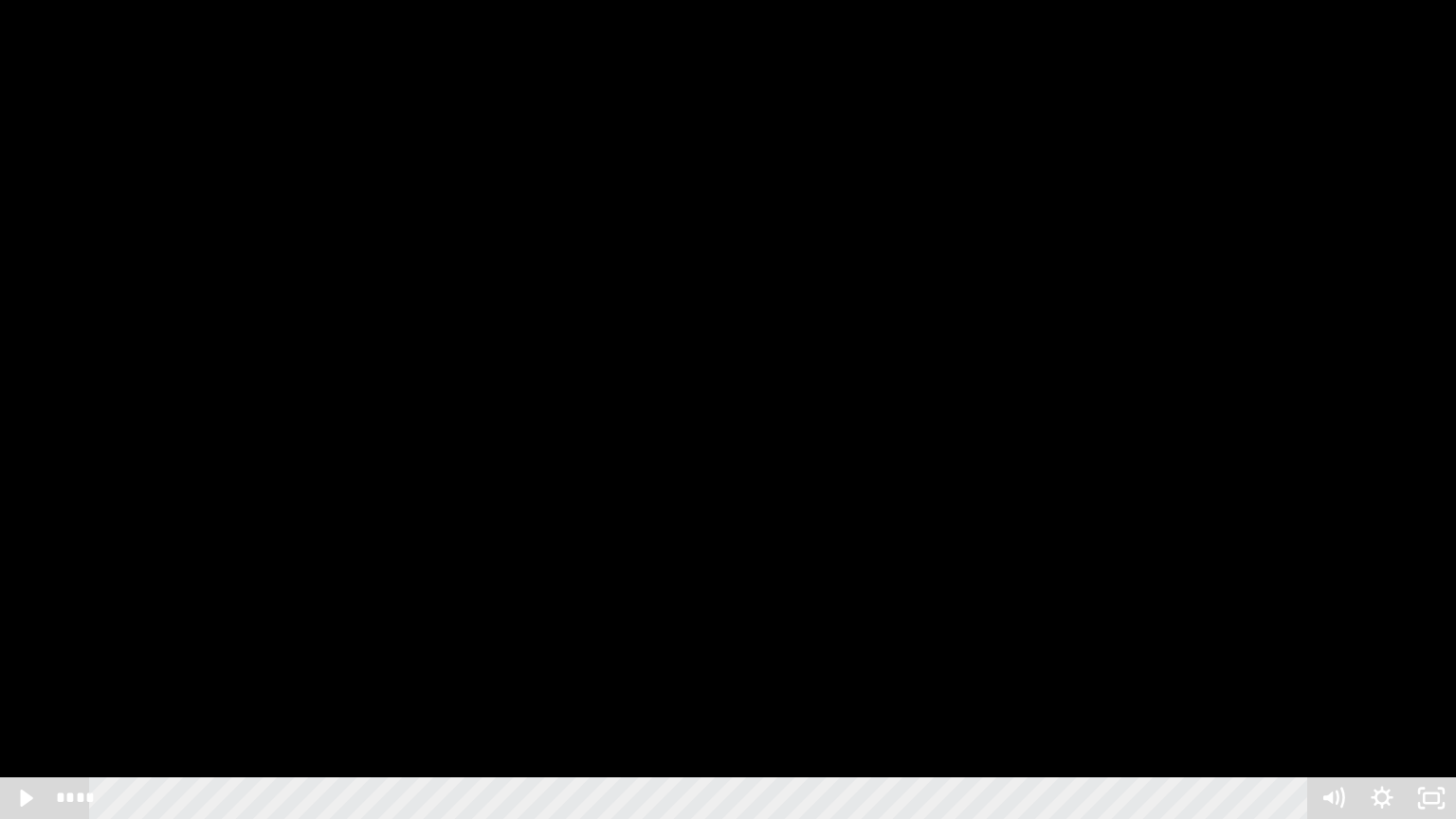 click at bounding box center (728, 410) 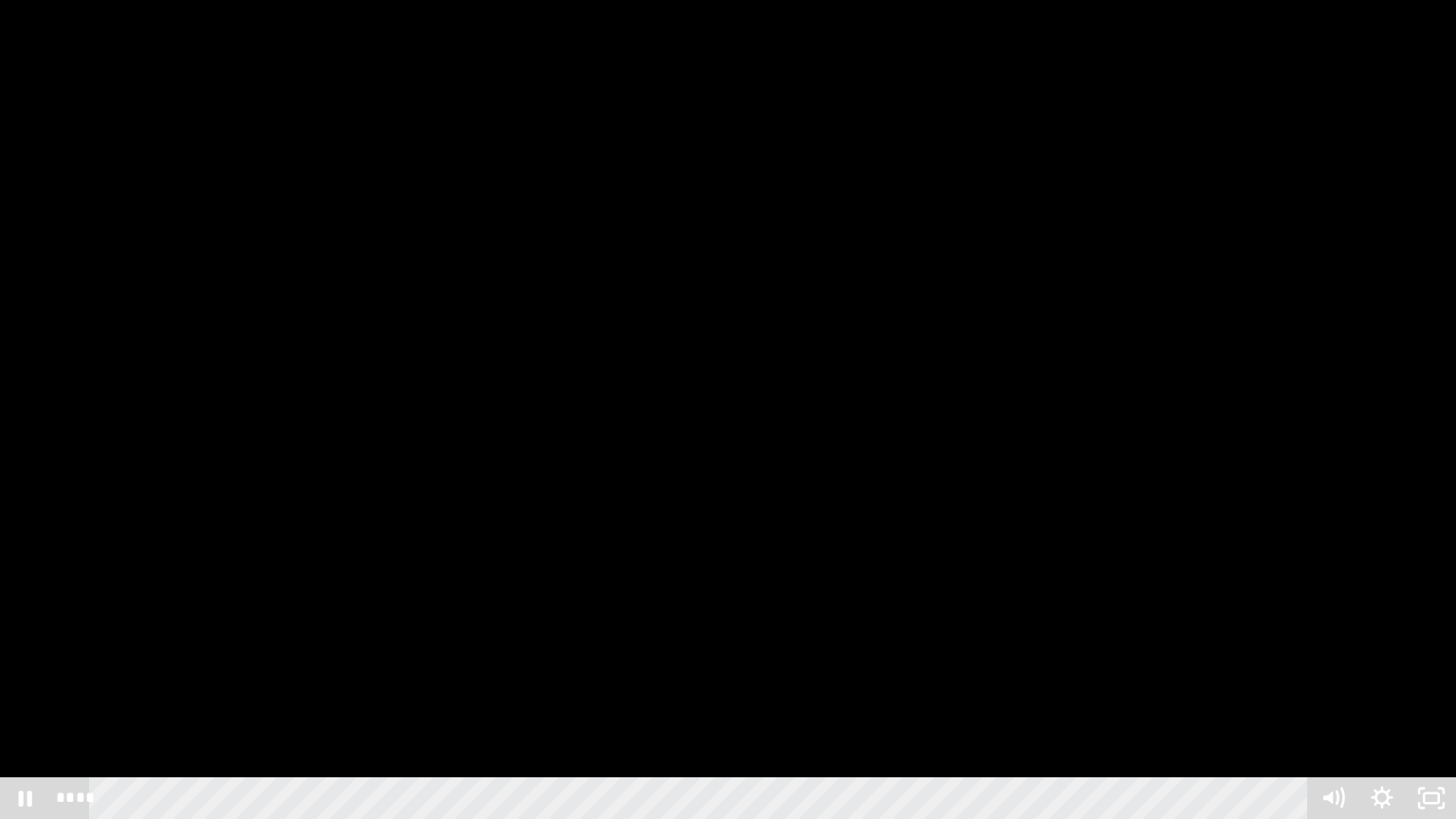 click at bounding box center [728, 410] 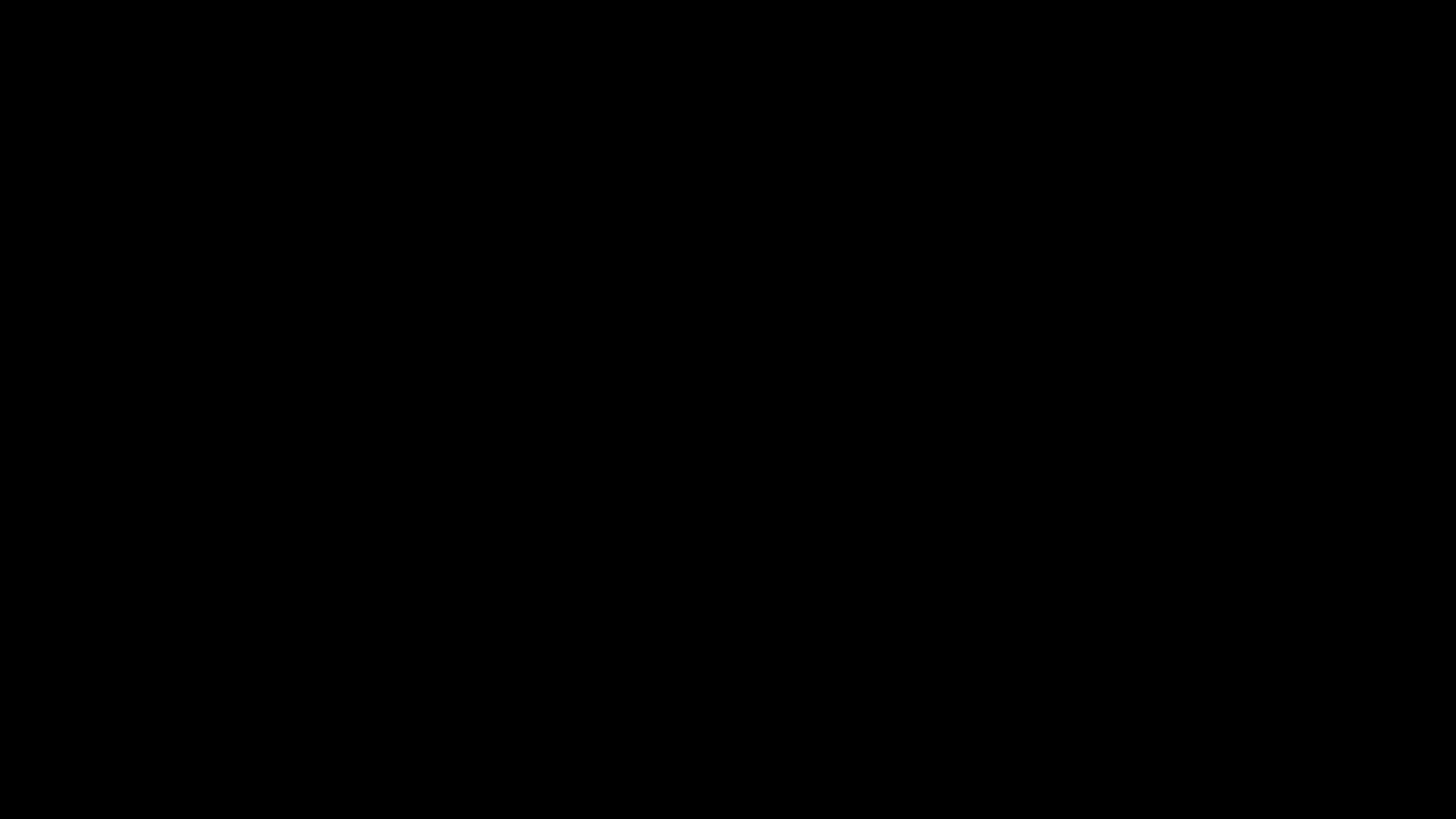 click at bounding box center [728, 410] 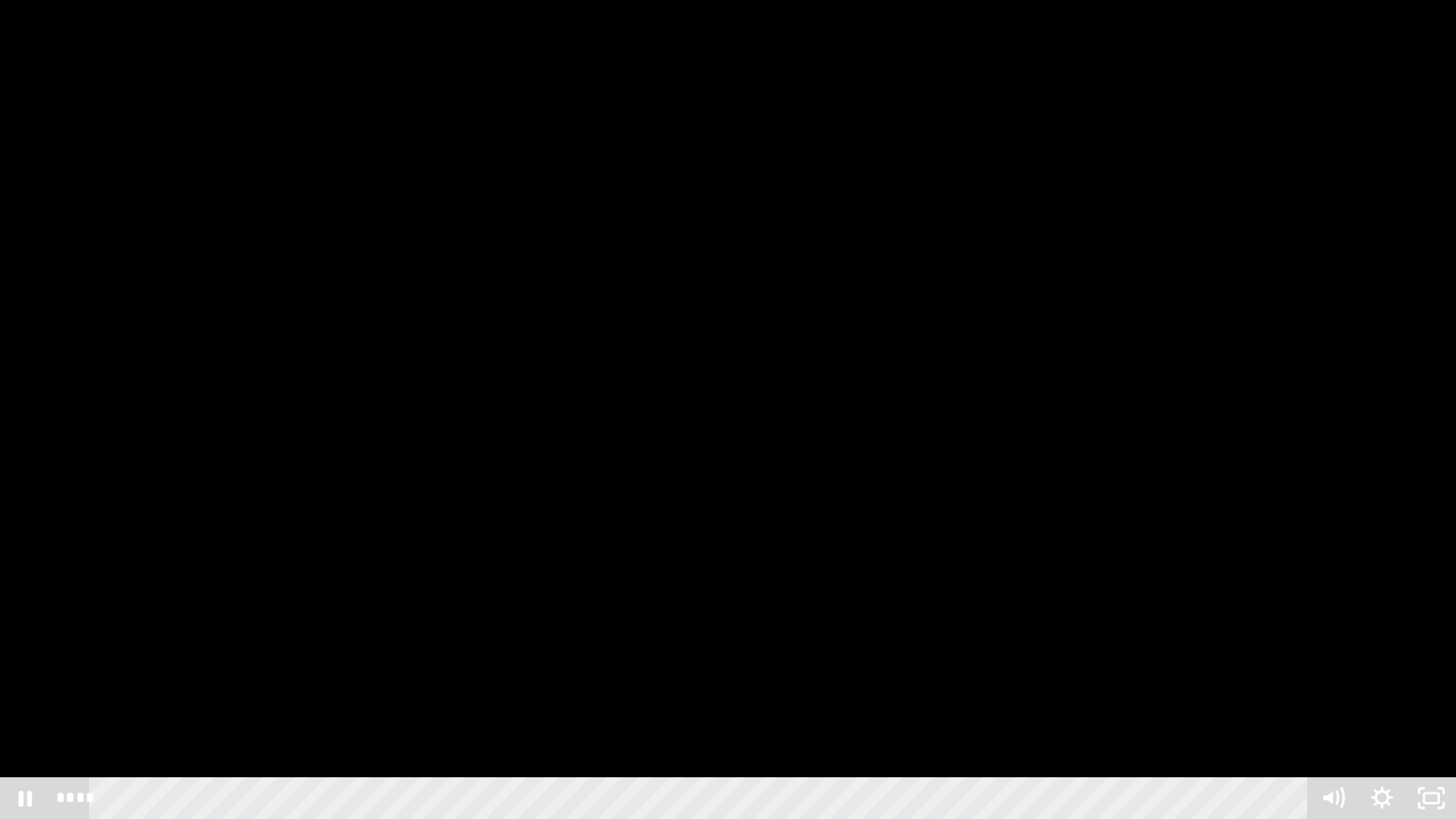 click at bounding box center [728, 410] 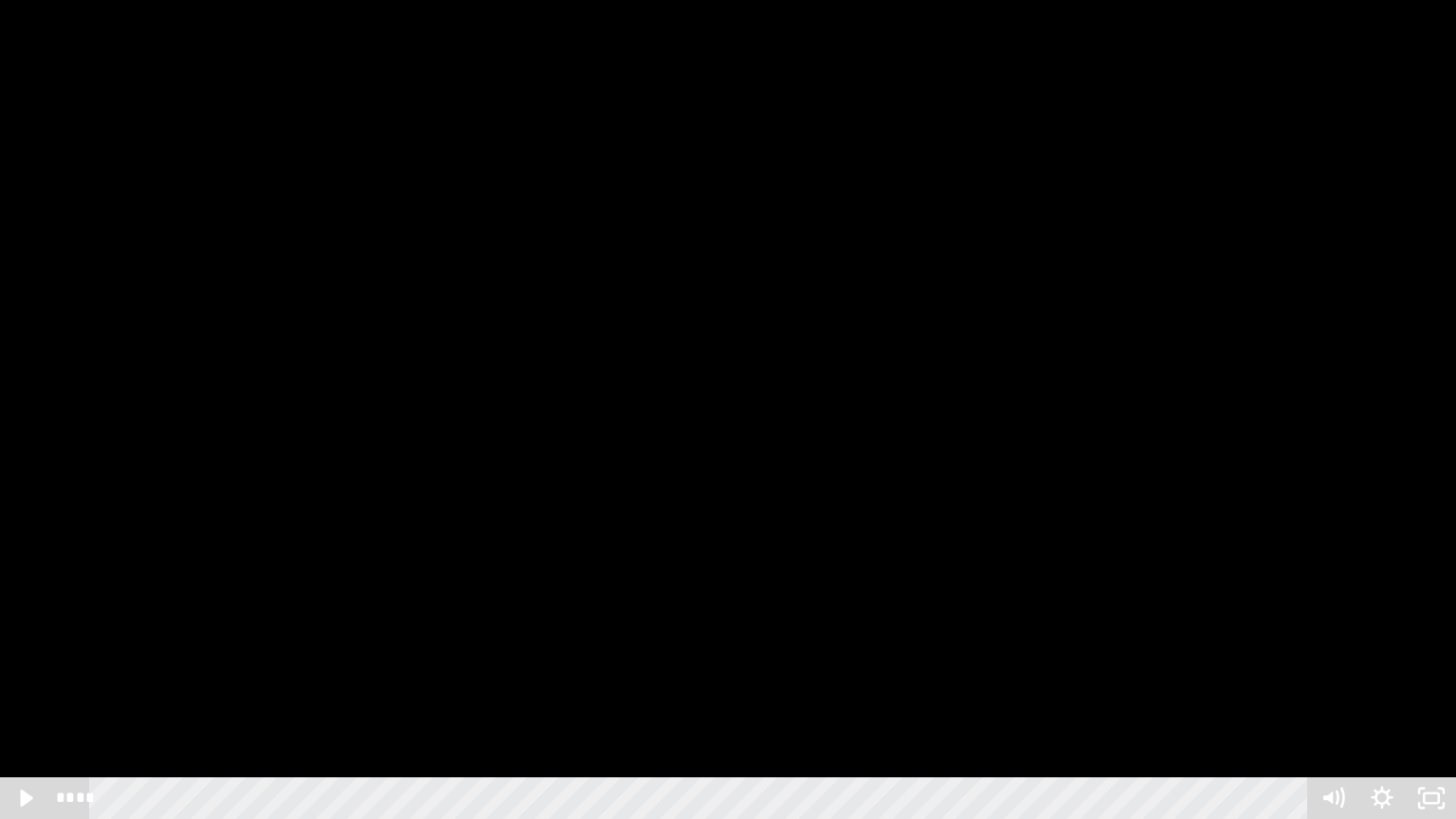 click at bounding box center (728, 410) 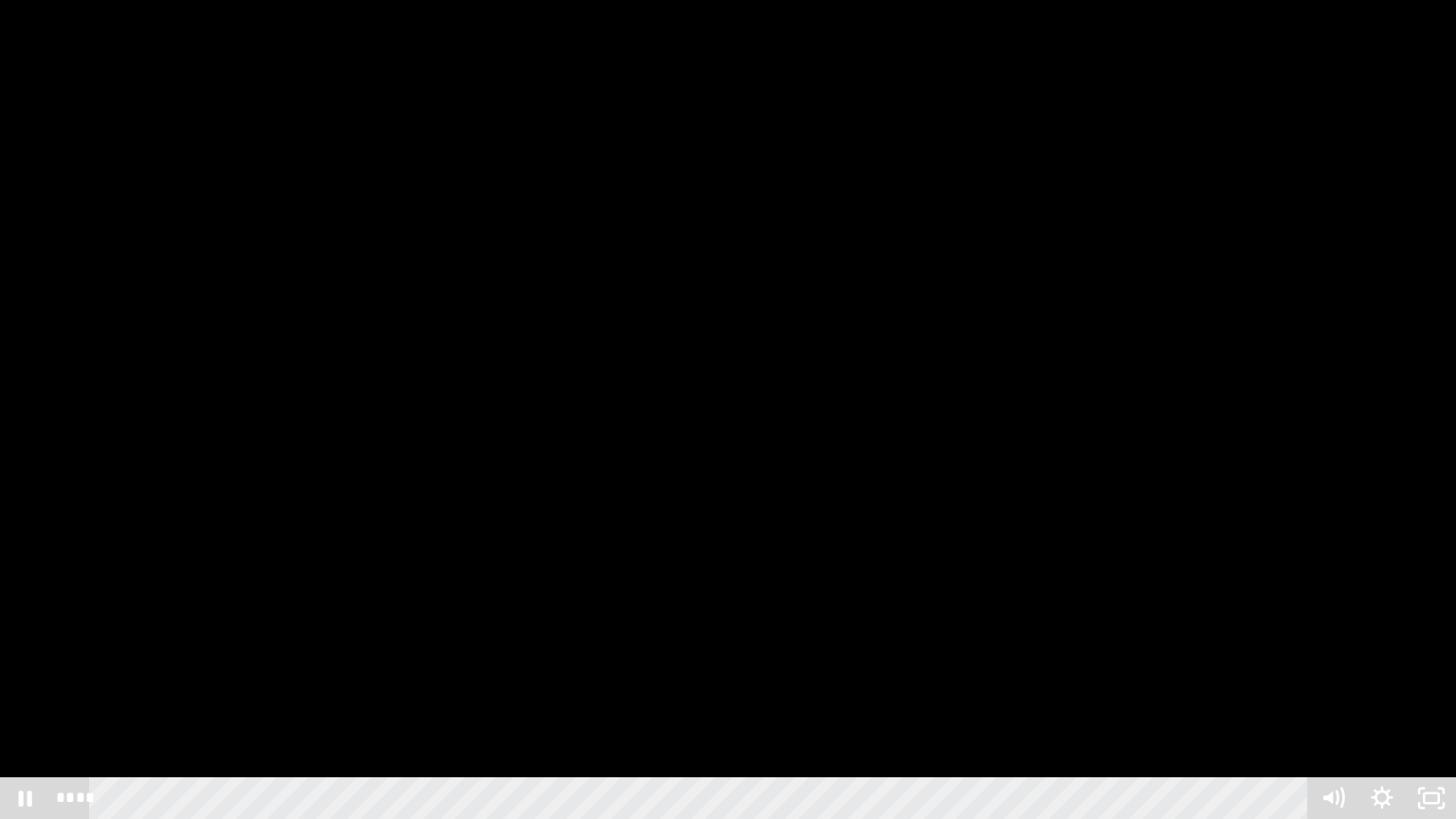 click at bounding box center (728, 410) 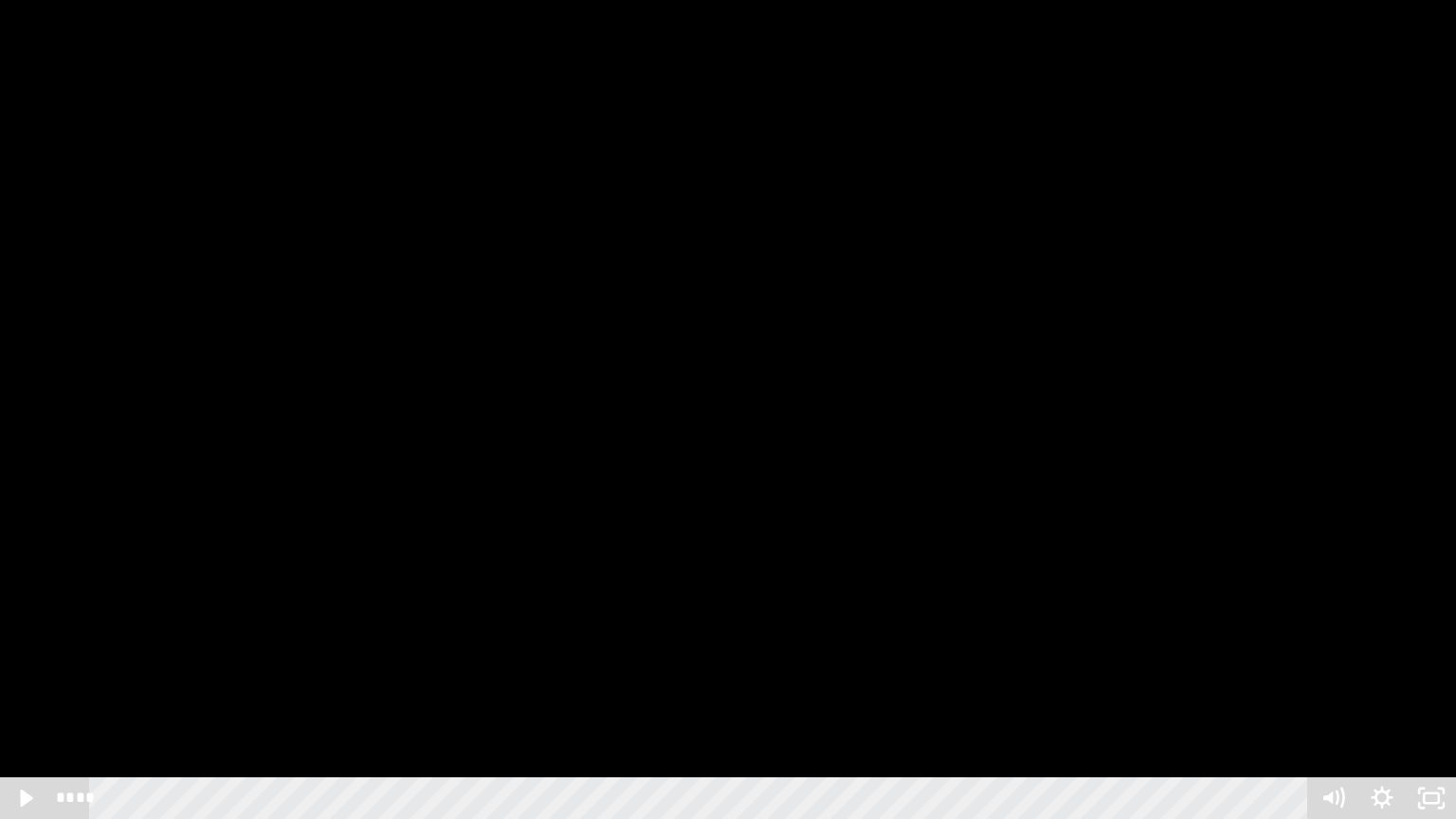 click at bounding box center (728, 410) 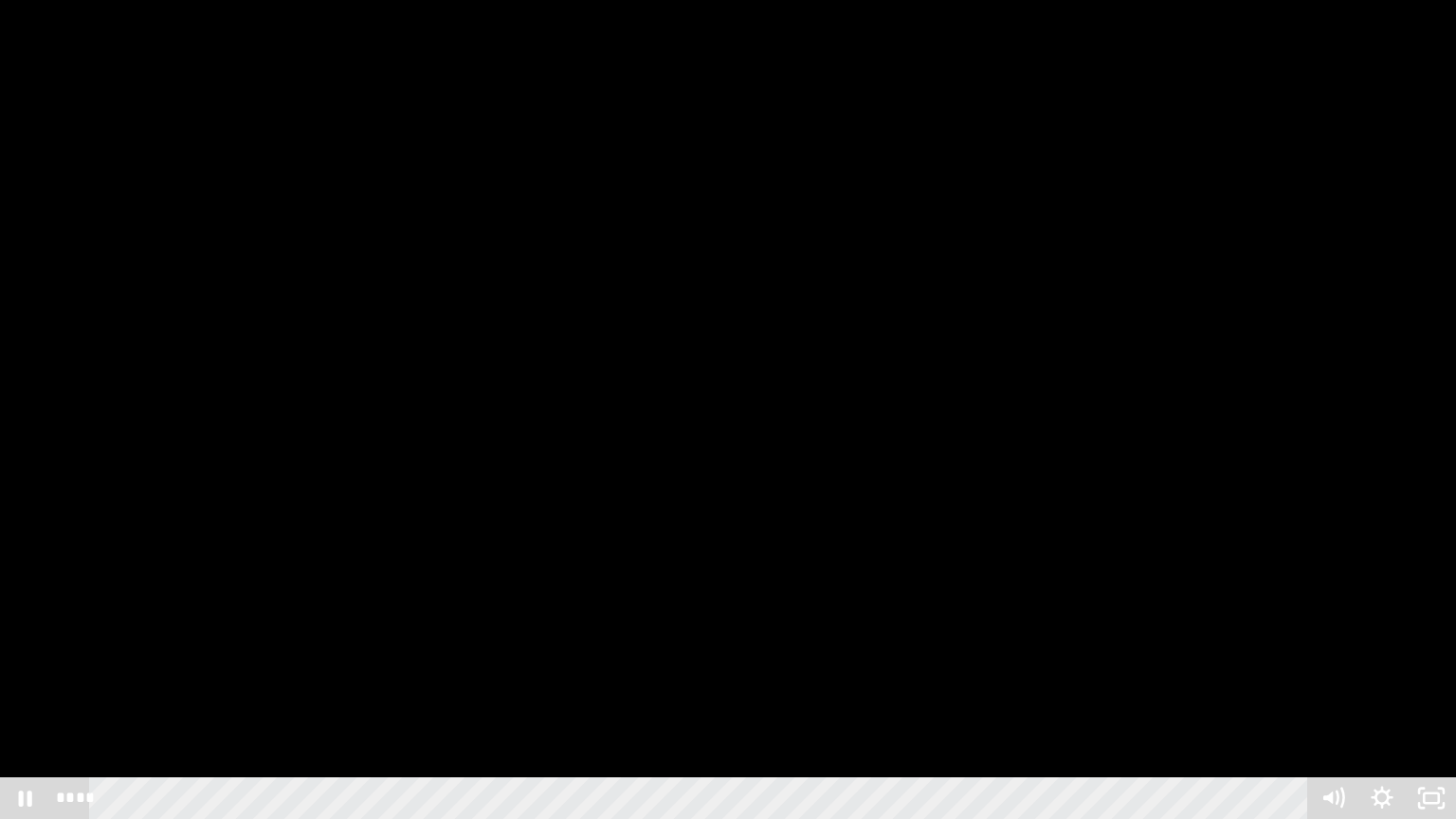 click at bounding box center [728, 410] 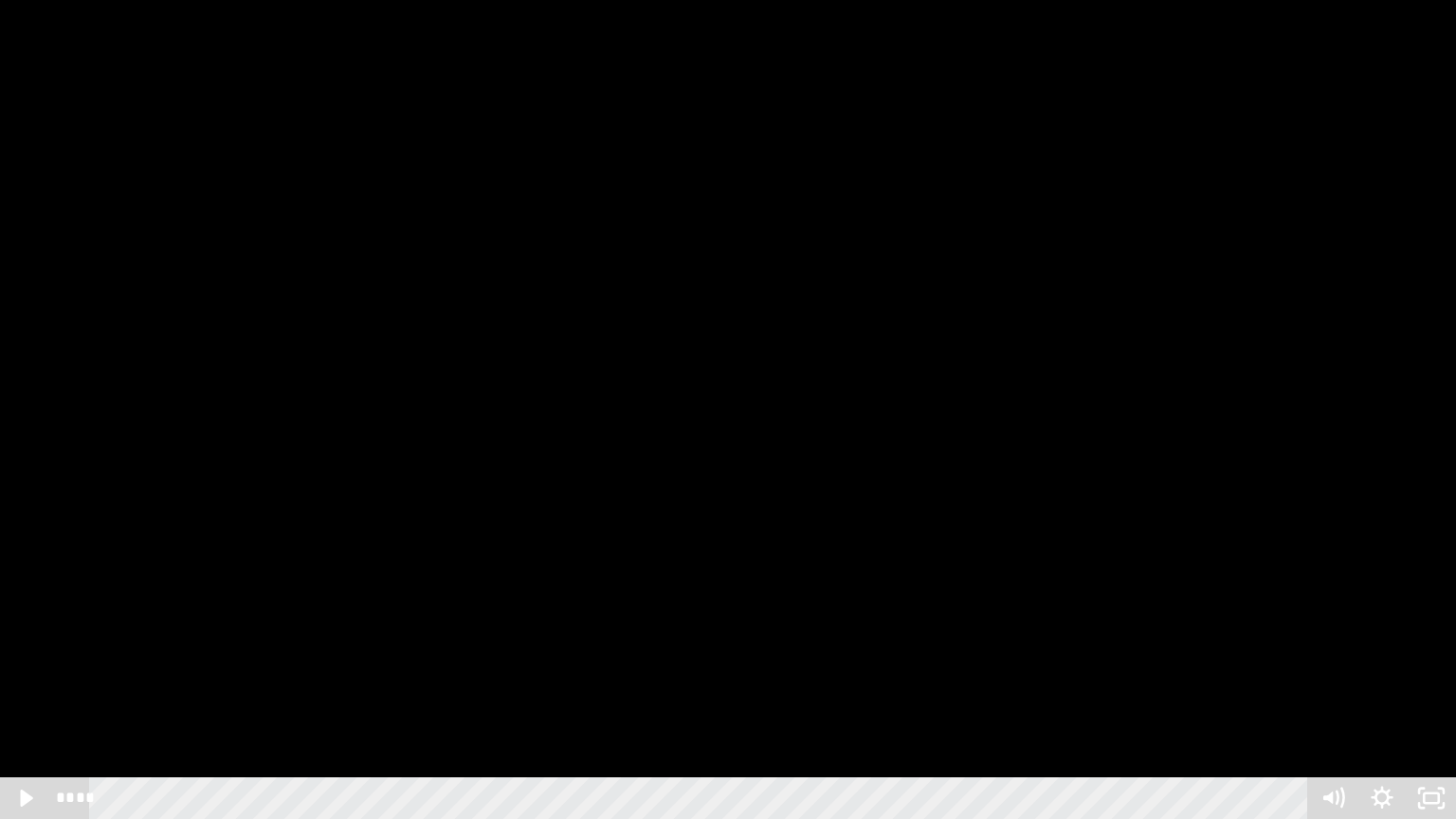 click at bounding box center [728, 410] 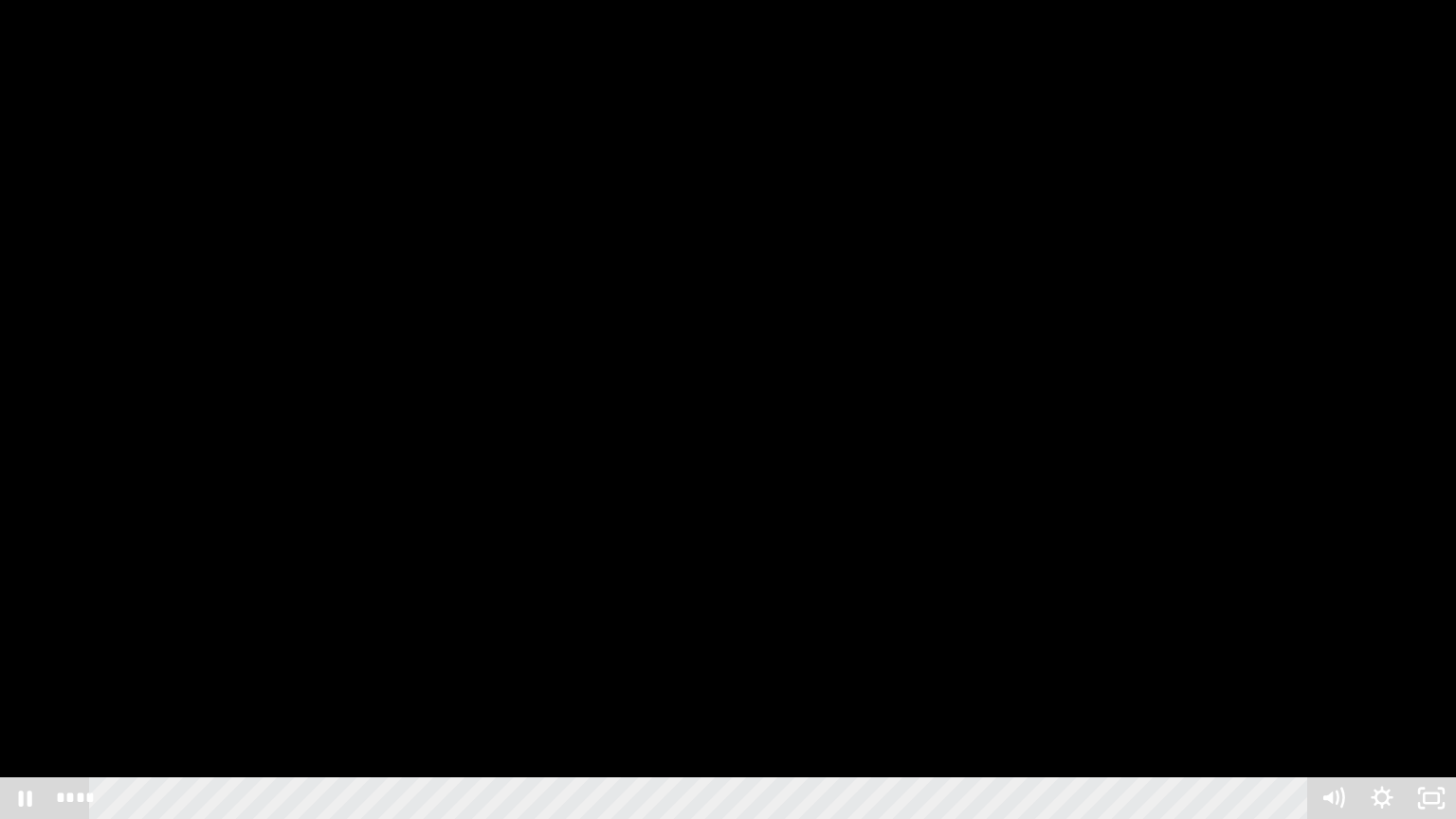 click at bounding box center (728, 410) 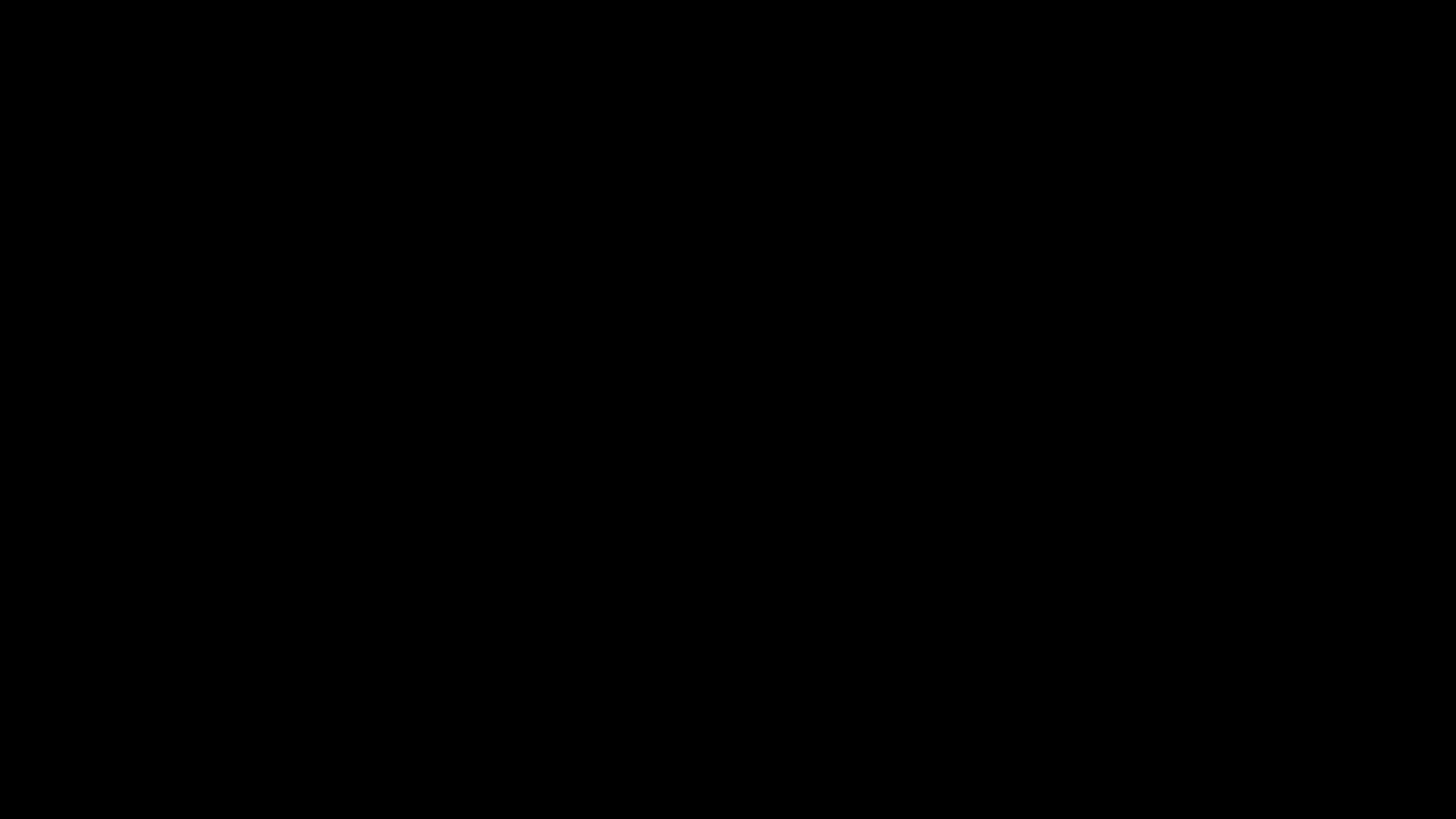 click at bounding box center [728, 410] 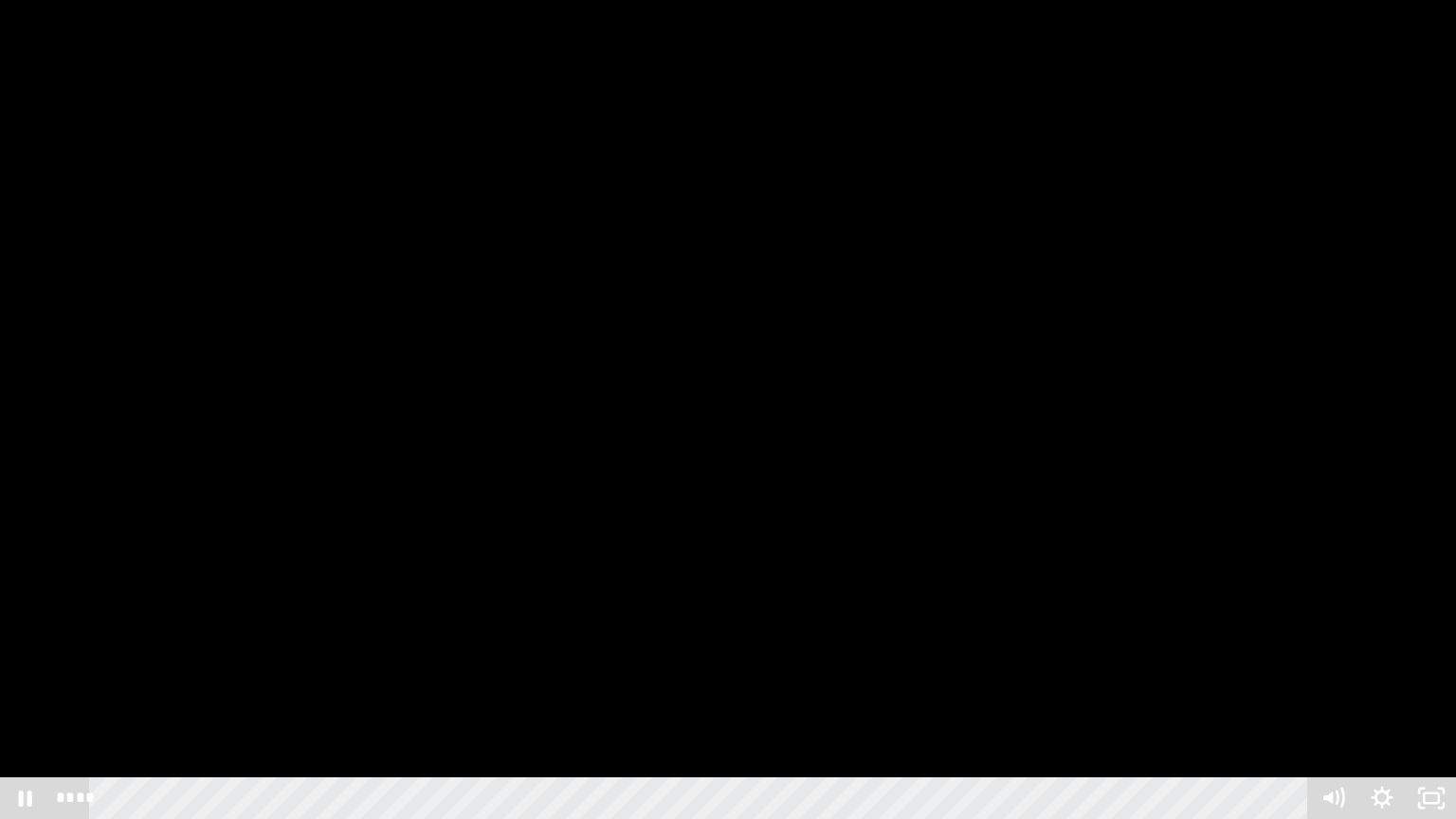 click at bounding box center [728, 410] 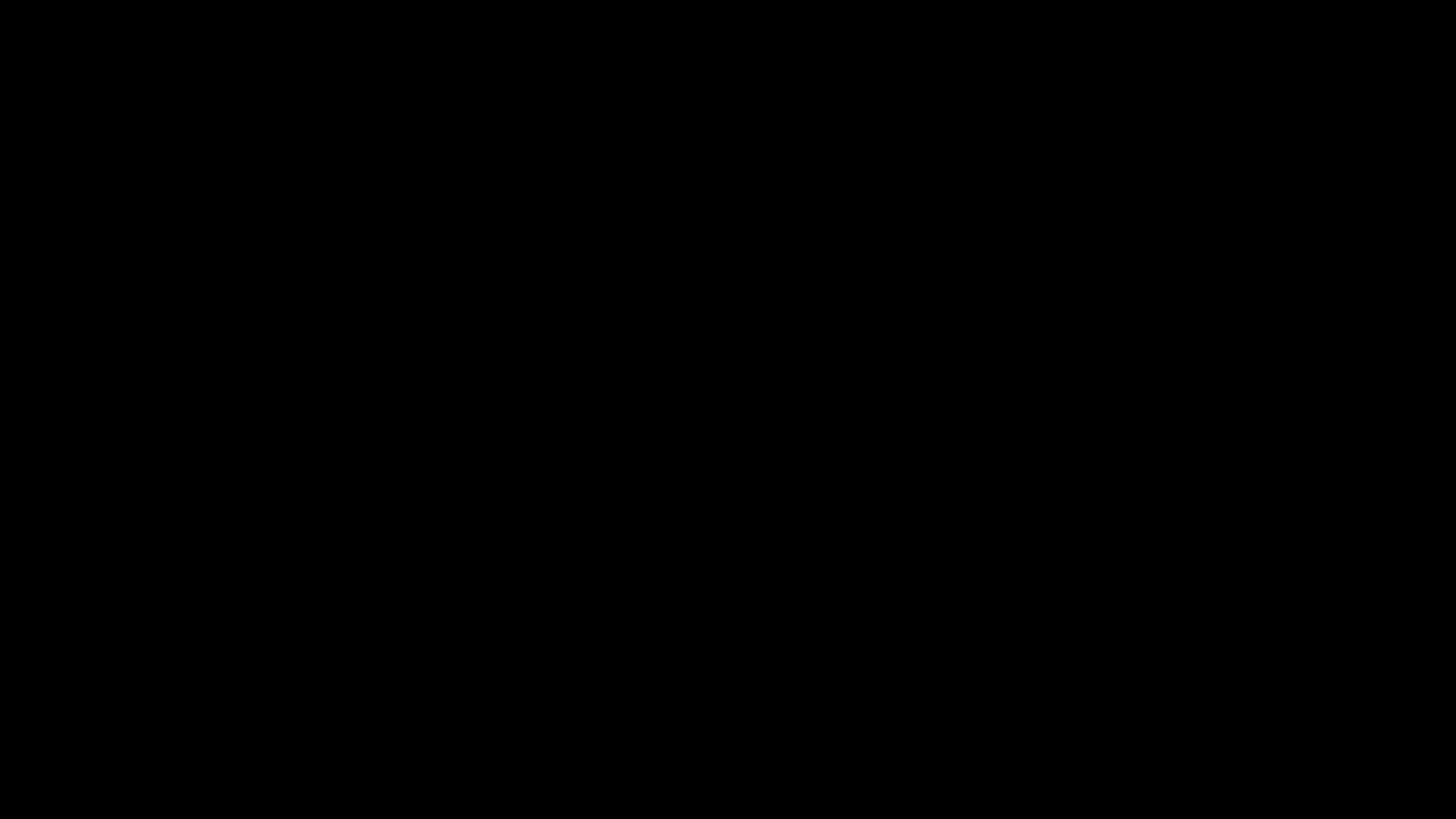 click at bounding box center (728, 410) 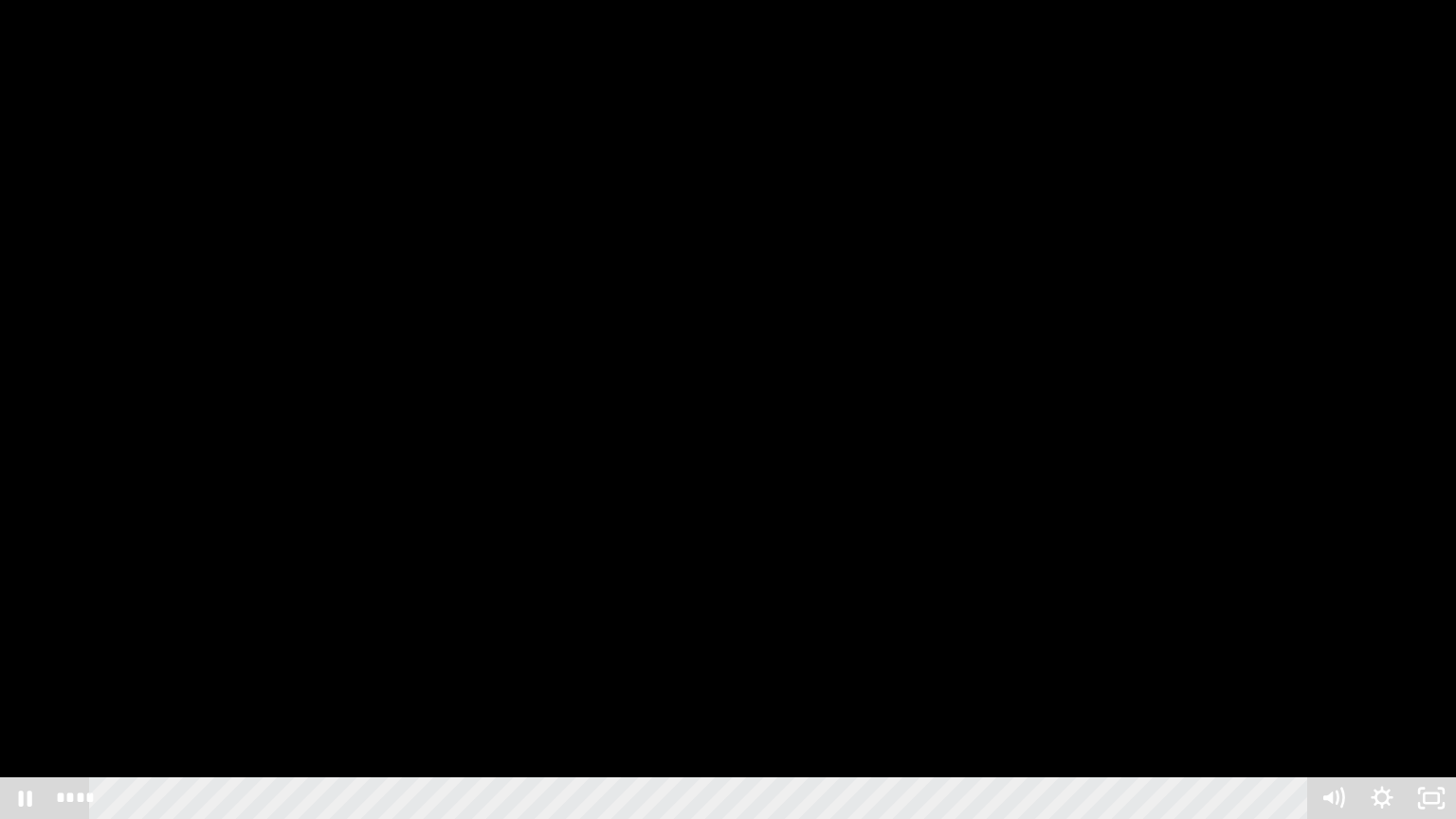 click at bounding box center (728, 410) 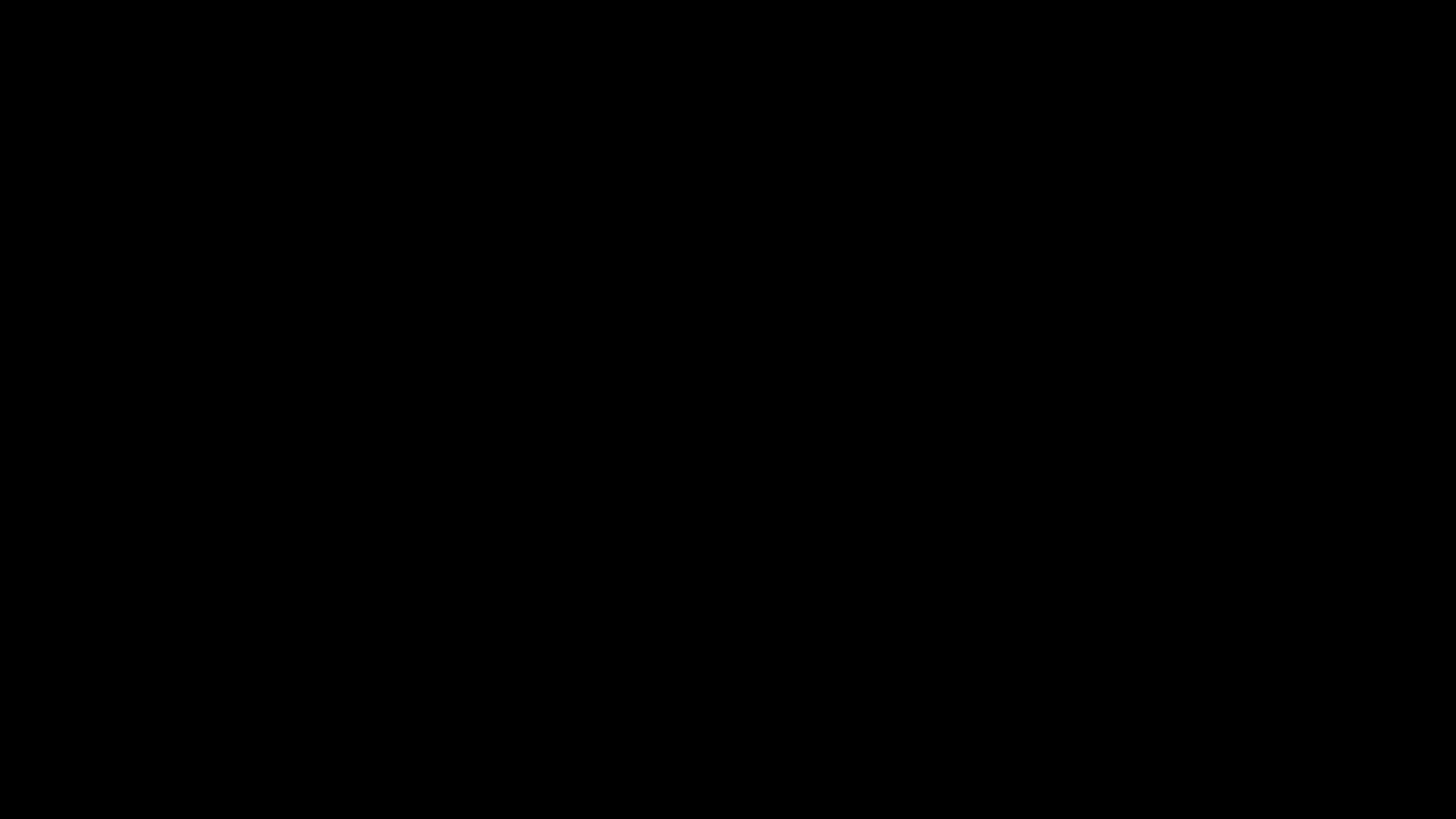 click at bounding box center [728, 410] 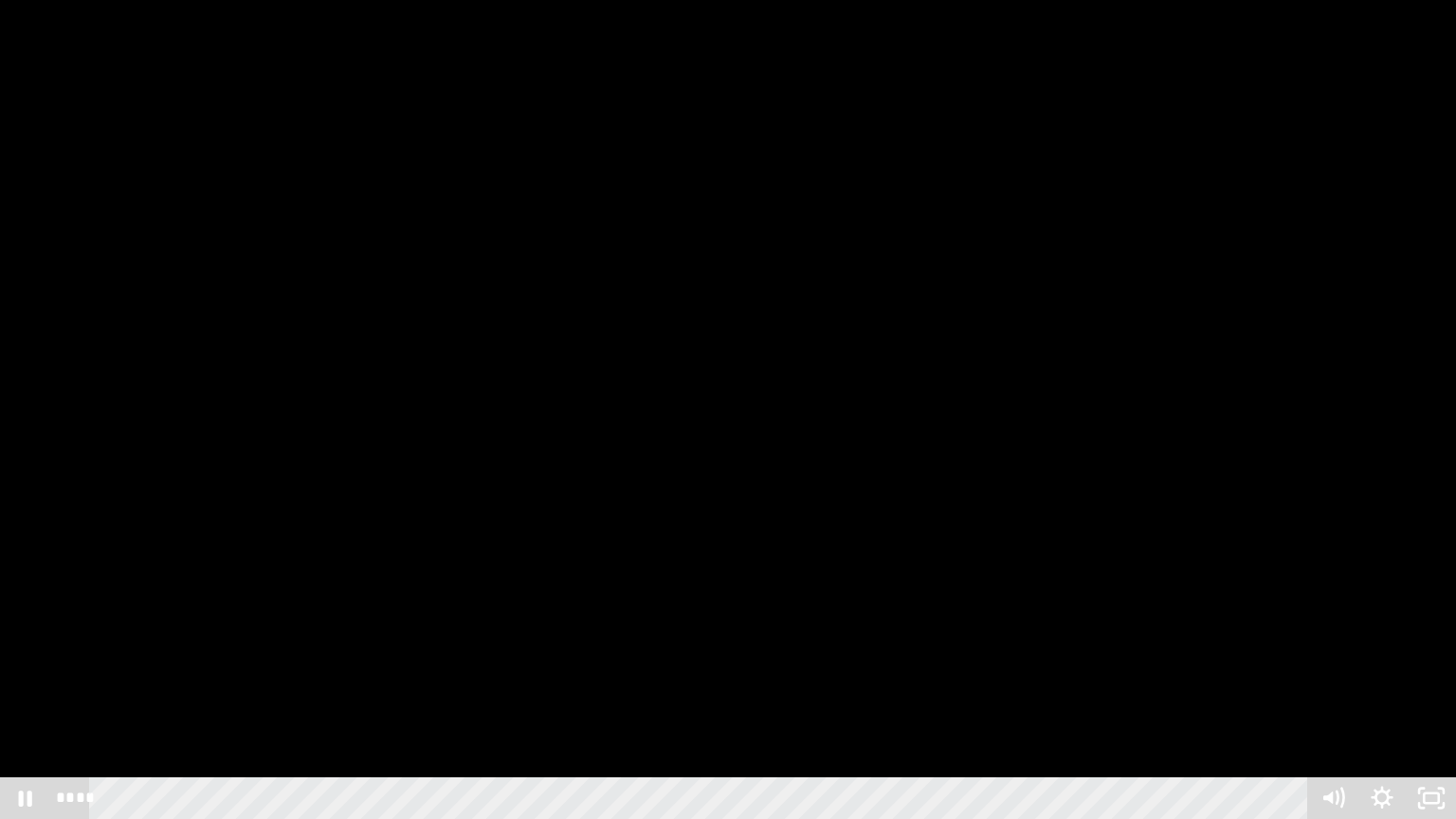 click at bounding box center (728, 410) 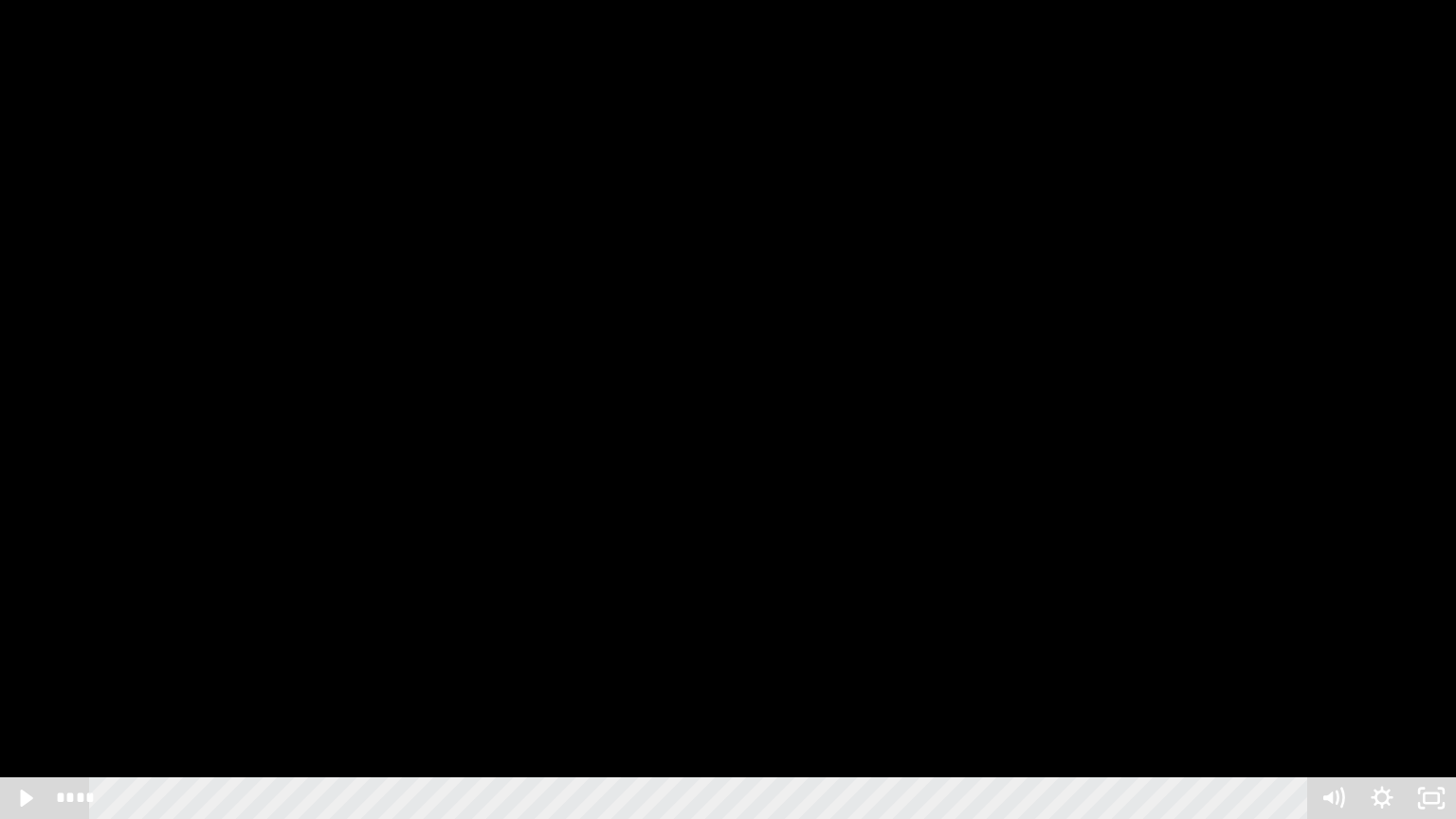 click at bounding box center (728, 410) 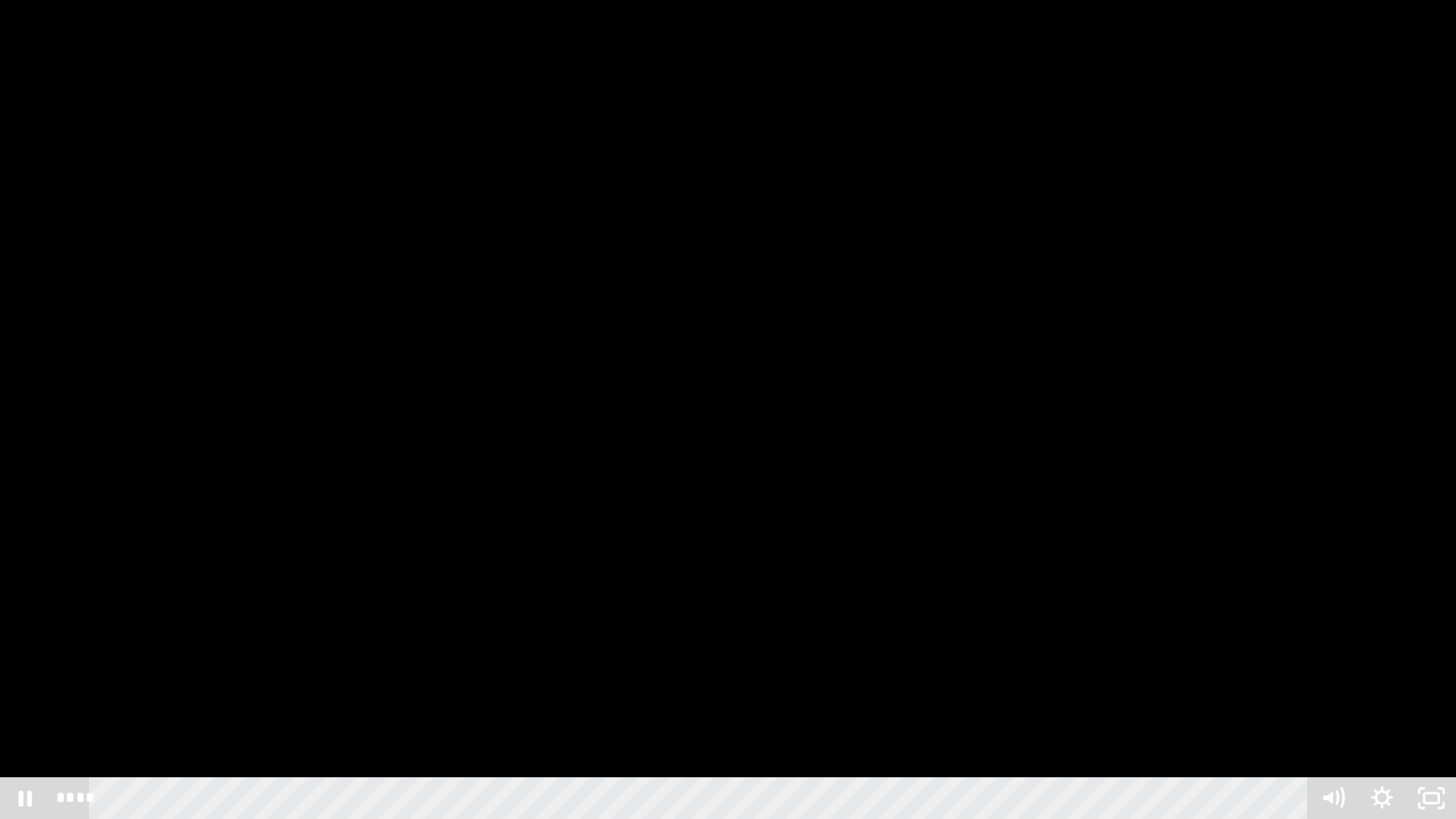 click at bounding box center [728, 410] 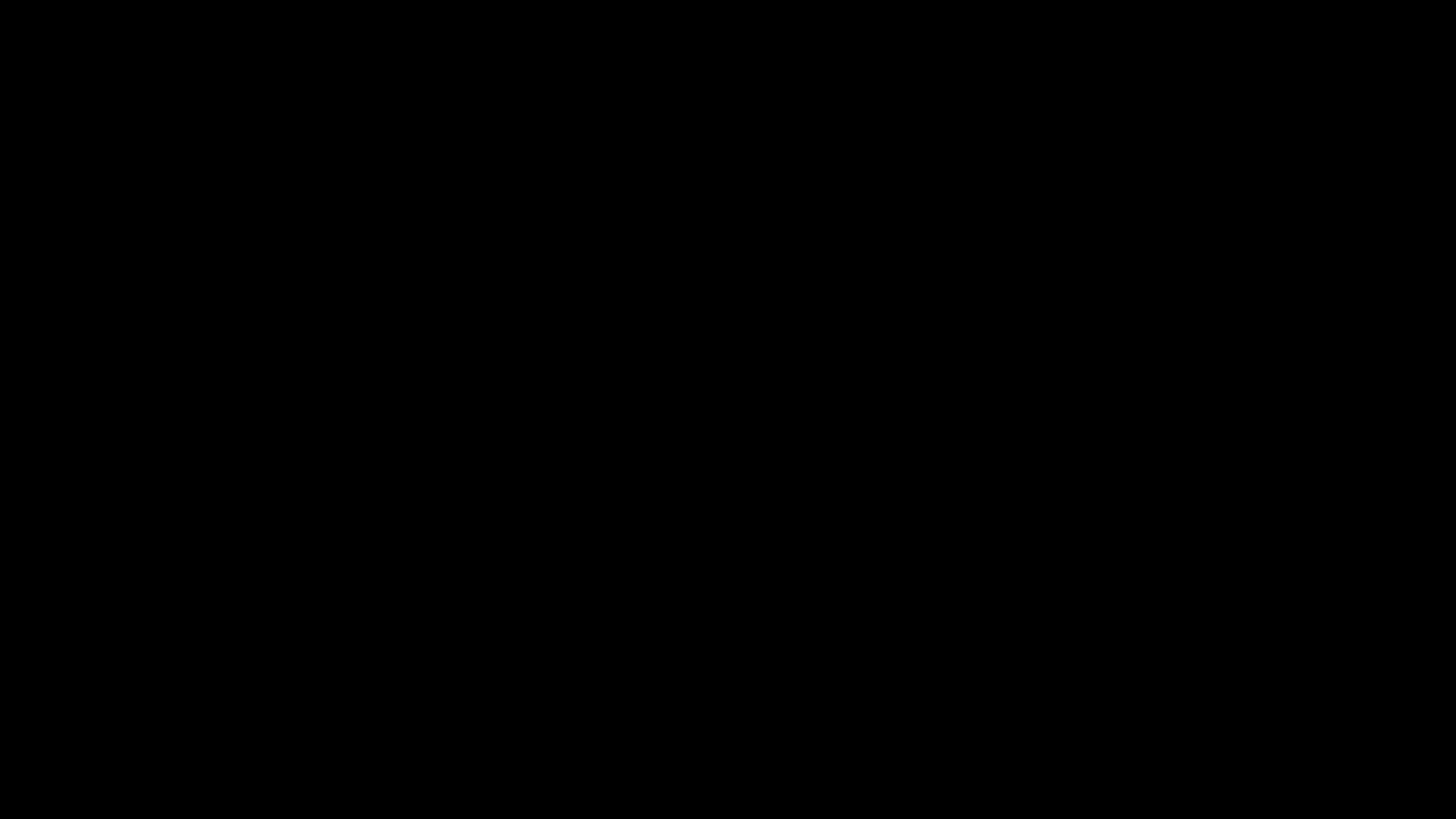 click at bounding box center (728, 410) 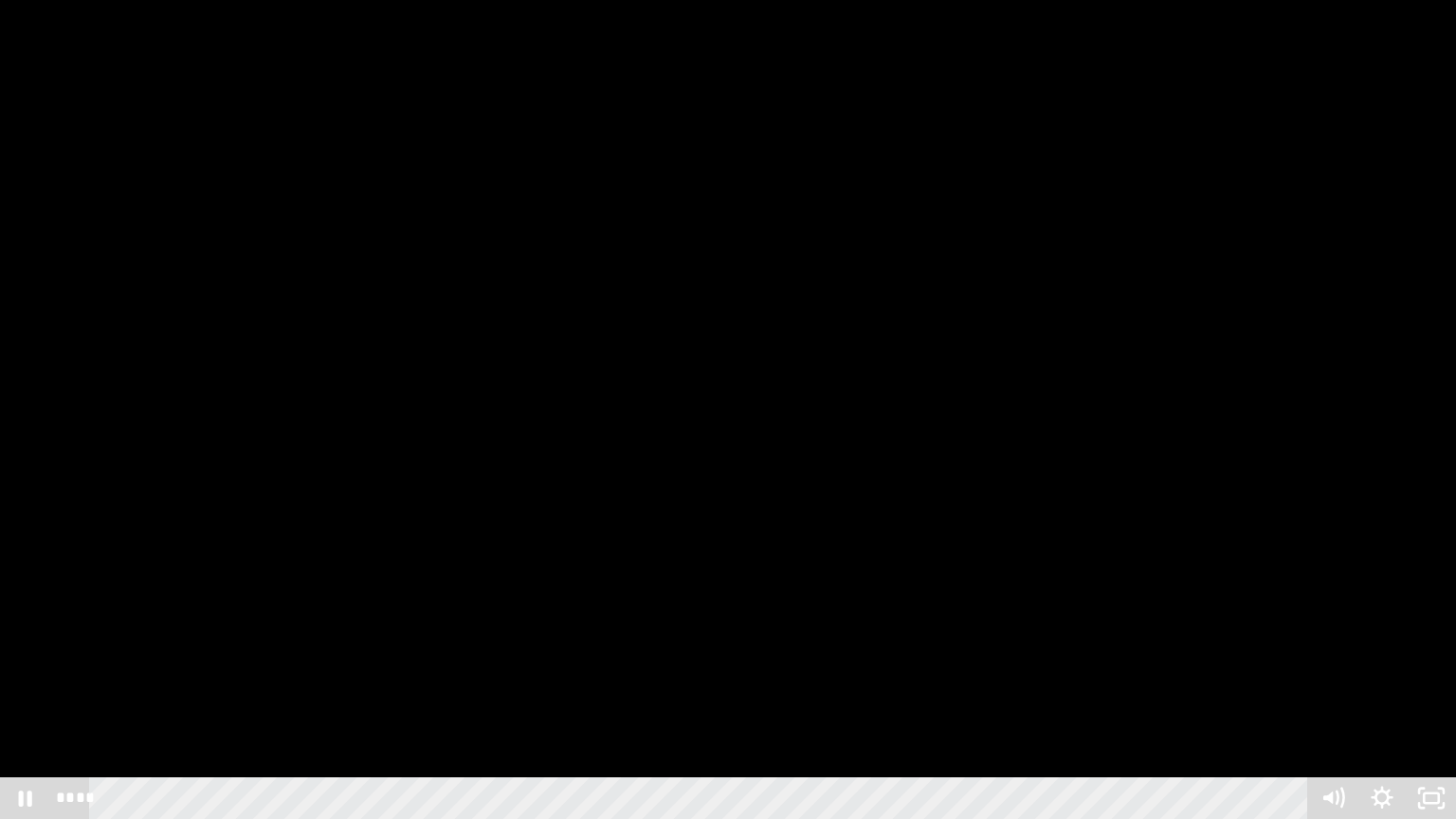 click at bounding box center (728, 410) 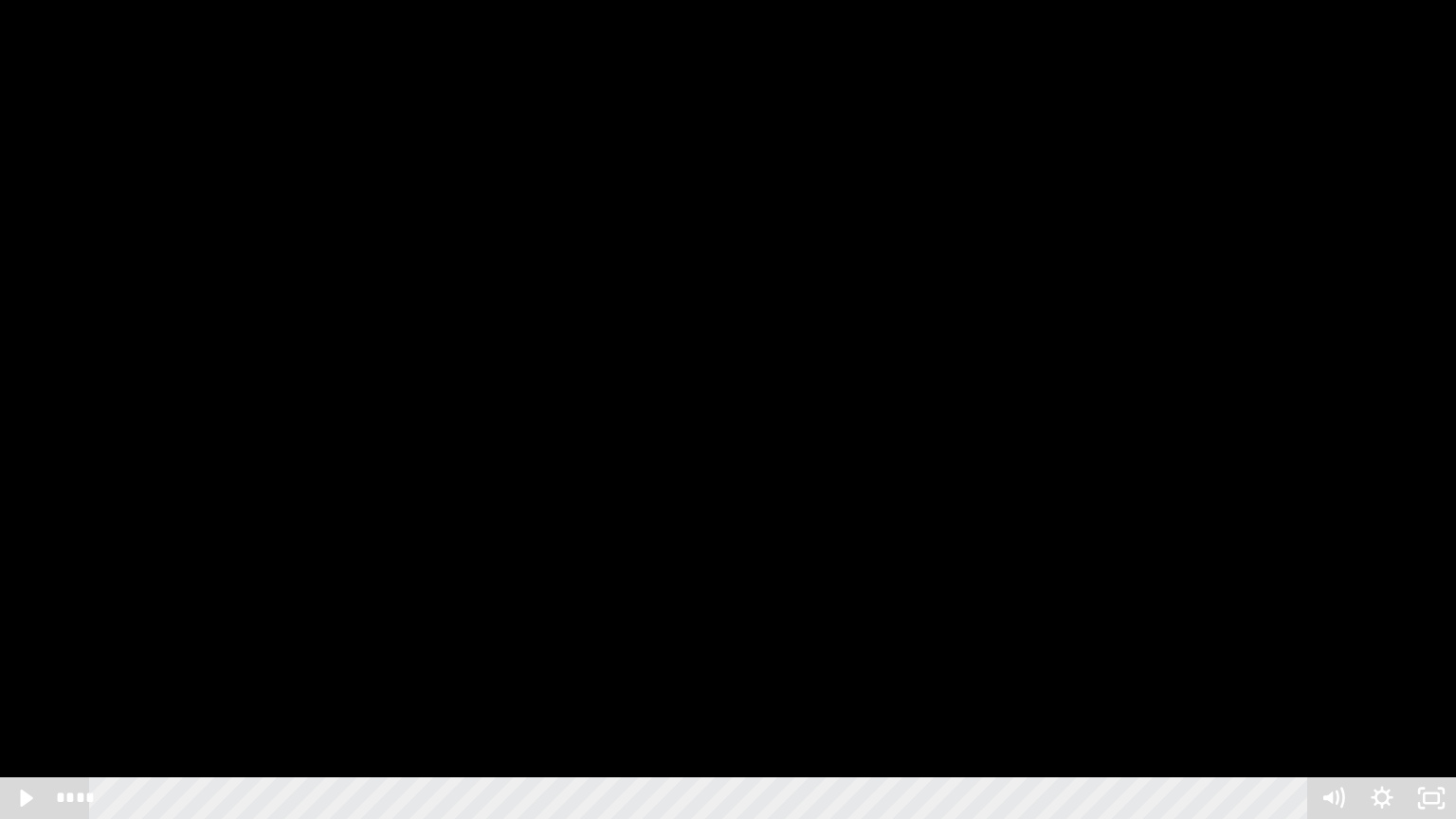 click at bounding box center [728, 410] 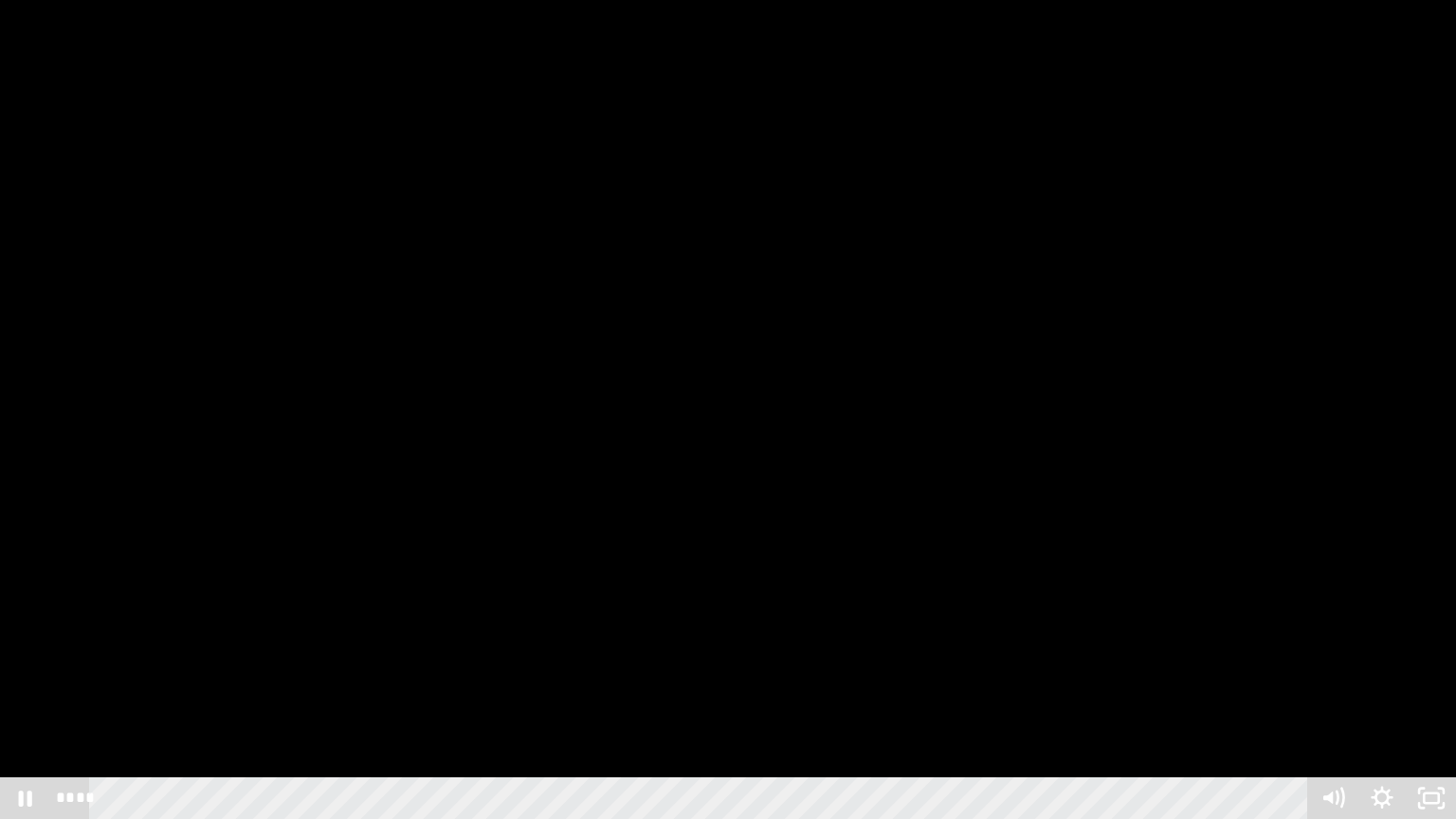 click at bounding box center [728, 410] 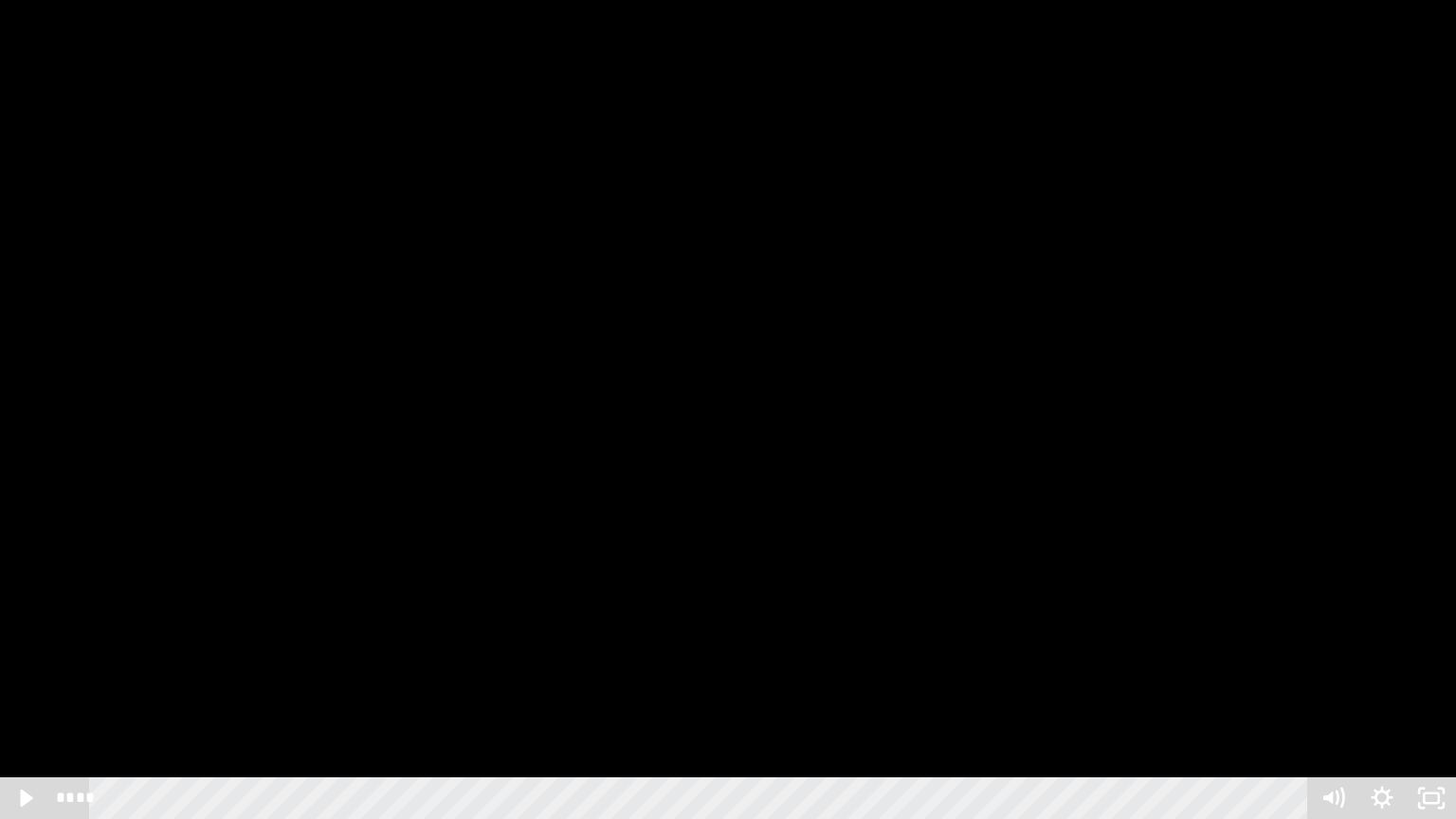 click at bounding box center [728, 410] 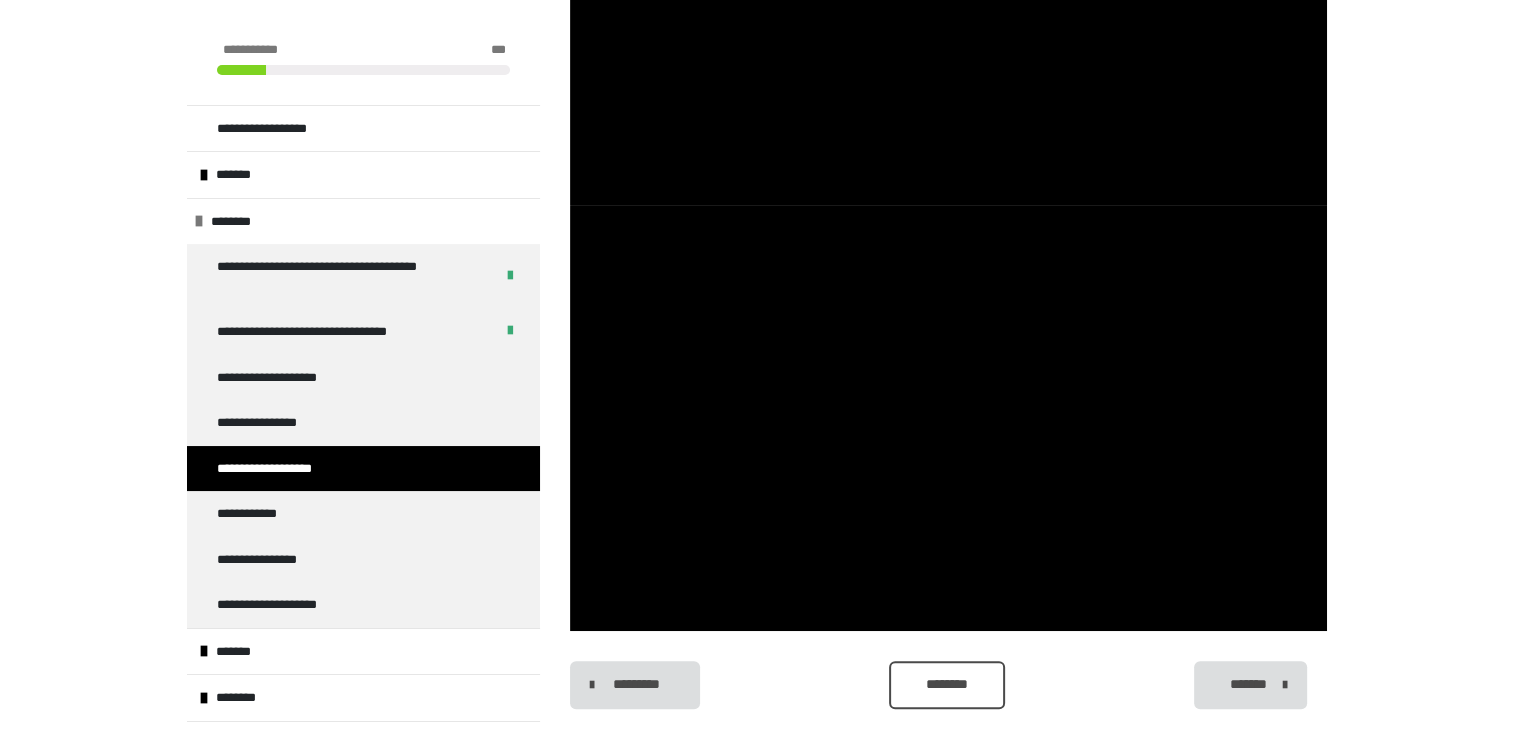 scroll, scrollTop: 585, scrollLeft: 0, axis: vertical 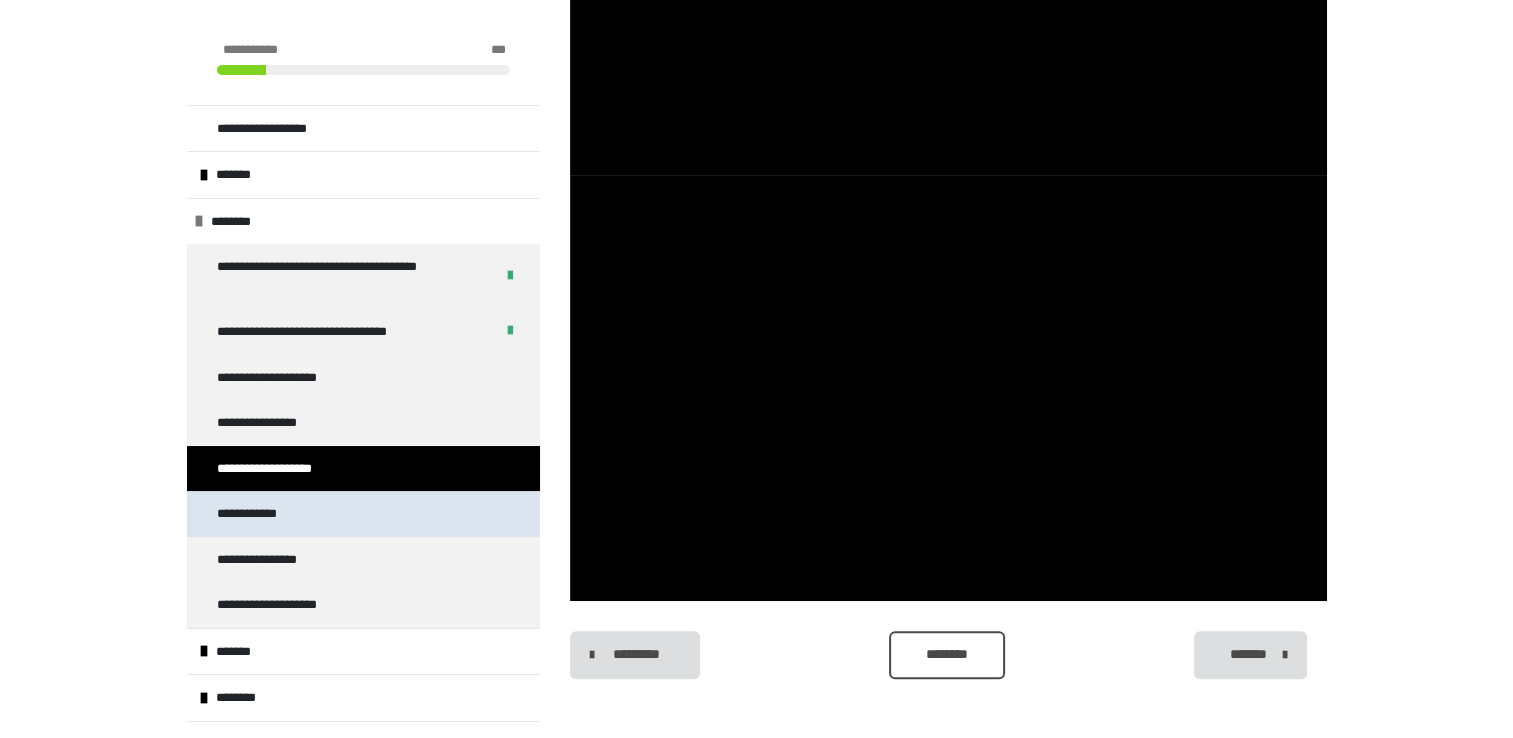 click on "**********" at bounding box center (363, 514) 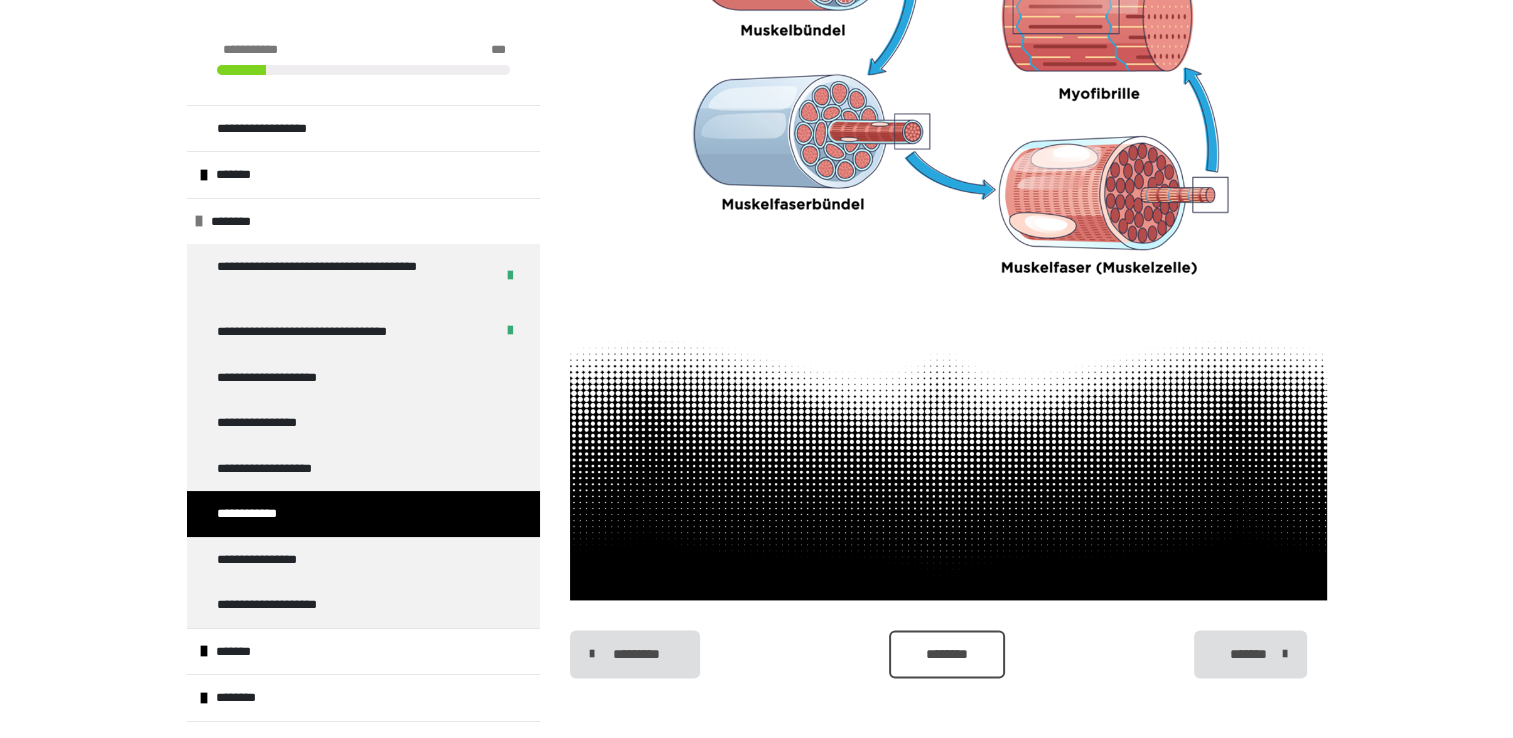 scroll, scrollTop: 2682, scrollLeft: 0, axis: vertical 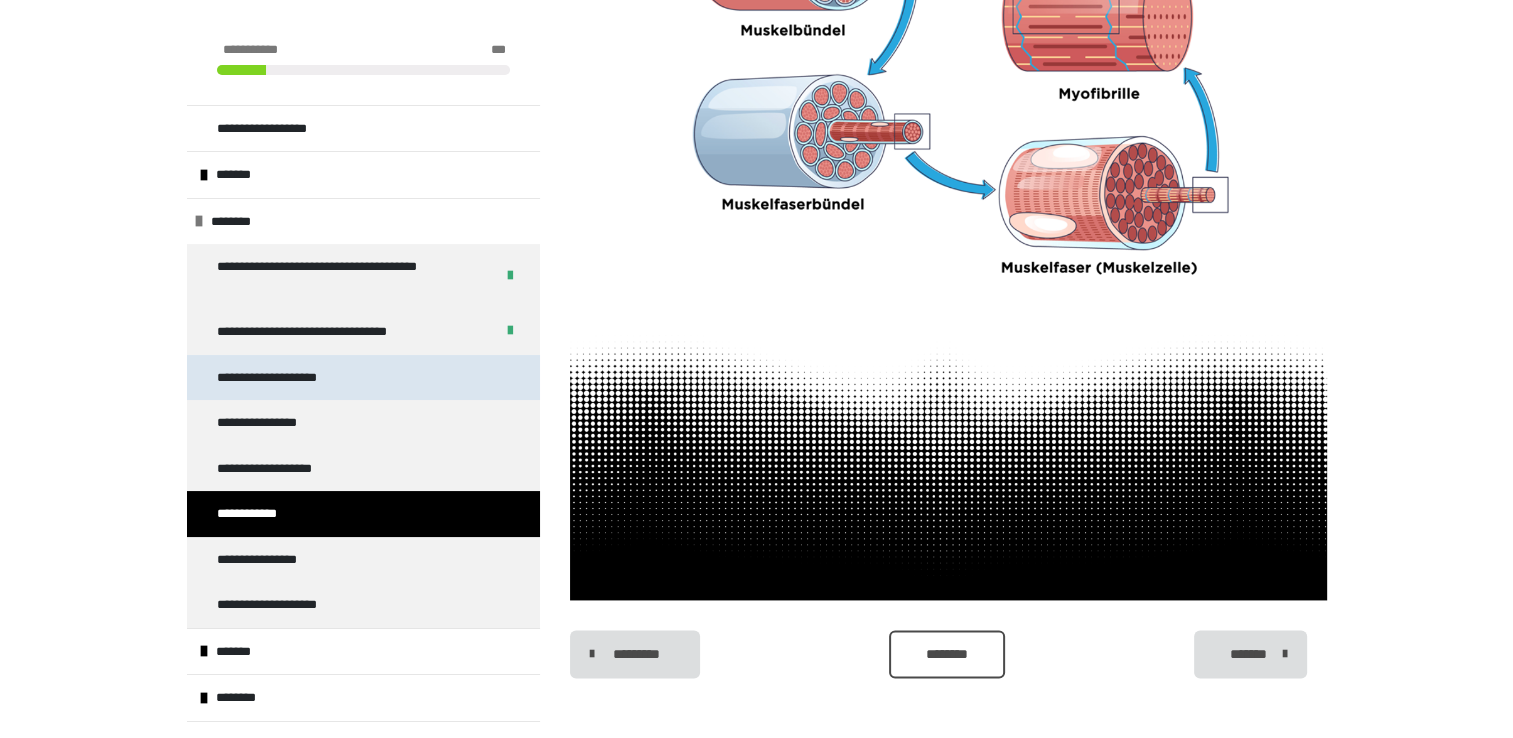click on "**********" at bounding box center (363, 378) 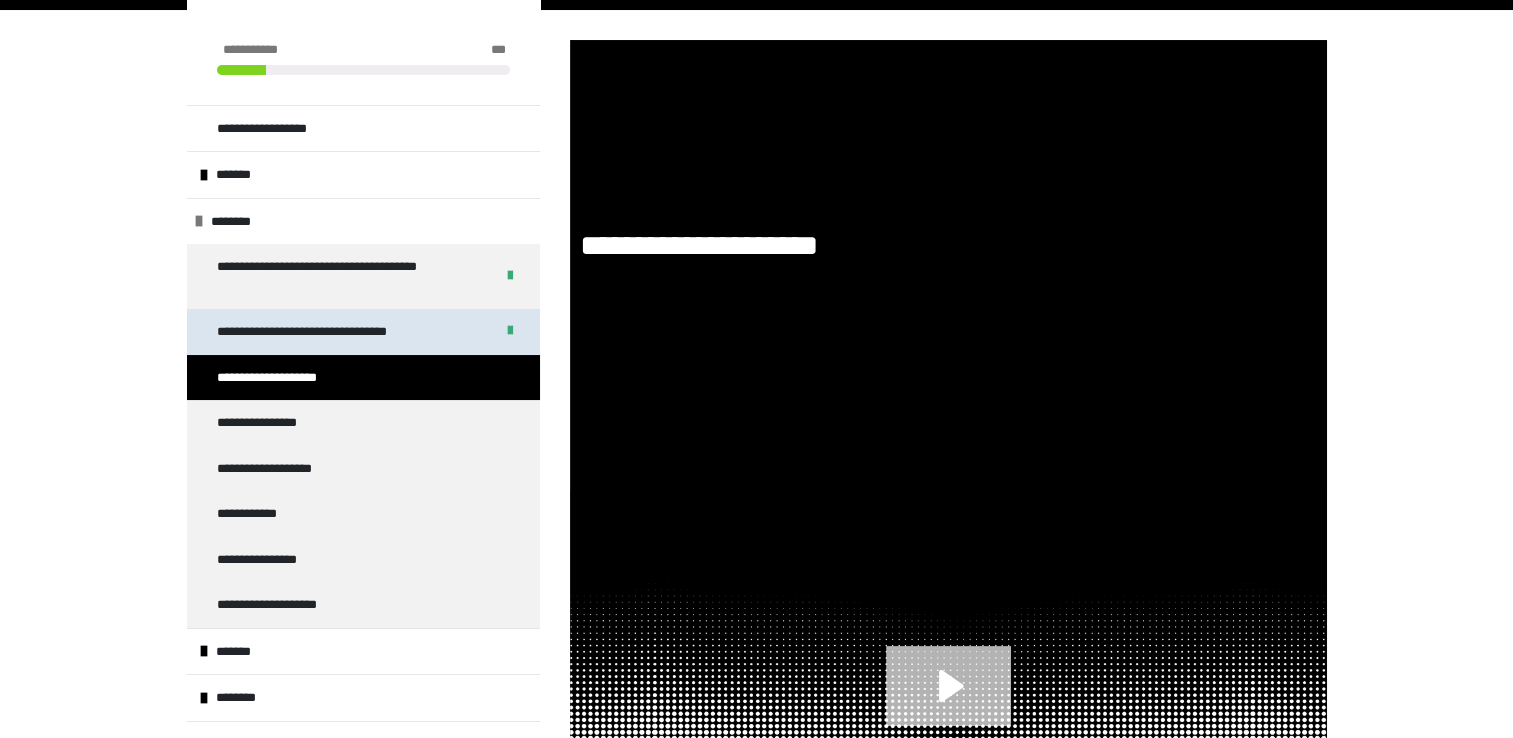 click on "**********" at bounding box center [363, 332] 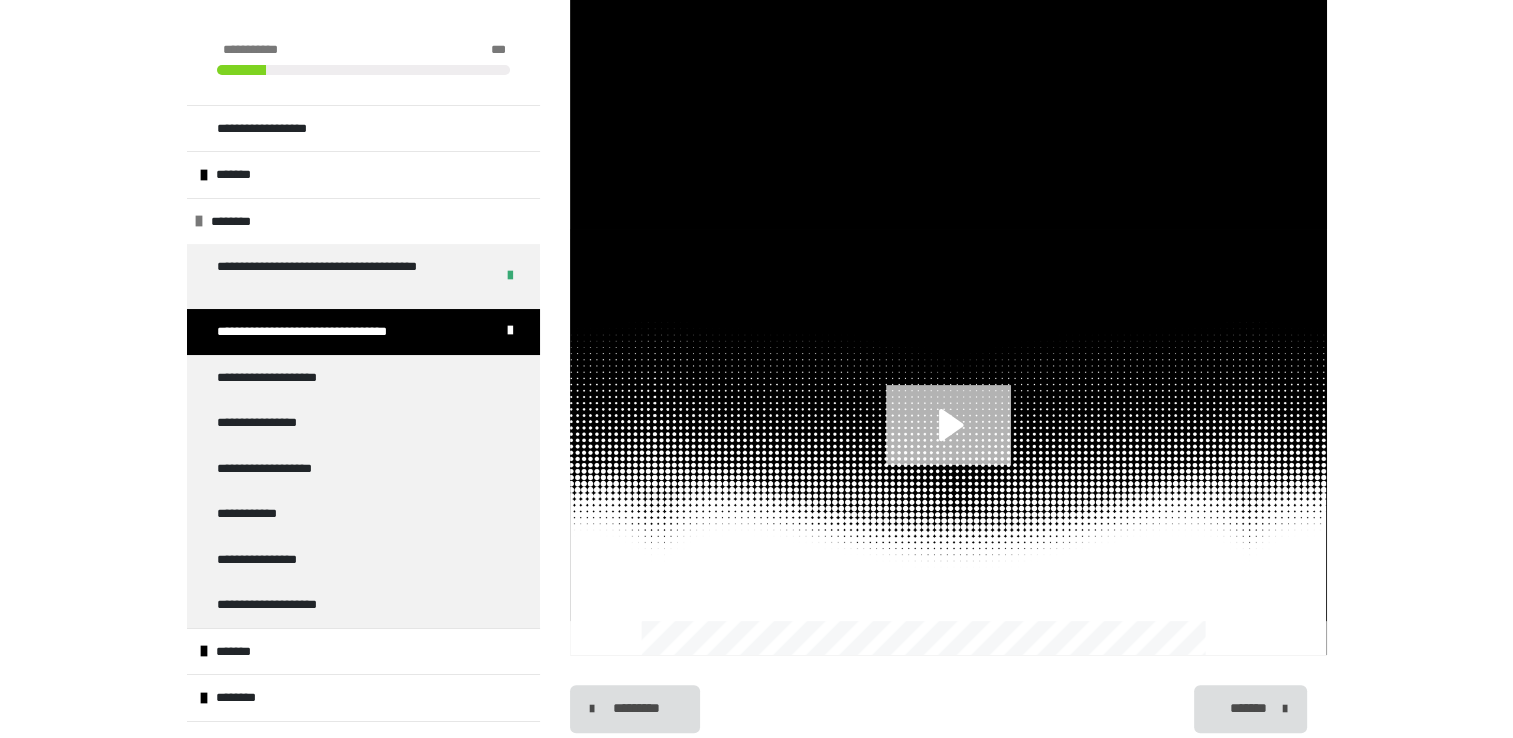 scroll, scrollTop: 548, scrollLeft: 0, axis: vertical 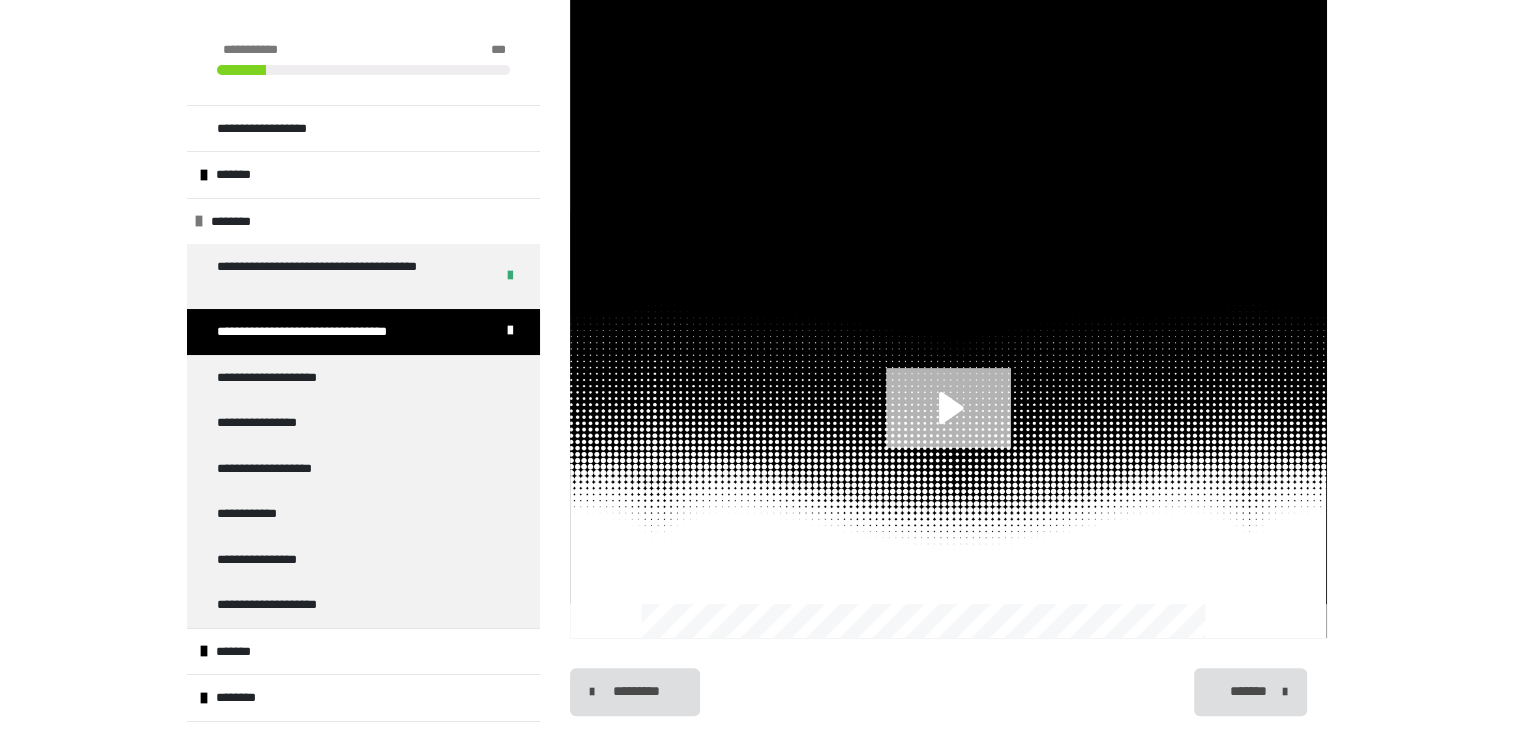 click 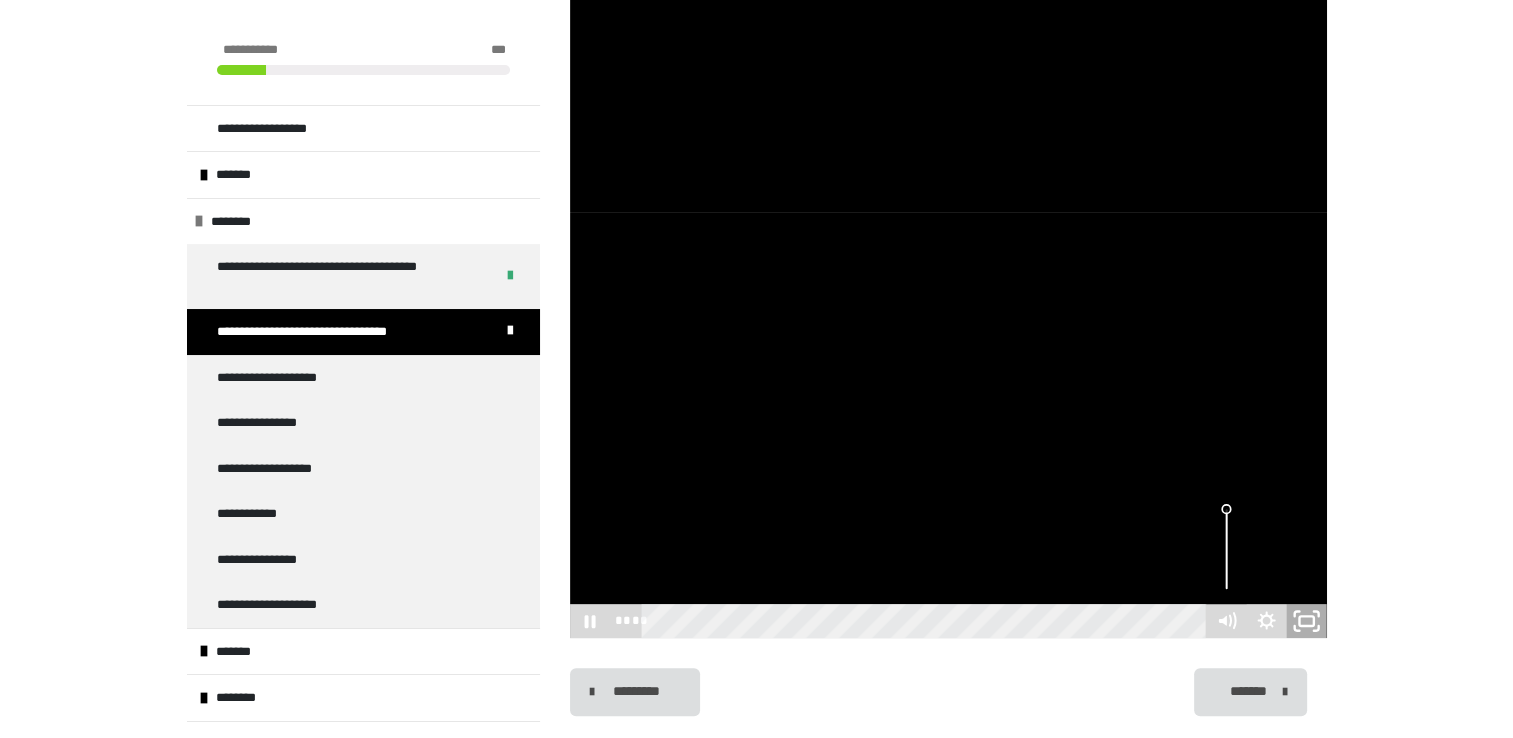 click 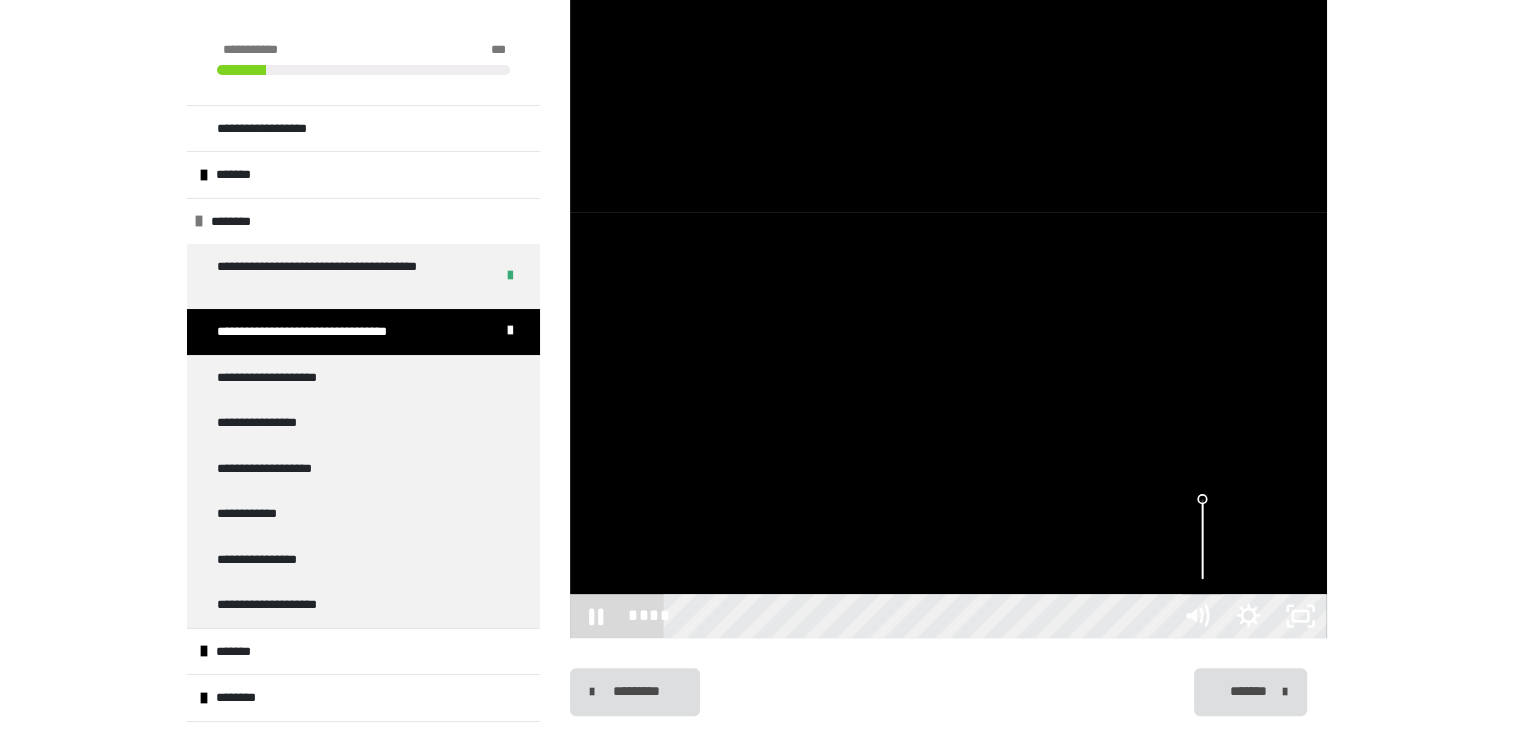 scroll, scrollTop: 460, scrollLeft: 0, axis: vertical 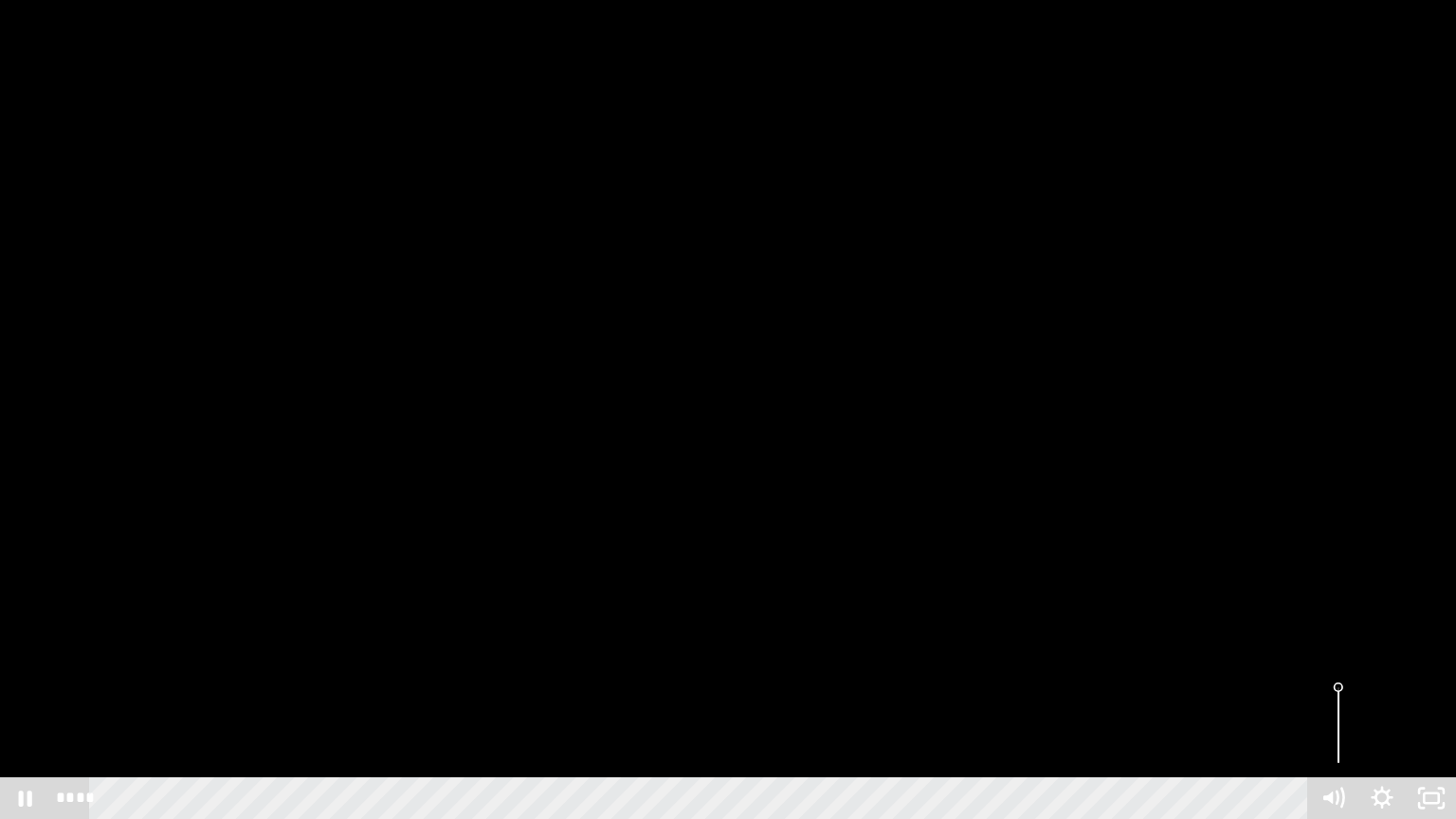 click at bounding box center (728, 410) 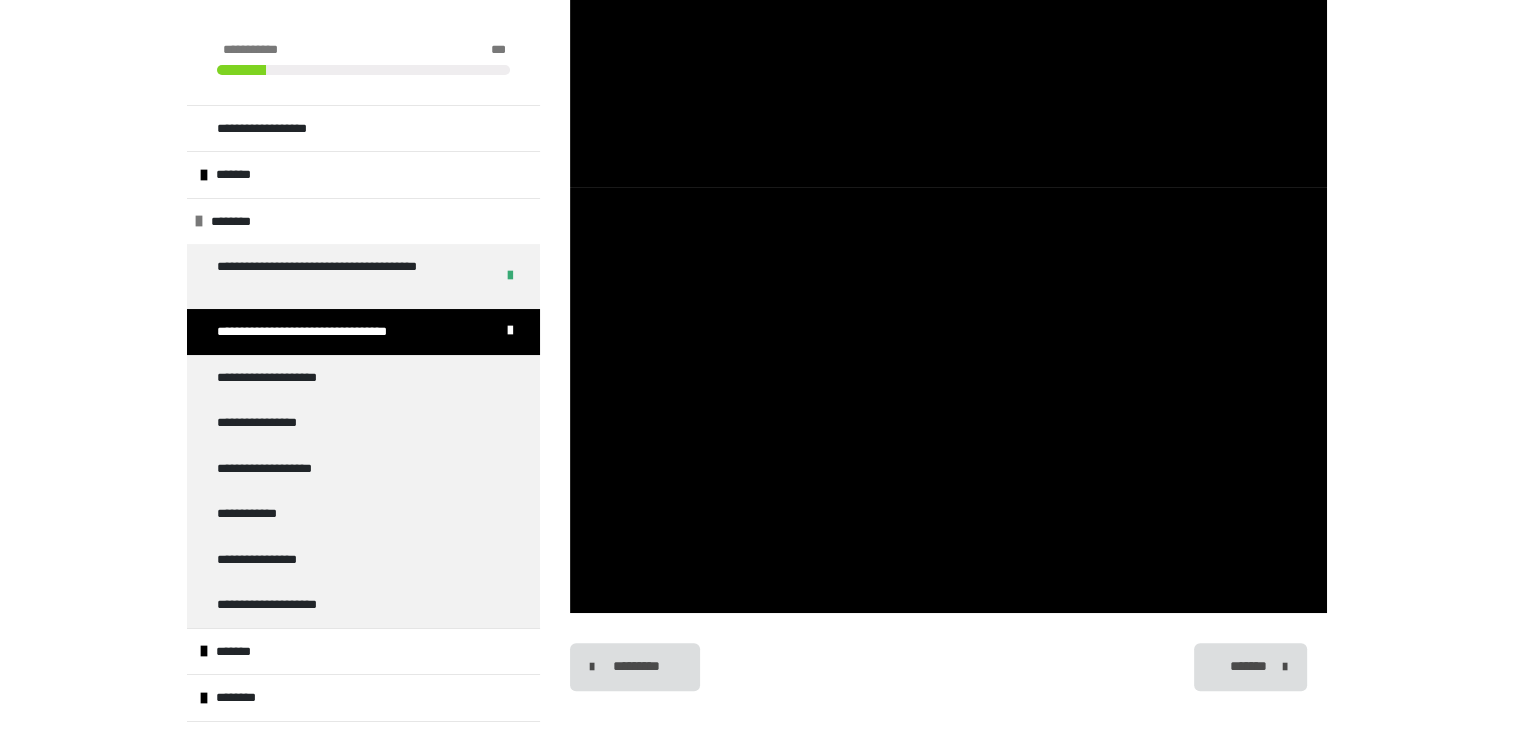 scroll, scrollTop: 580, scrollLeft: 0, axis: vertical 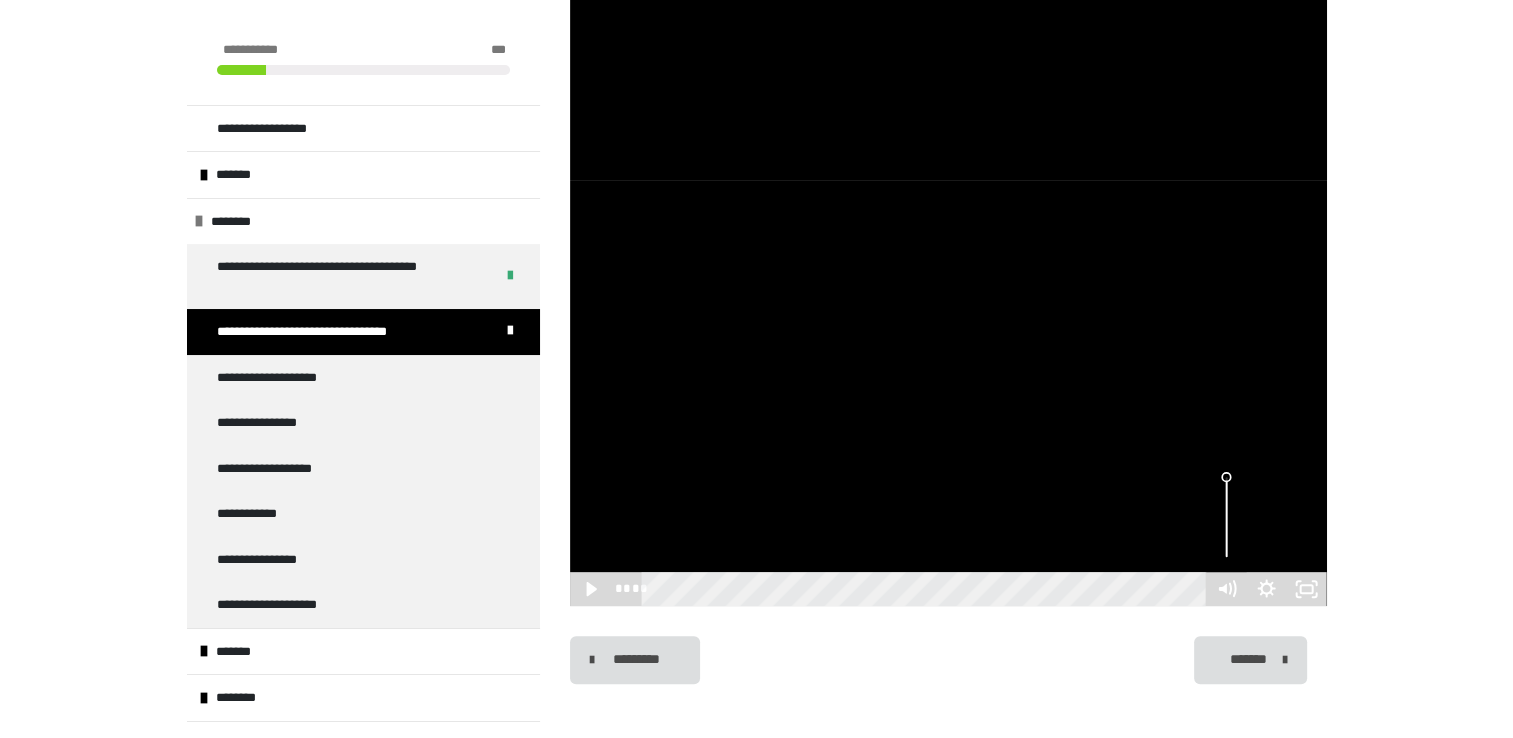 click on "**********" at bounding box center [756, 82] 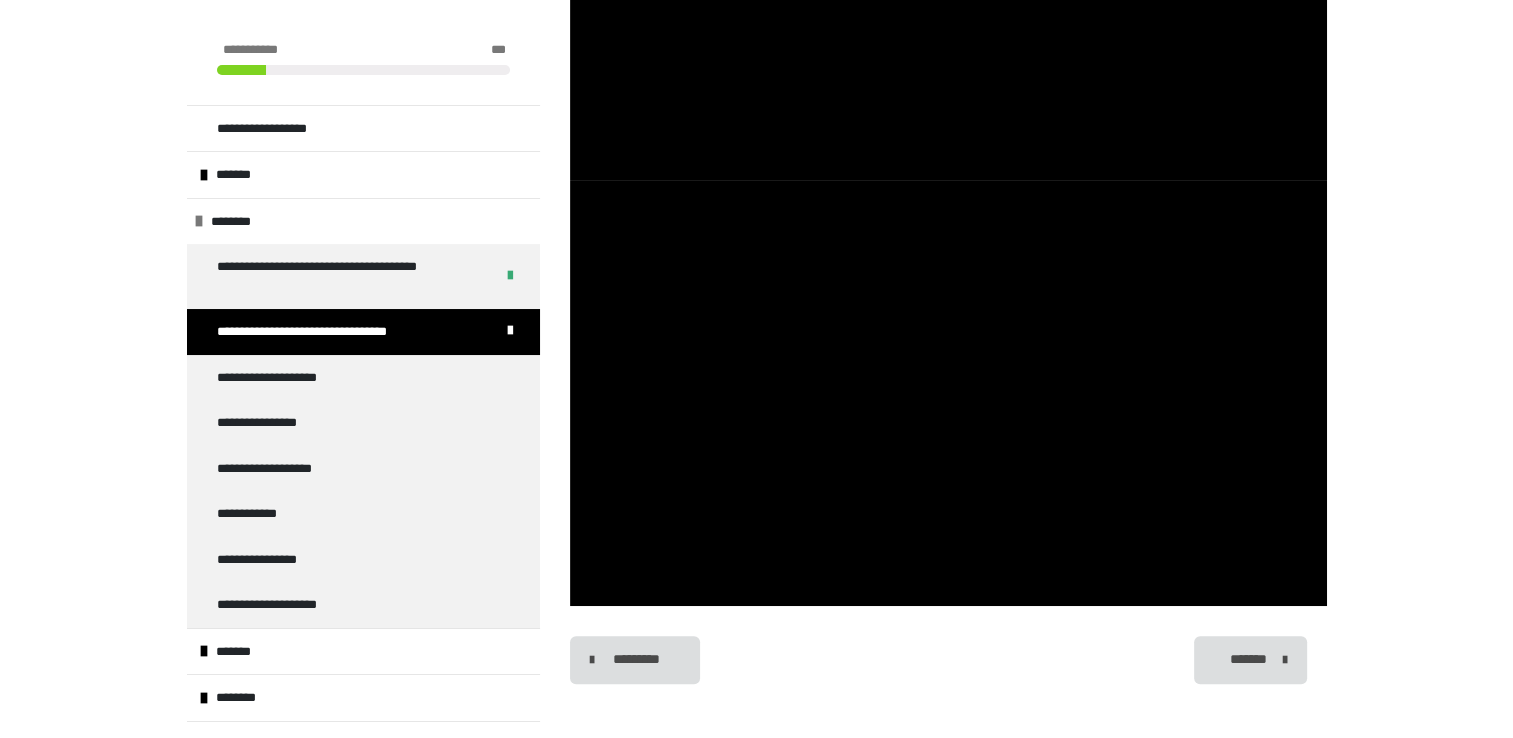 drag, startPoint x: 1419, startPoint y: 417, endPoint x: 1464, endPoint y: 272, distance: 151.82227 